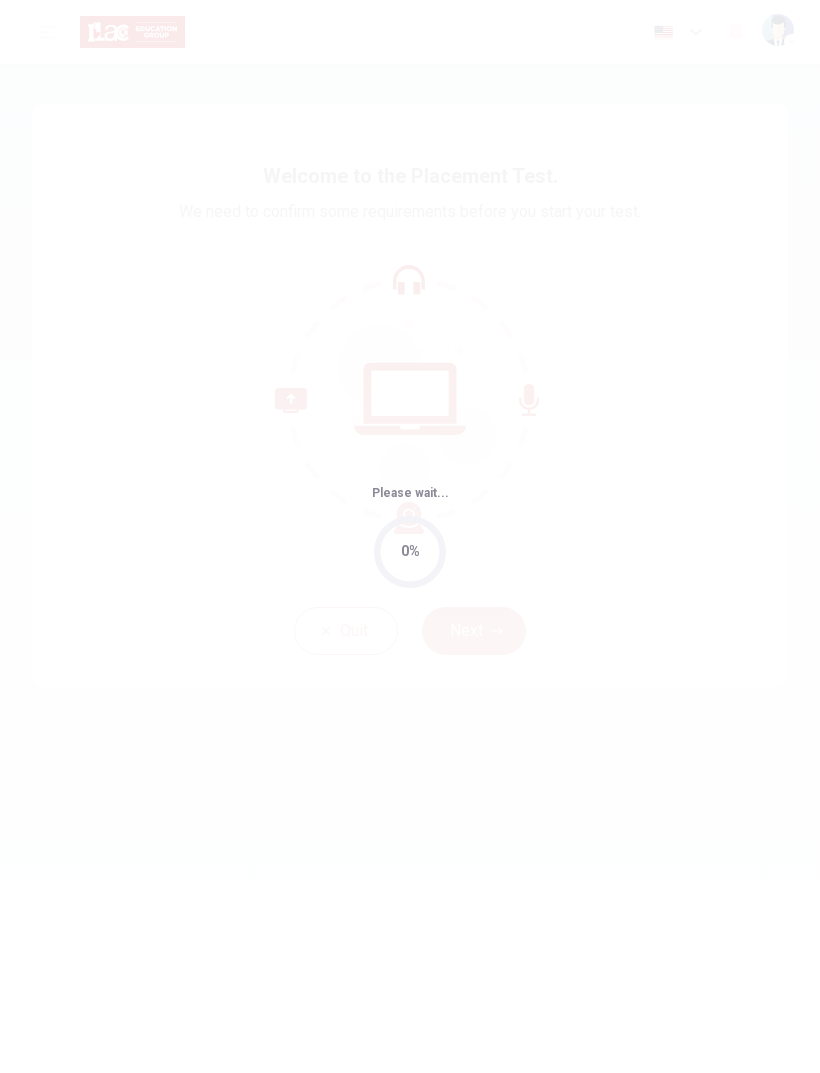 scroll, scrollTop: 0, scrollLeft: 0, axis: both 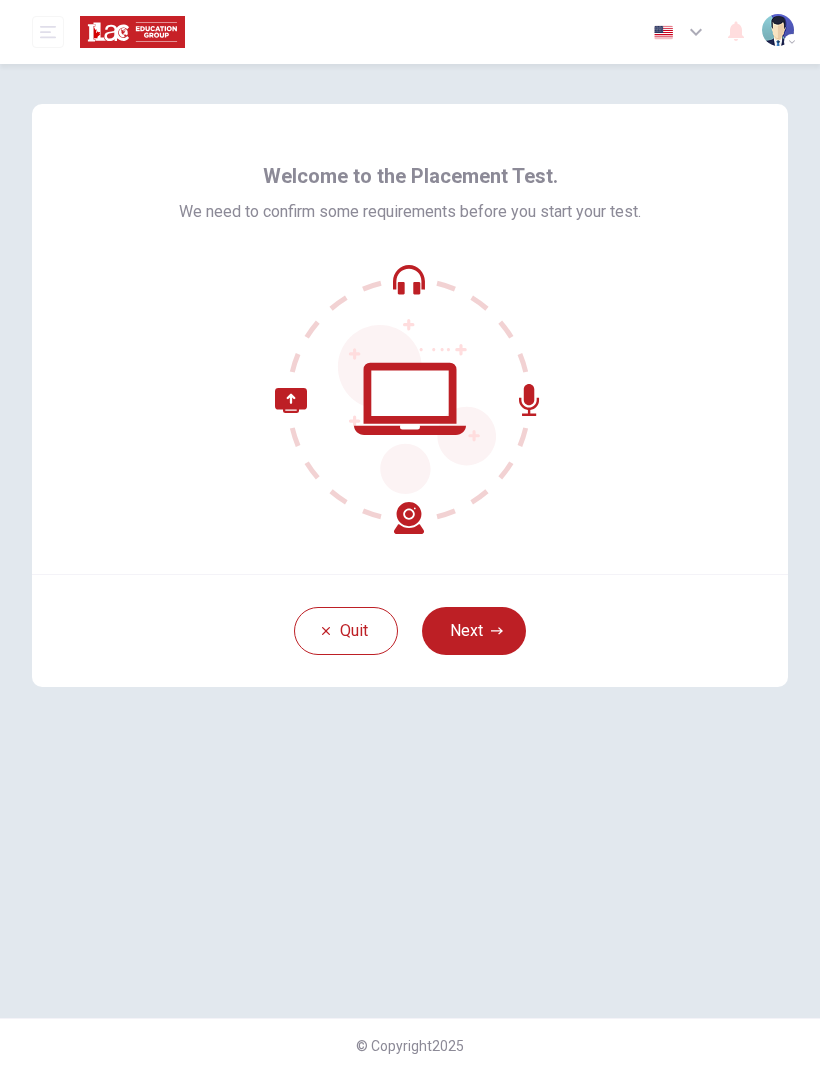 click 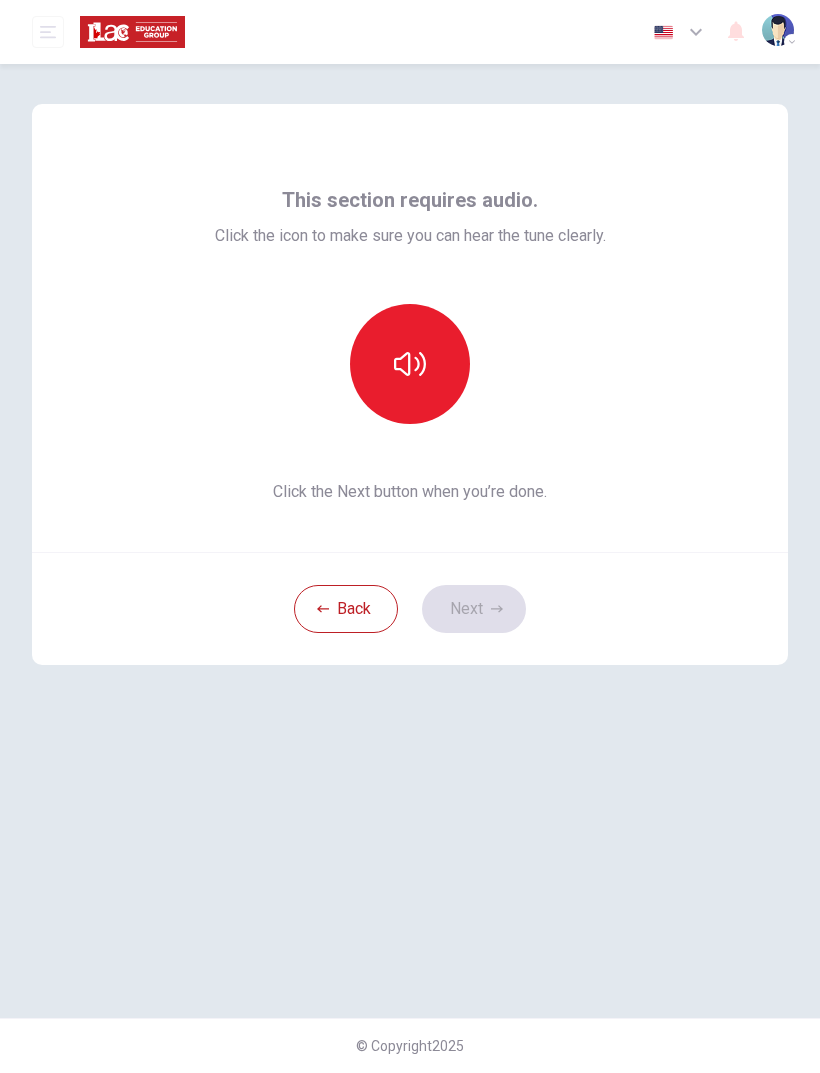 click 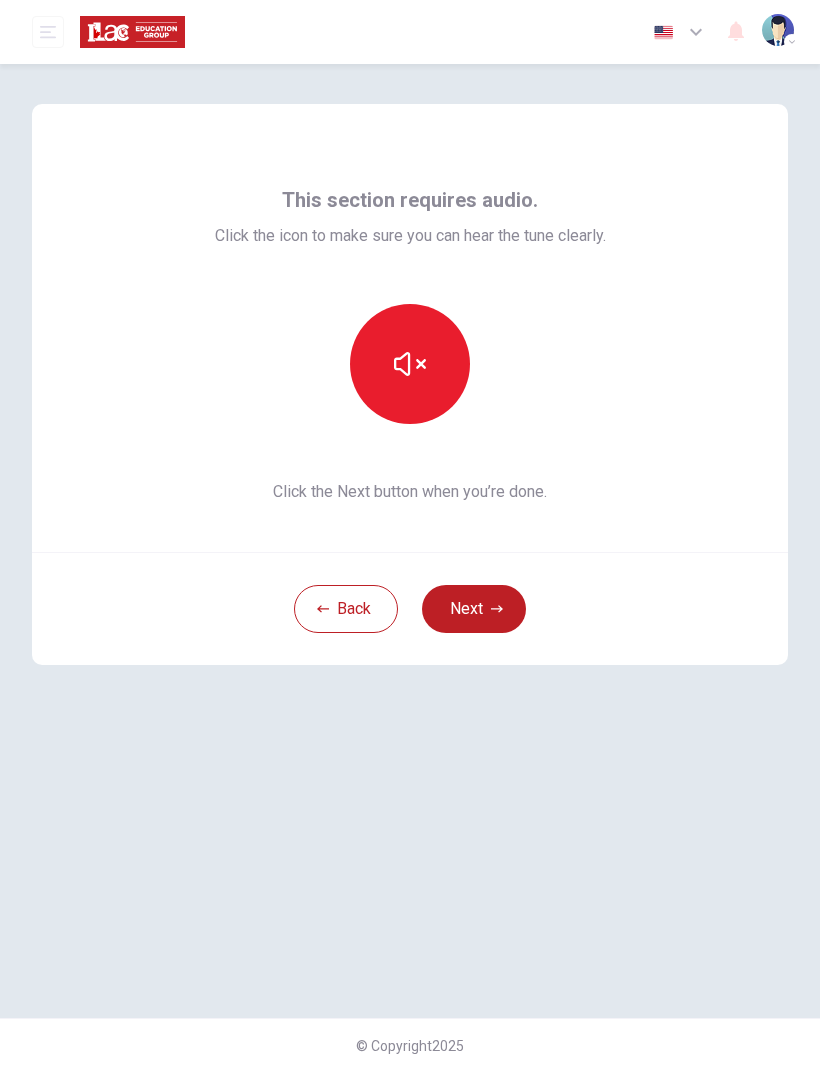 click 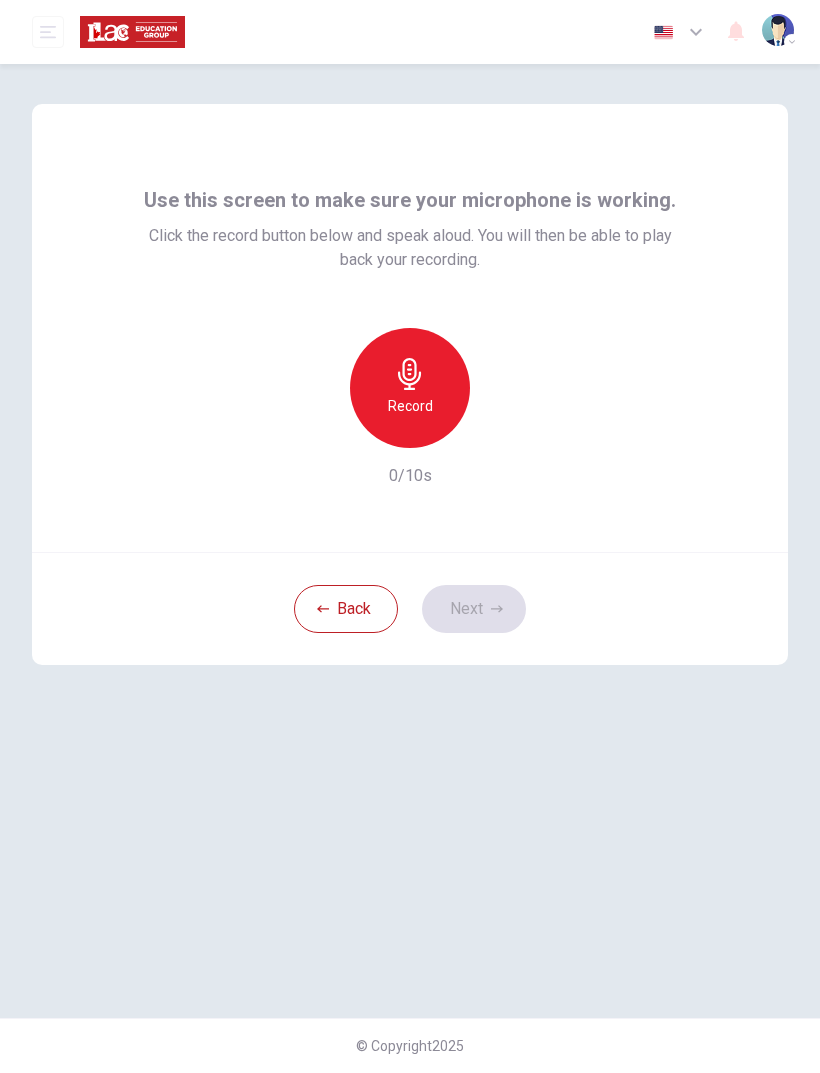 click on "Record" at bounding box center [410, 406] 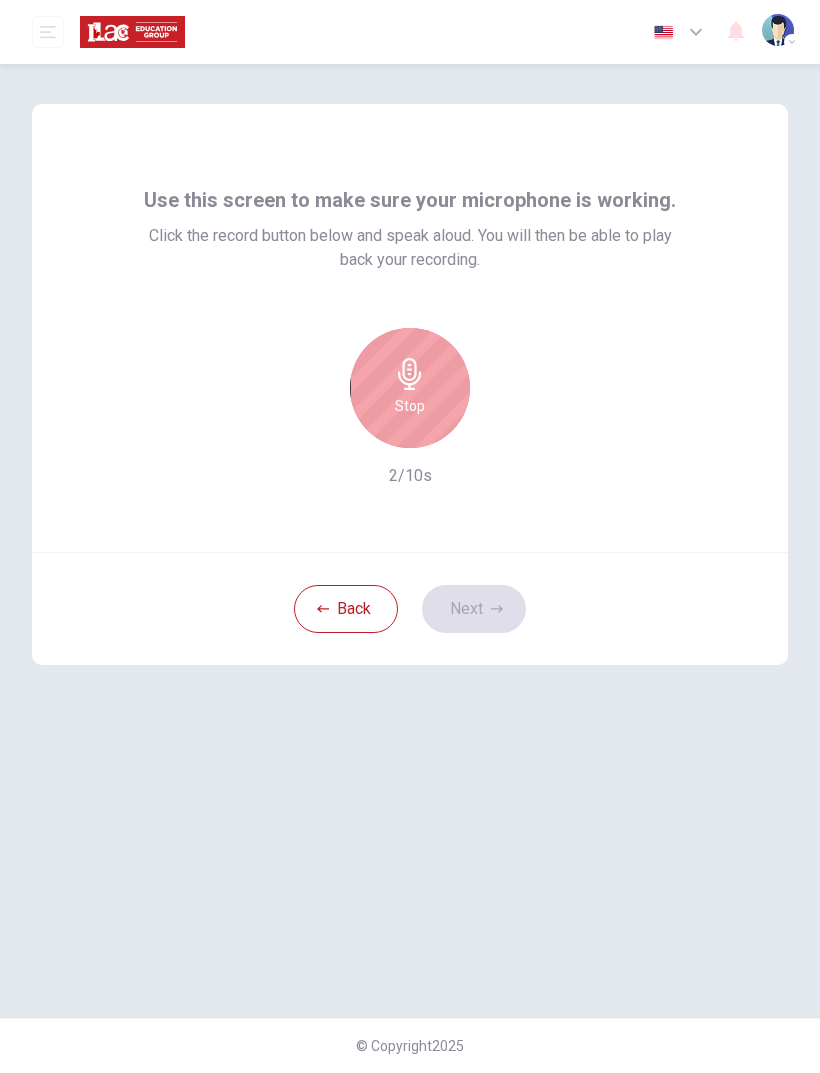 click on "Stop" at bounding box center (410, 406) 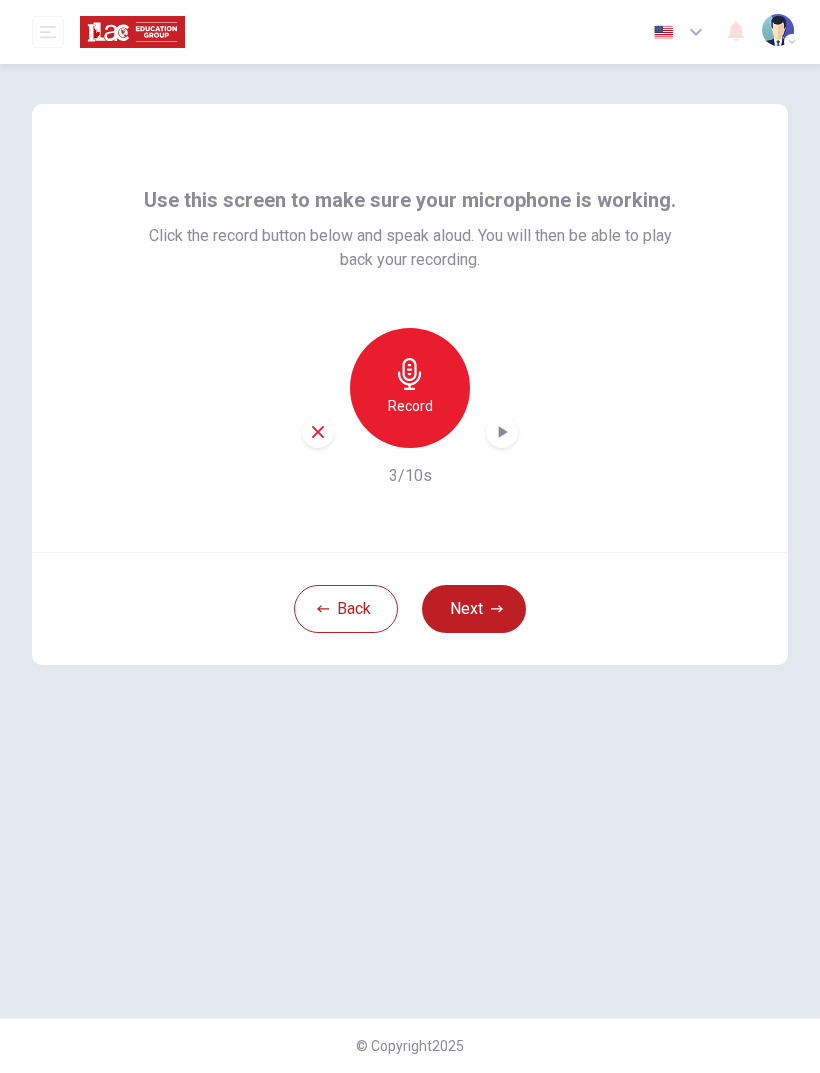 click at bounding box center [502, 432] 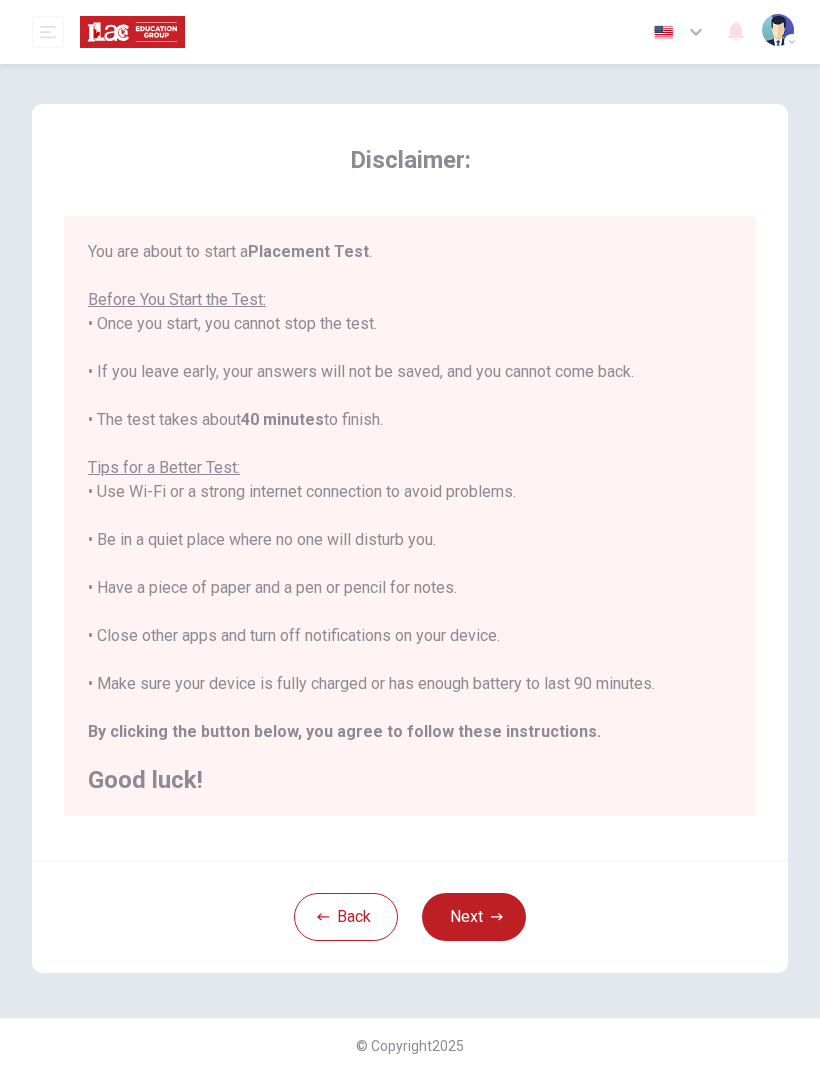 click on "Next" at bounding box center (474, 917) 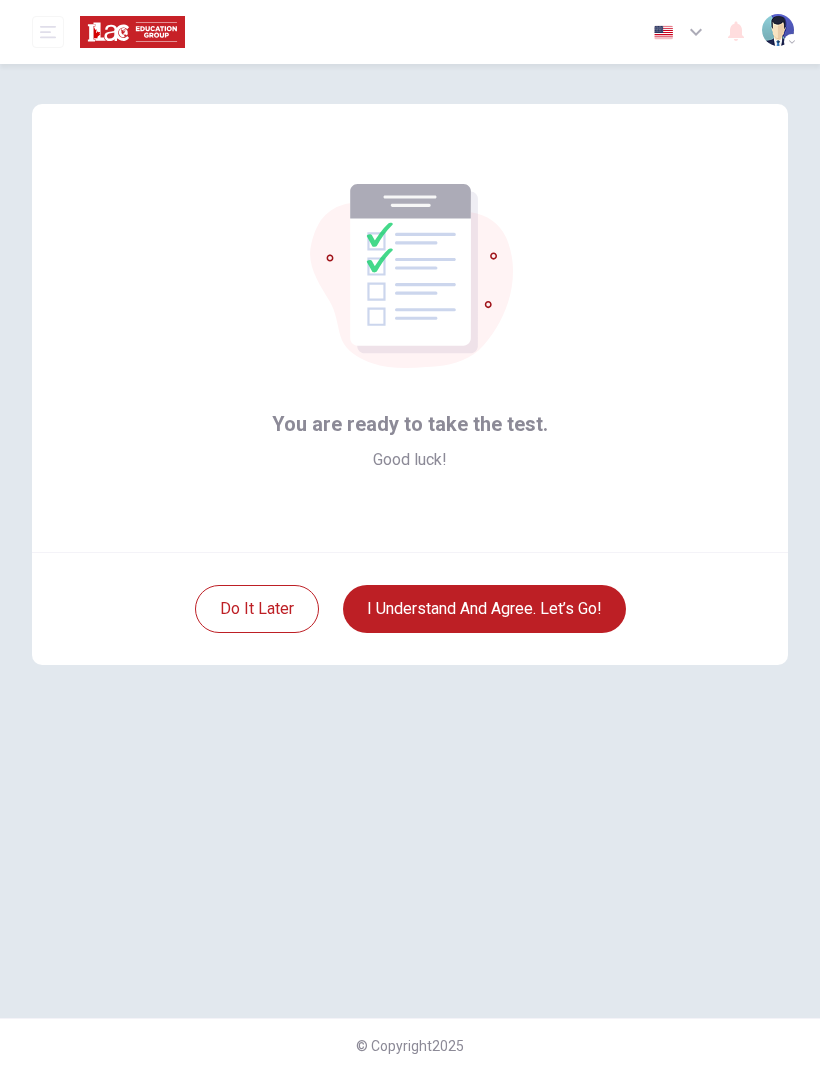 click on "I understand and agree. Let’s go!" at bounding box center [484, 609] 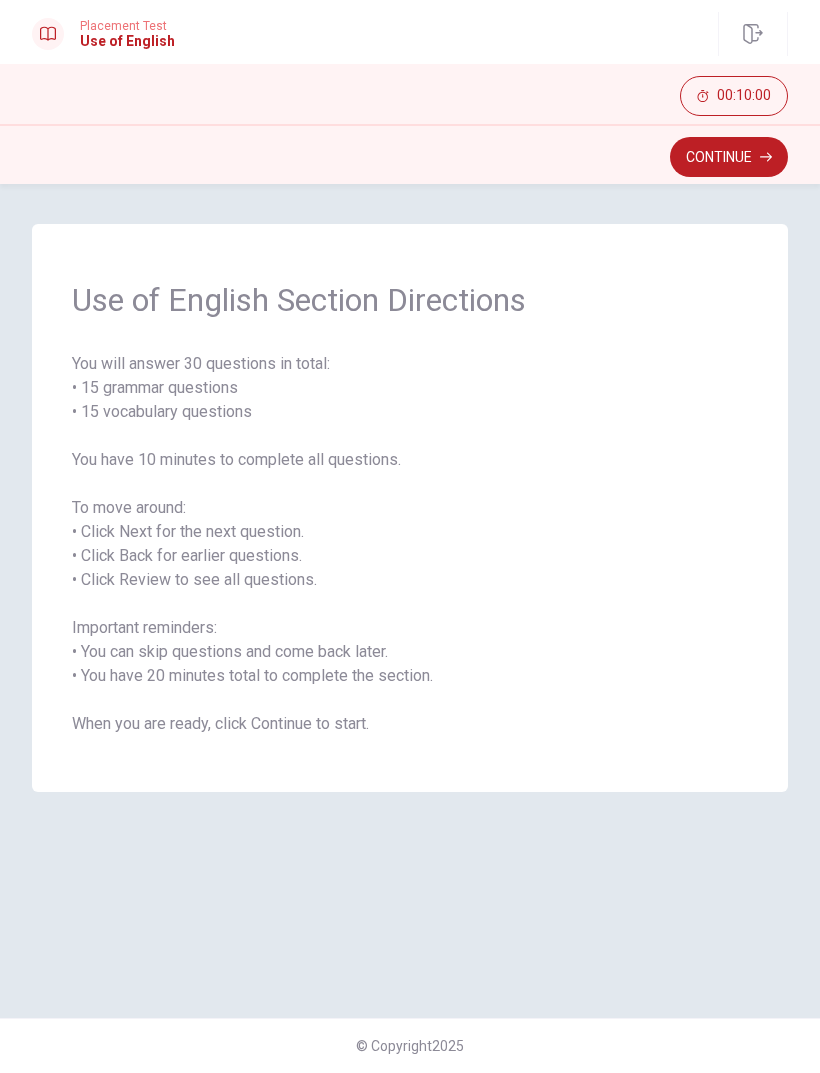 click 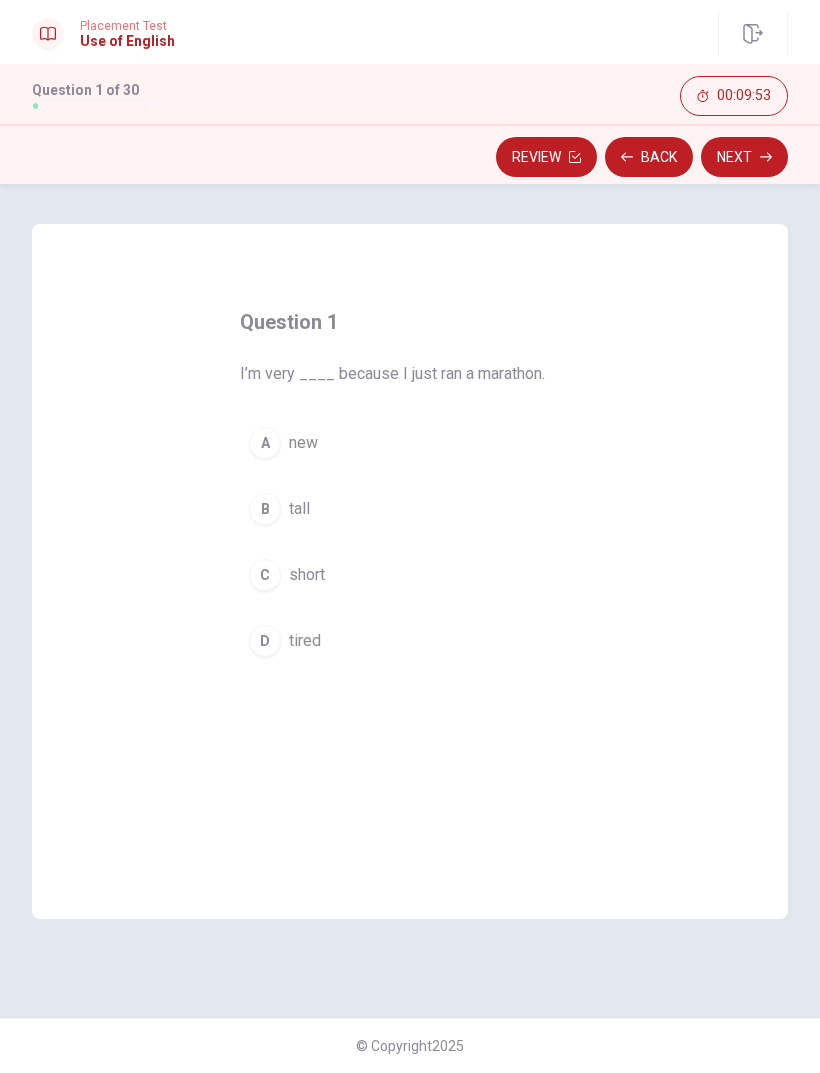 click on "D tired" at bounding box center (410, 641) 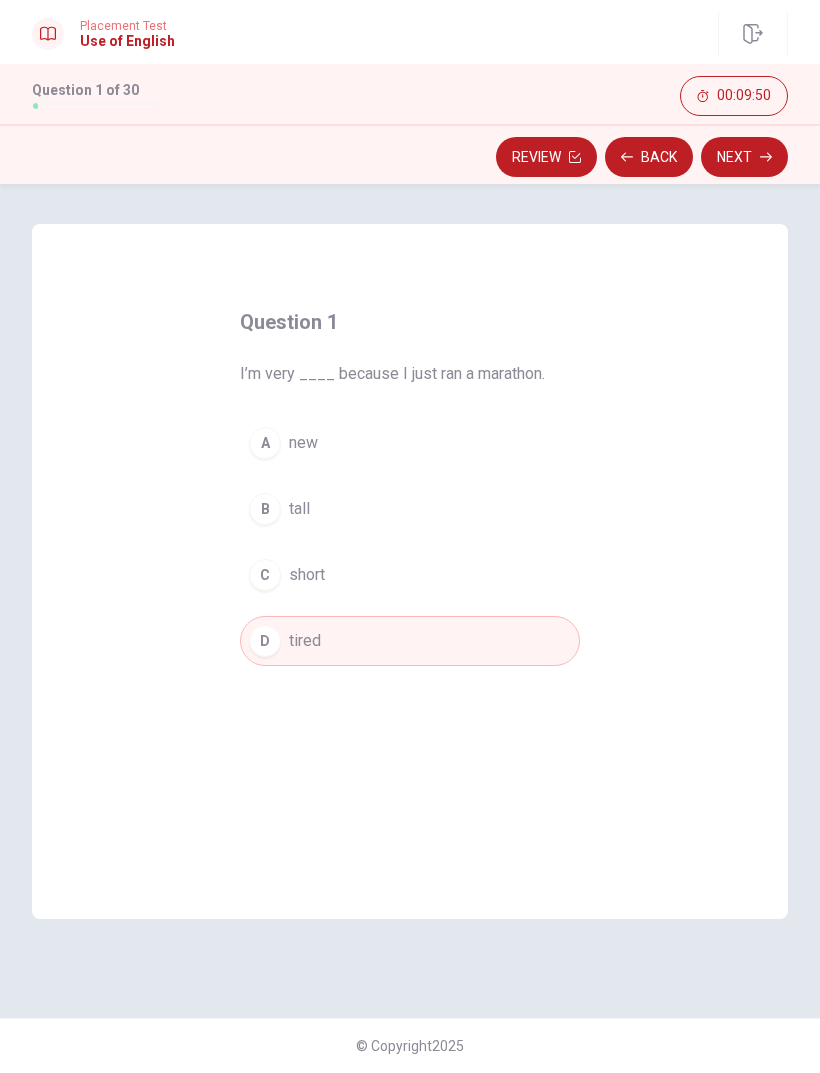 click on "Review" at bounding box center (546, 157) 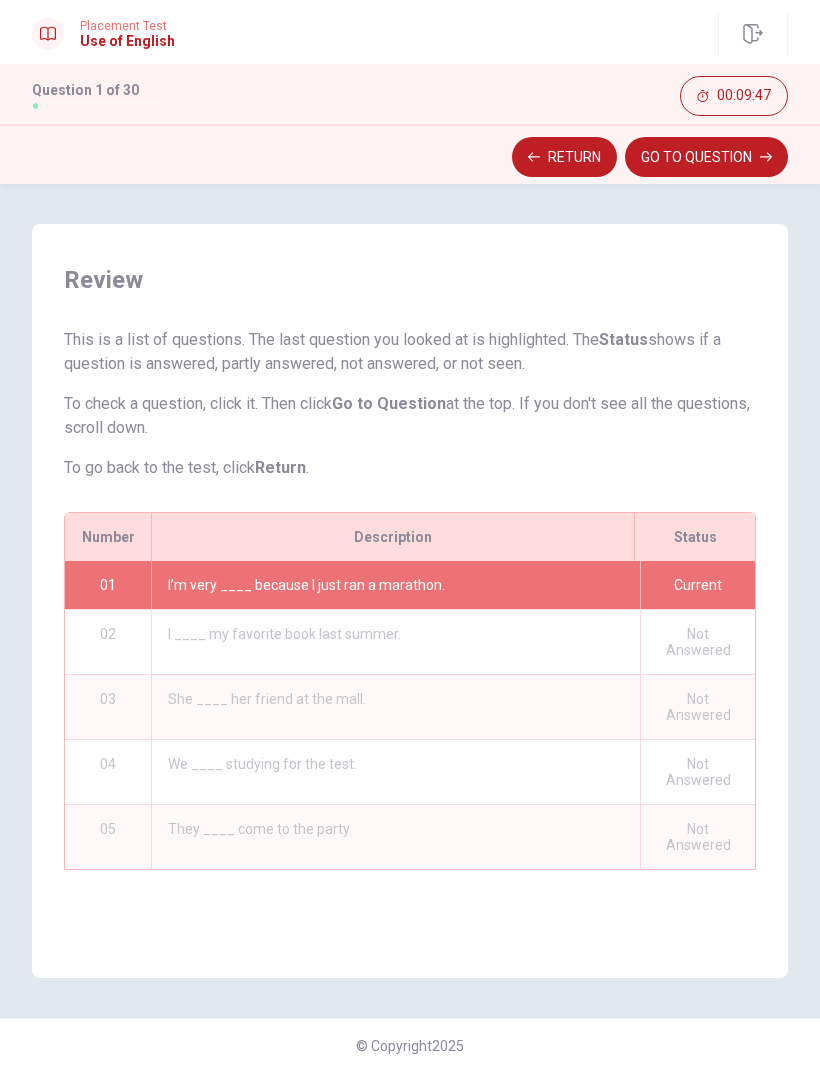 click 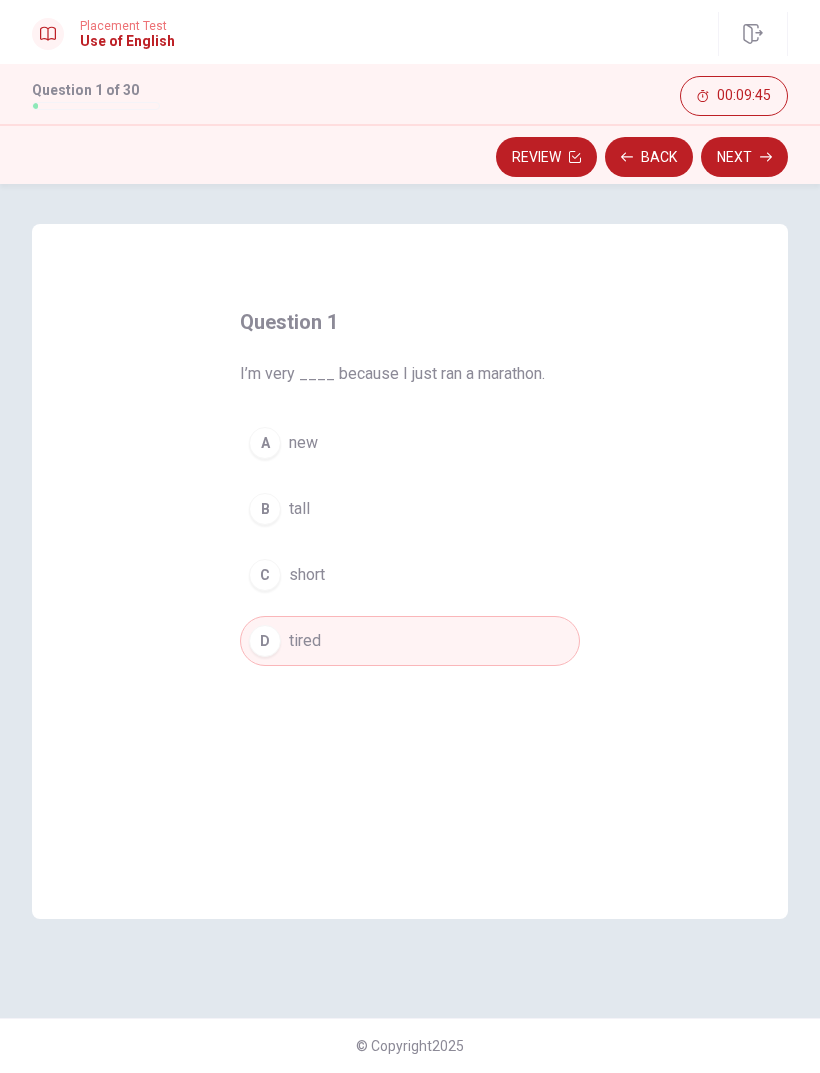 click on "Next" at bounding box center (744, 157) 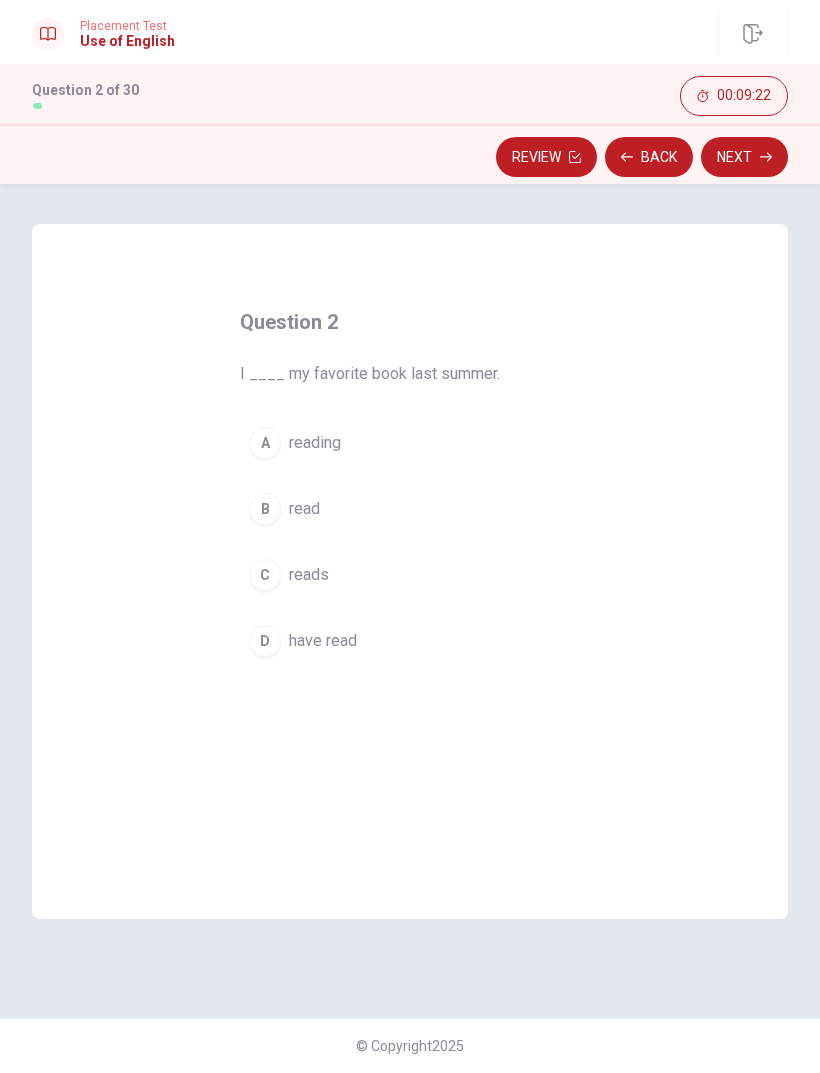 click on "B" at bounding box center (265, 509) 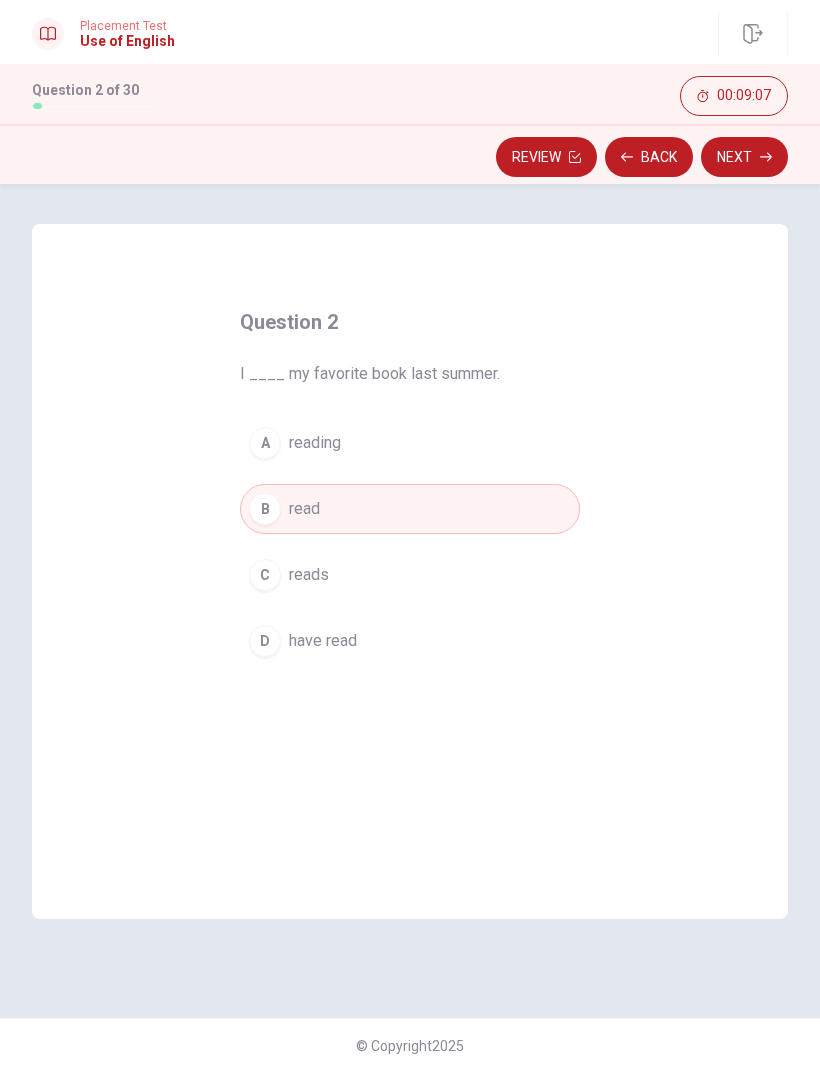 click on "D" at bounding box center [265, 641] 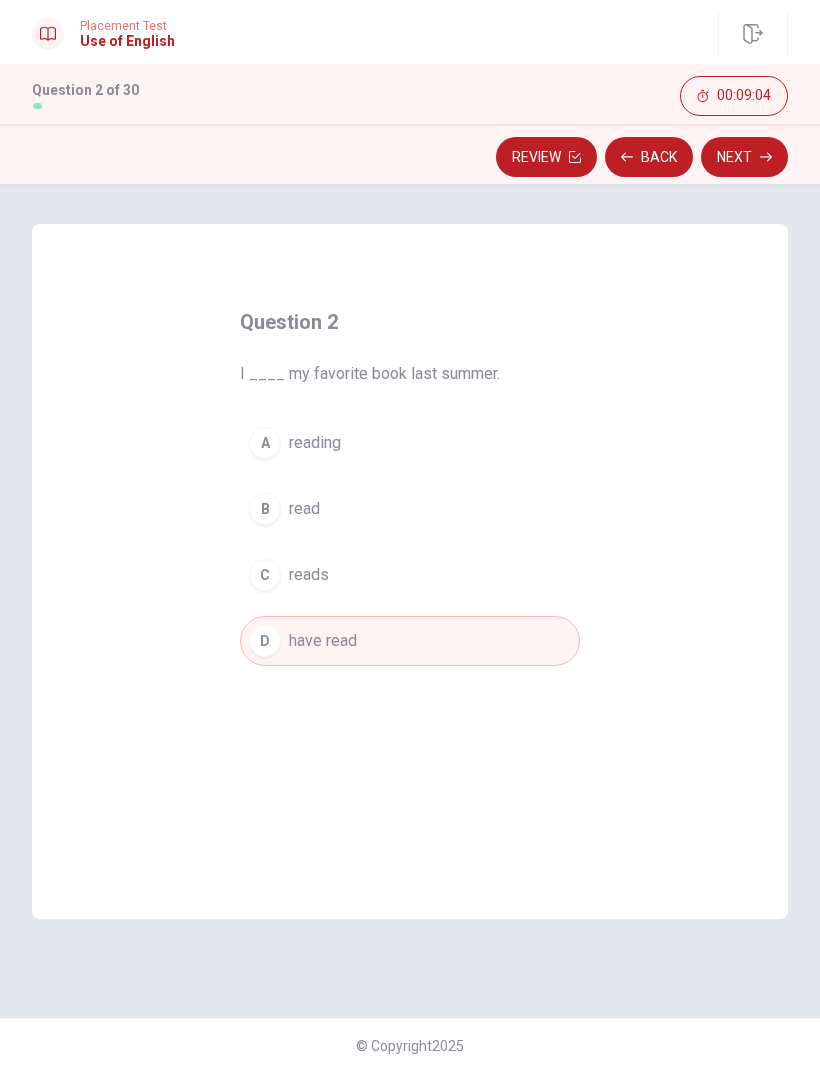 click on "Next" at bounding box center (744, 157) 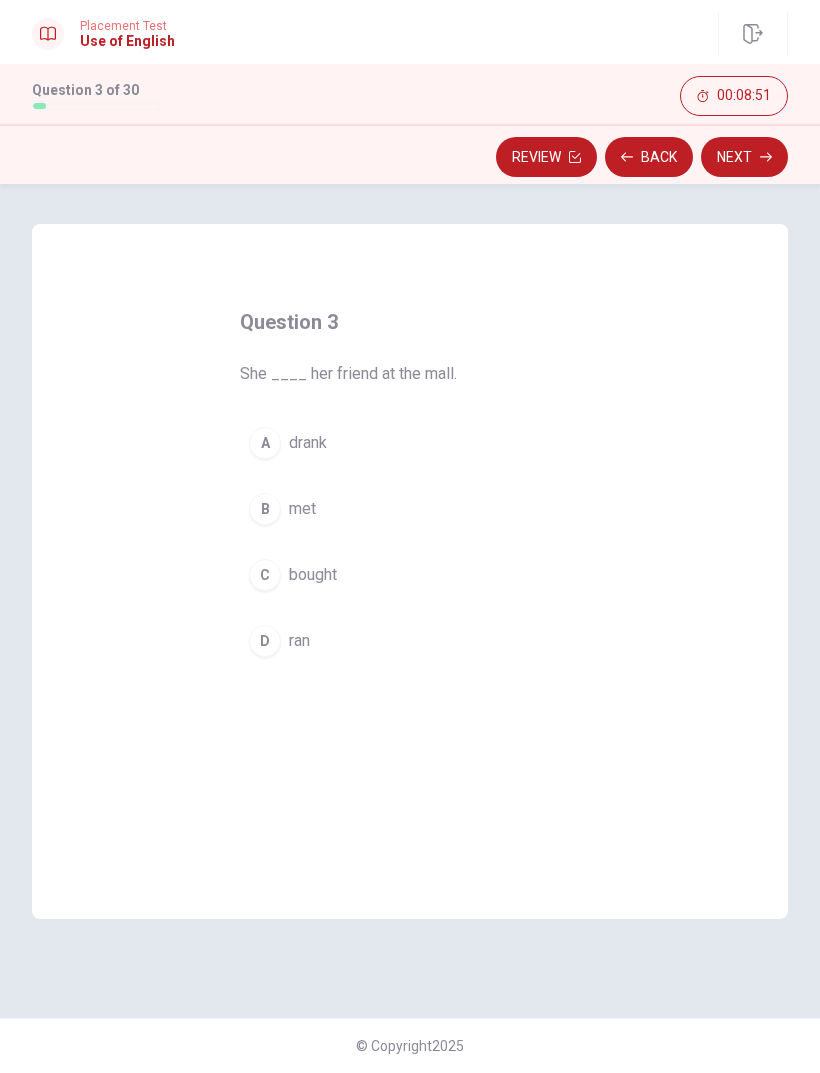click on "B" at bounding box center (265, 509) 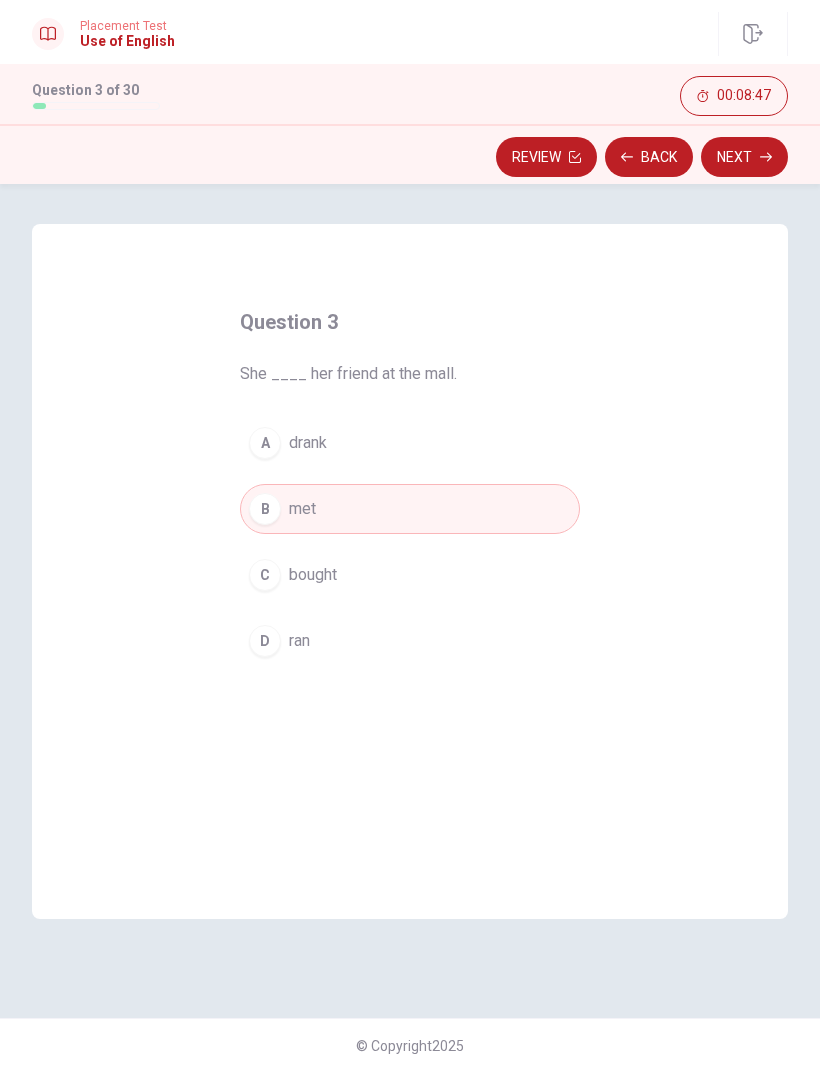 click on "Next" at bounding box center [744, 157] 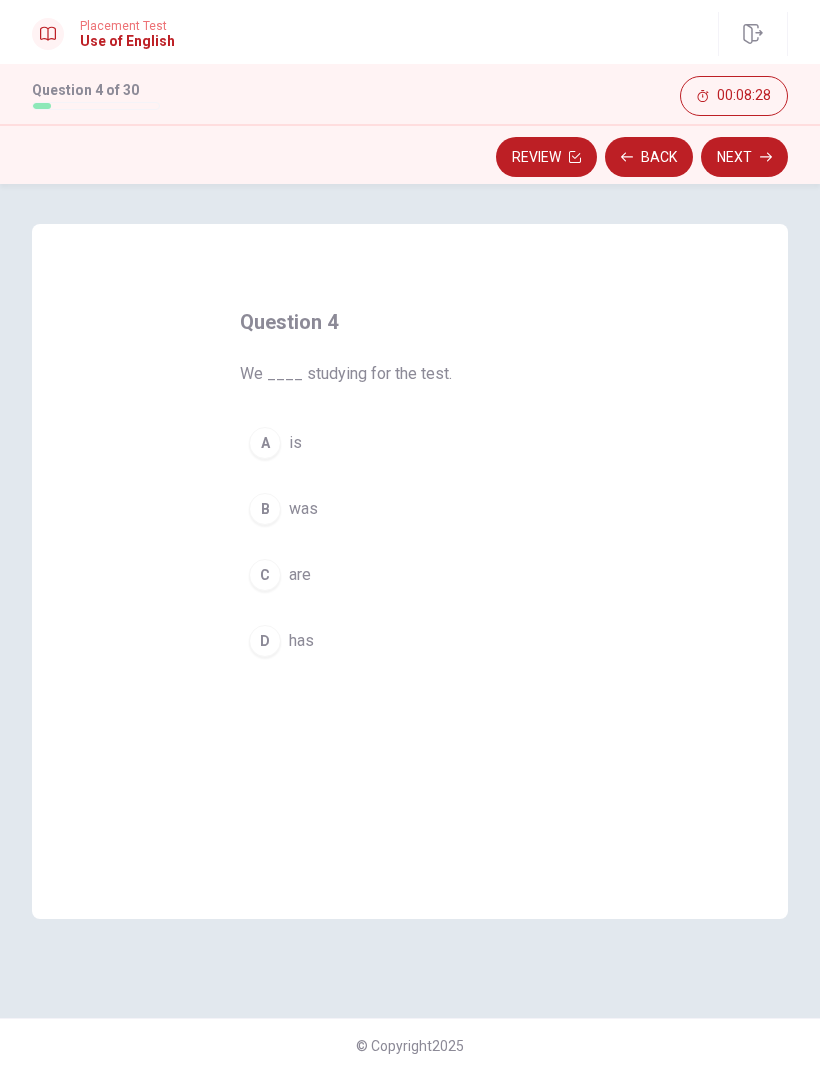 click on "C are" at bounding box center [410, 575] 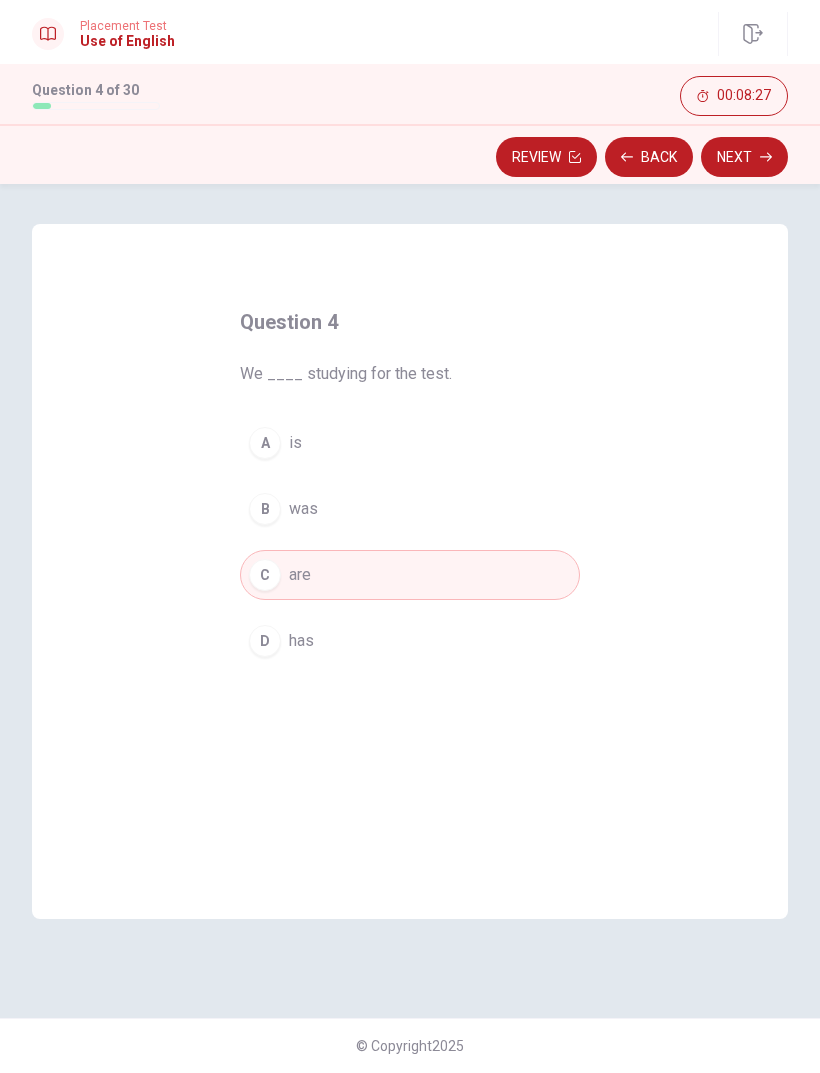 click on "Next" at bounding box center [744, 157] 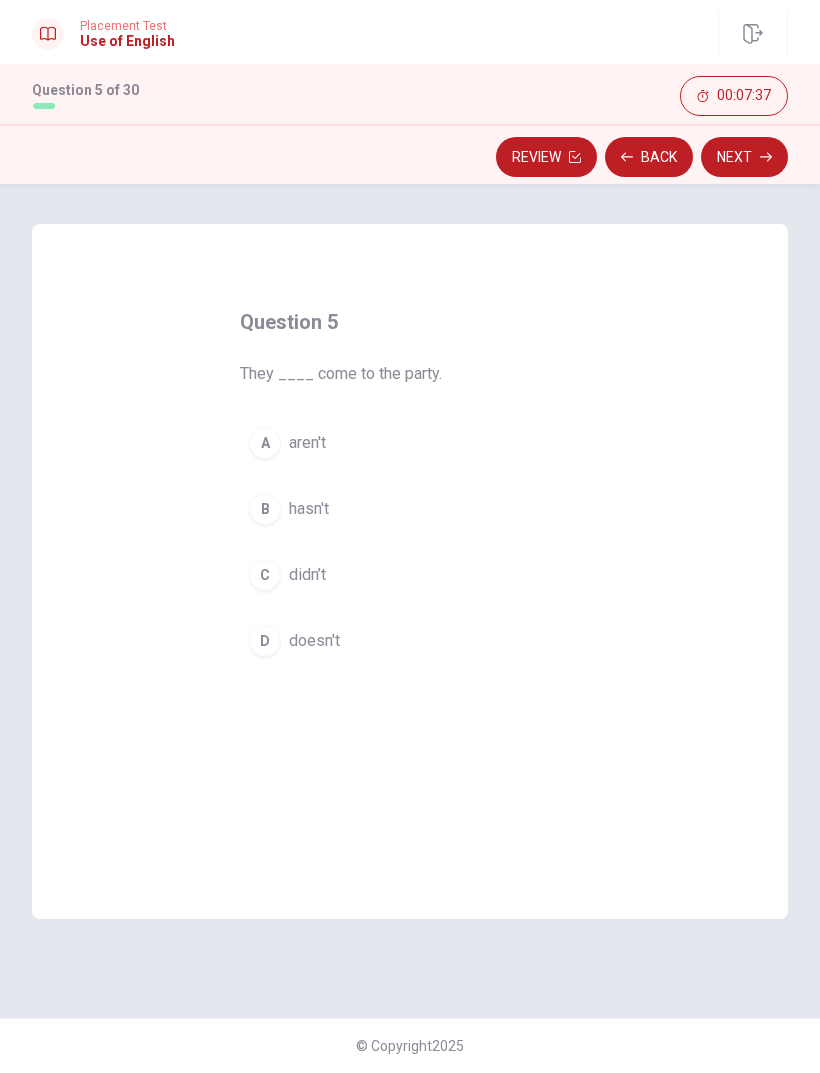 click on "B" at bounding box center (265, 509) 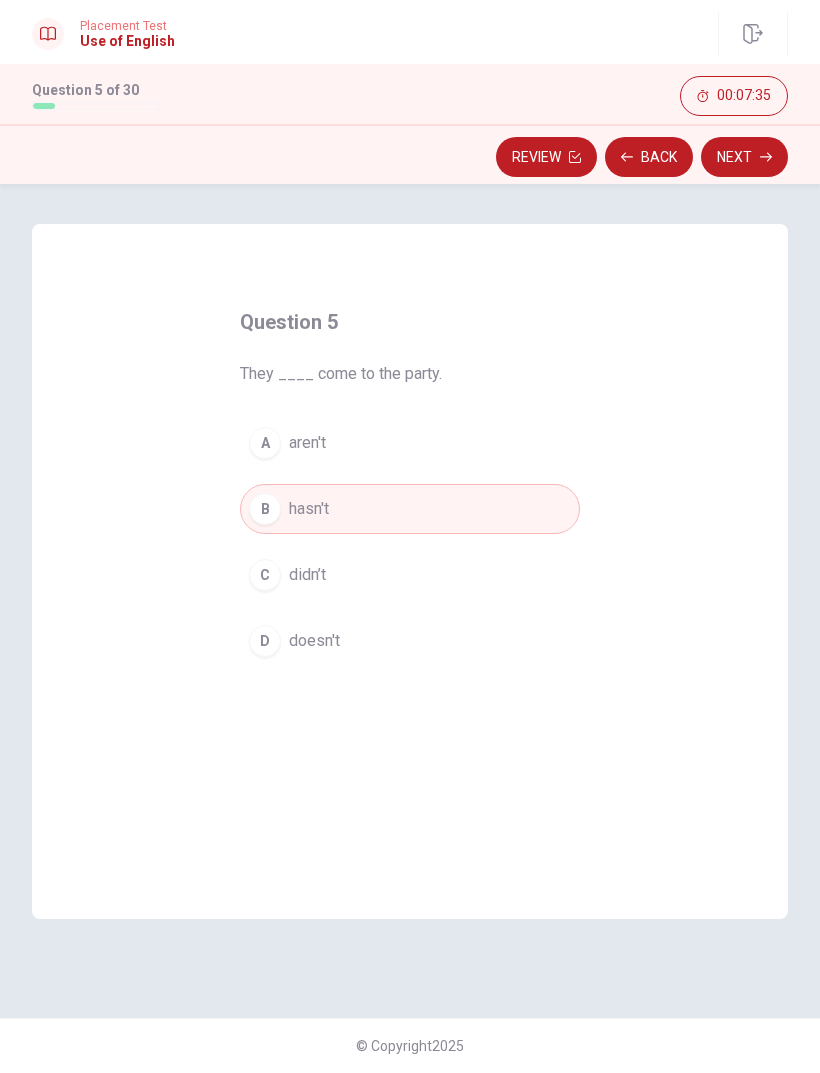 click on "Next" at bounding box center [744, 157] 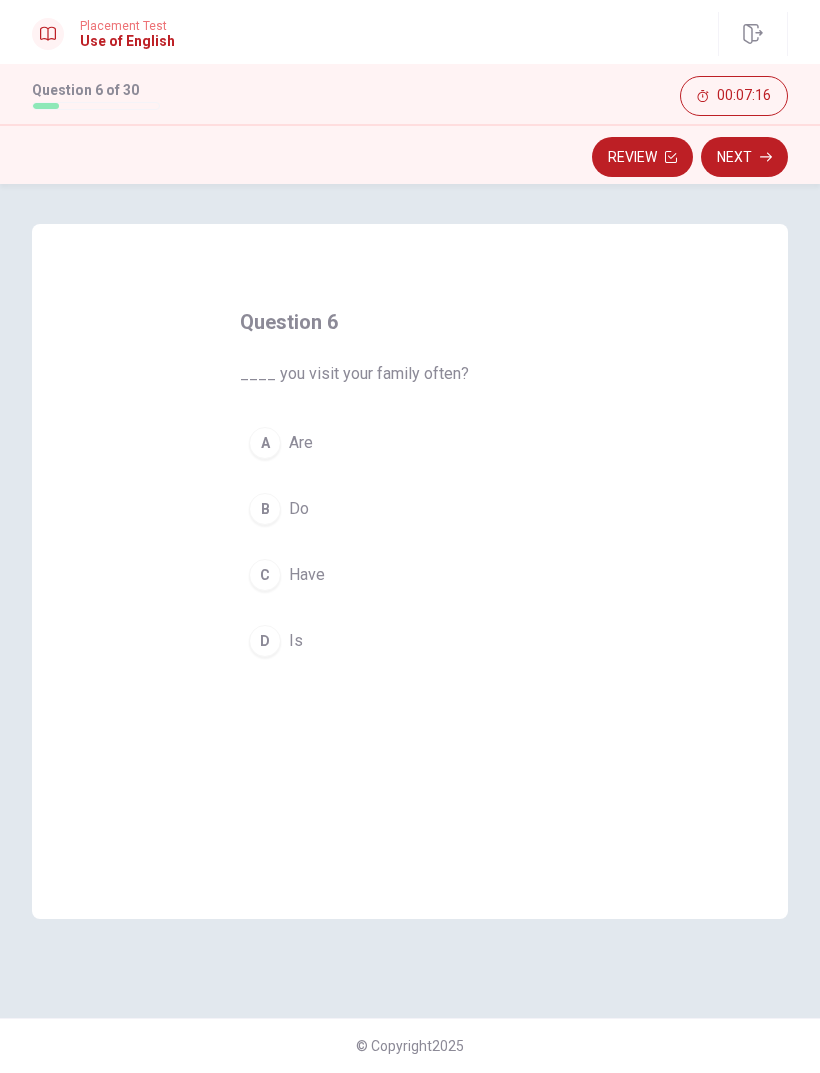click on "Do" at bounding box center (299, 509) 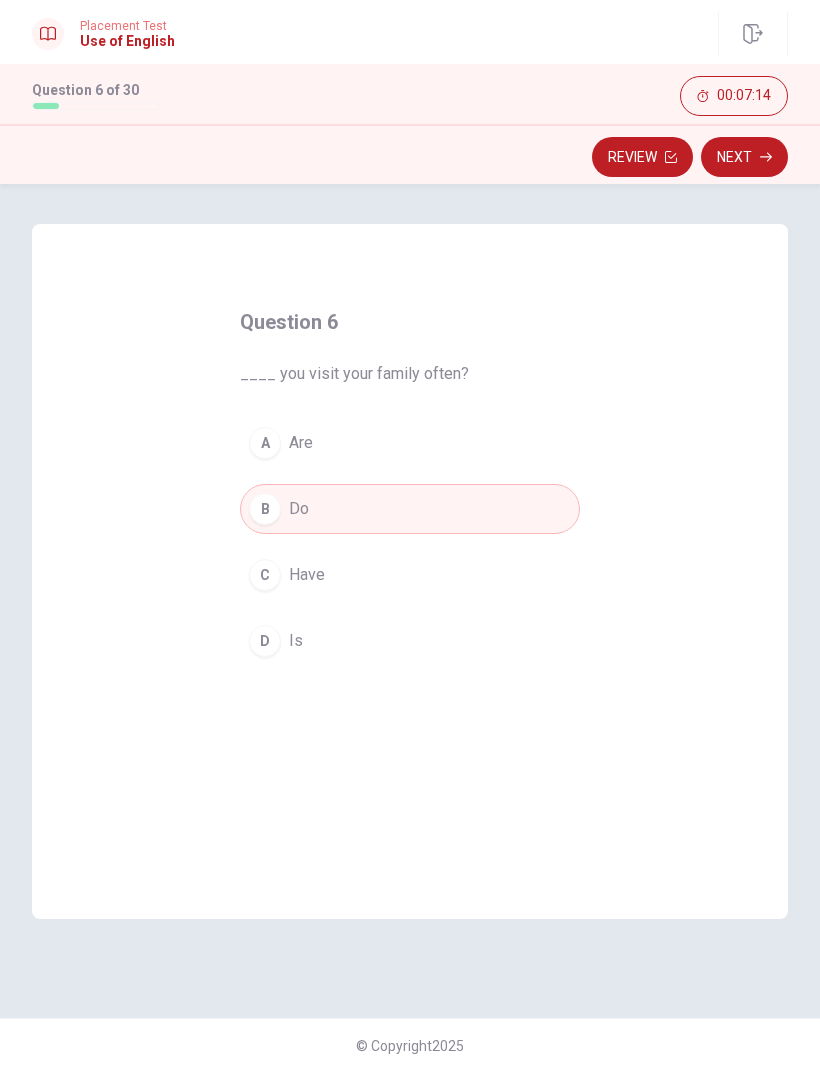 click on "Next" at bounding box center (744, 157) 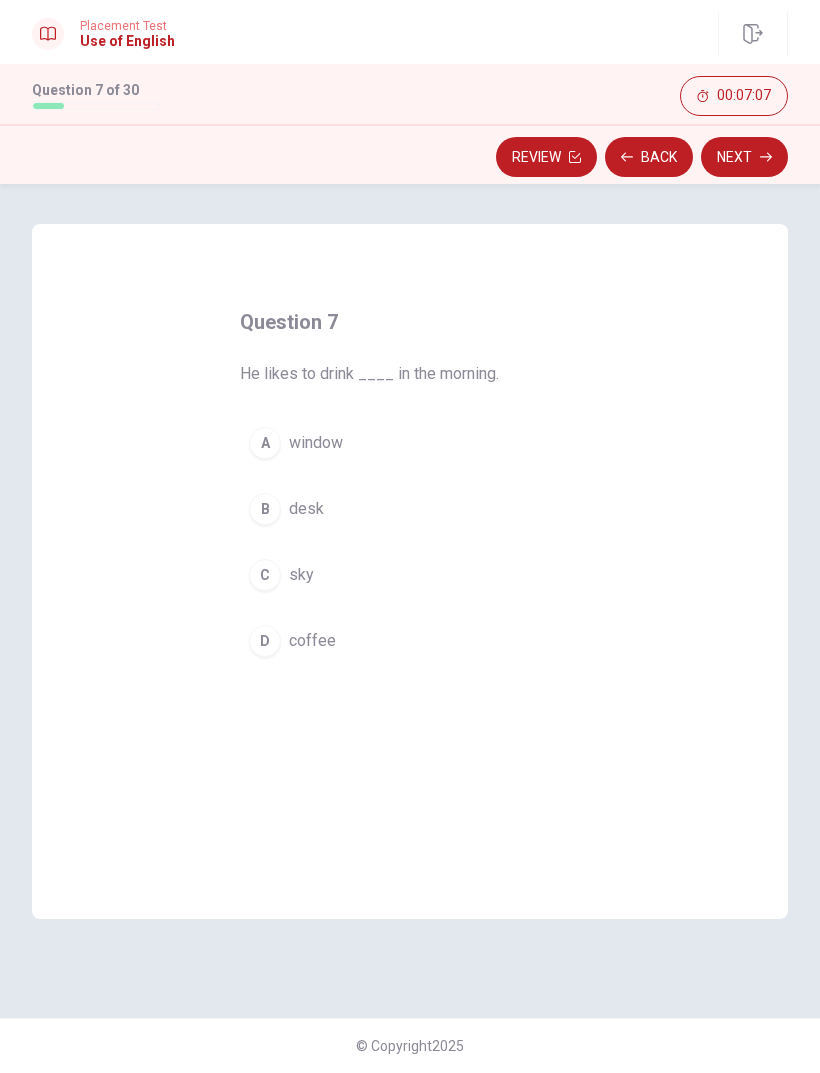 click on "D" at bounding box center [265, 641] 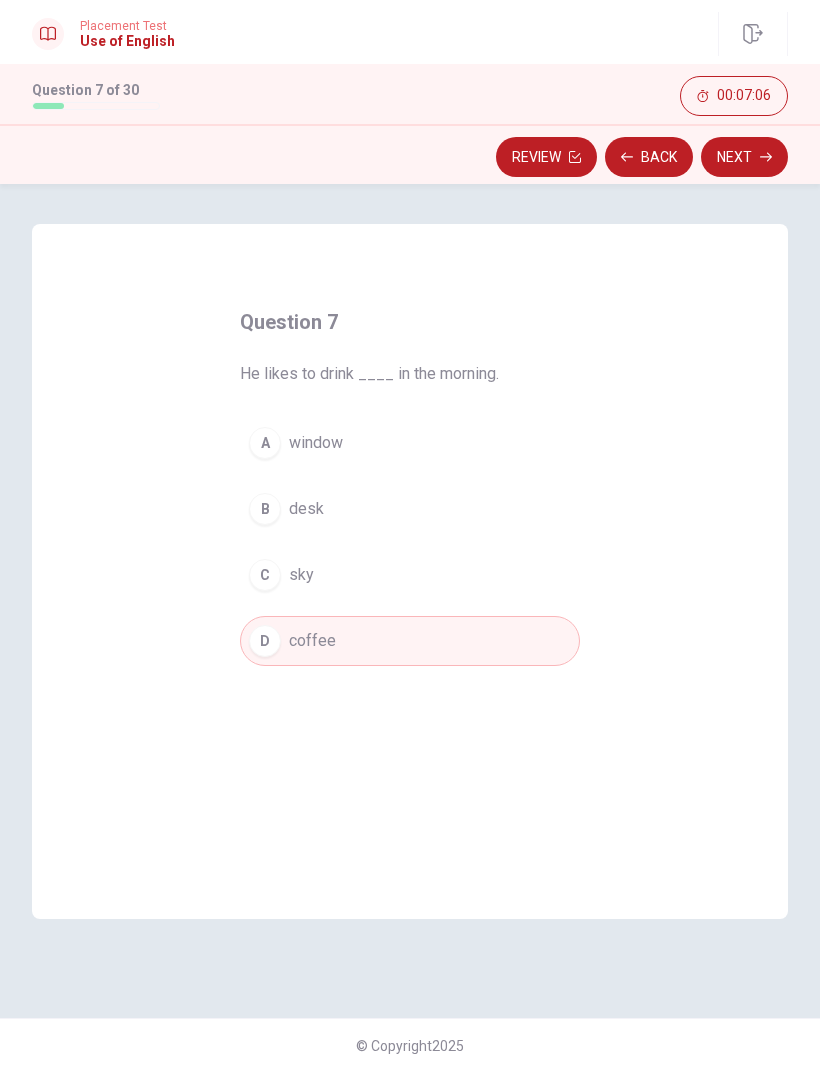 click on "Next" at bounding box center (744, 157) 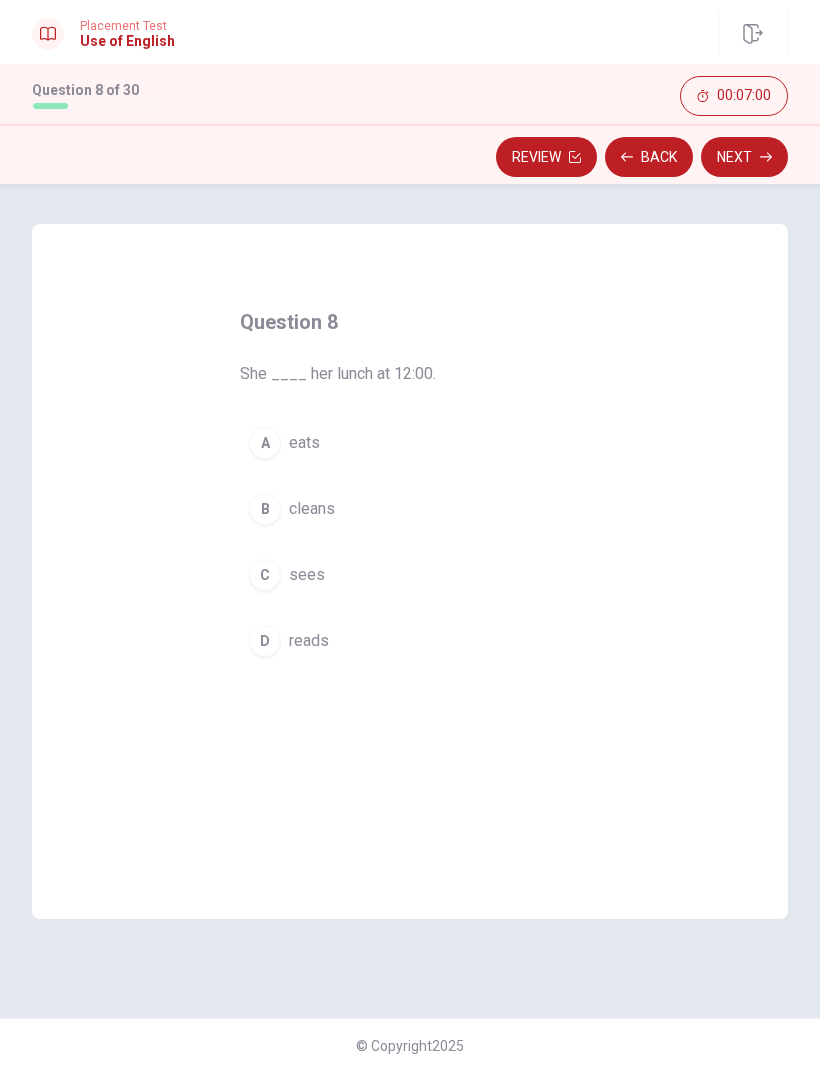 click on "A" at bounding box center [265, 443] 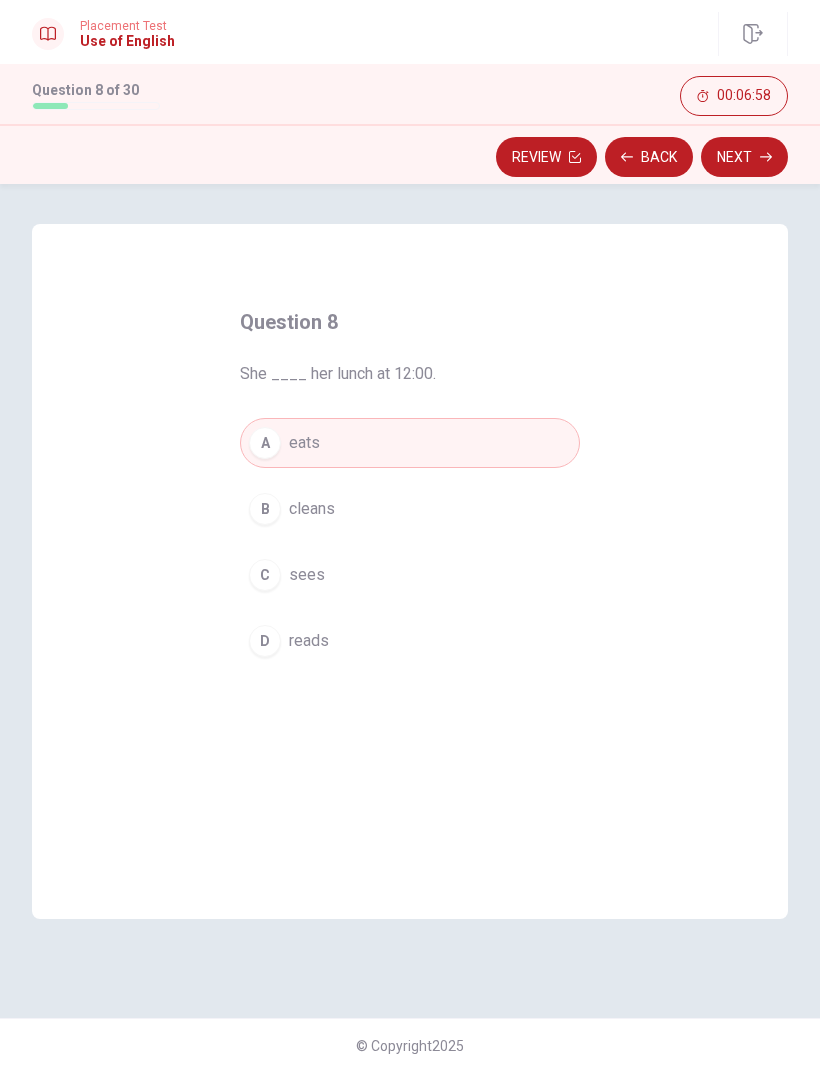 click on "Next" at bounding box center (744, 157) 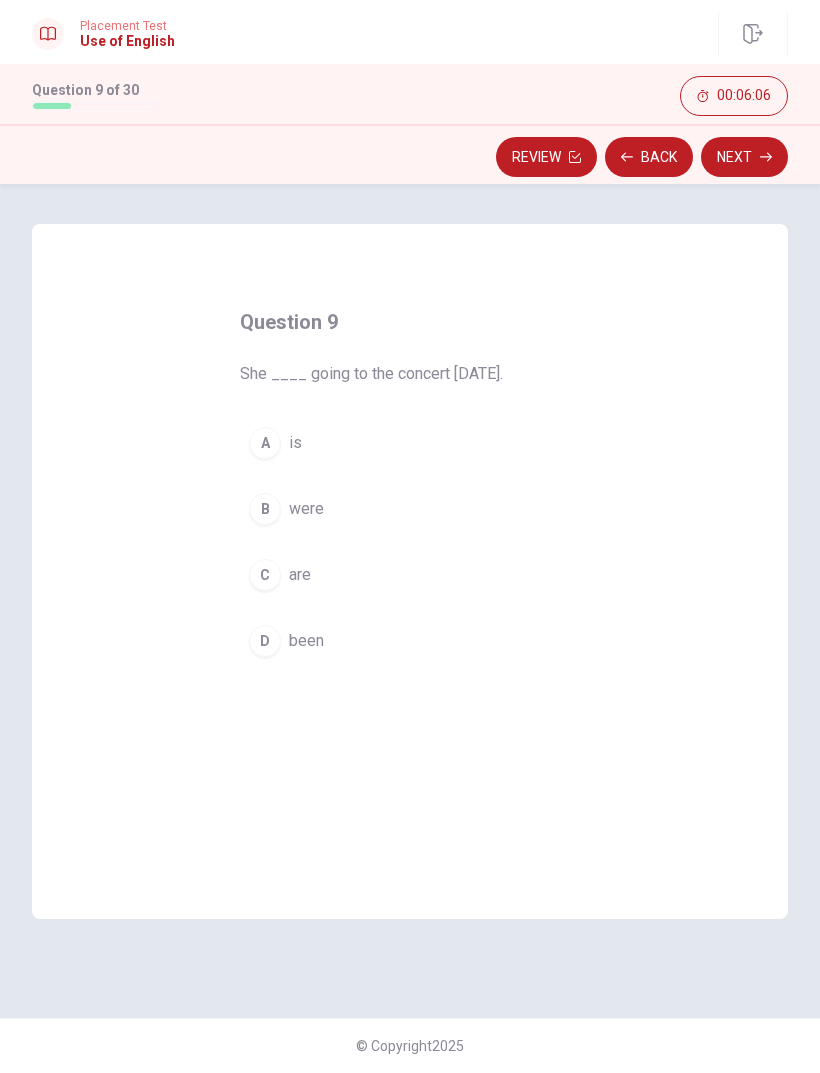 click on "D" at bounding box center (265, 641) 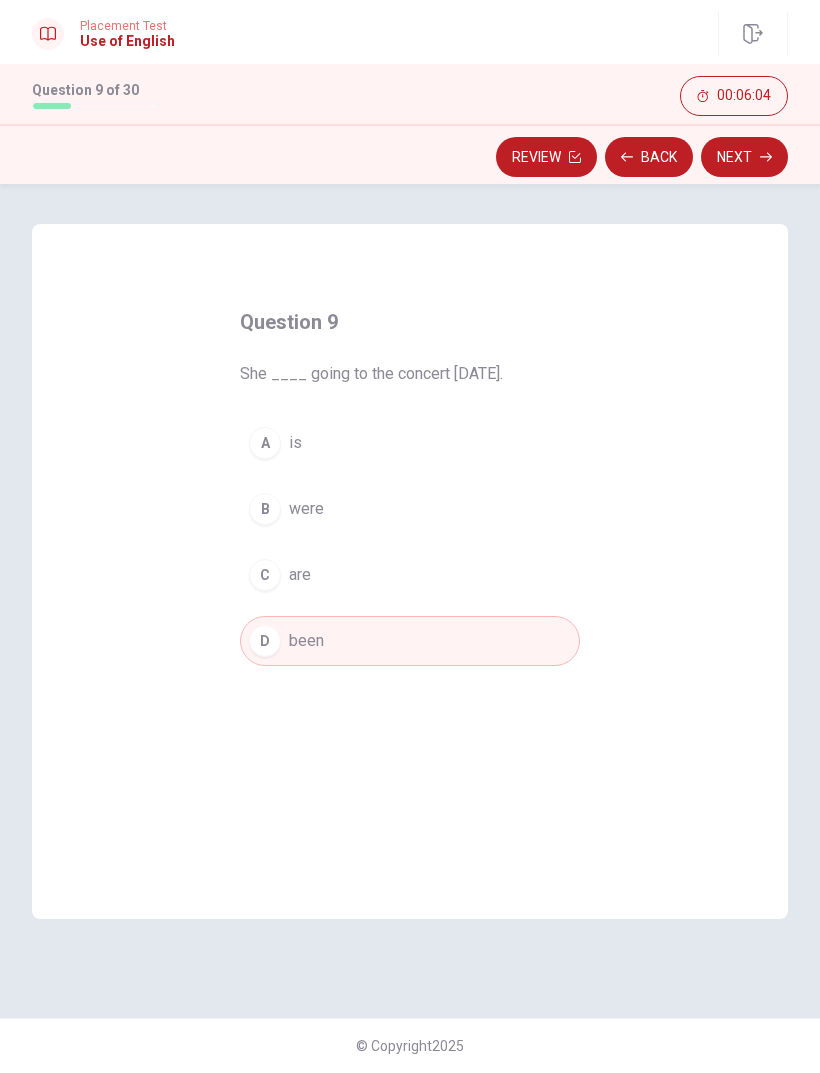 click on "Next" at bounding box center (744, 157) 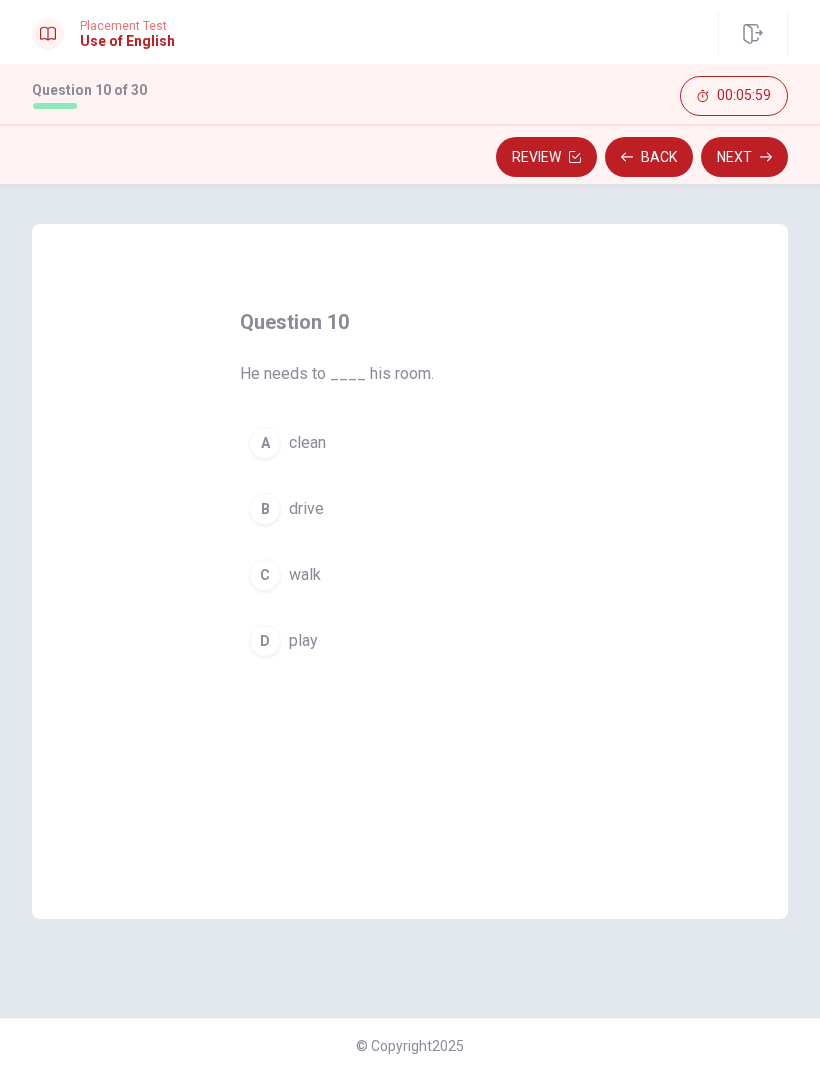 click on "A" at bounding box center (265, 443) 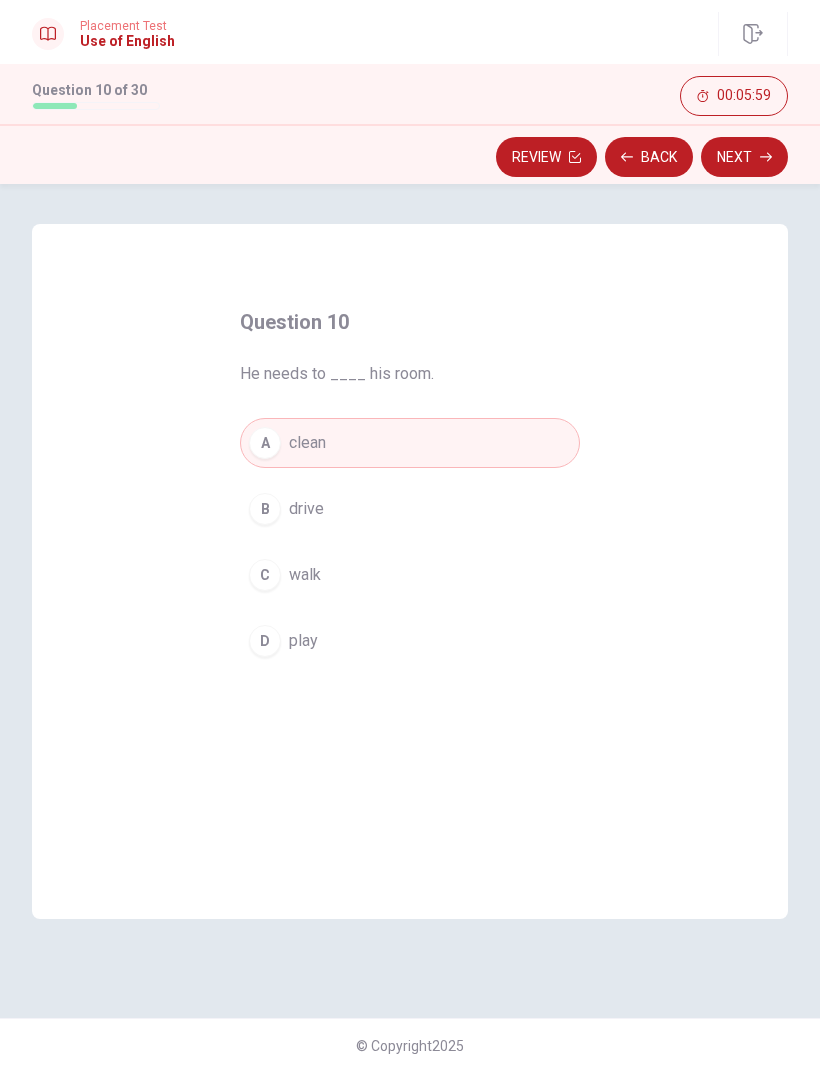 click on "Next" at bounding box center (744, 157) 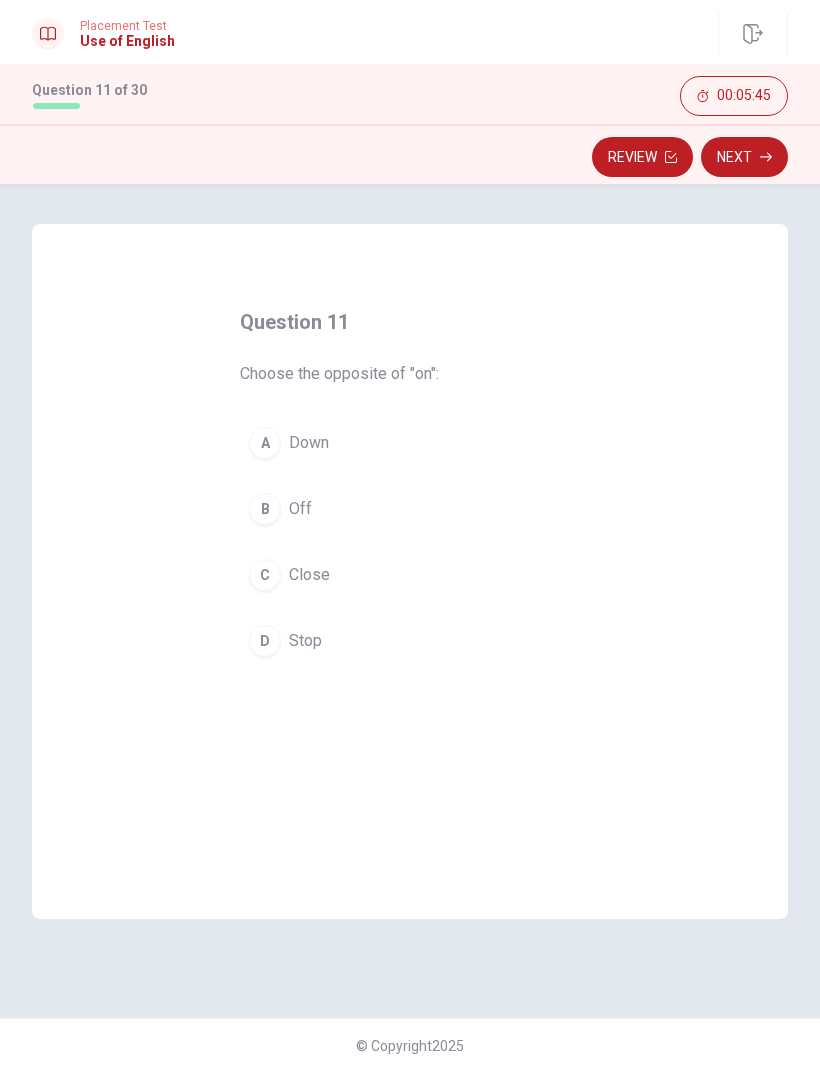 click on "B" at bounding box center [265, 509] 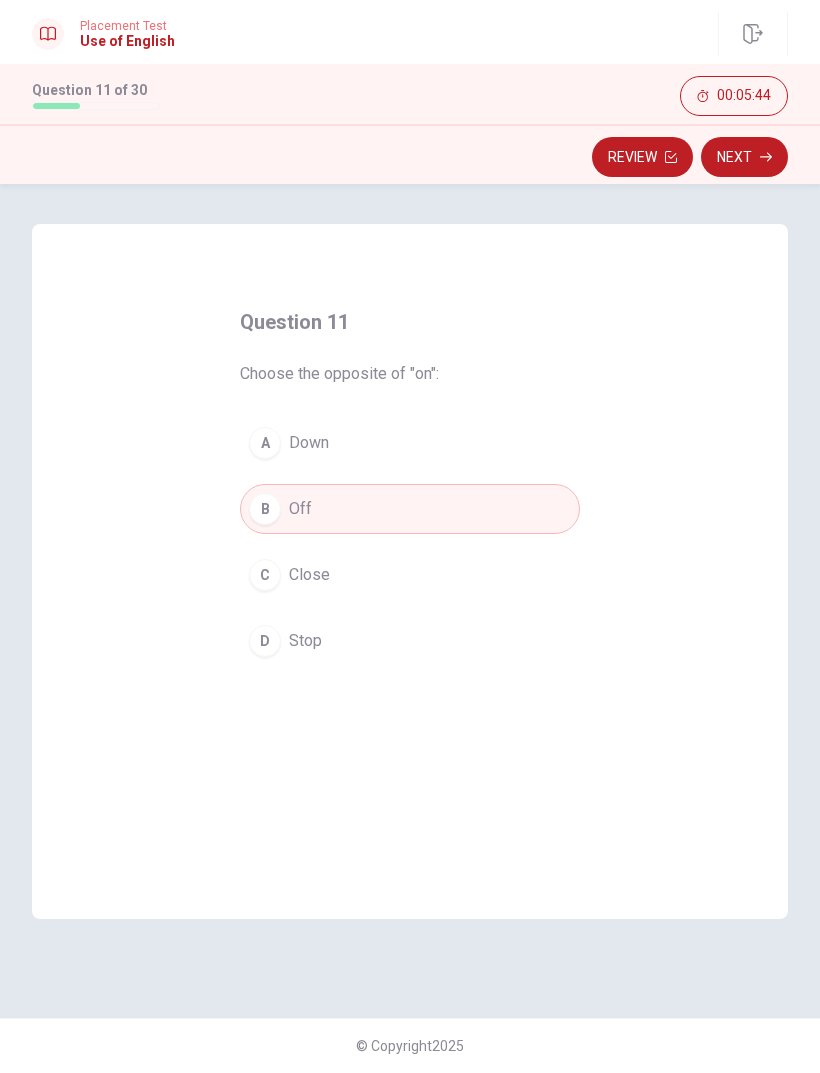click on "Next" at bounding box center (744, 157) 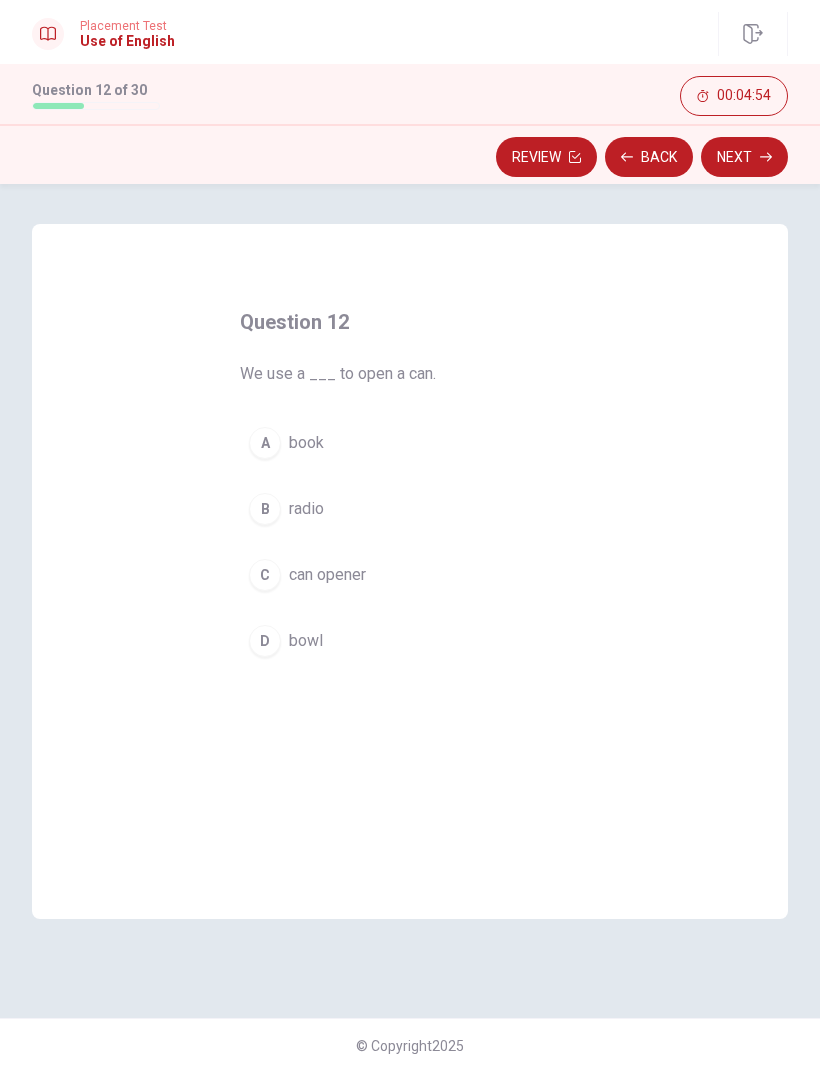 click on "C" at bounding box center [265, 575] 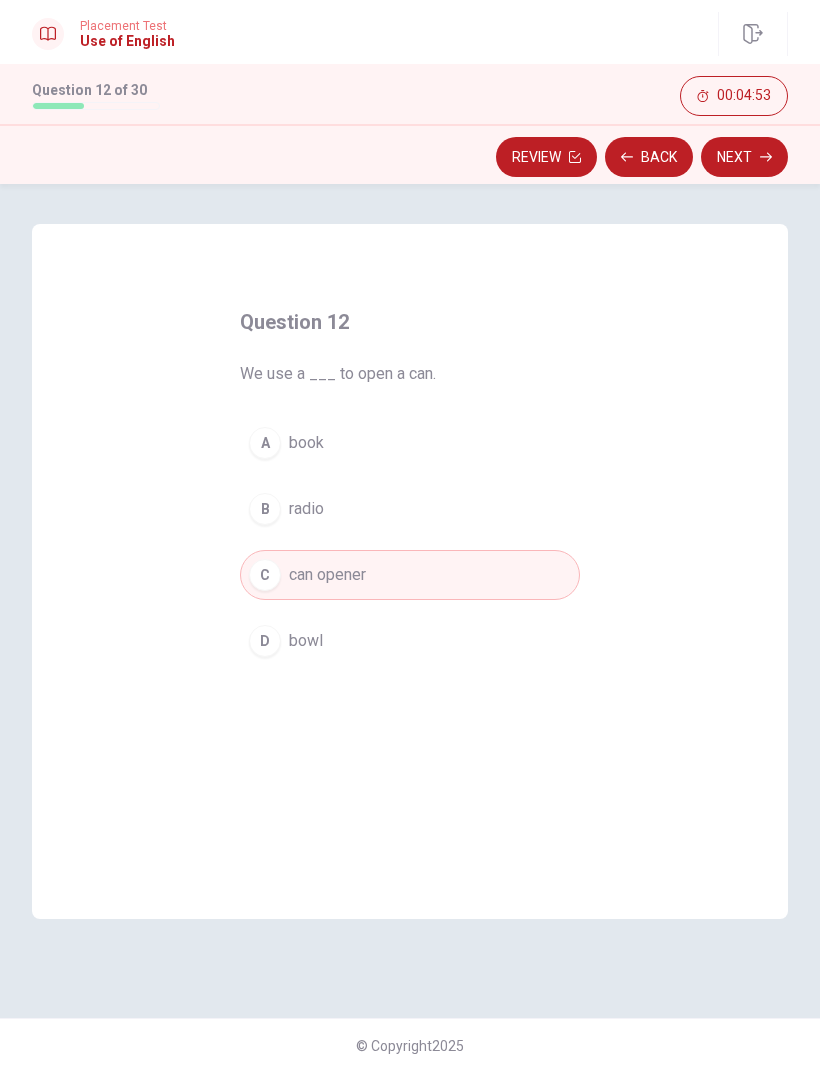 click 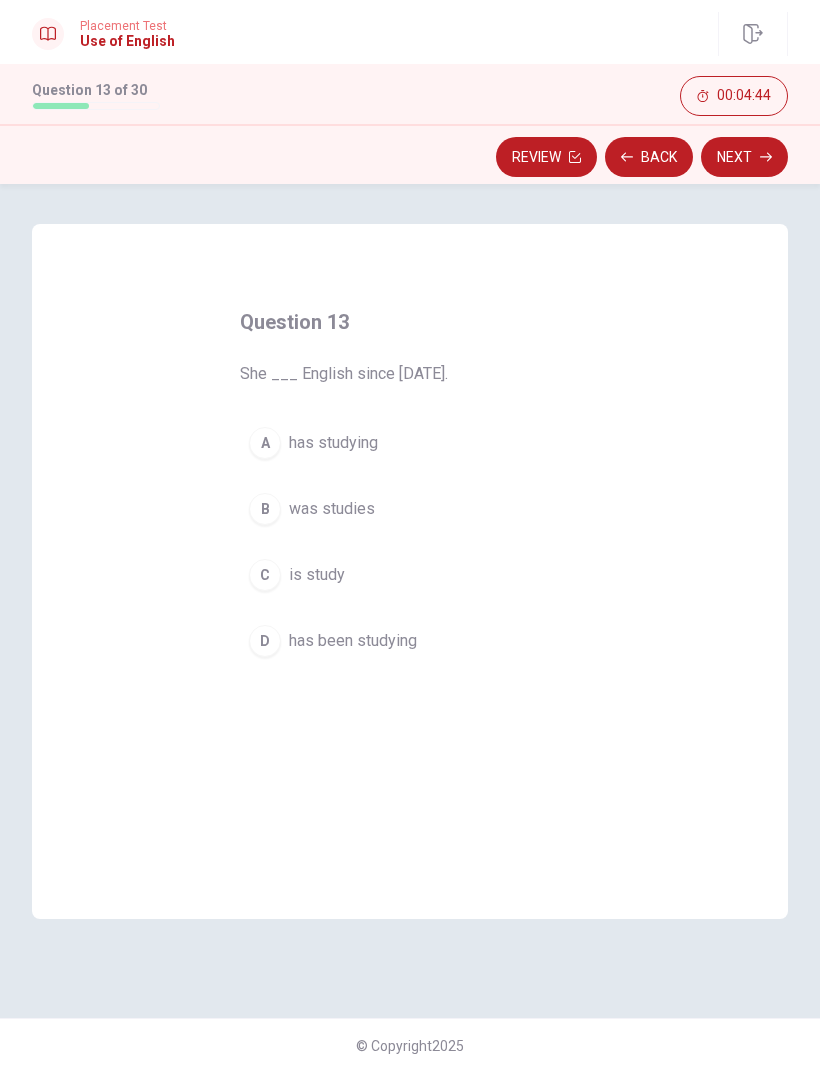 click on "D" at bounding box center (265, 641) 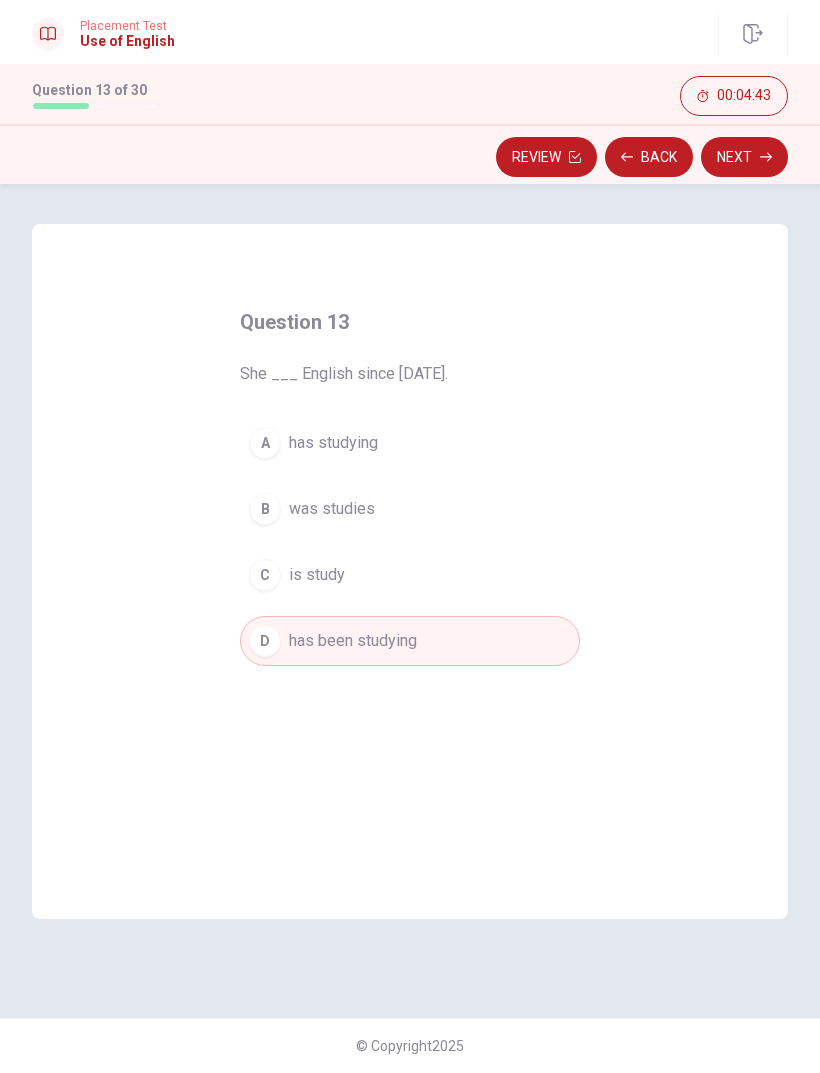 click on "Next" at bounding box center [744, 157] 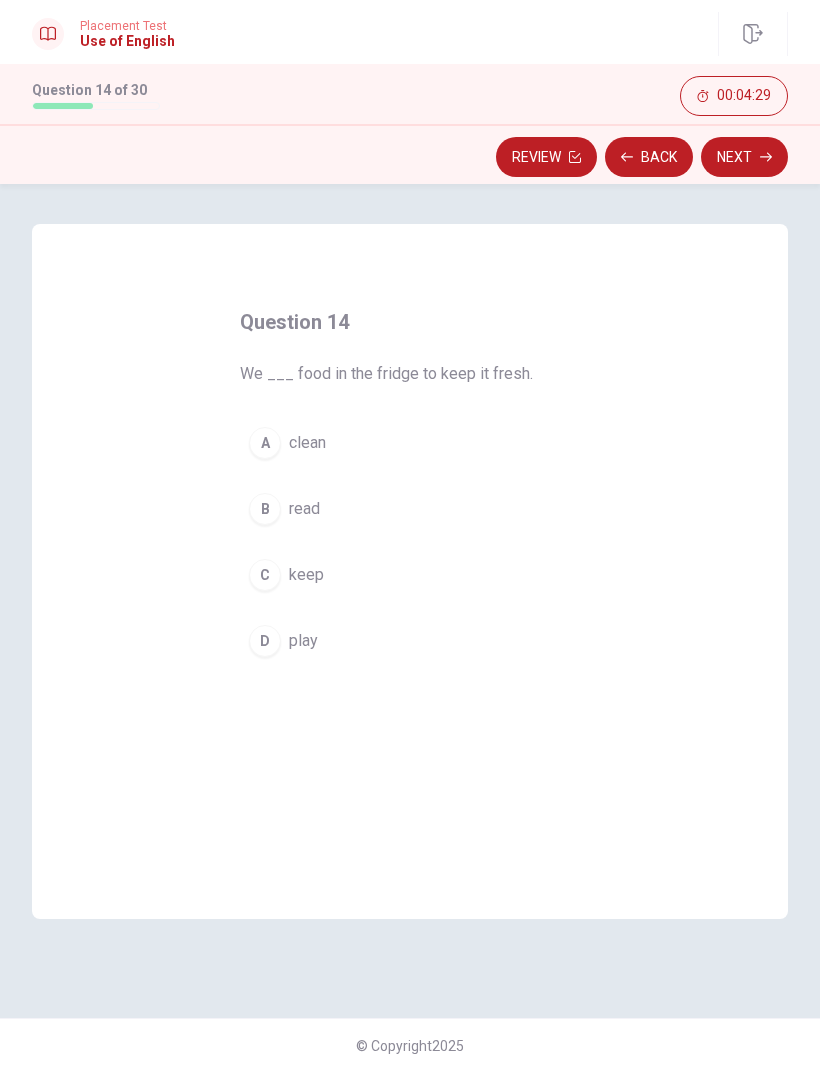click on "C keep" at bounding box center (410, 575) 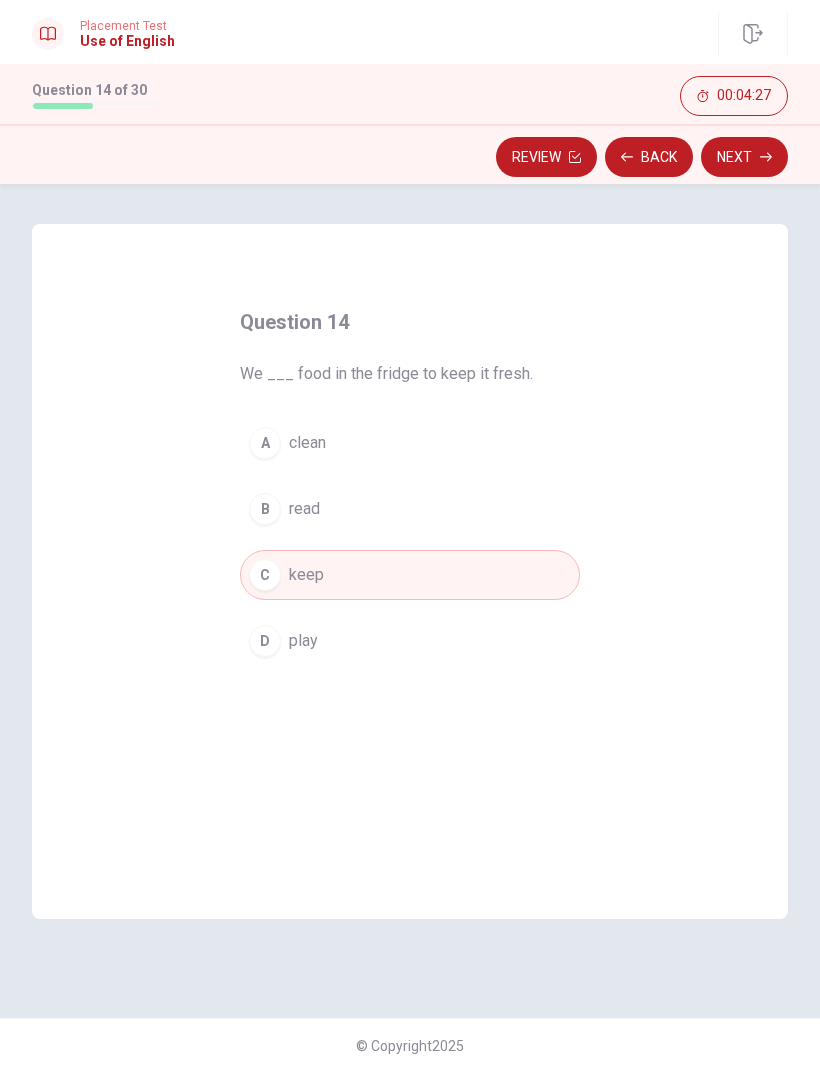 click on "Next" at bounding box center (744, 157) 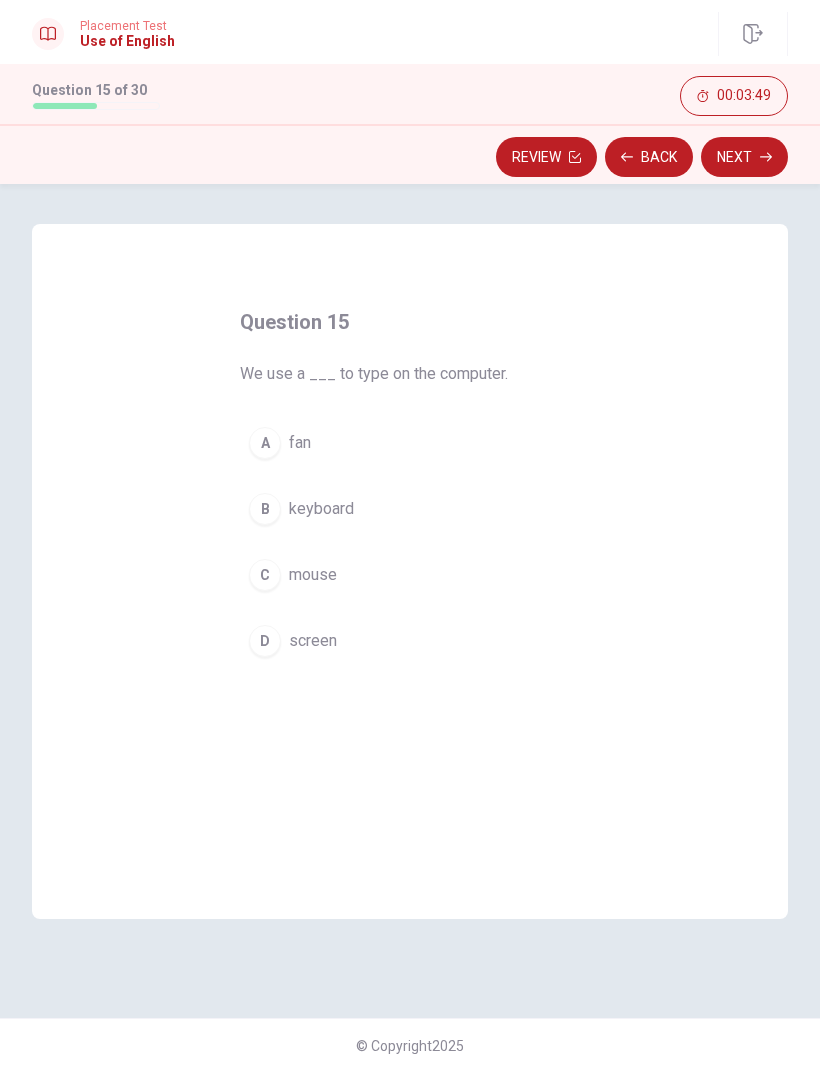 click on "B keyboard" at bounding box center (410, 509) 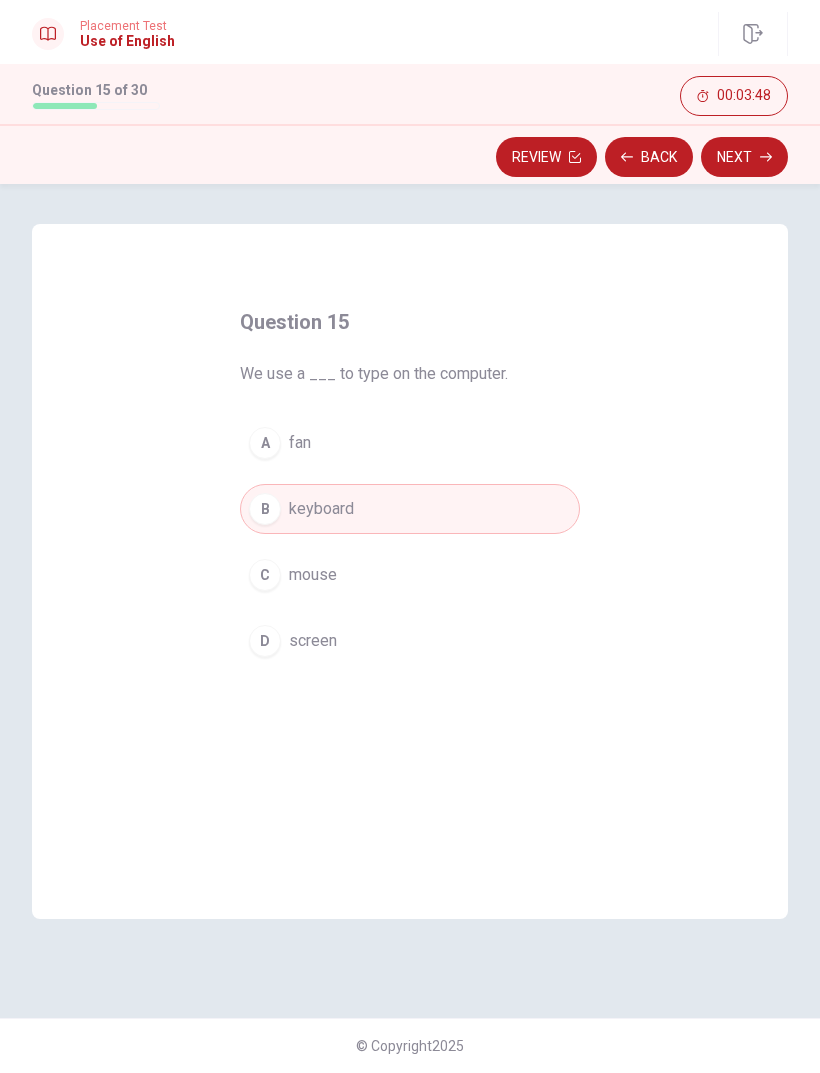 click on "Next" at bounding box center [744, 157] 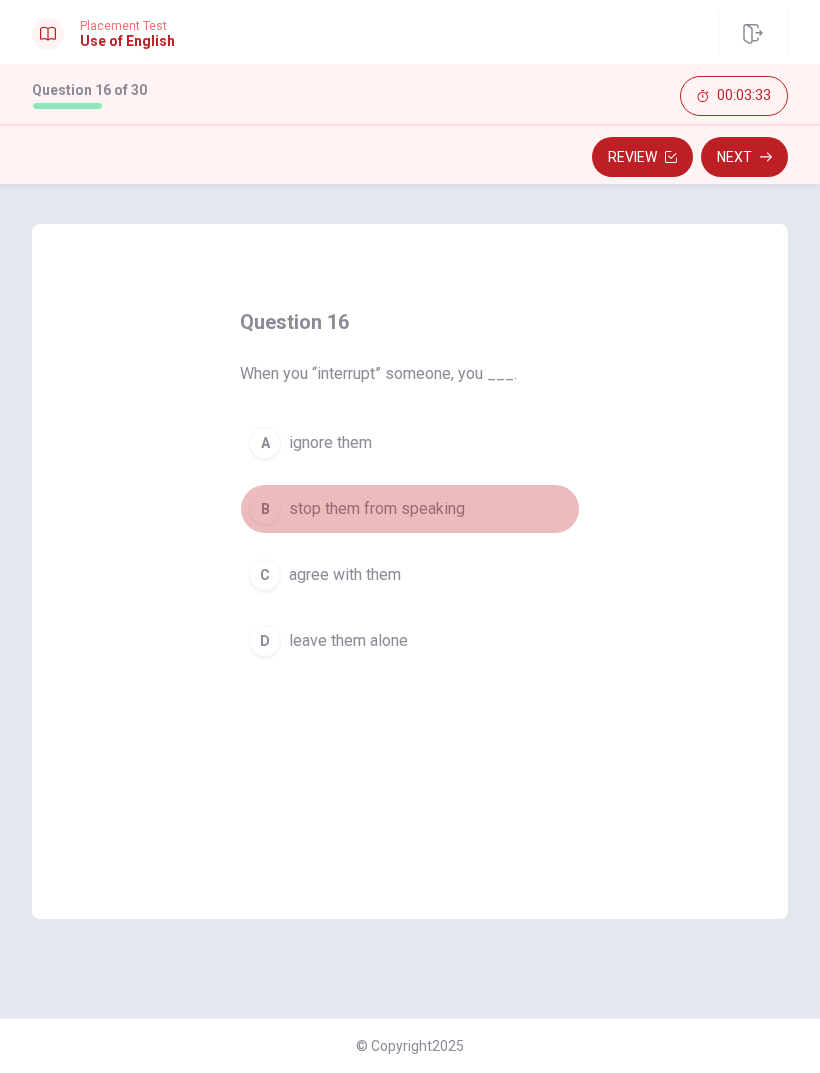 click on "B stop them from speaking" at bounding box center (410, 509) 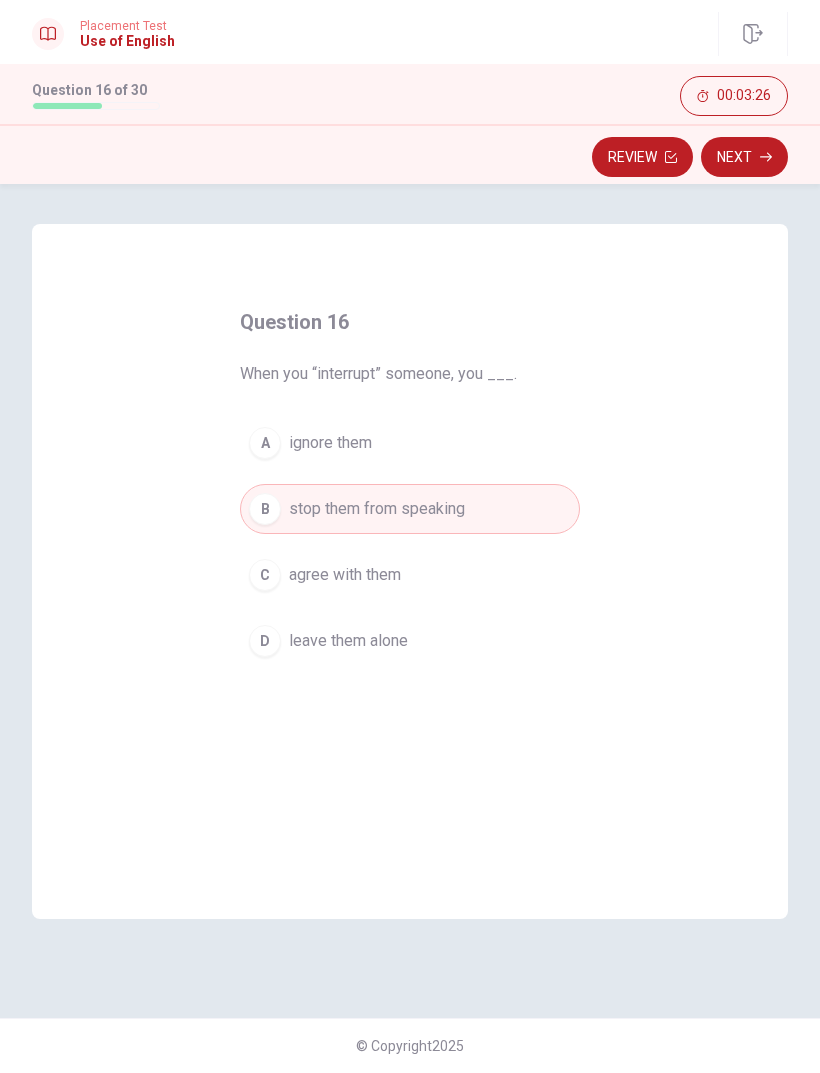 click on "Next" at bounding box center [744, 157] 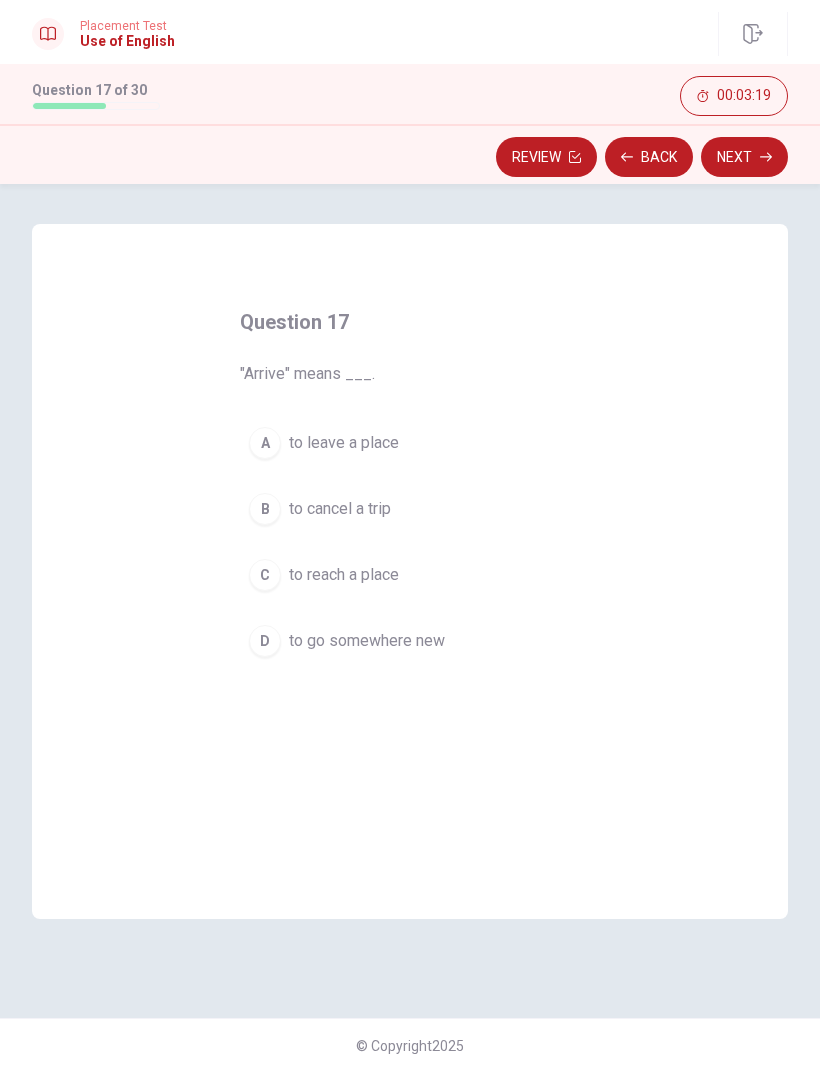 click on "to leave a place" at bounding box center (344, 443) 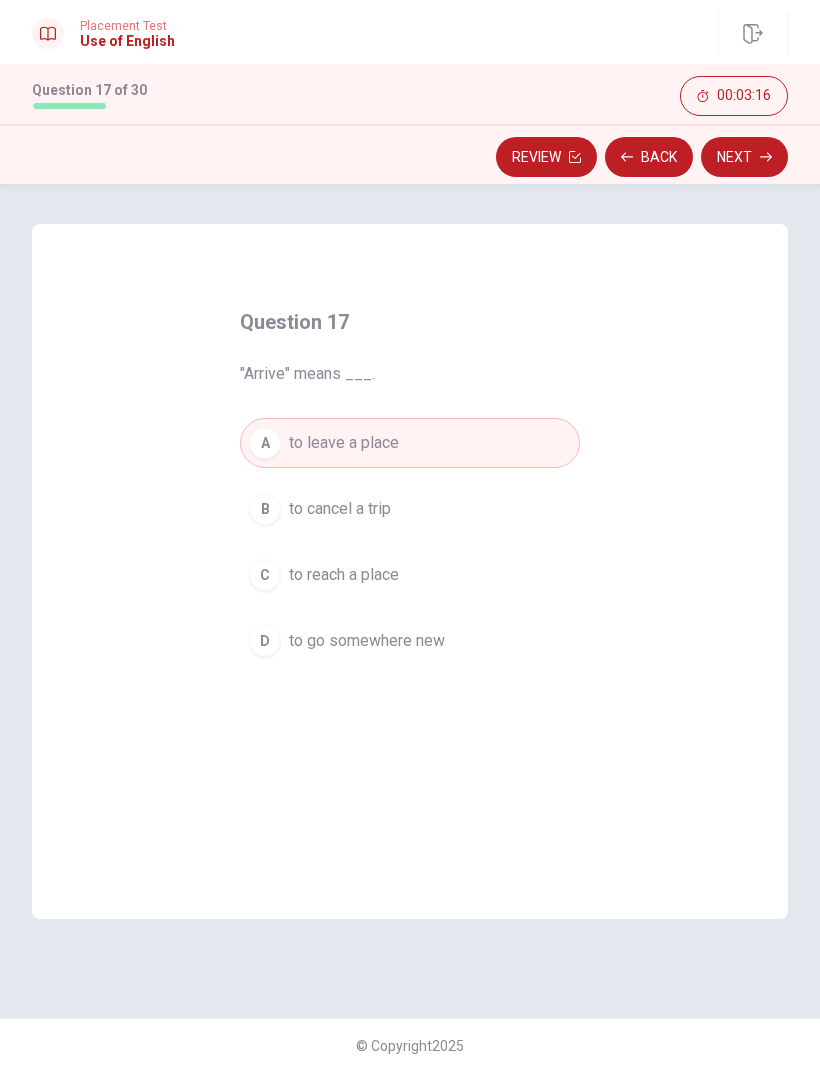 click on "Next" at bounding box center (744, 157) 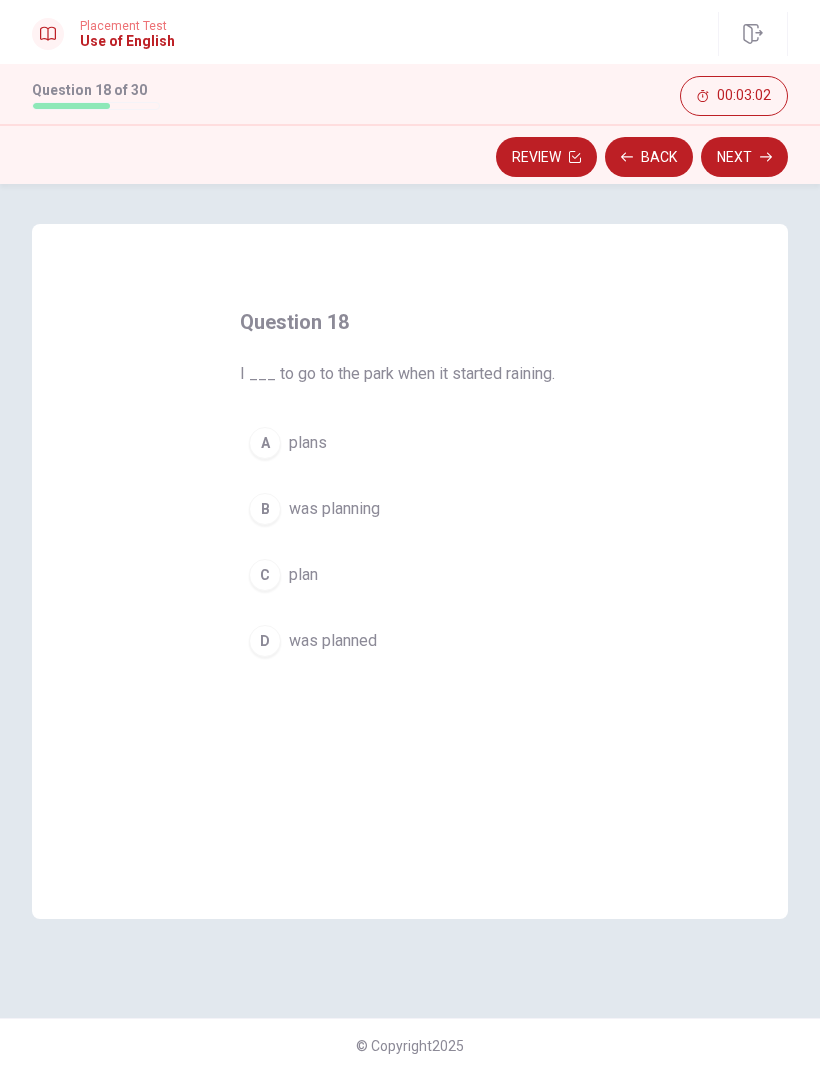 click on "C" at bounding box center [265, 575] 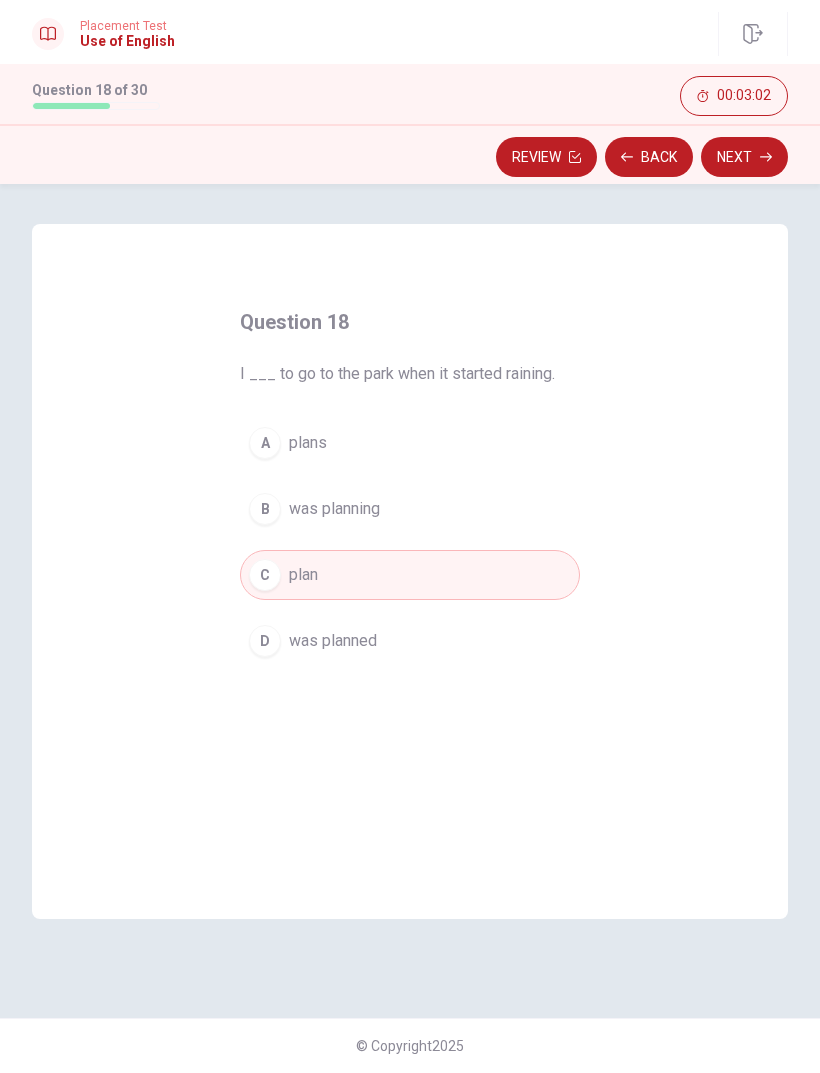 click on "Next" at bounding box center (744, 157) 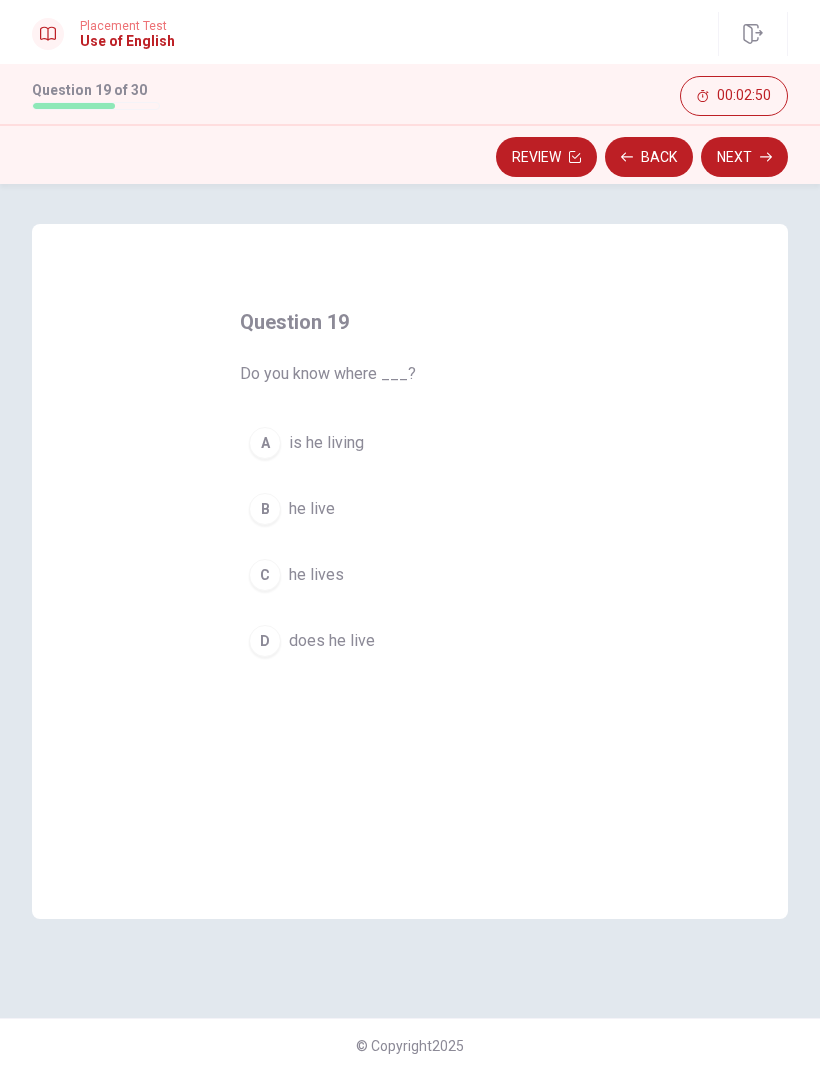 click on "B" at bounding box center [265, 509] 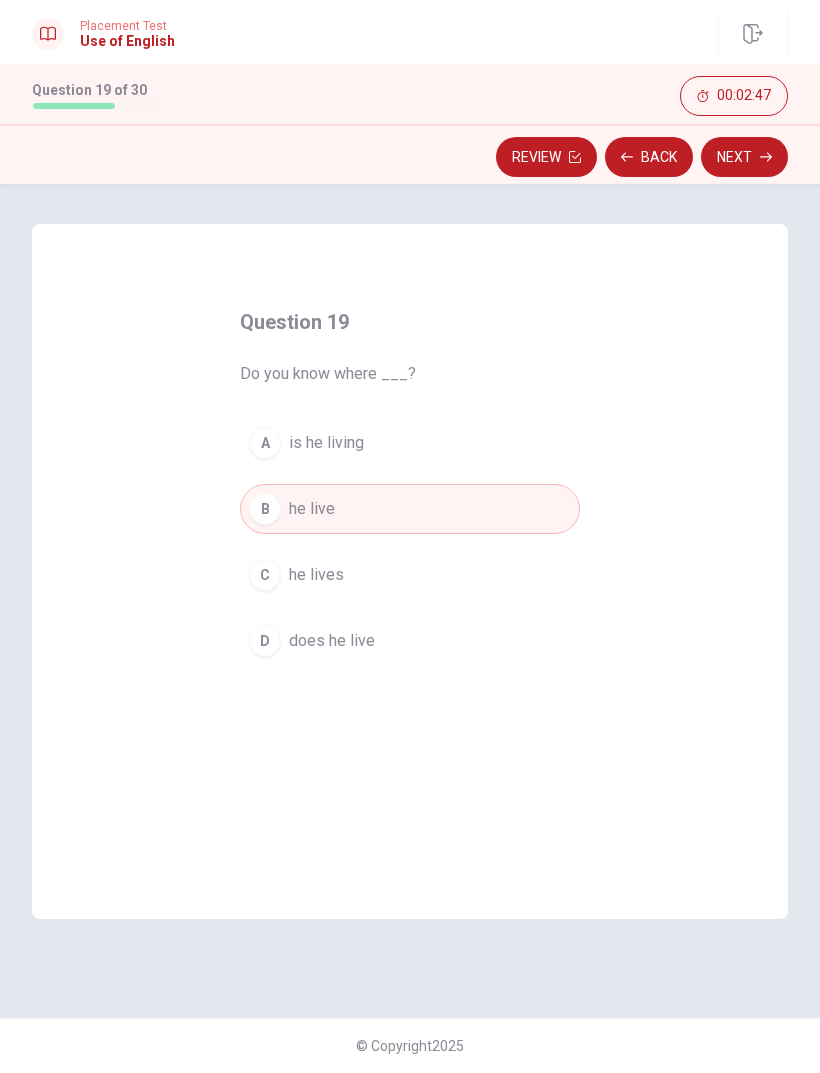 click on "he lives" at bounding box center (316, 575) 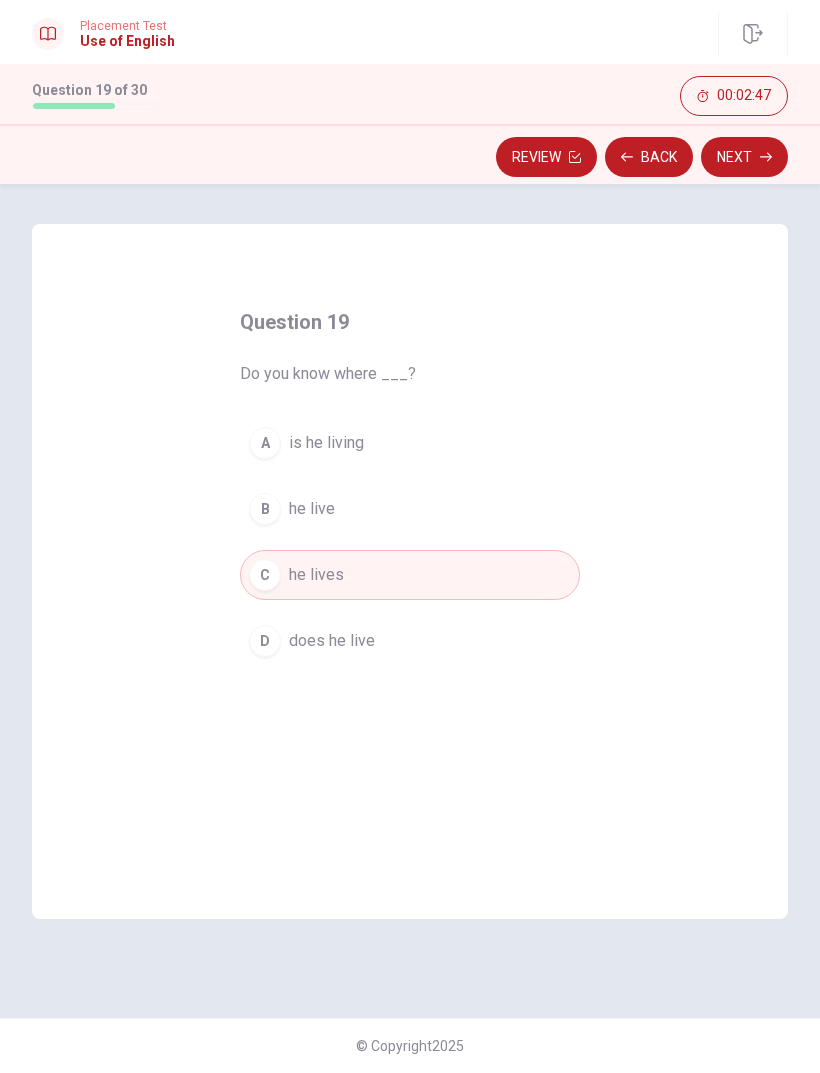 click on "Next" at bounding box center [744, 157] 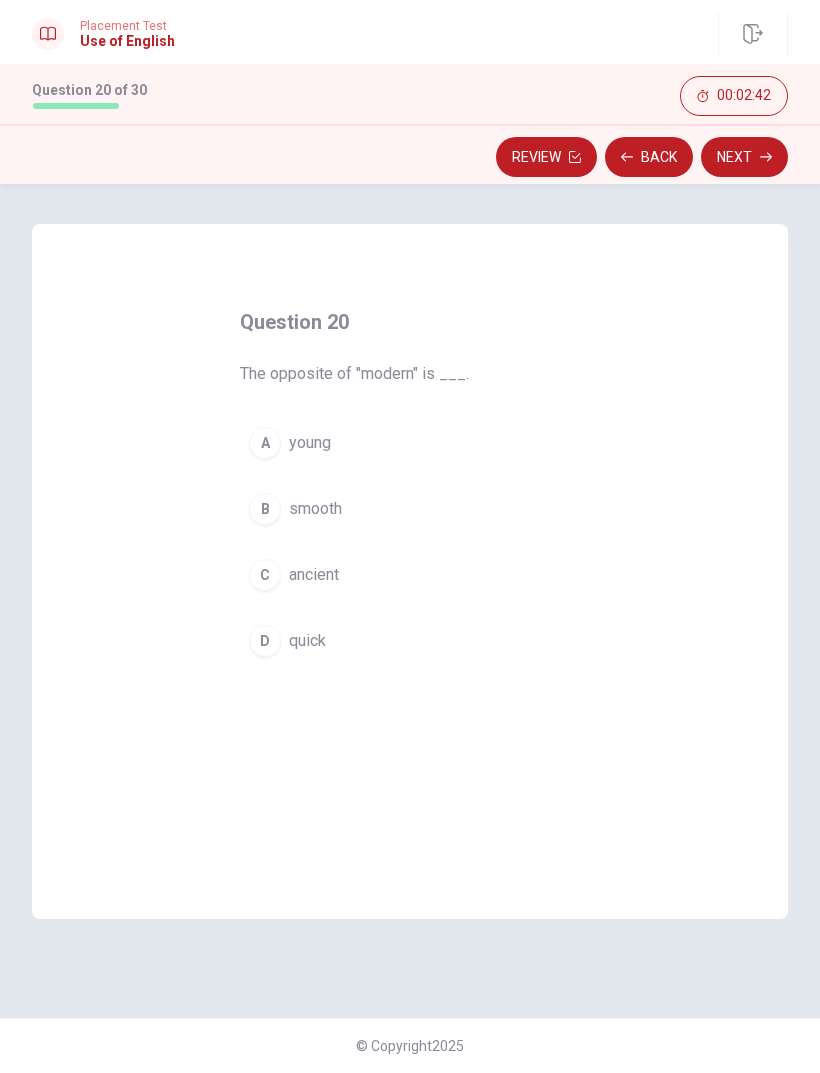 click on "young" at bounding box center [310, 443] 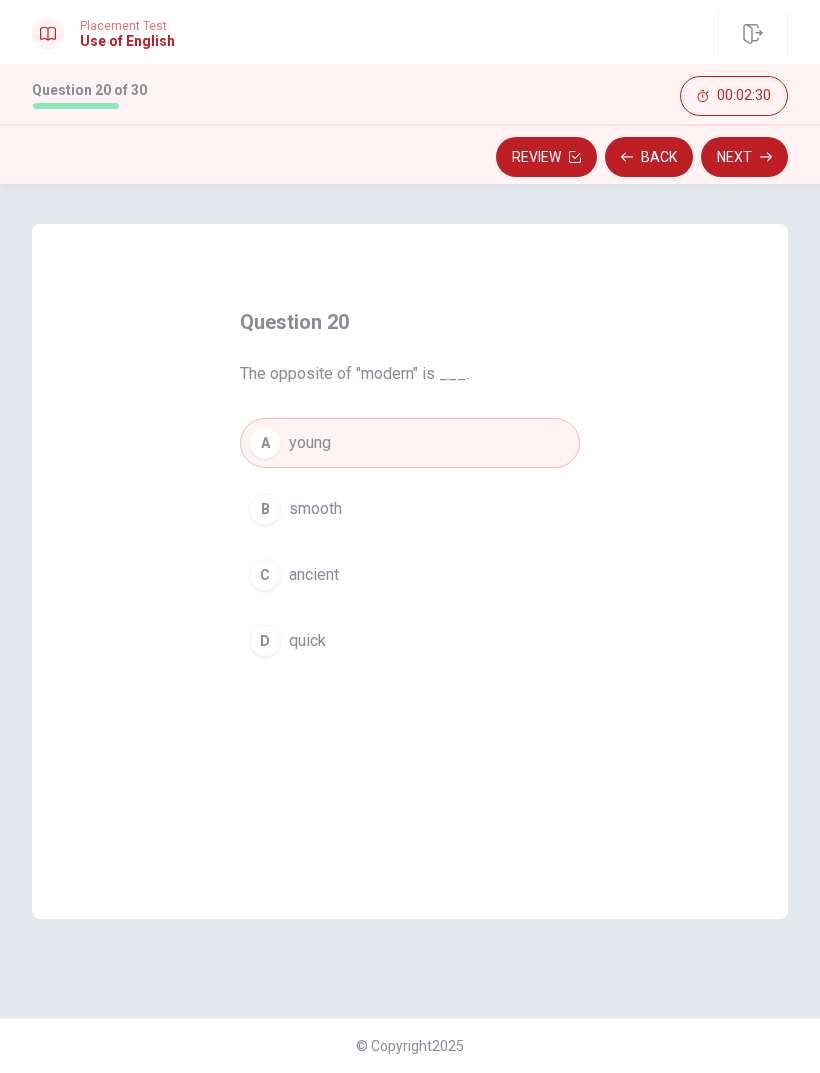 click on "C ancient" at bounding box center (410, 575) 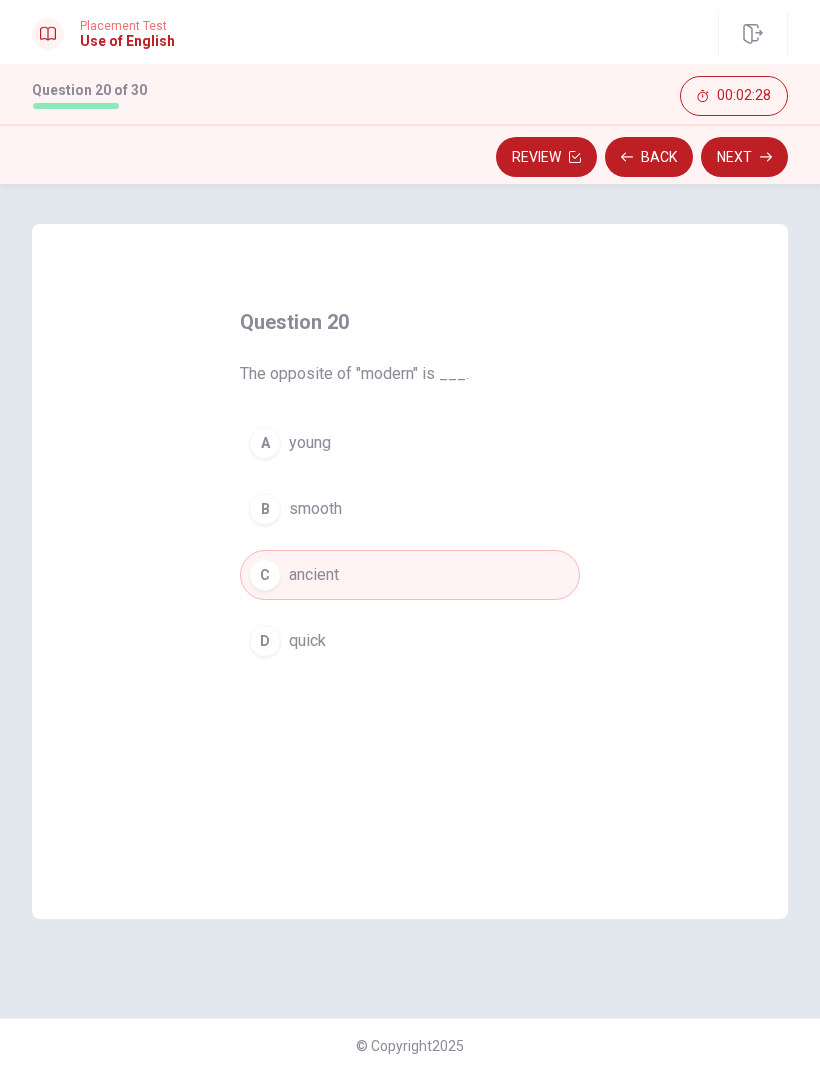 click 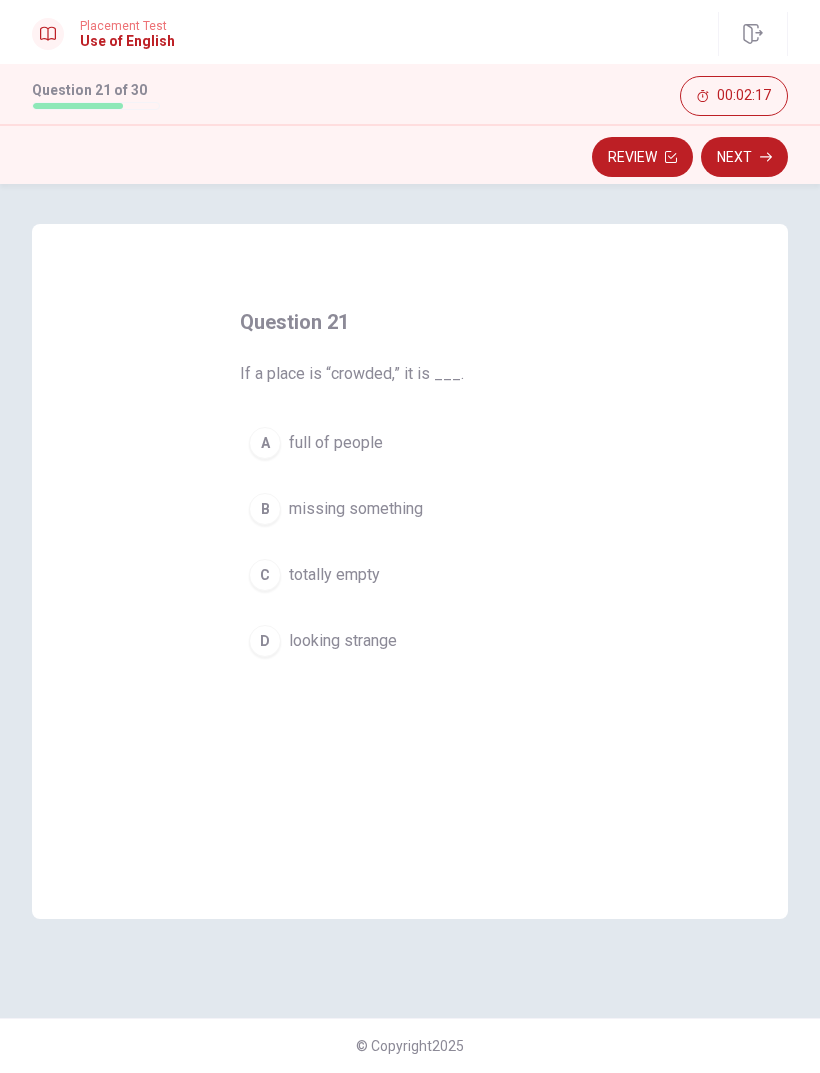 click on "Next" at bounding box center (744, 157) 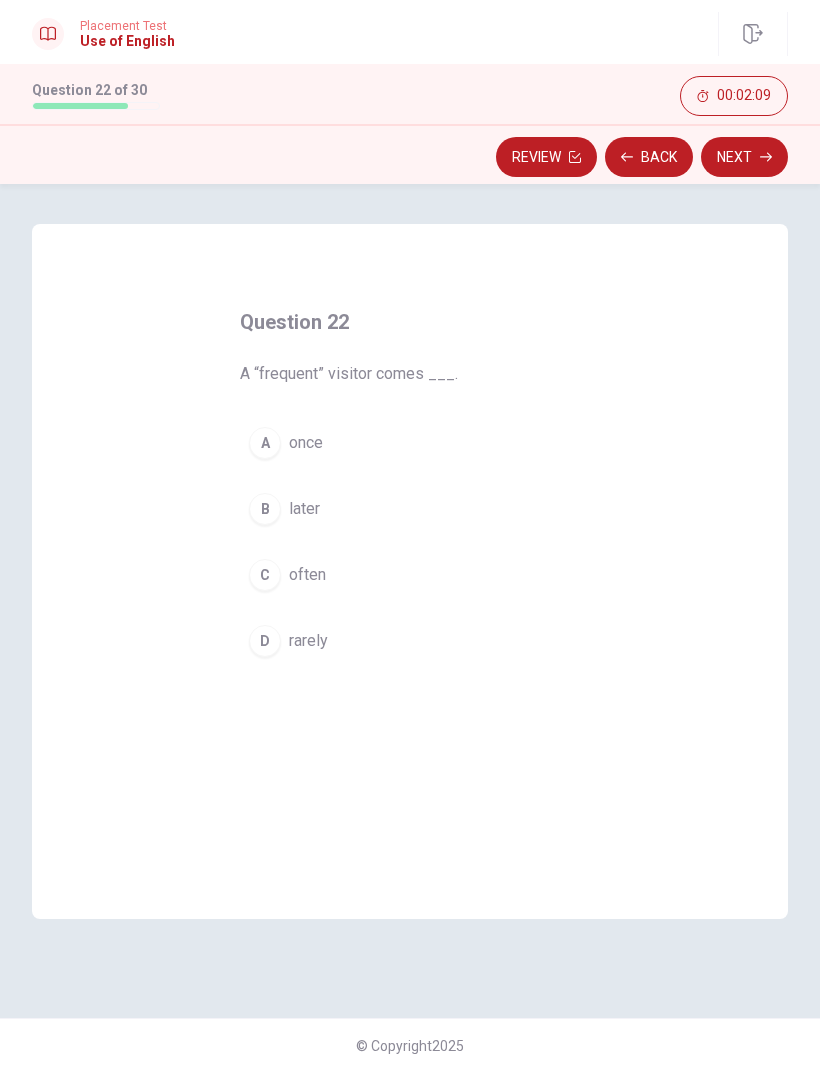 click on "rarely" at bounding box center (308, 641) 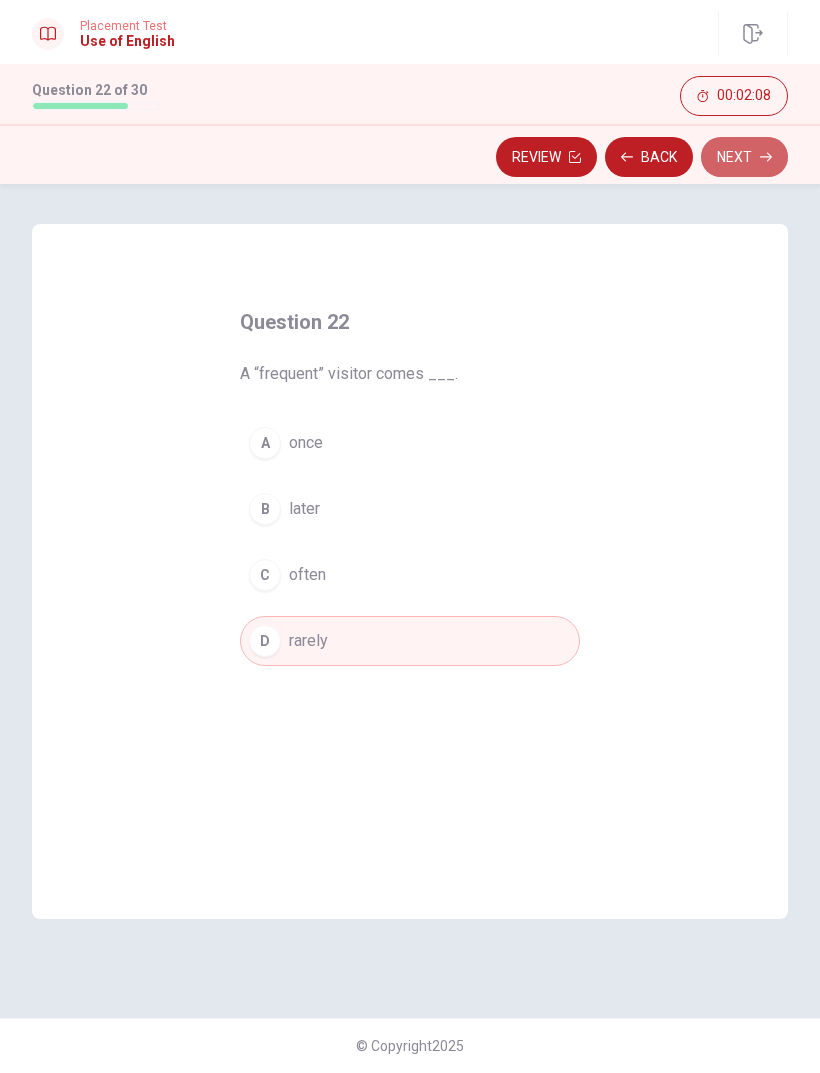 click on "Next" at bounding box center (744, 157) 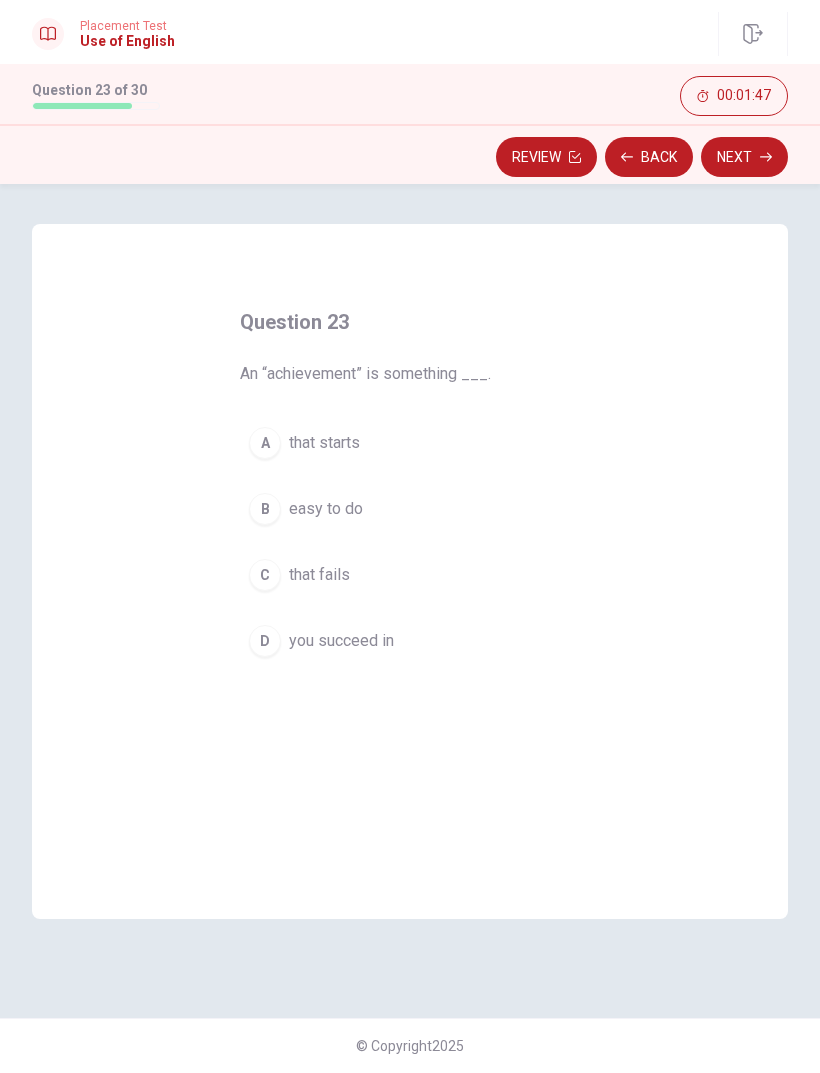 click on "you succeed in" at bounding box center (341, 641) 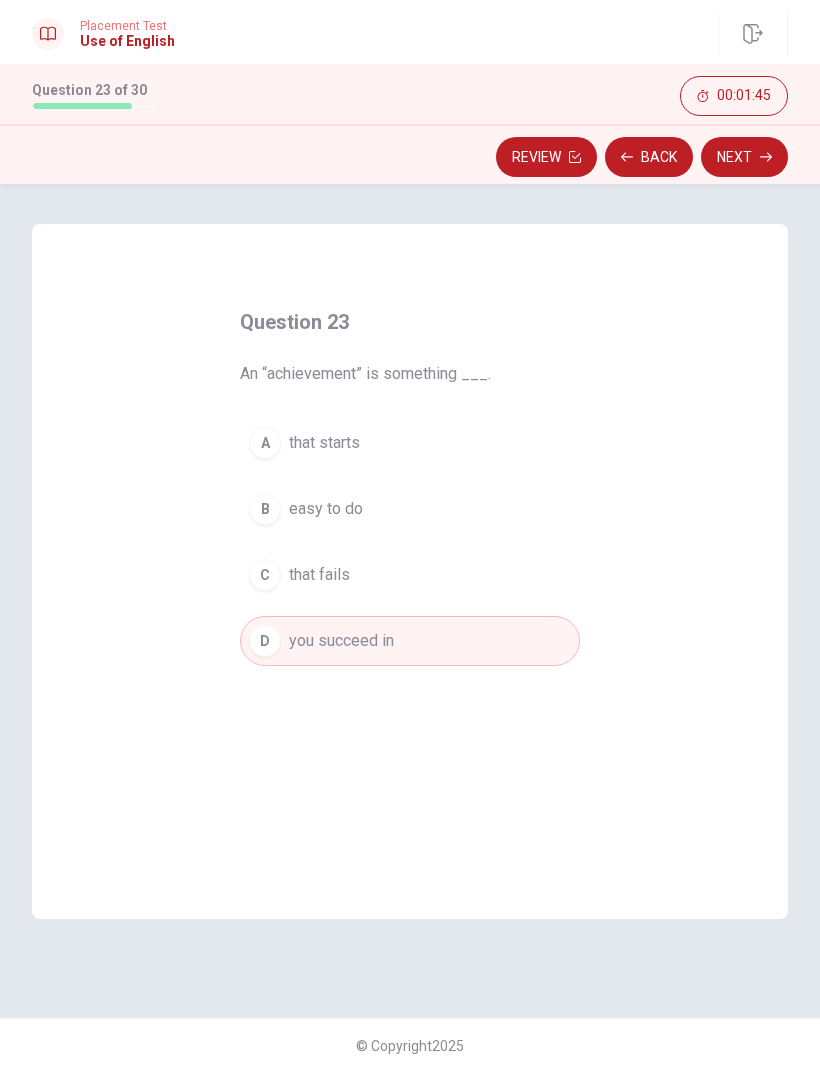 click on "Next" at bounding box center (744, 157) 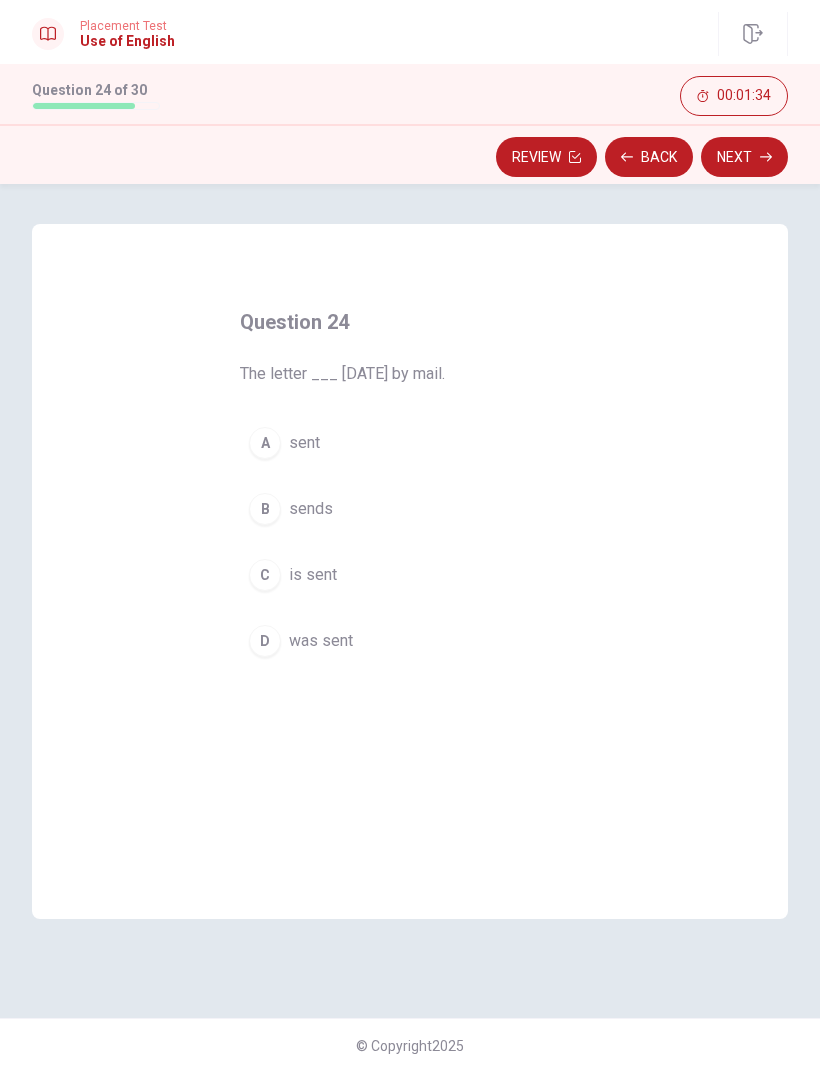 click on "D was sent" at bounding box center [410, 641] 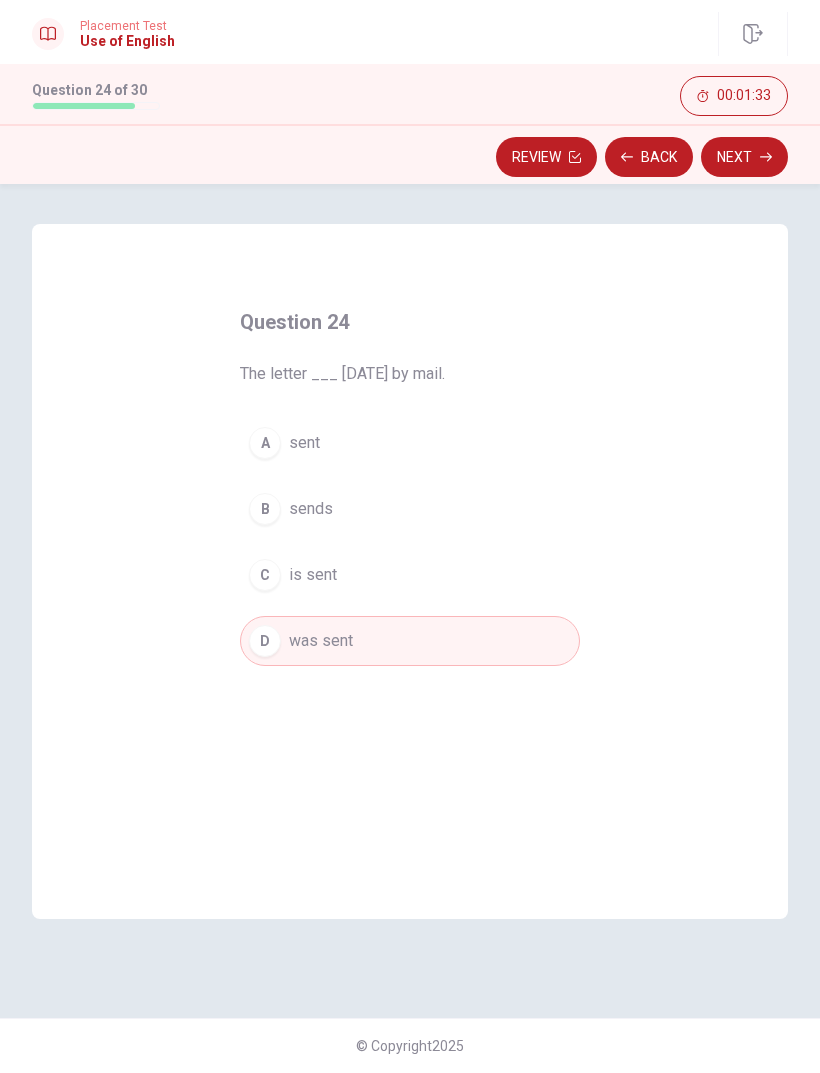 click on "Next" at bounding box center (744, 157) 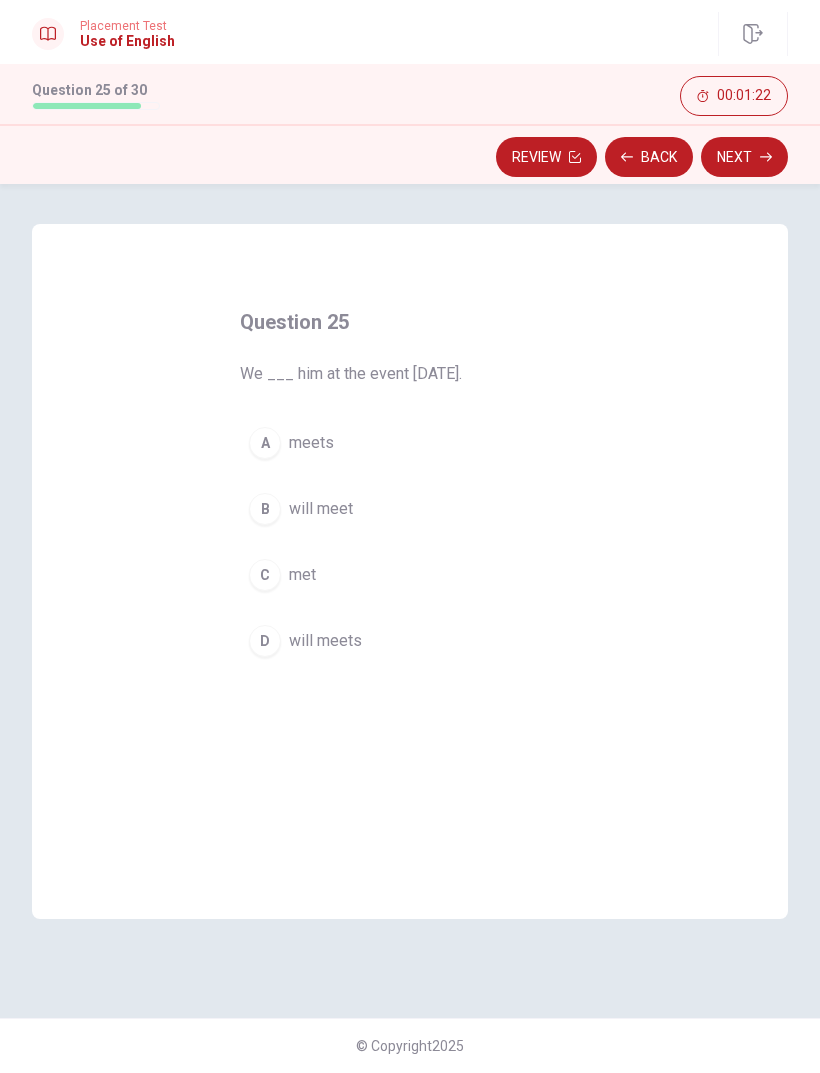 click on "will meet" at bounding box center (321, 509) 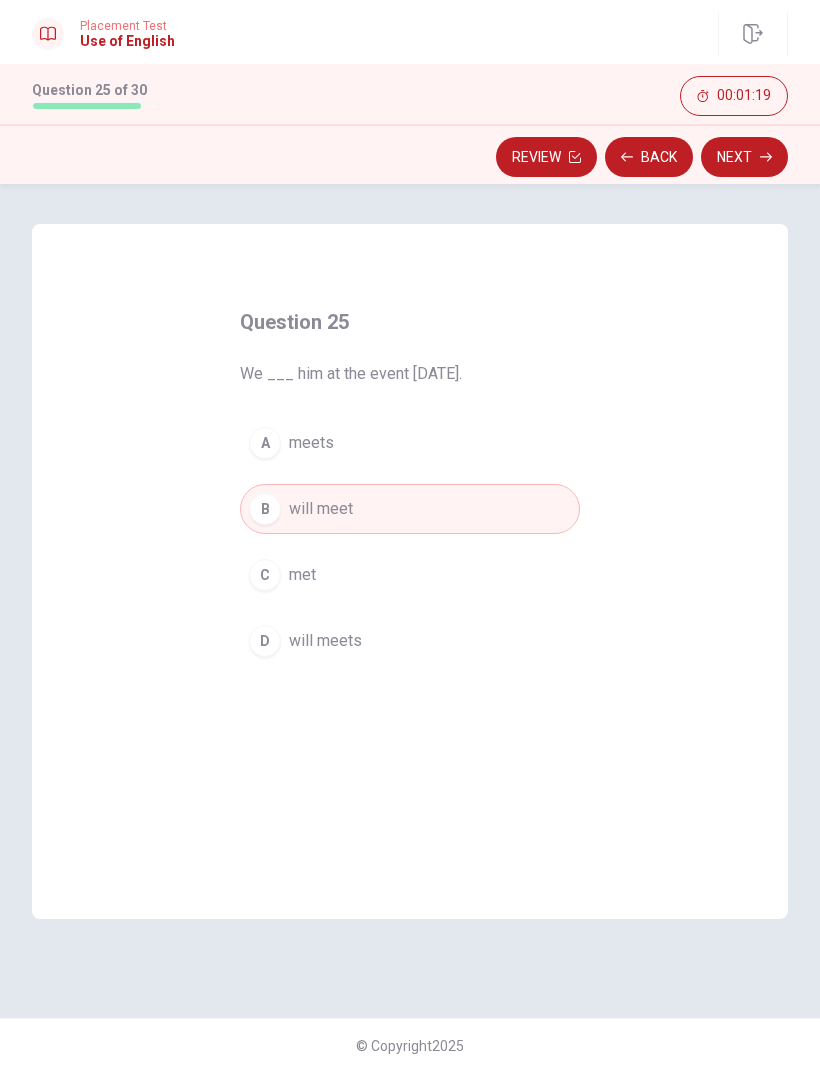 click on "Next" at bounding box center (744, 157) 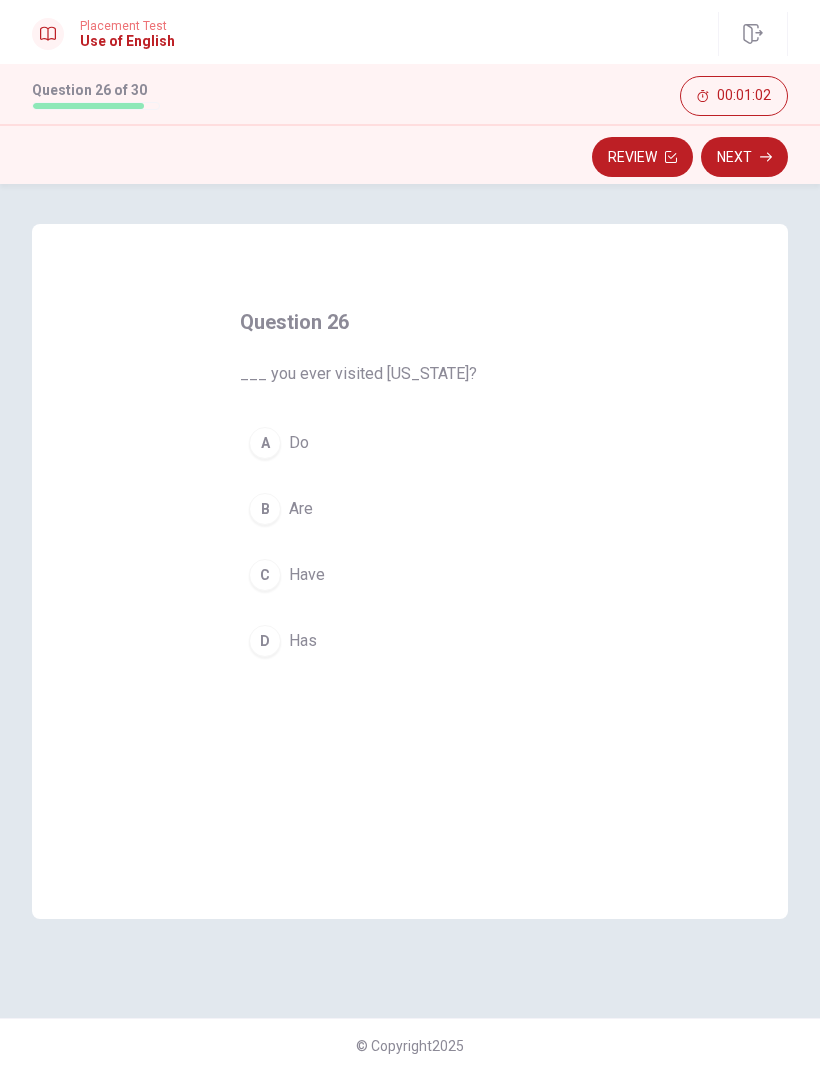 click on "Do" at bounding box center [299, 443] 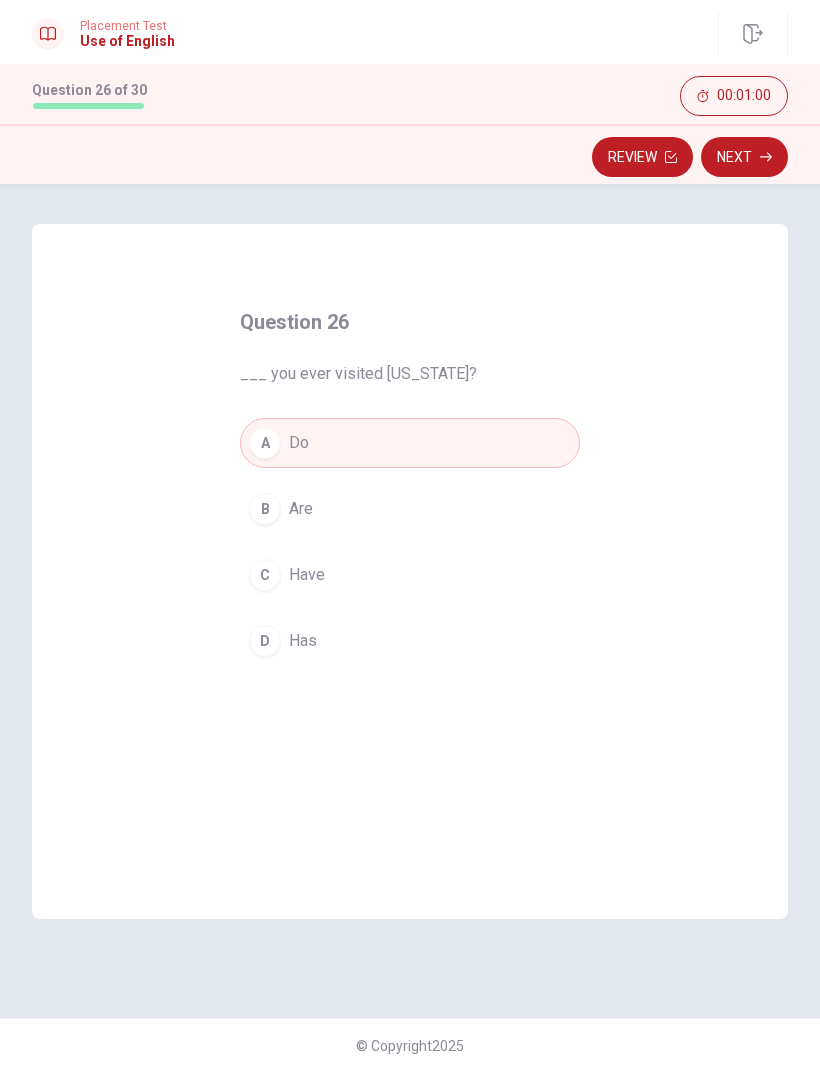 click on "Next" at bounding box center (744, 157) 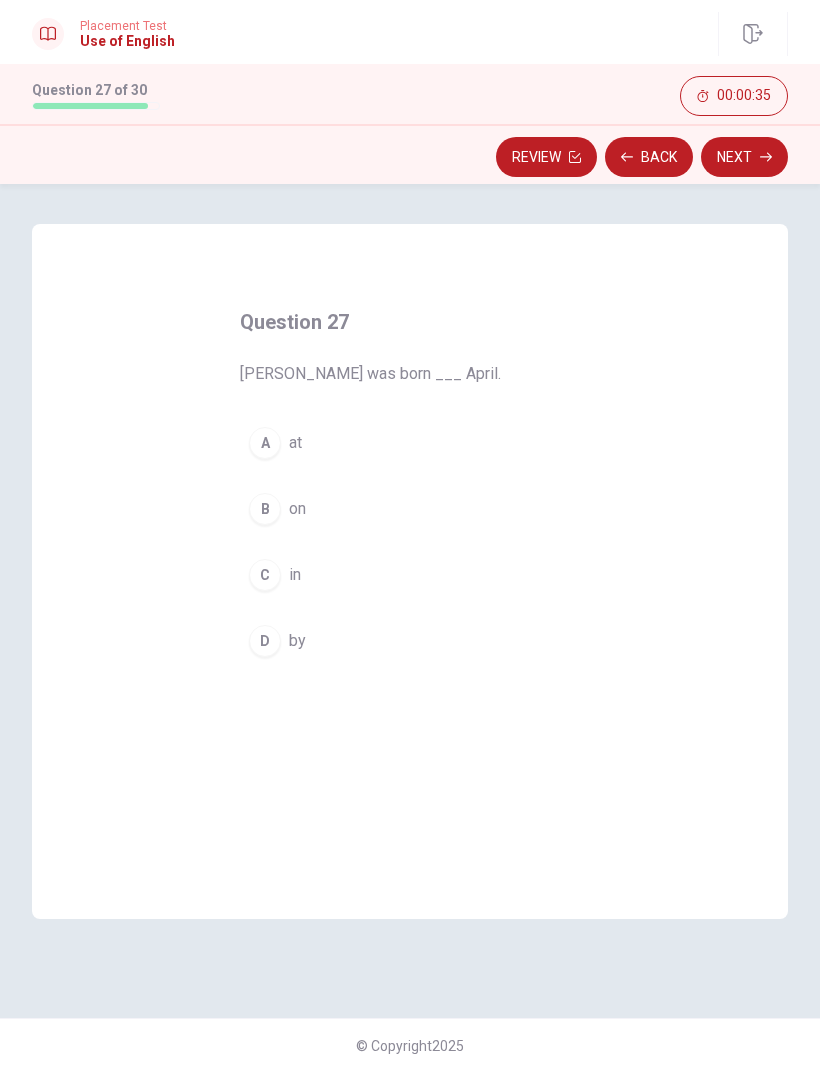 click on "C in" at bounding box center [410, 575] 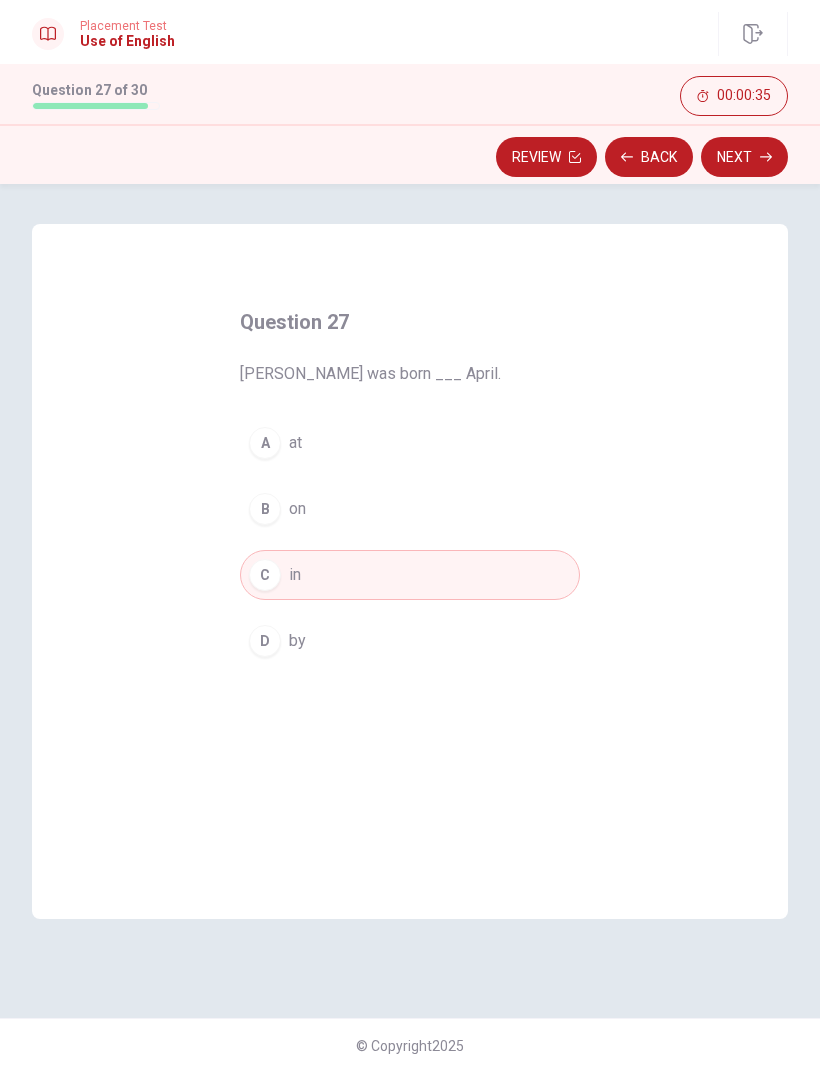 click on "Next" at bounding box center [744, 157] 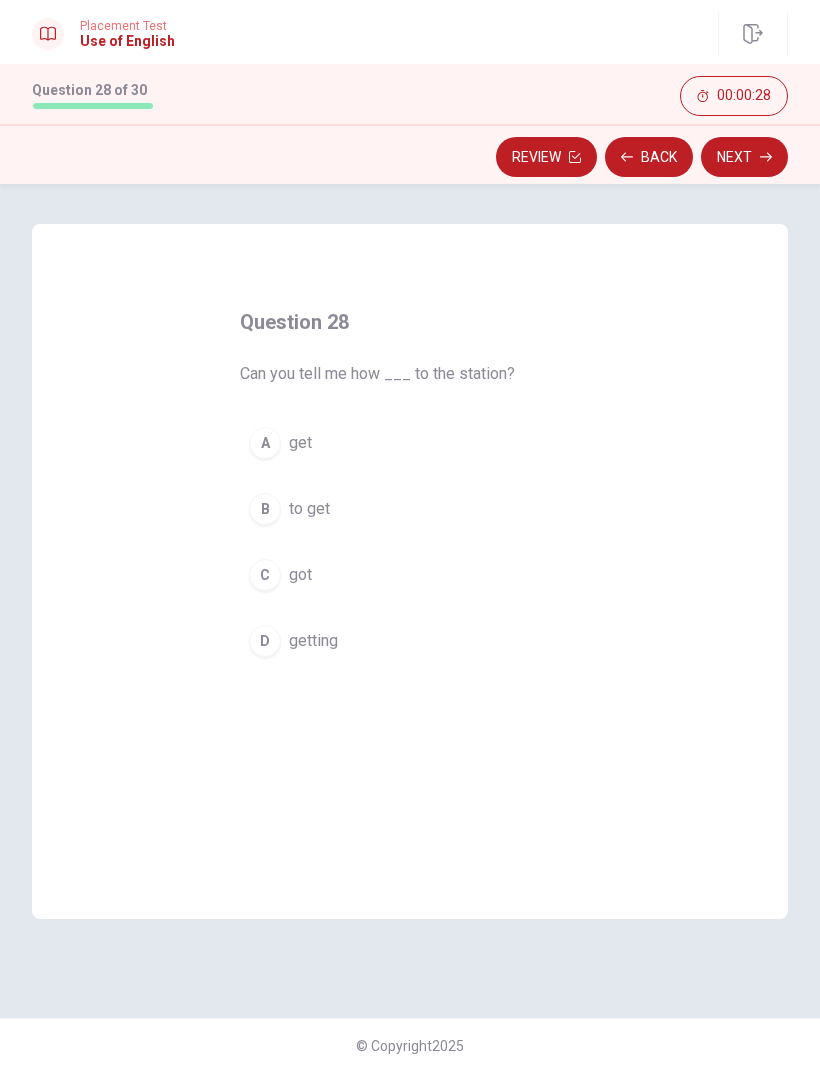 click on "A get" at bounding box center (410, 443) 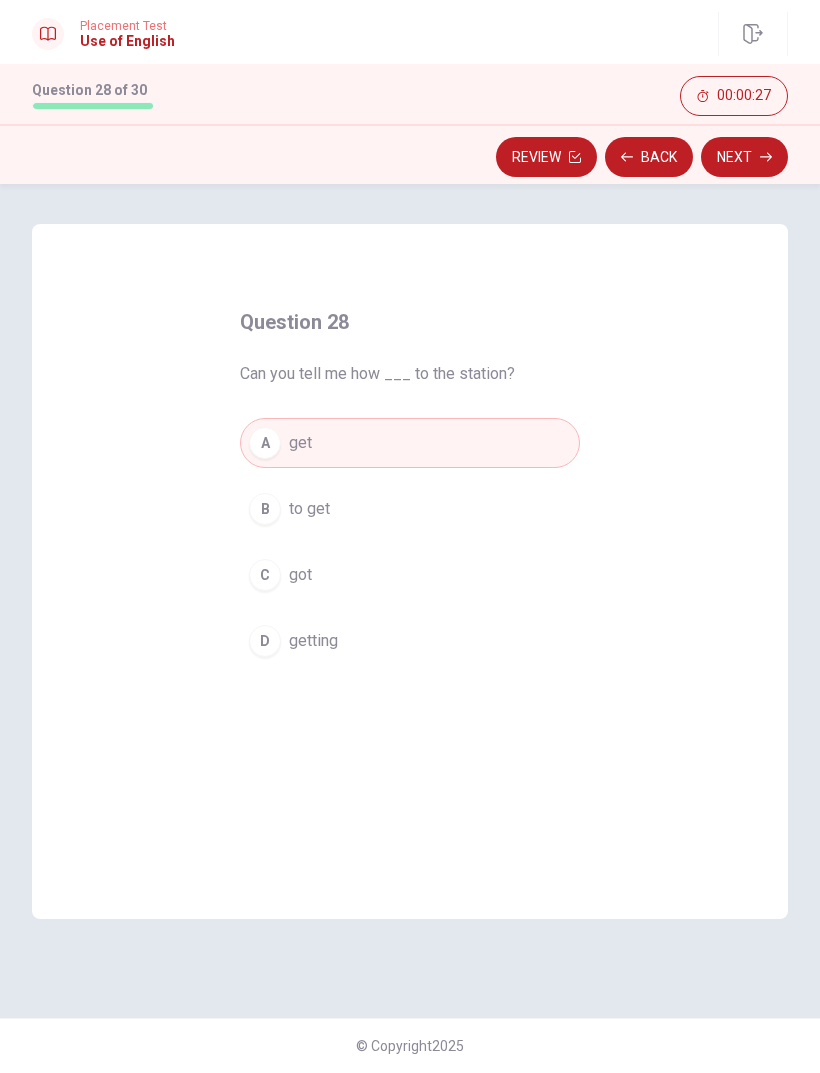 click on "Next" at bounding box center (744, 157) 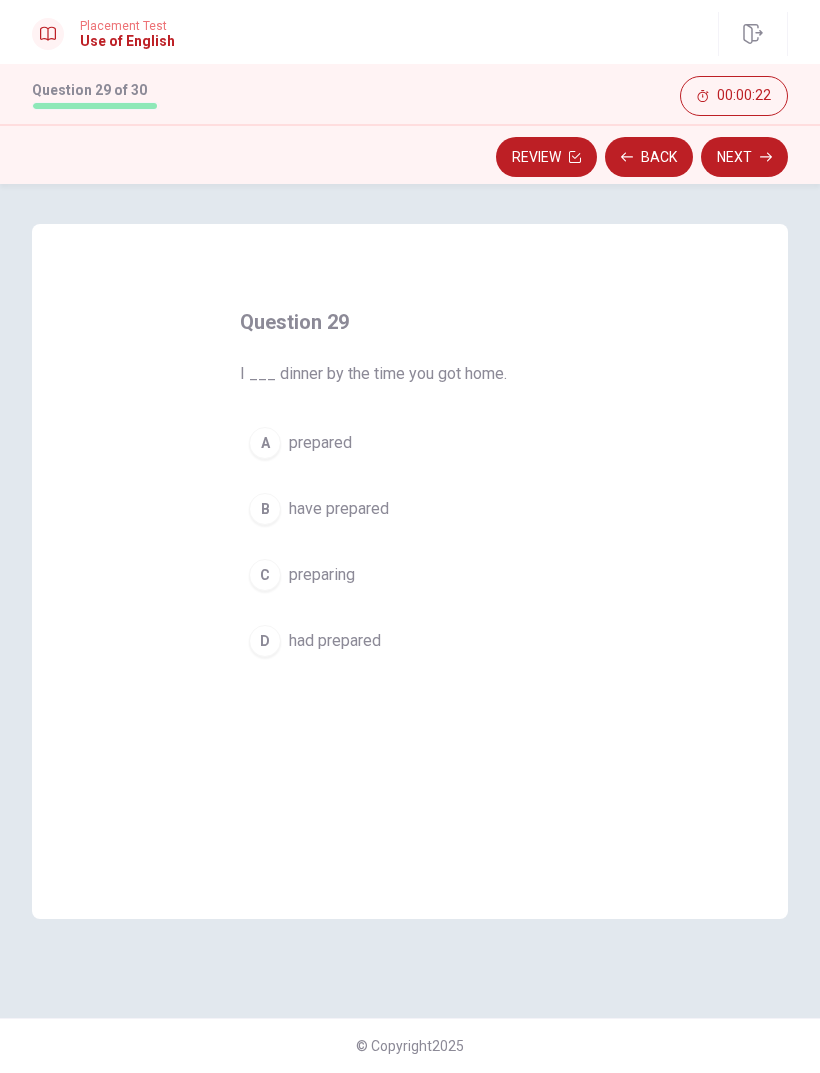 click on "prepared" at bounding box center (320, 443) 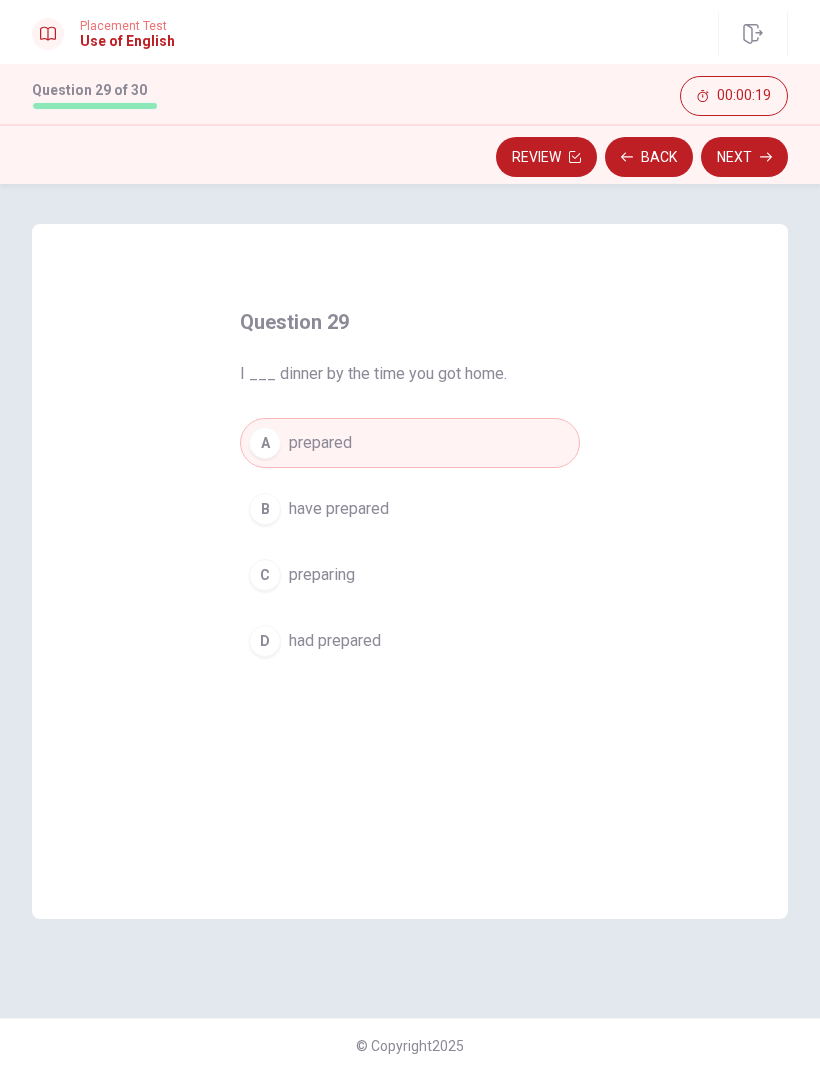 click on "C preparing" at bounding box center (410, 575) 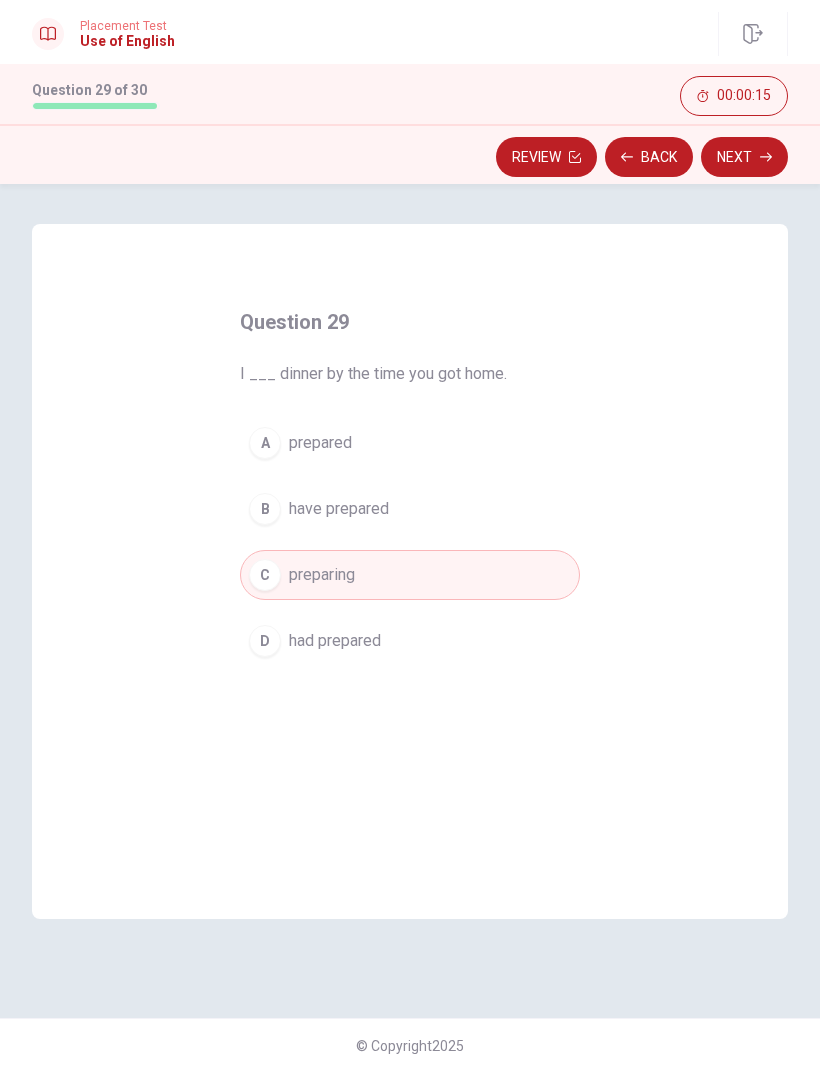 click on "Next" at bounding box center (744, 157) 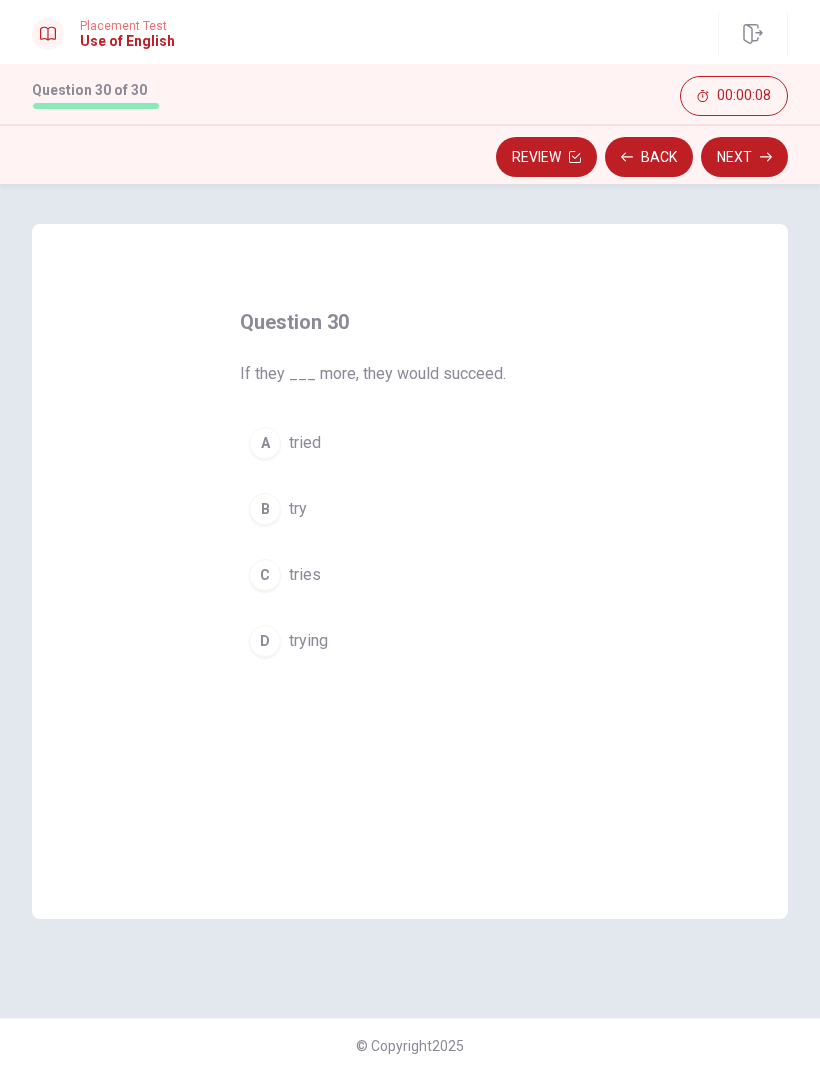 click on "D trying" at bounding box center [410, 641] 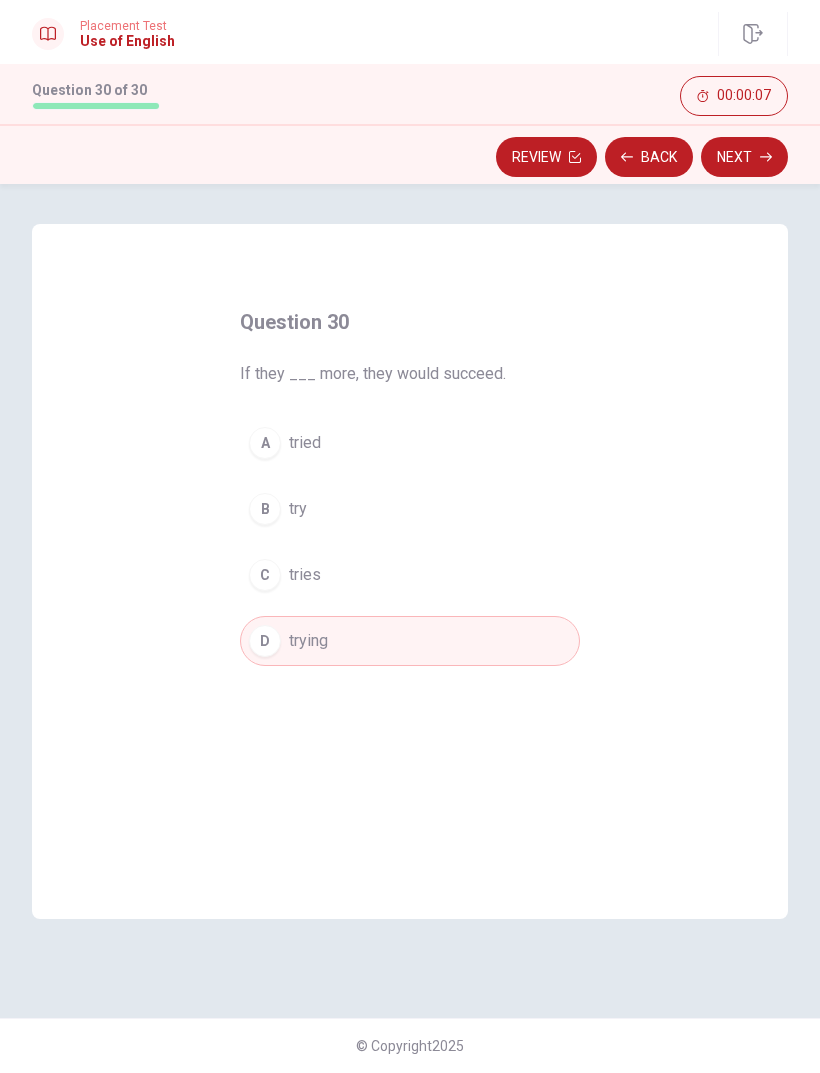 click on "Next" at bounding box center (744, 157) 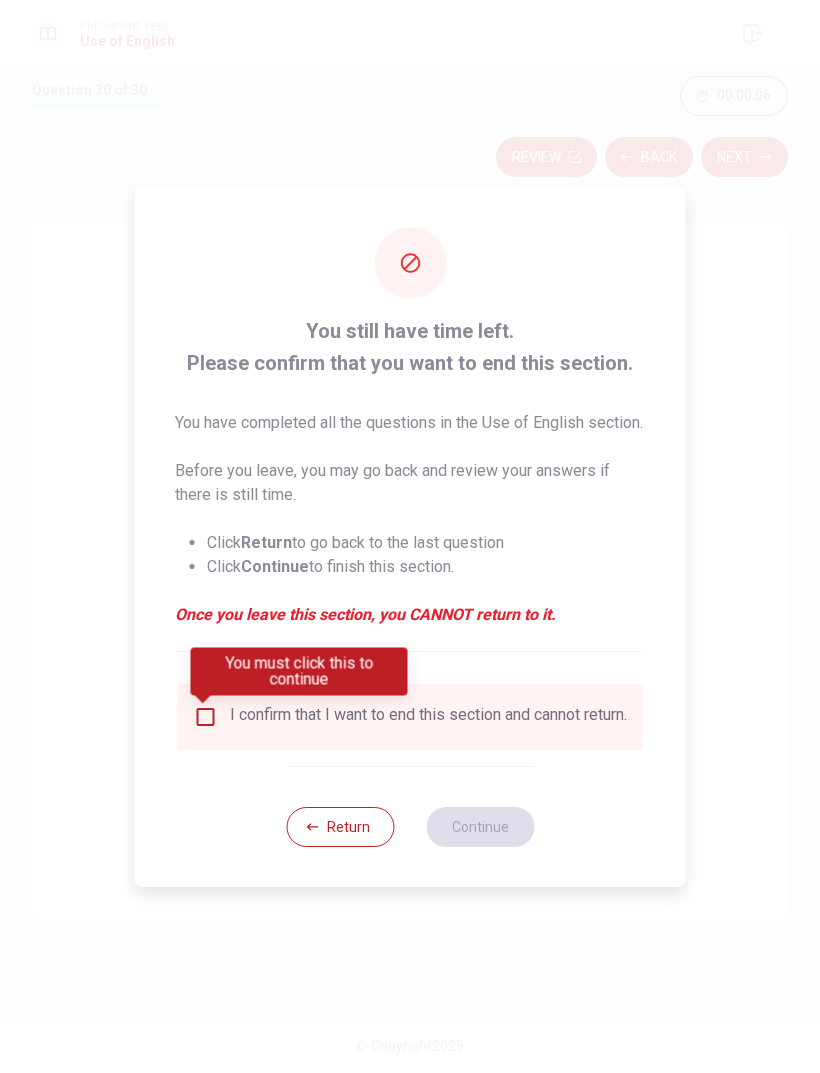 click at bounding box center [206, 717] 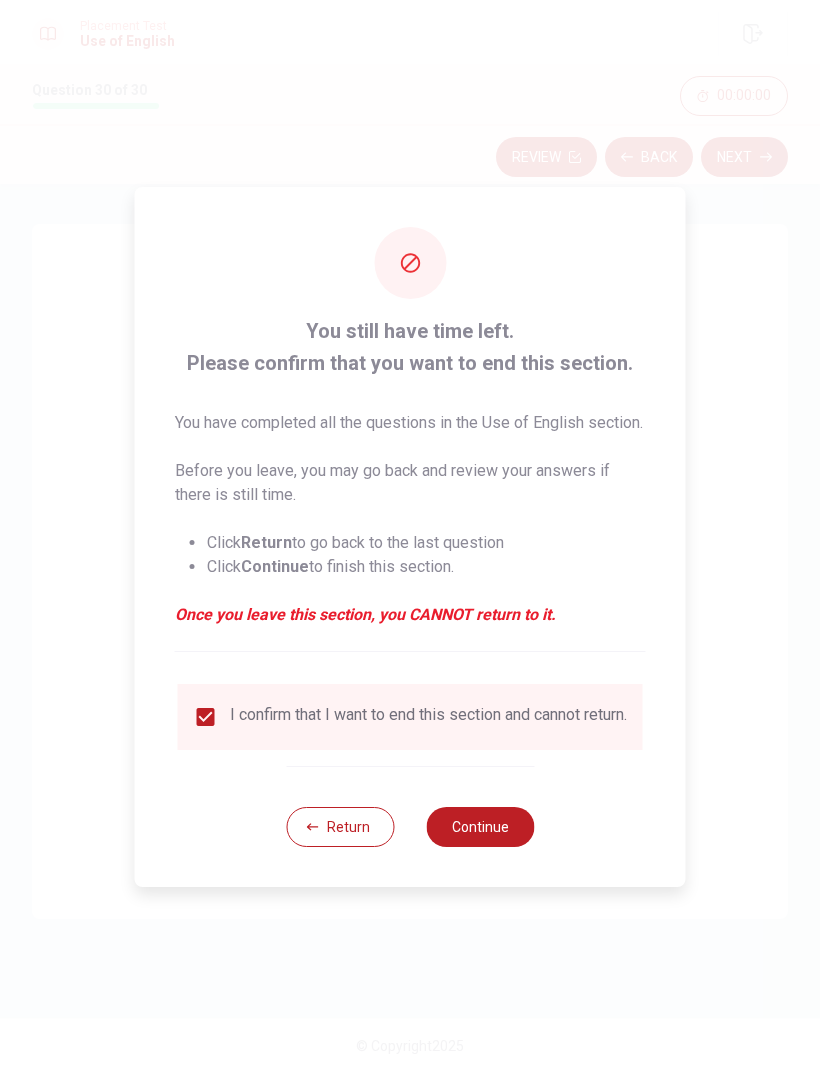 click on "Continue" at bounding box center (480, 827) 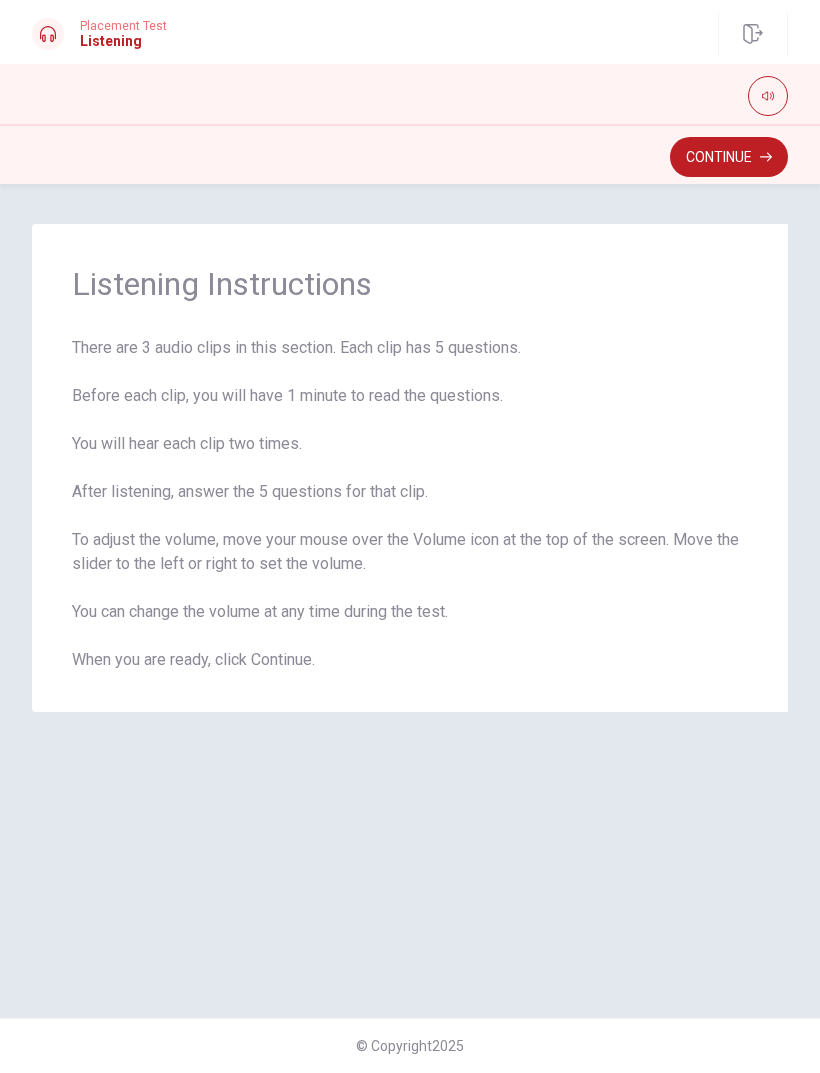 click on "Continue" at bounding box center (729, 157) 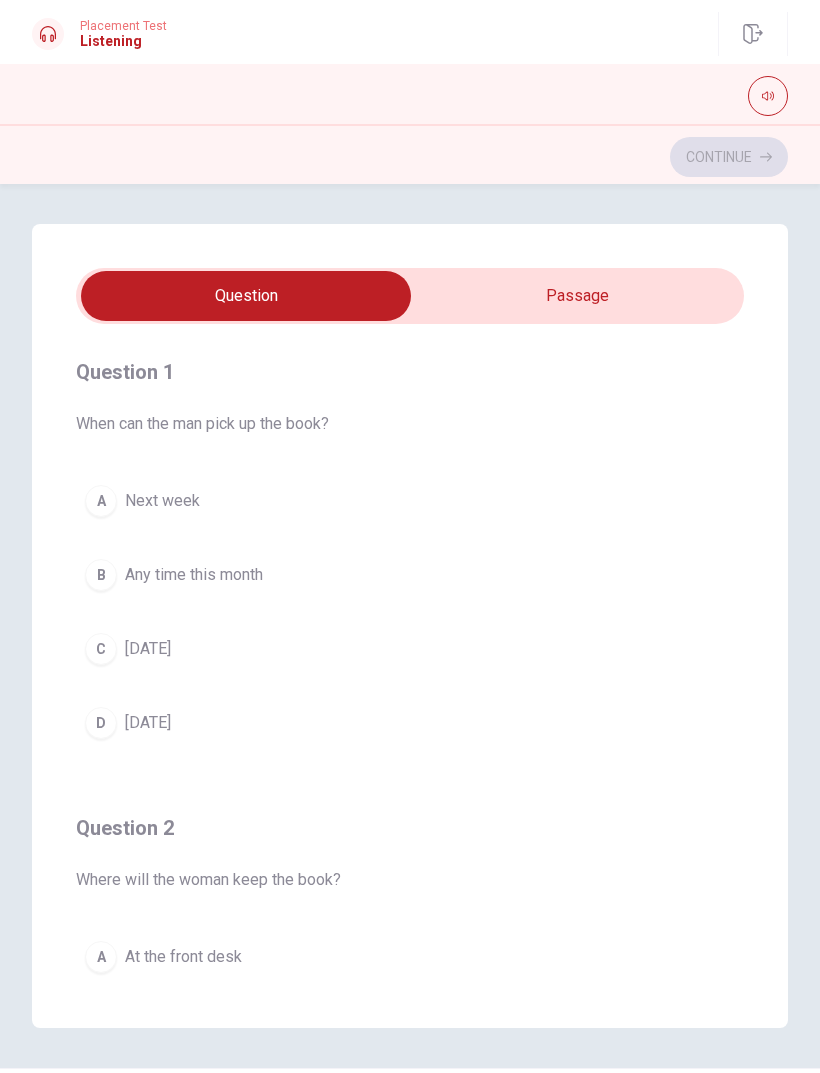 scroll, scrollTop: 0, scrollLeft: 0, axis: both 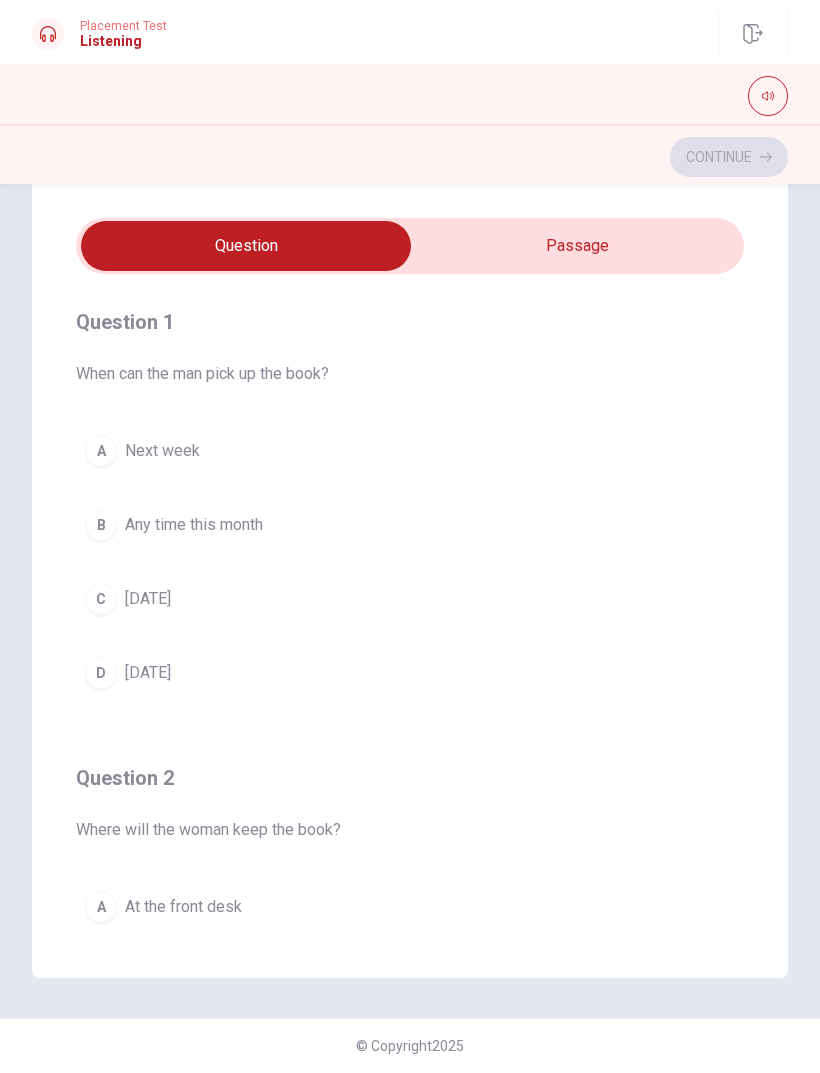 click at bounding box center [768, 96] 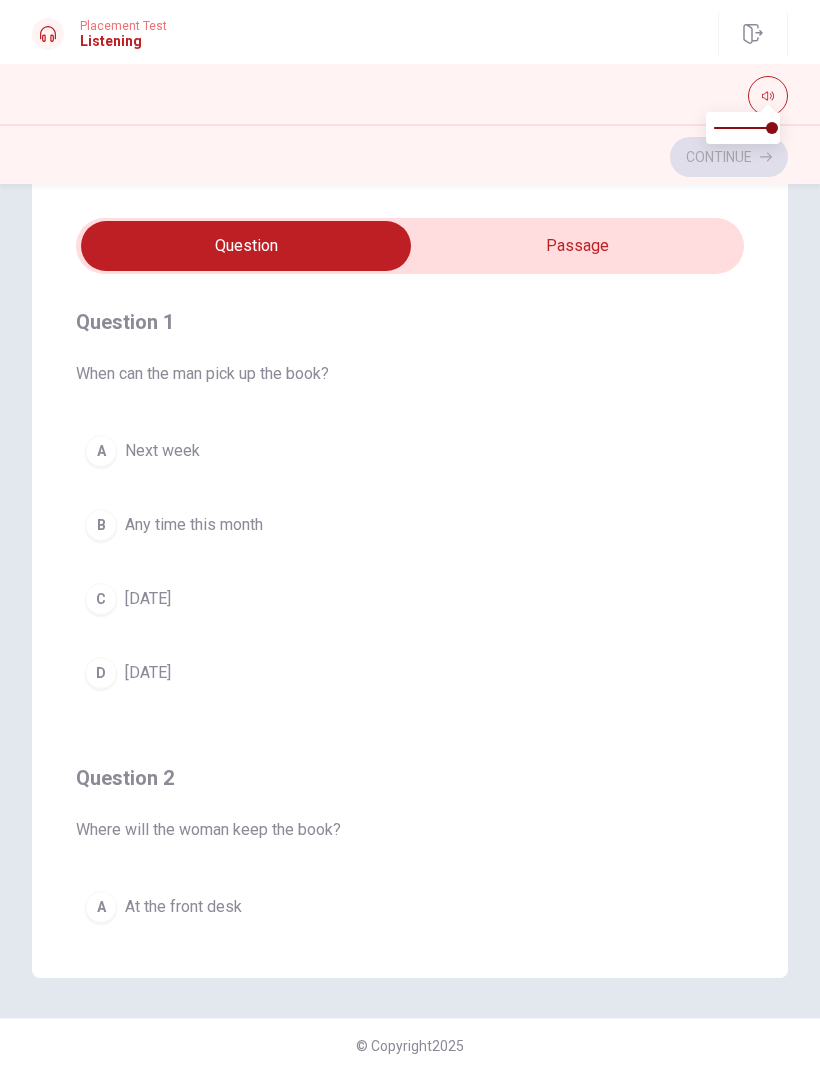 click 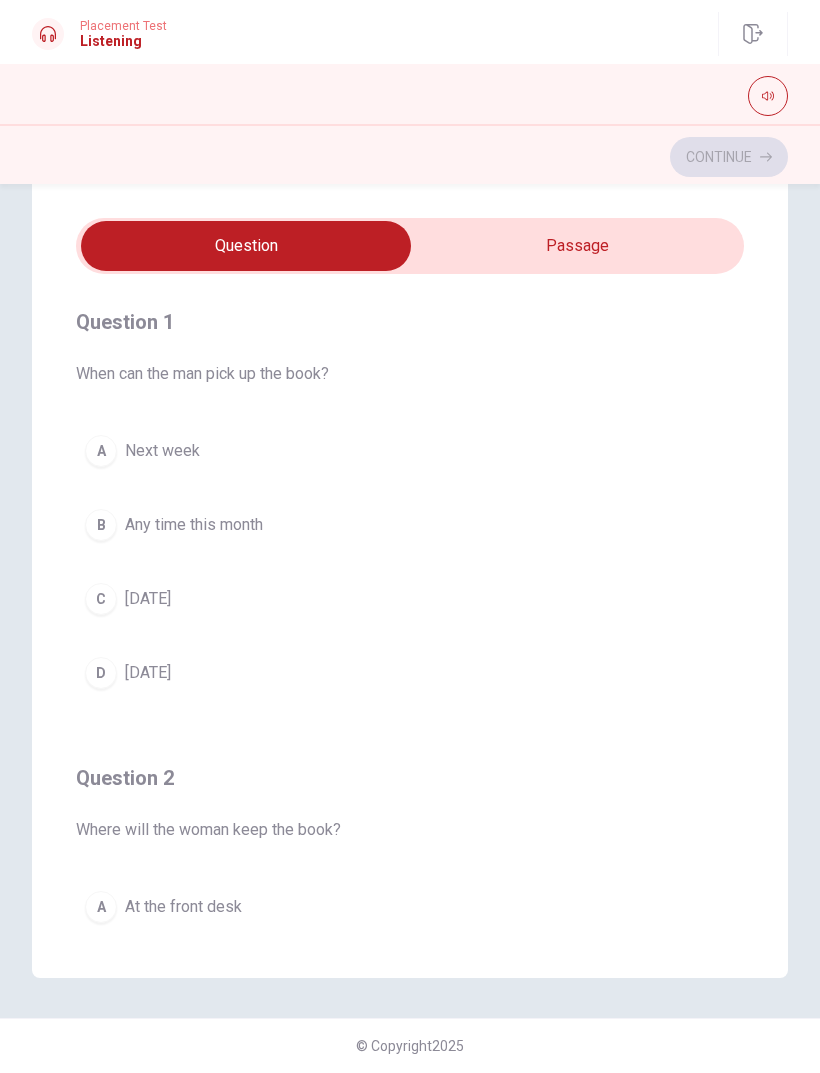 click 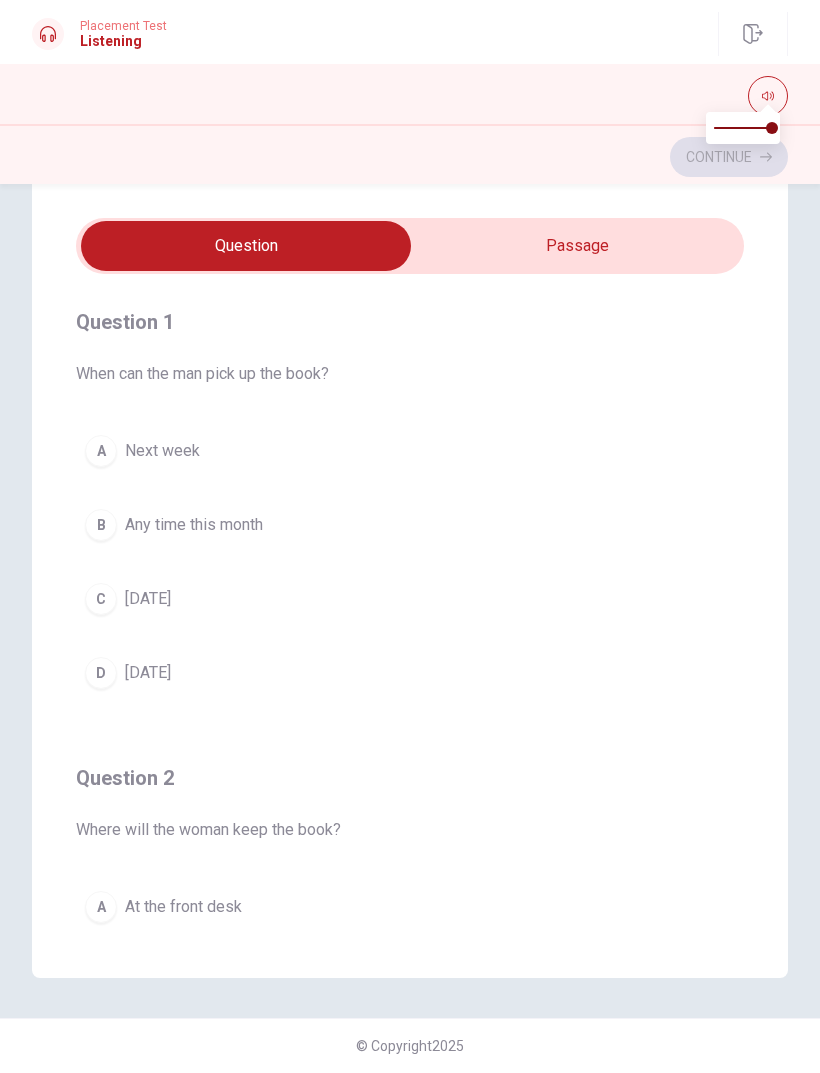 click 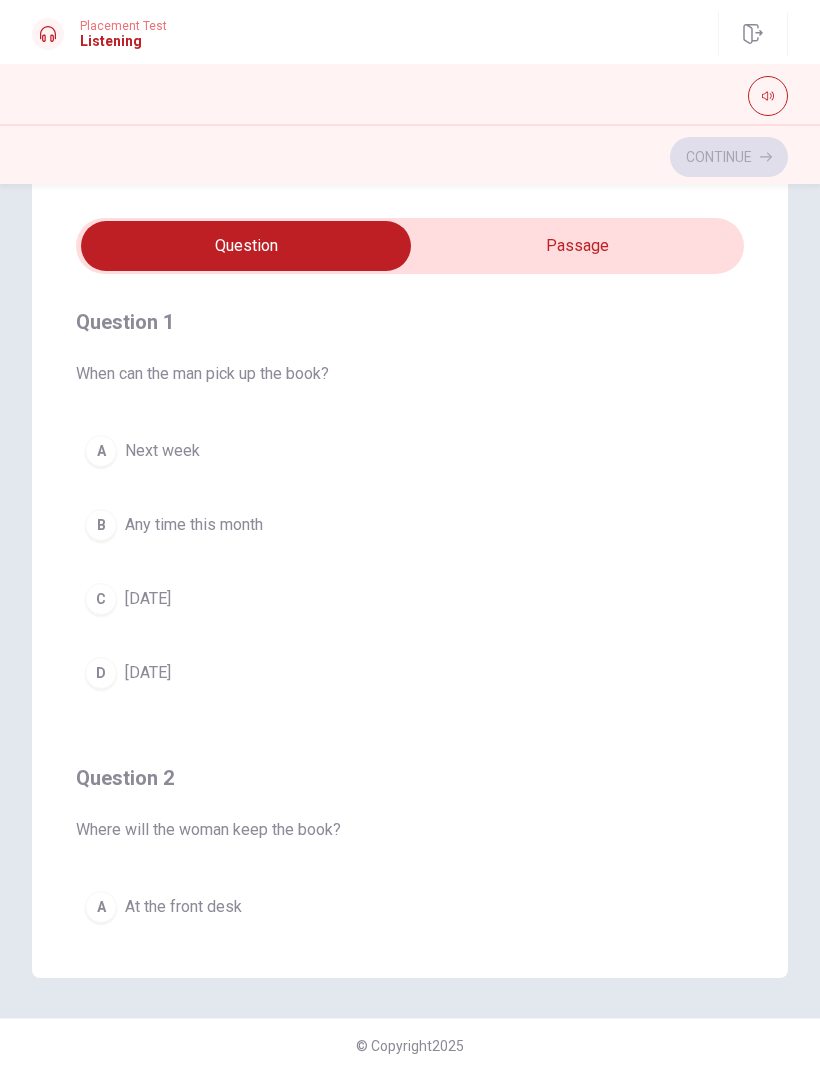 click at bounding box center (768, 96) 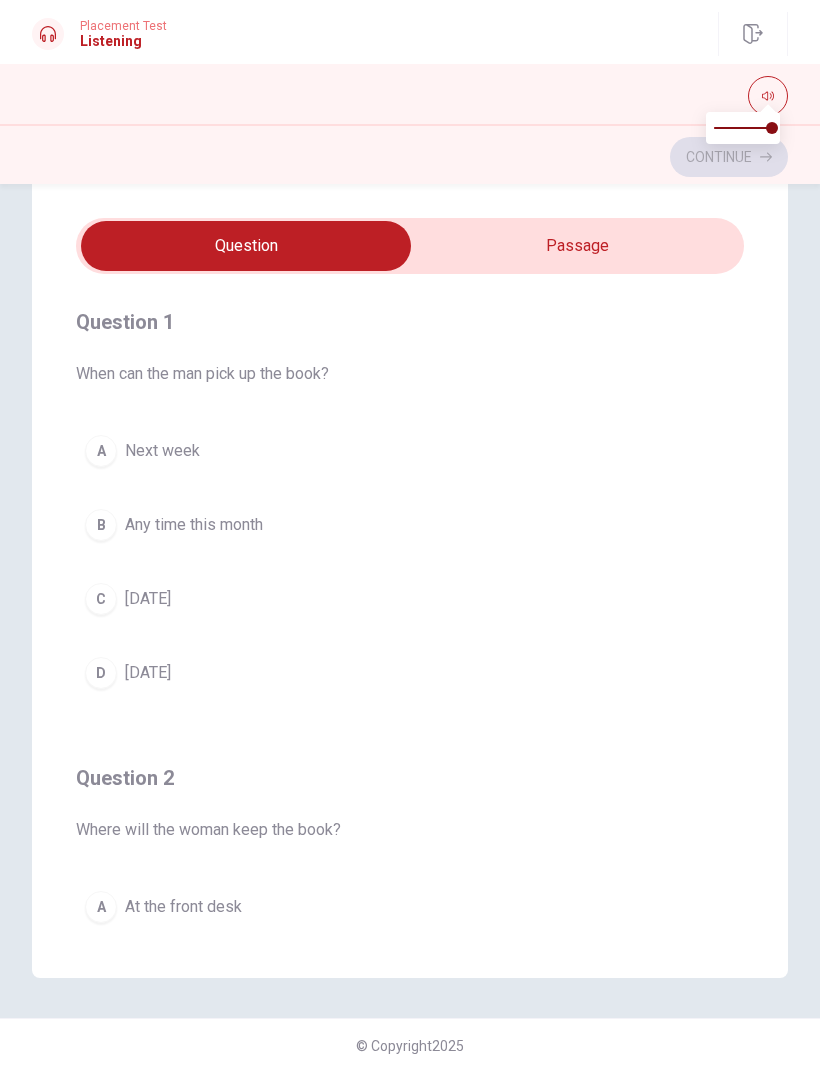 type on "18" 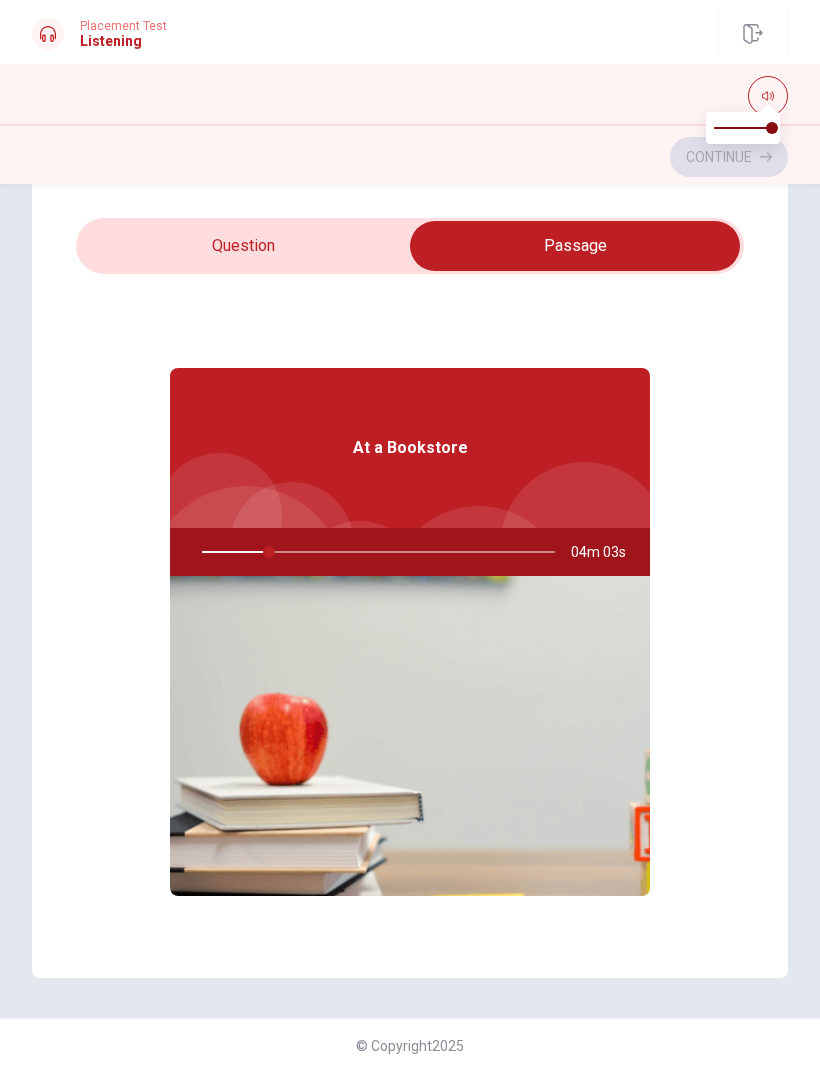 scroll, scrollTop: 0, scrollLeft: 0, axis: both 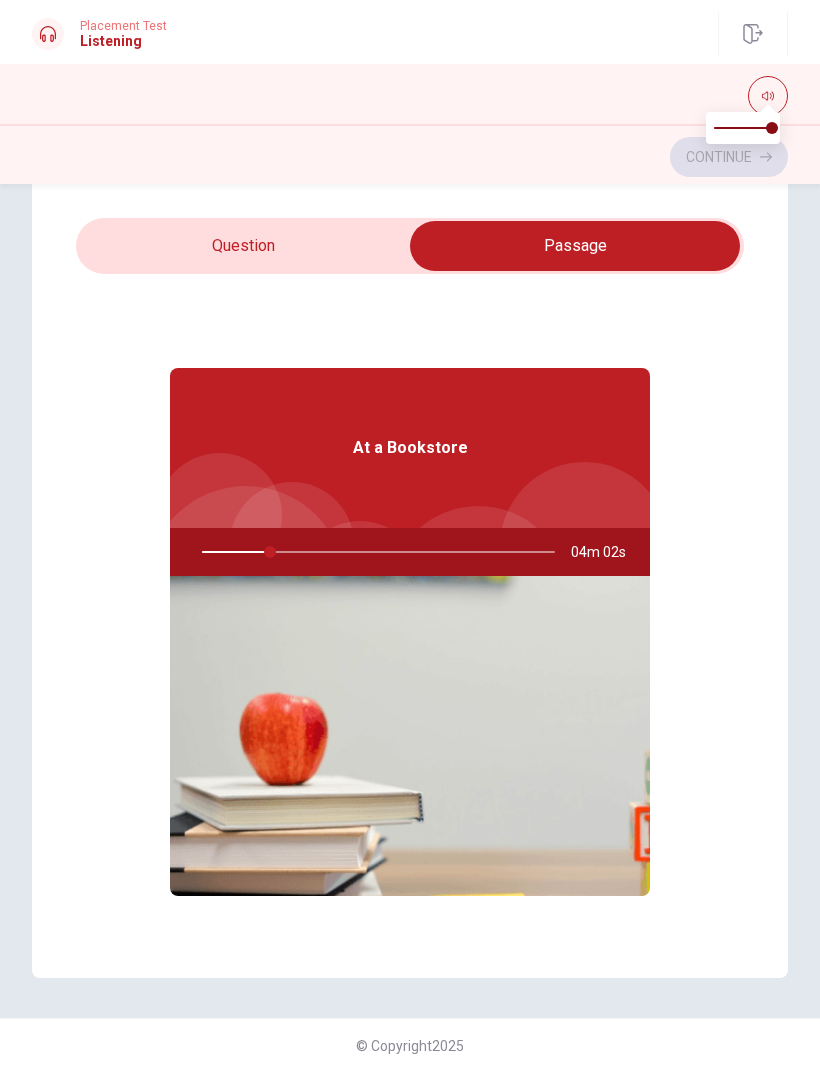 click at bounding box center [374, 552] 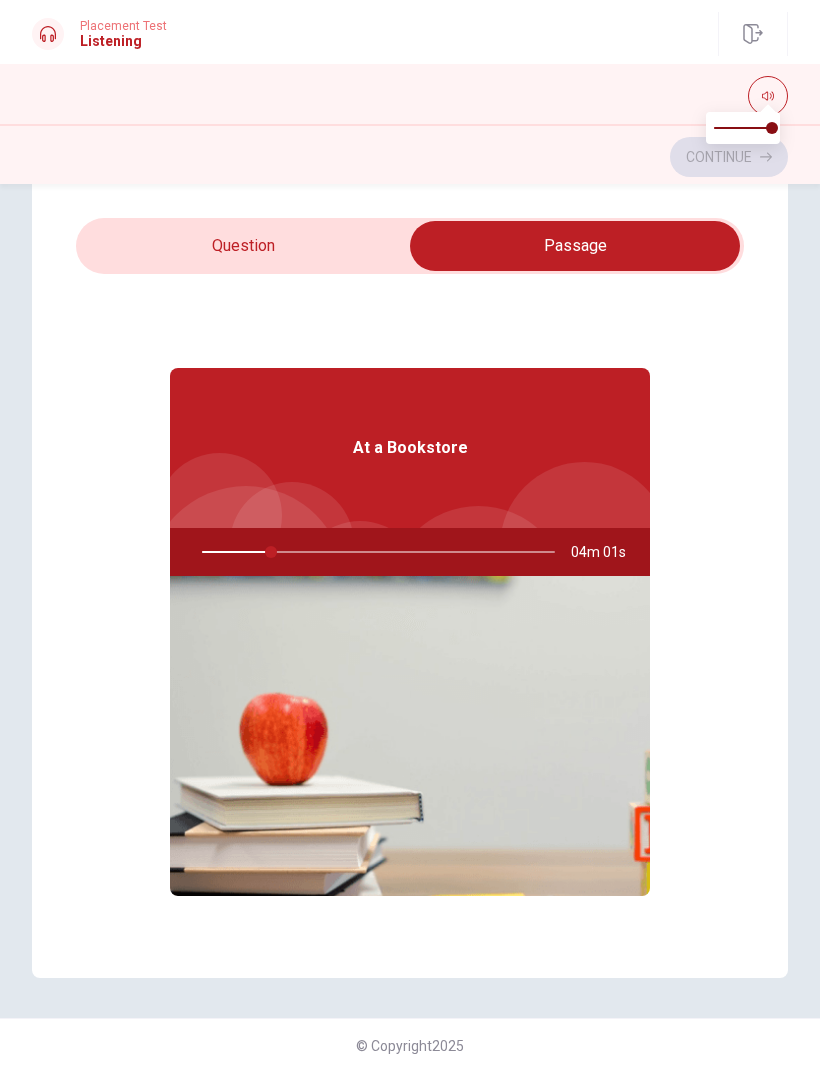 click at bounding box center (410, 736) 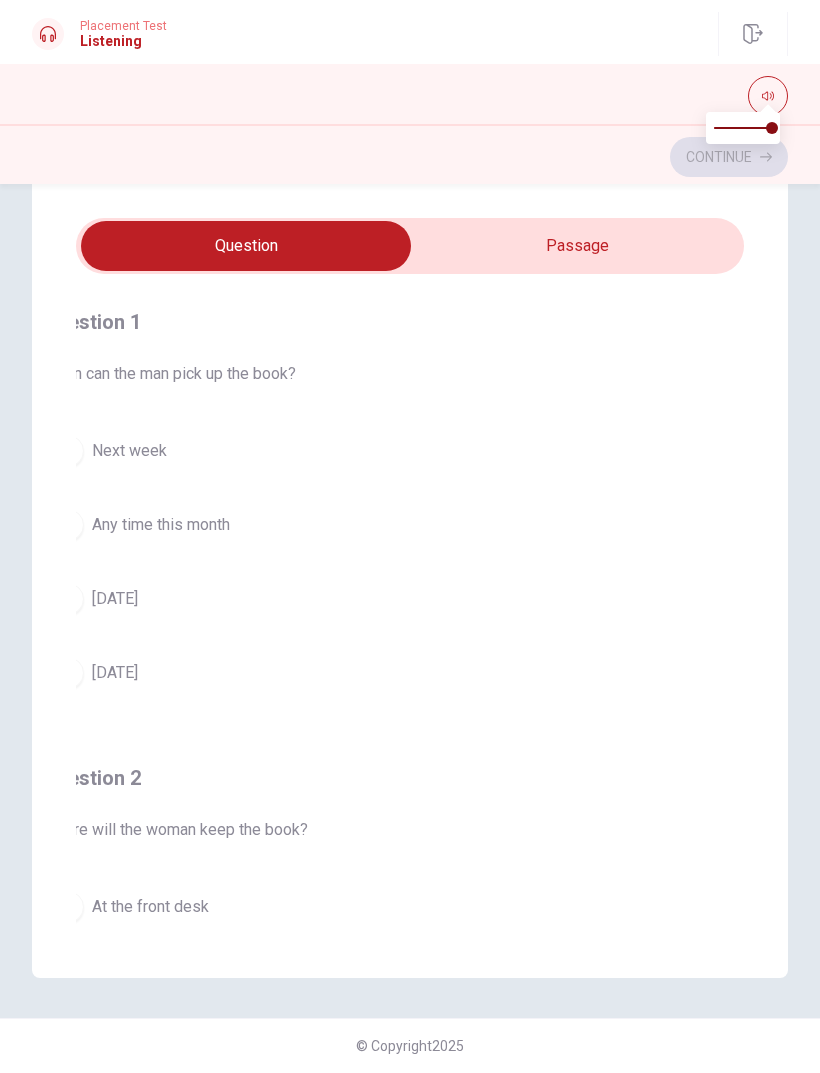 checkbox on "true" 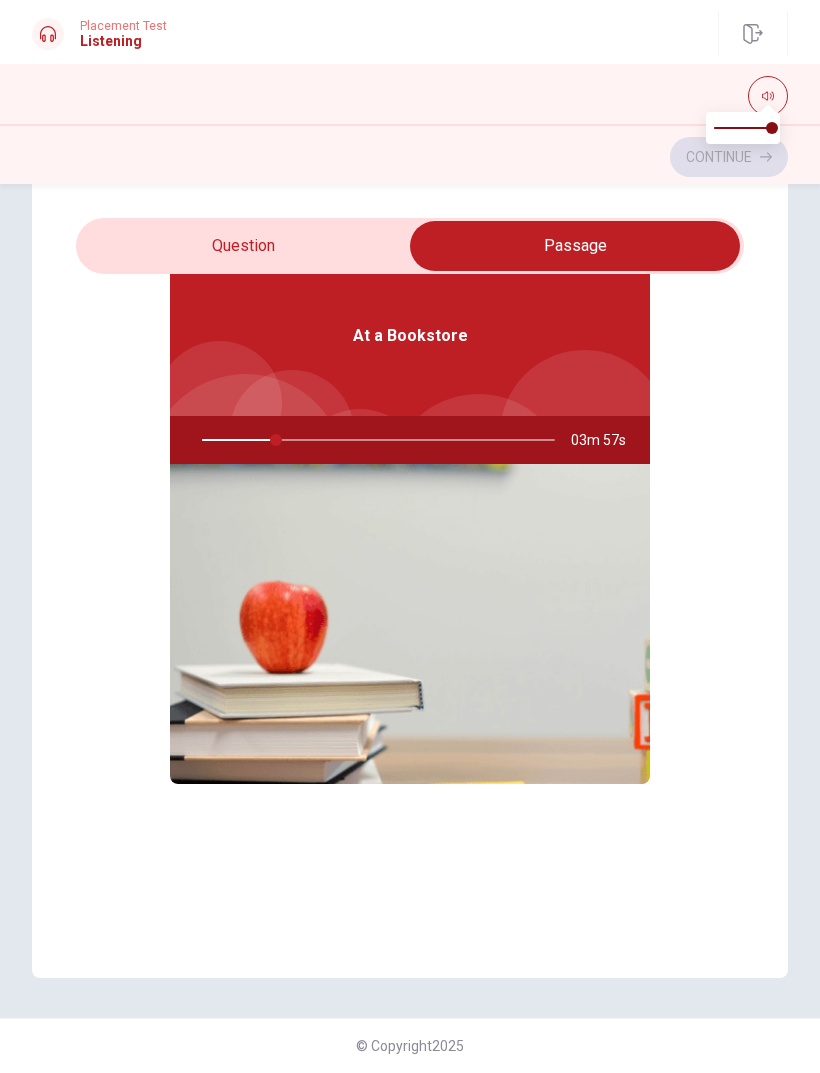scroll, scrollTop: 112, scrollLeft: 0, axis: vertical 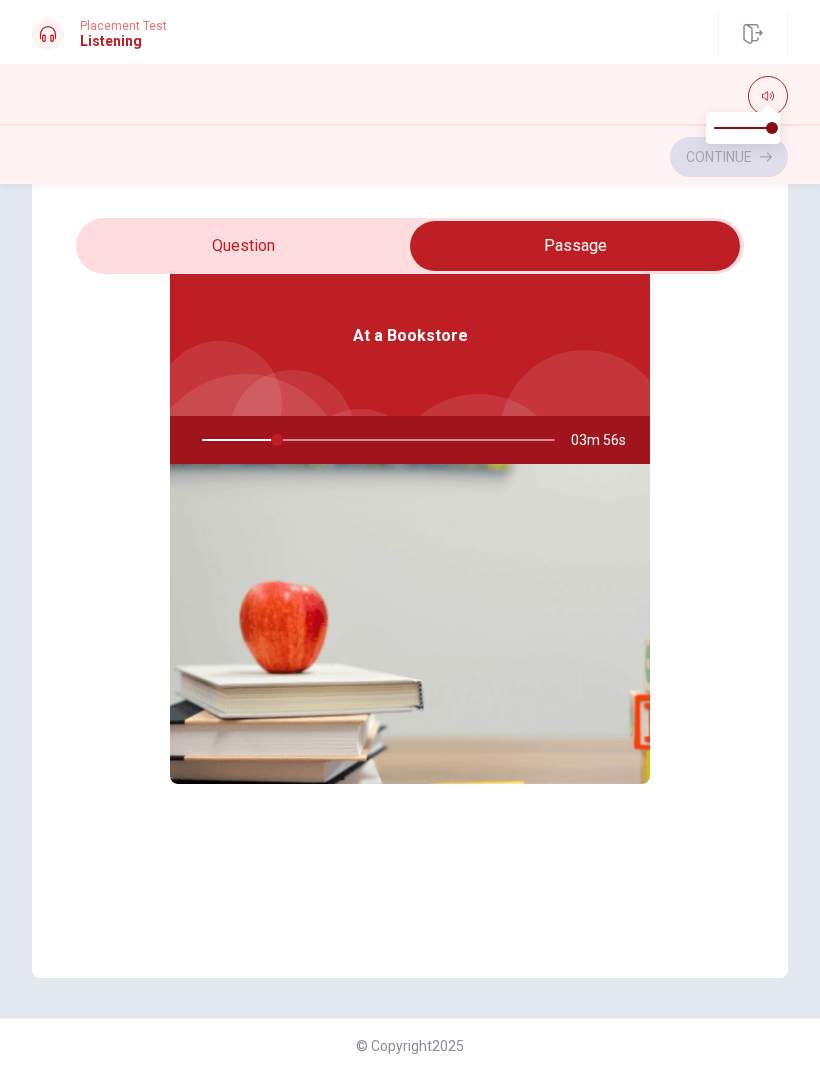 click at bounding box center [575, 246] 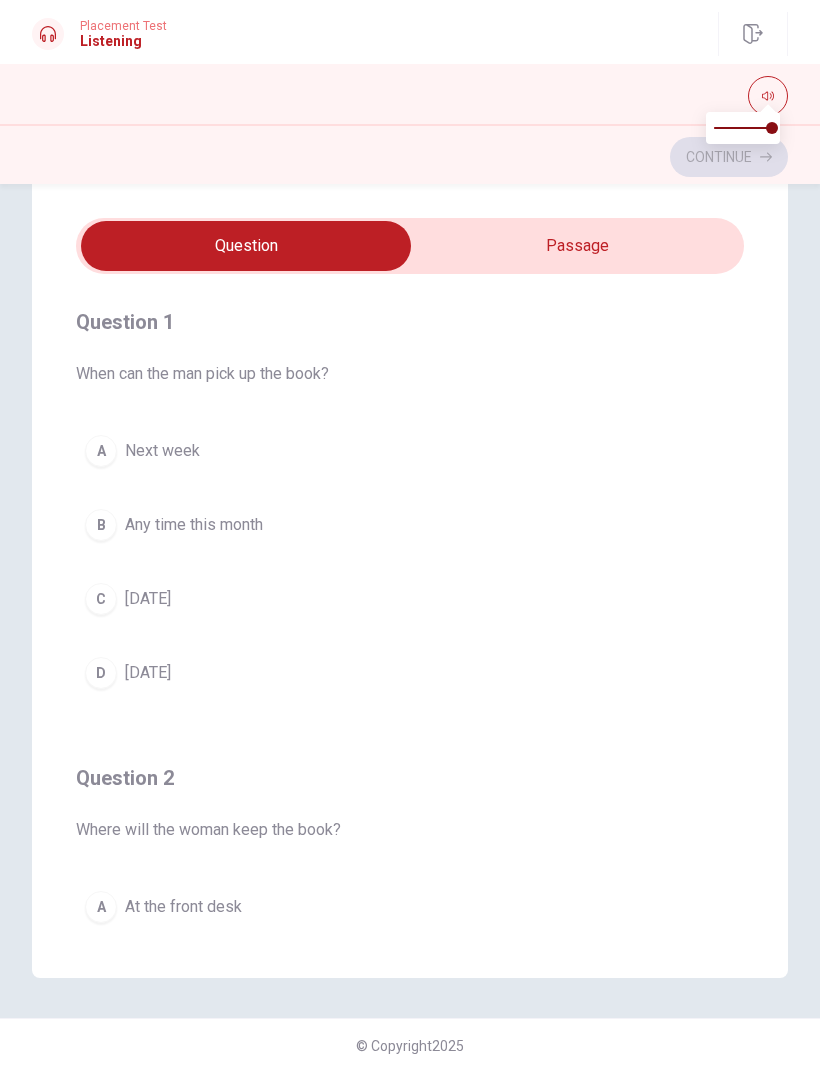 scroll, scrollTop: 0, scrollLeft: 0, axis: both 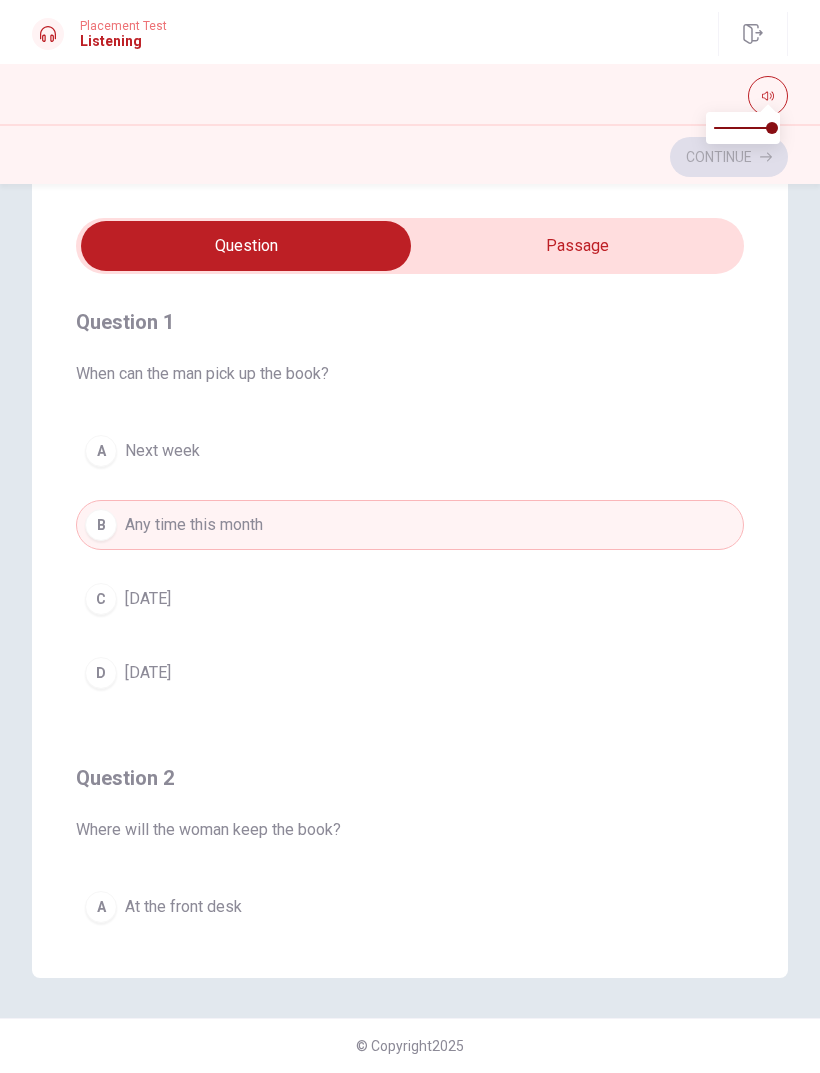 click on "D [DATE]" at bounding box center [410, 673] 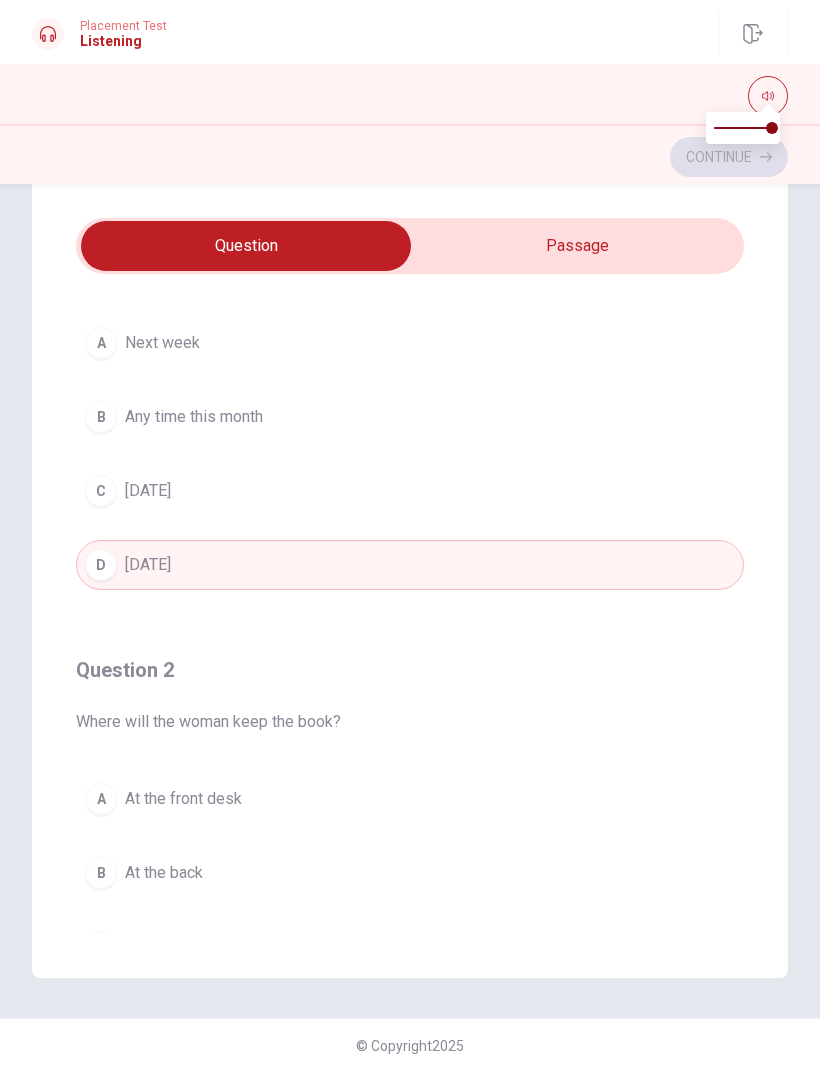 scroll, scrollTop: 112, scrollLeft: 0, axis: vertical 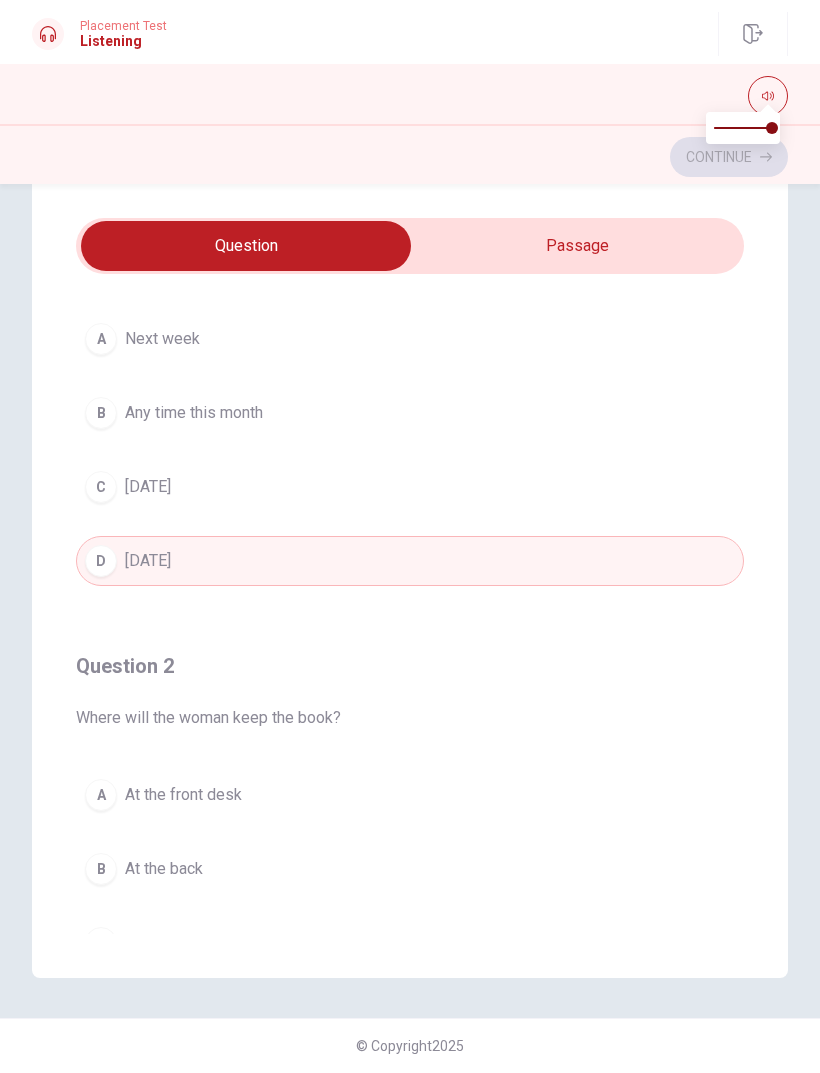 click on "D [DATE]" at bounding box center [410, 561] 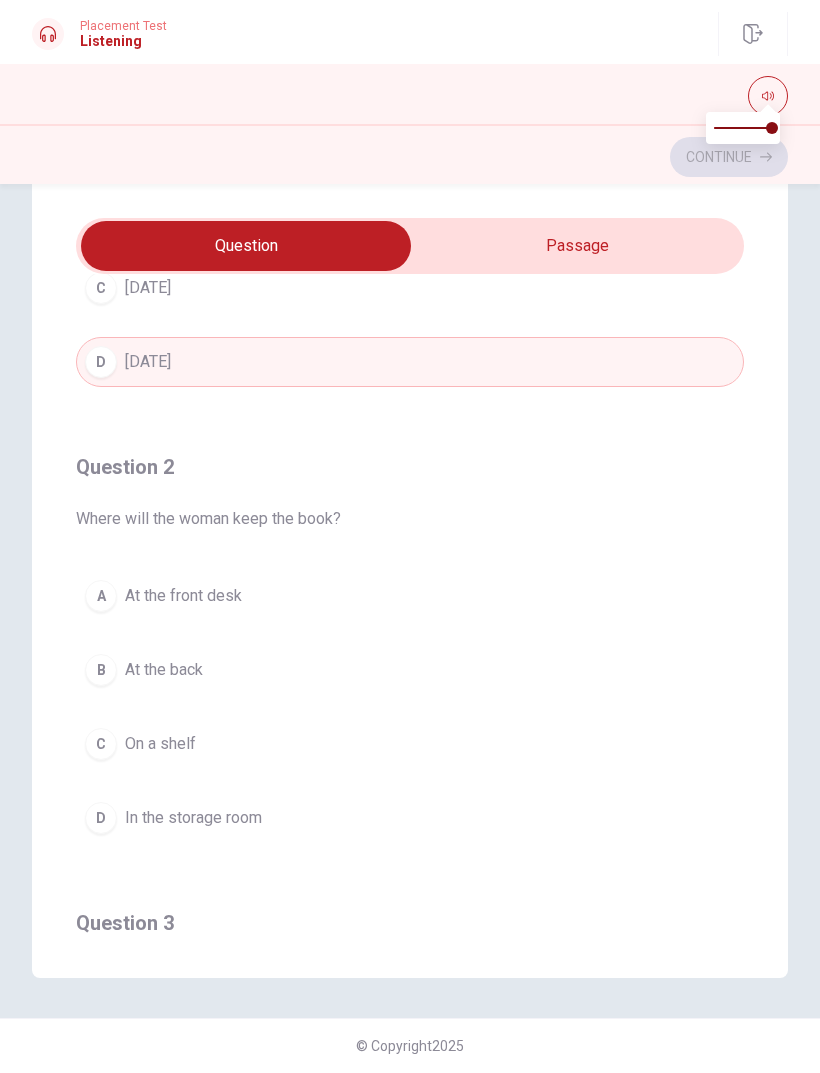 scroll, scrollTop: 313, scrollLeft: 0, axis: vertical 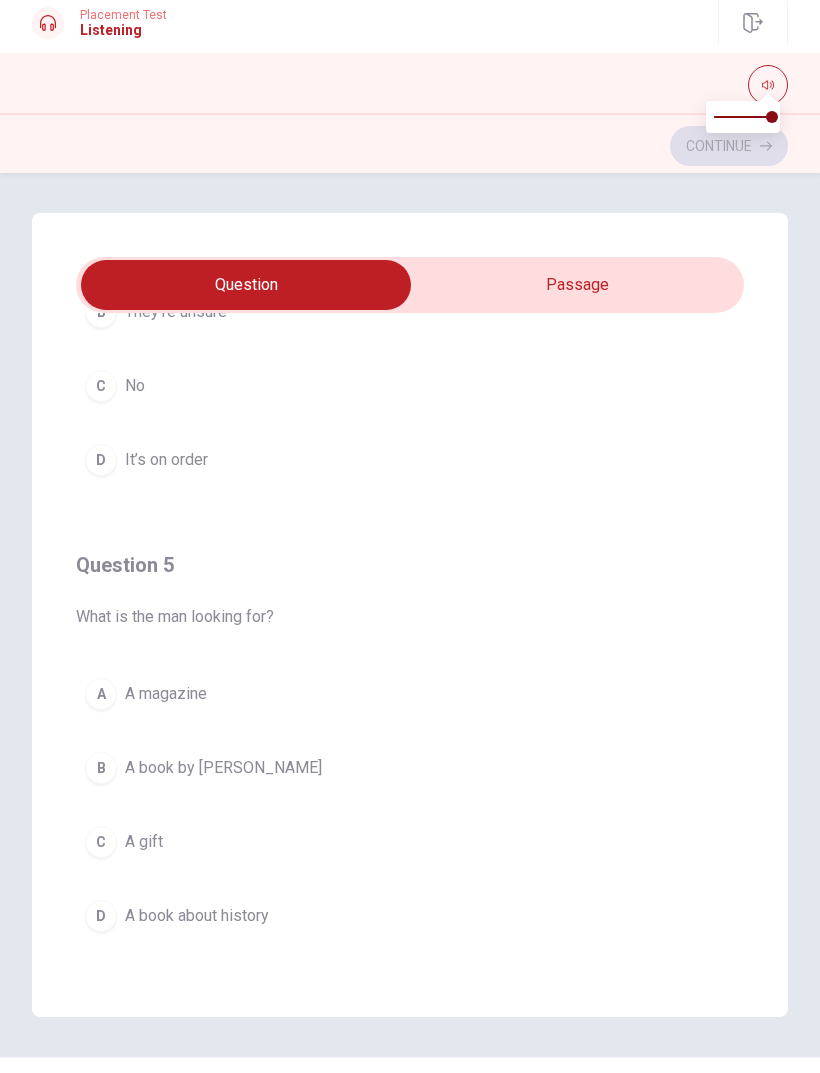 type on "59" 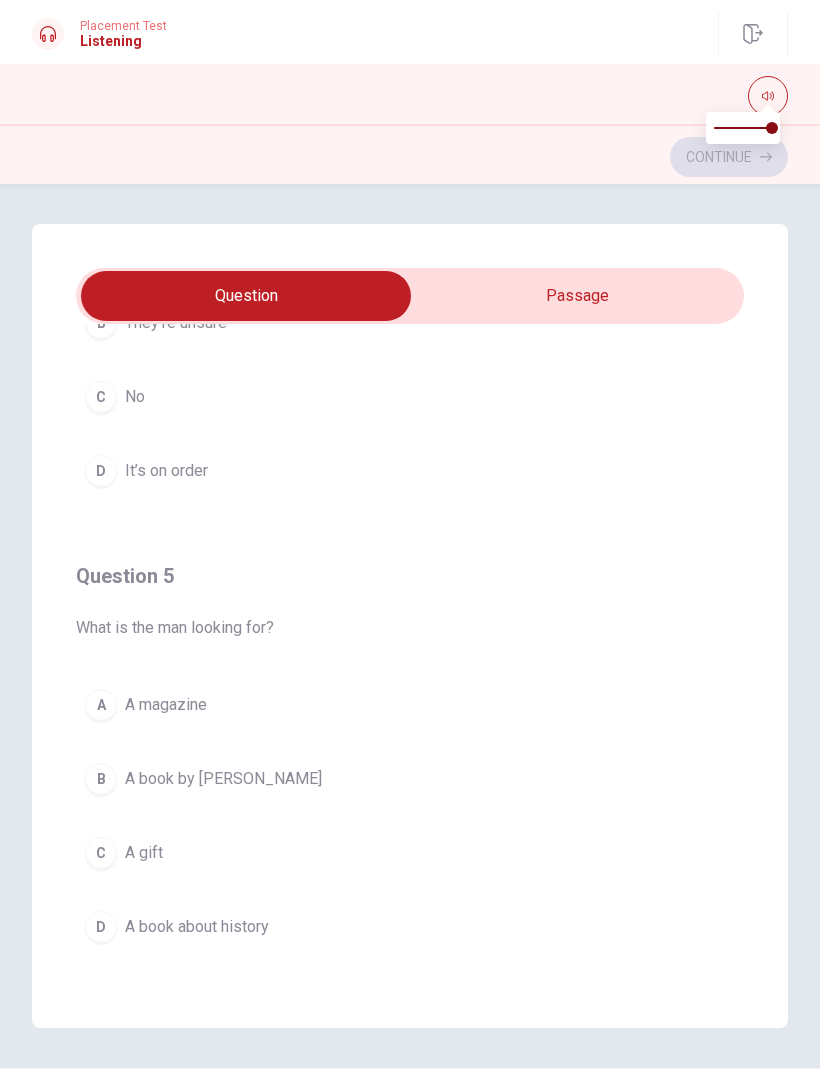 click at bounding box center (246, 296) 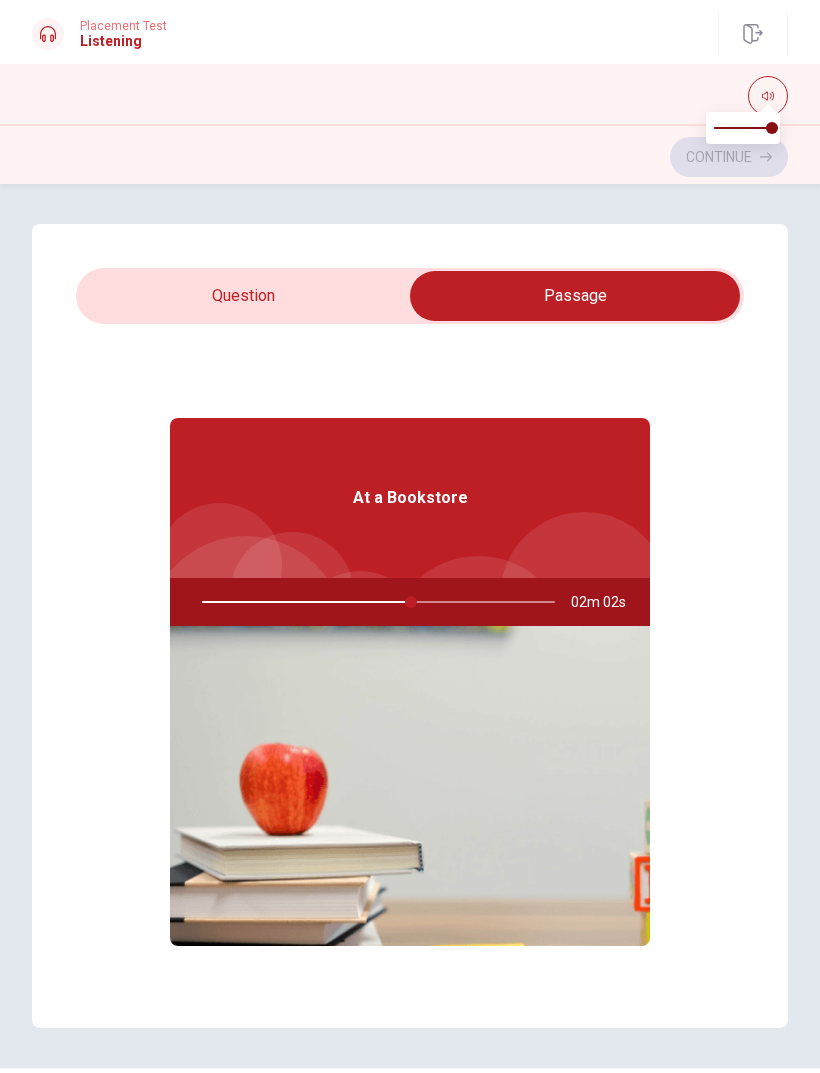 scroll, scrollTop: 0, scrollLeft: 0, axis: both 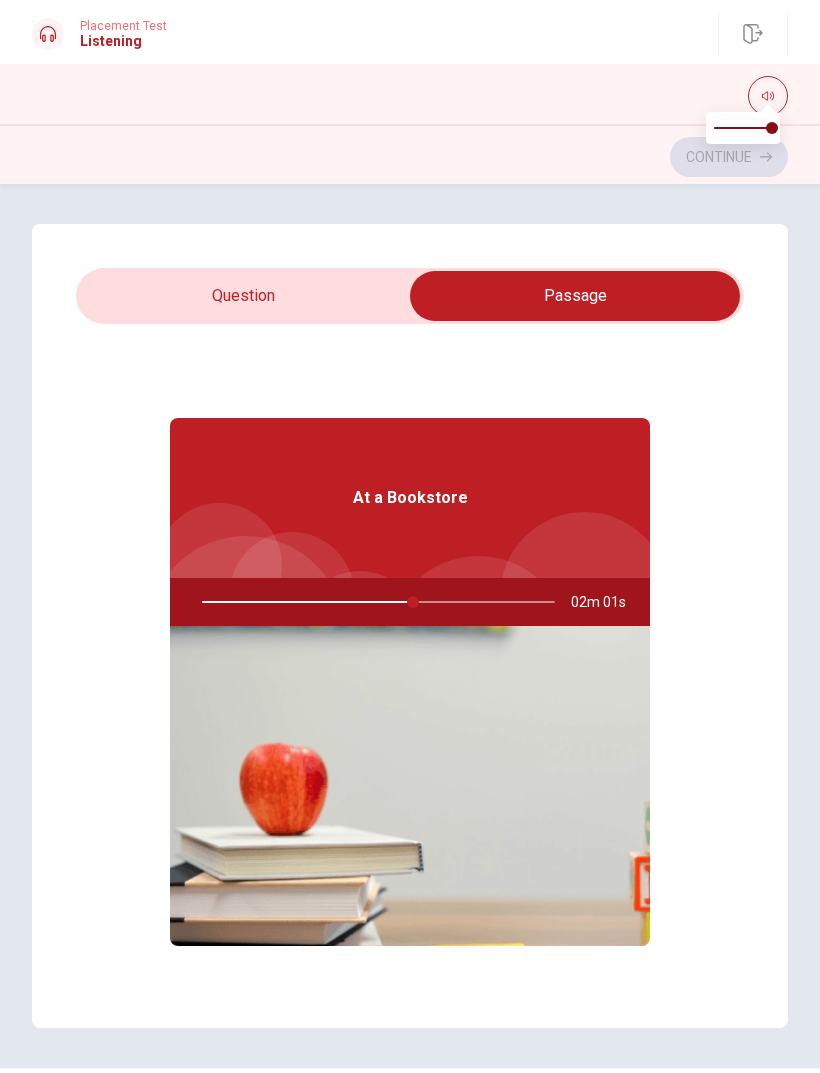 type on "60" 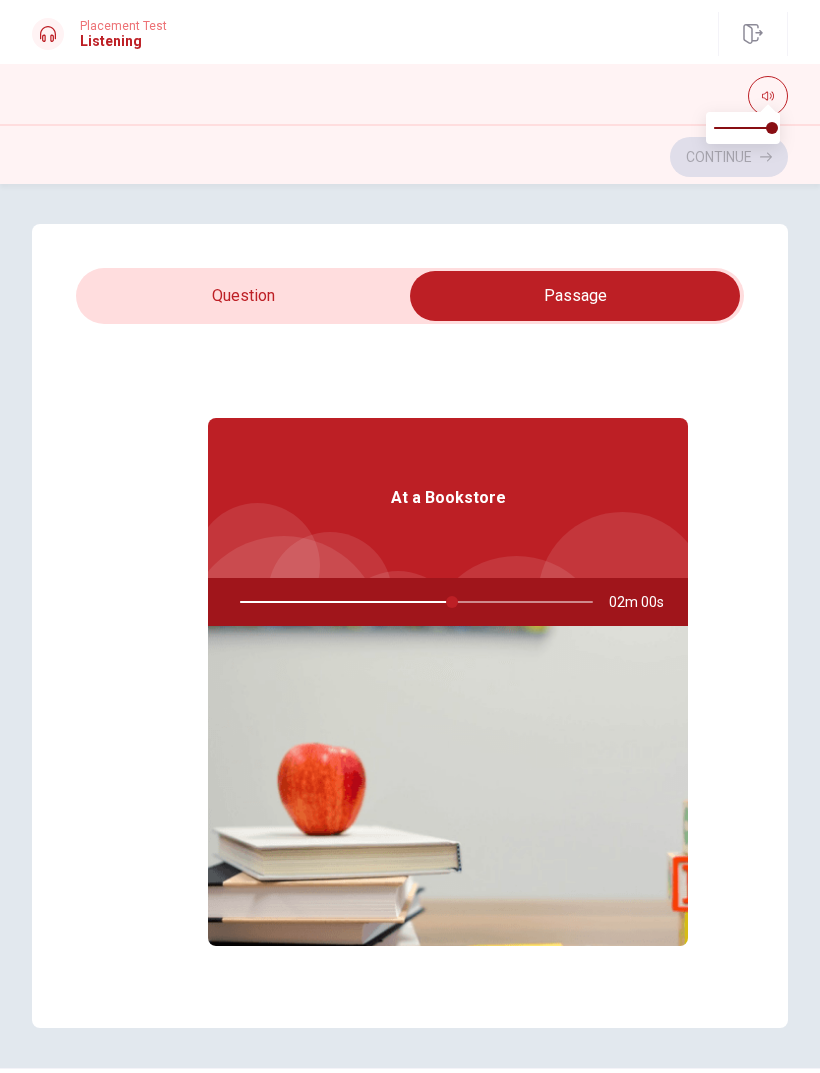 checkbox on "false" 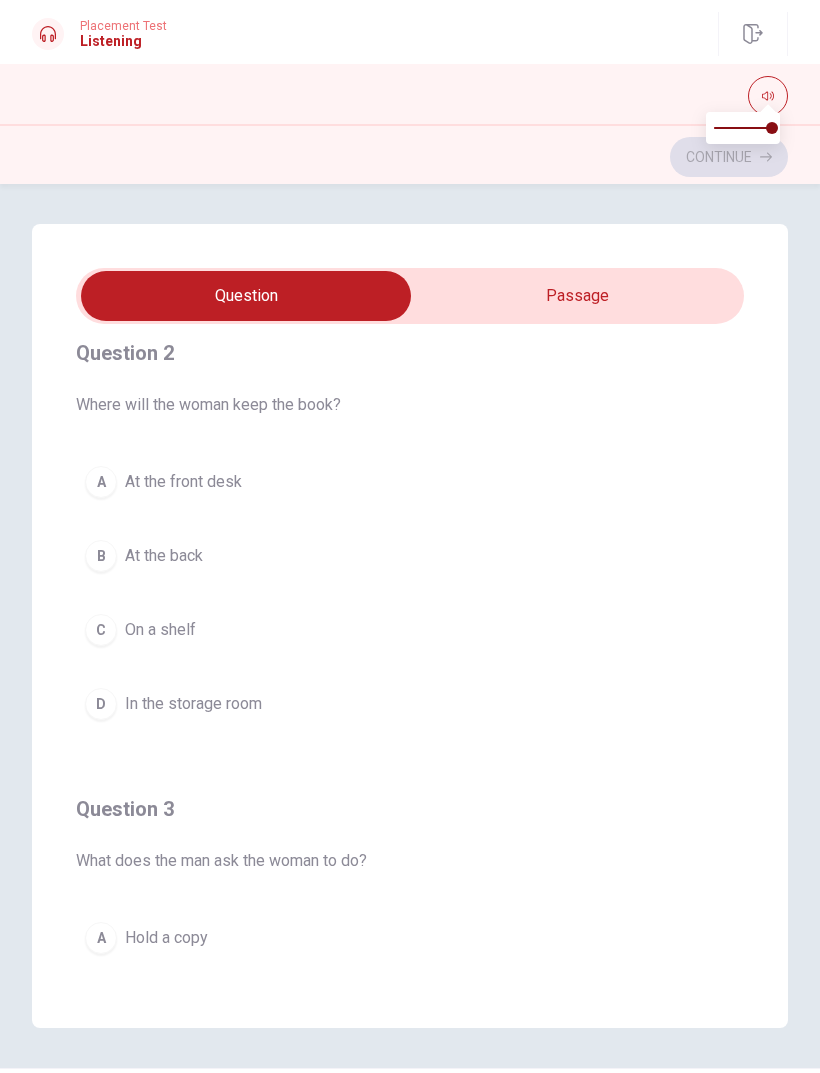 scroll, scrollTop: 476, scrollLeft: 0, axis: vertical 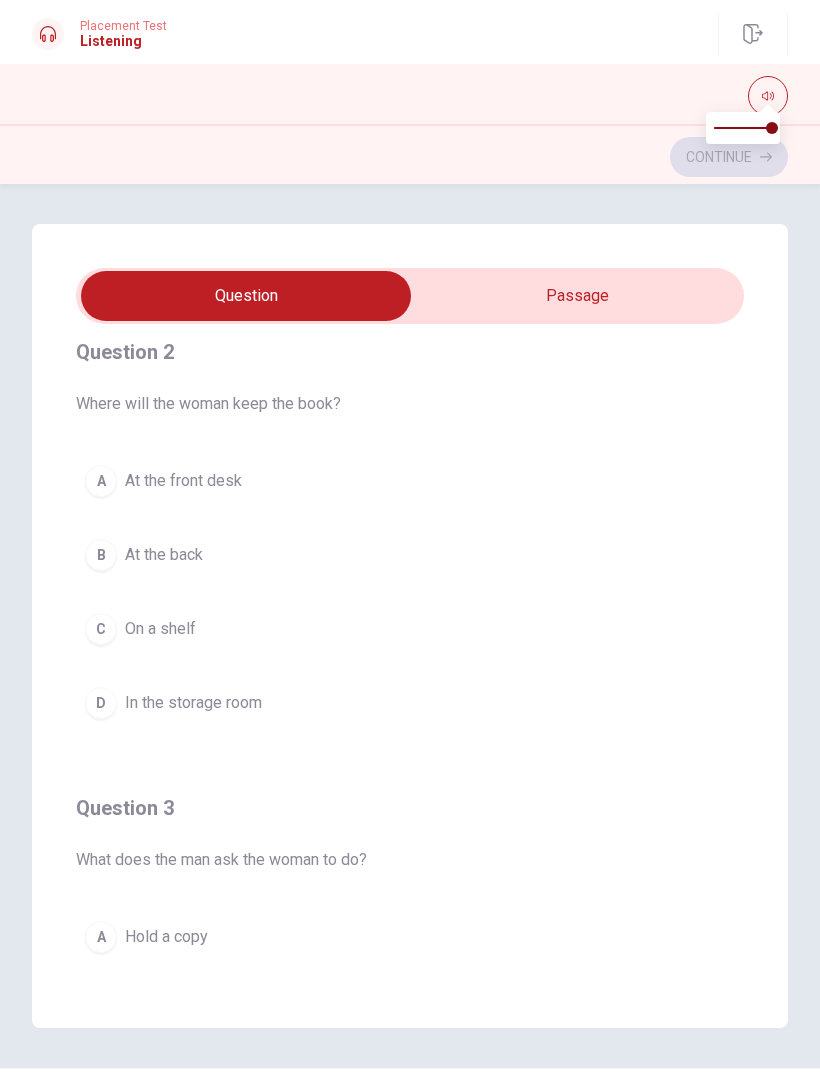 click on "At the front desk" at bounding box center (183, 481) 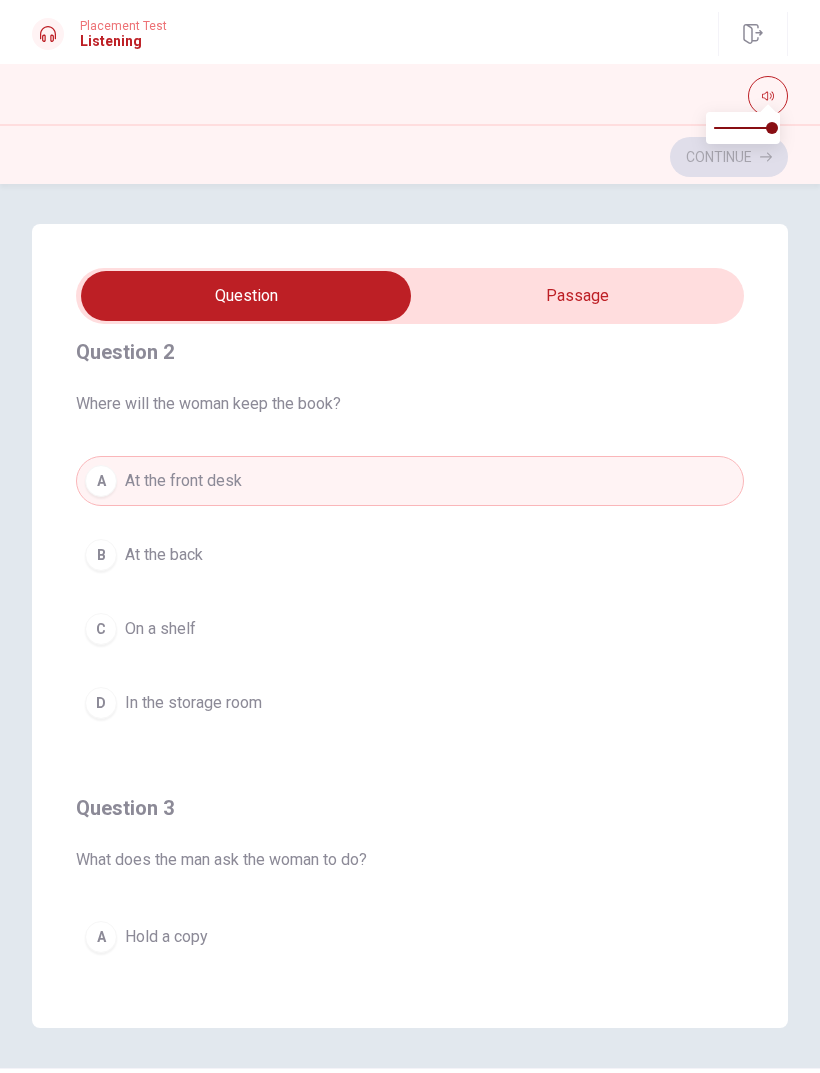 click on "At the back" at bounding box center (164, 555) 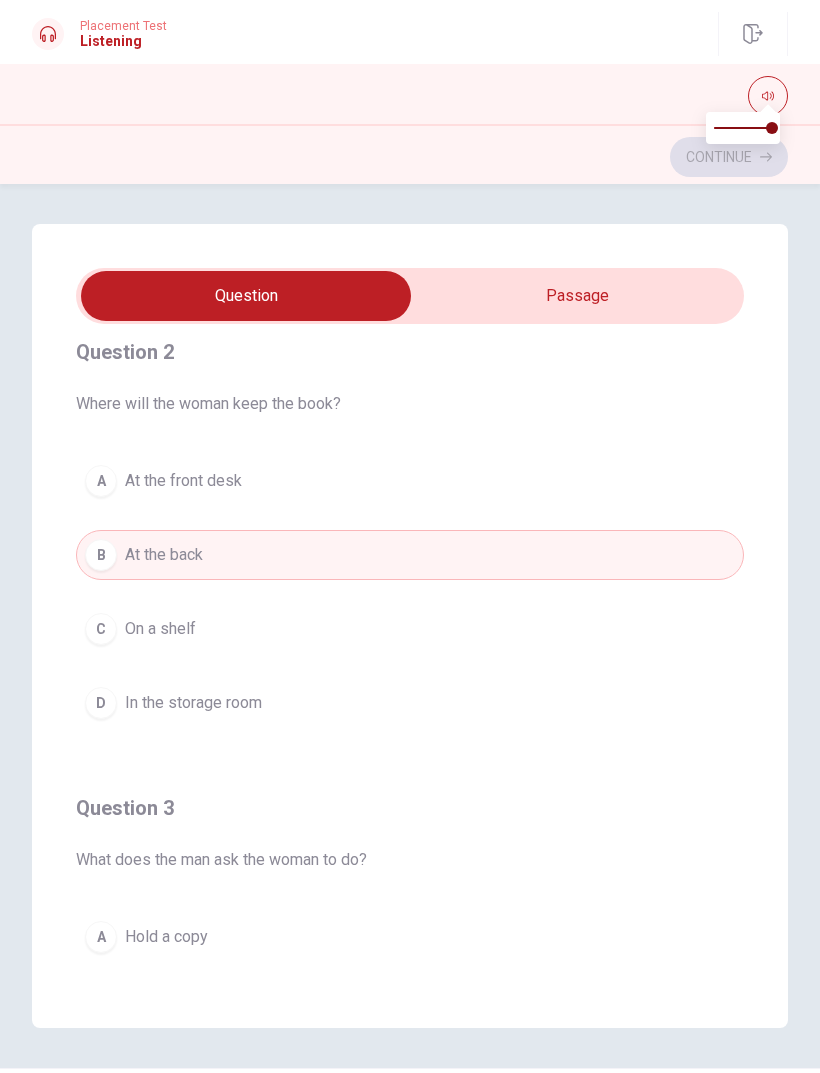 click on "C On a shelf" at bounding box center [410, 629] 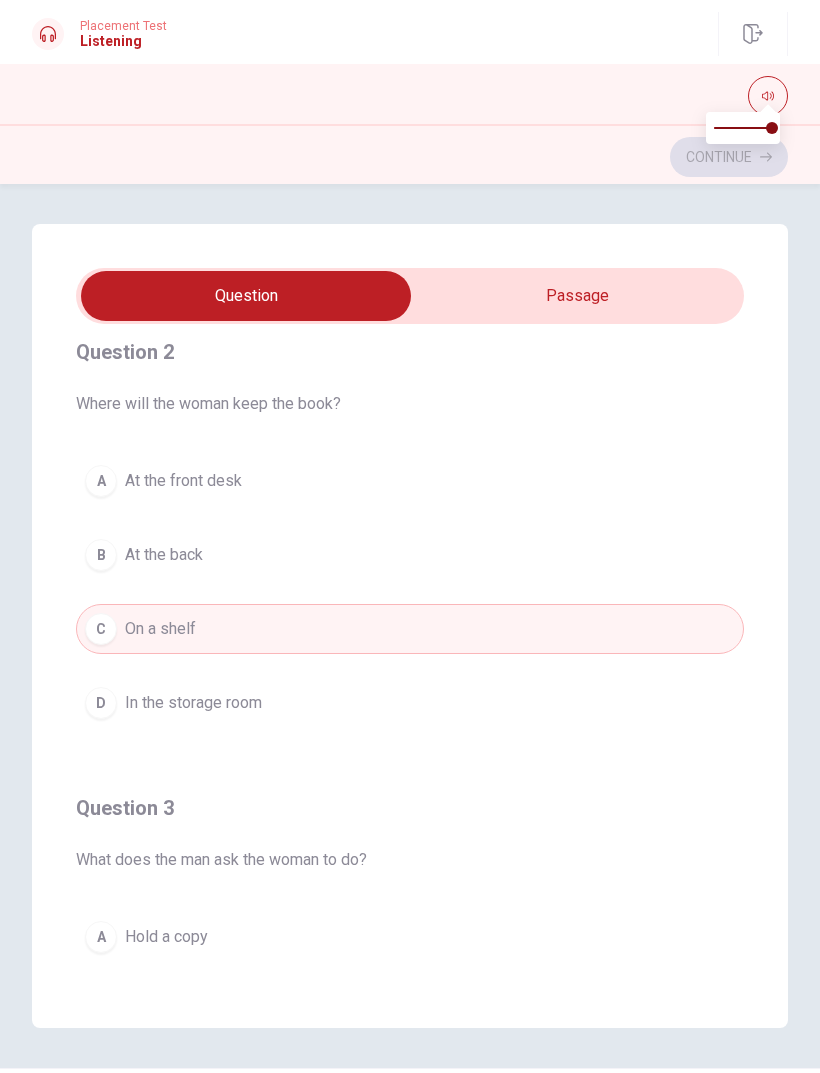 click on "D In the storage room" at bounding box center [410, 703] 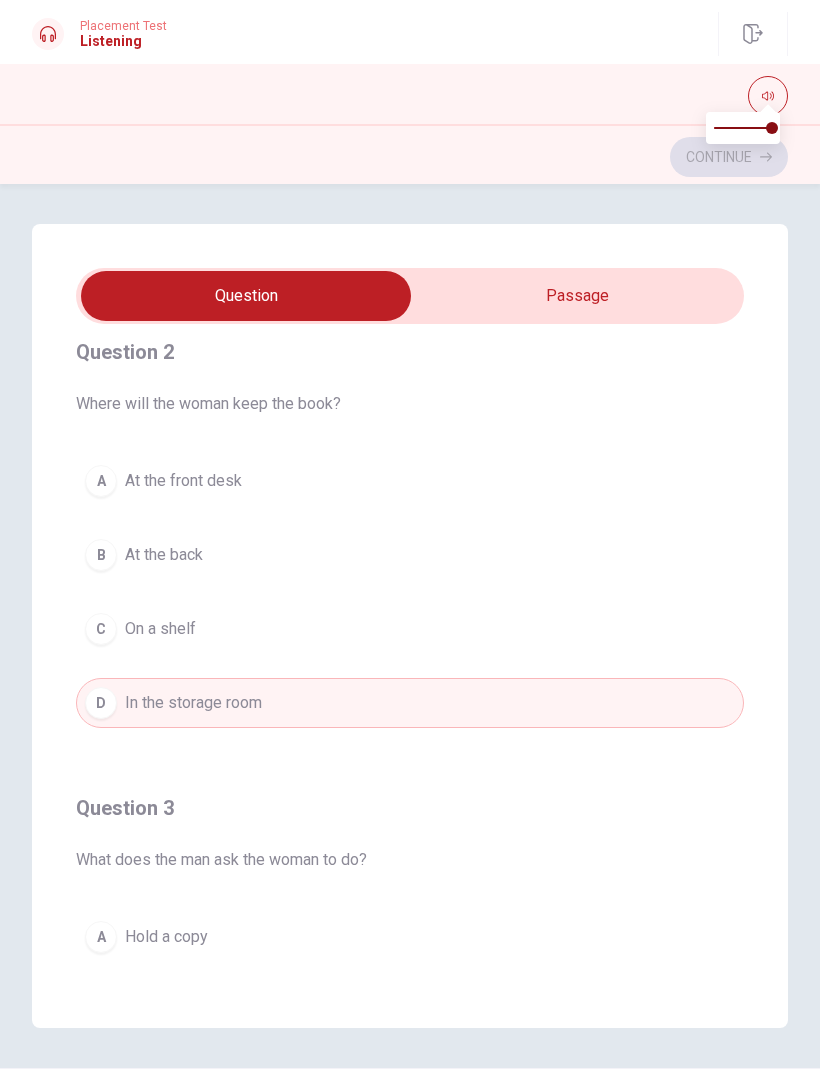 click on "A At the front desk" at bounding box center [410, 481] 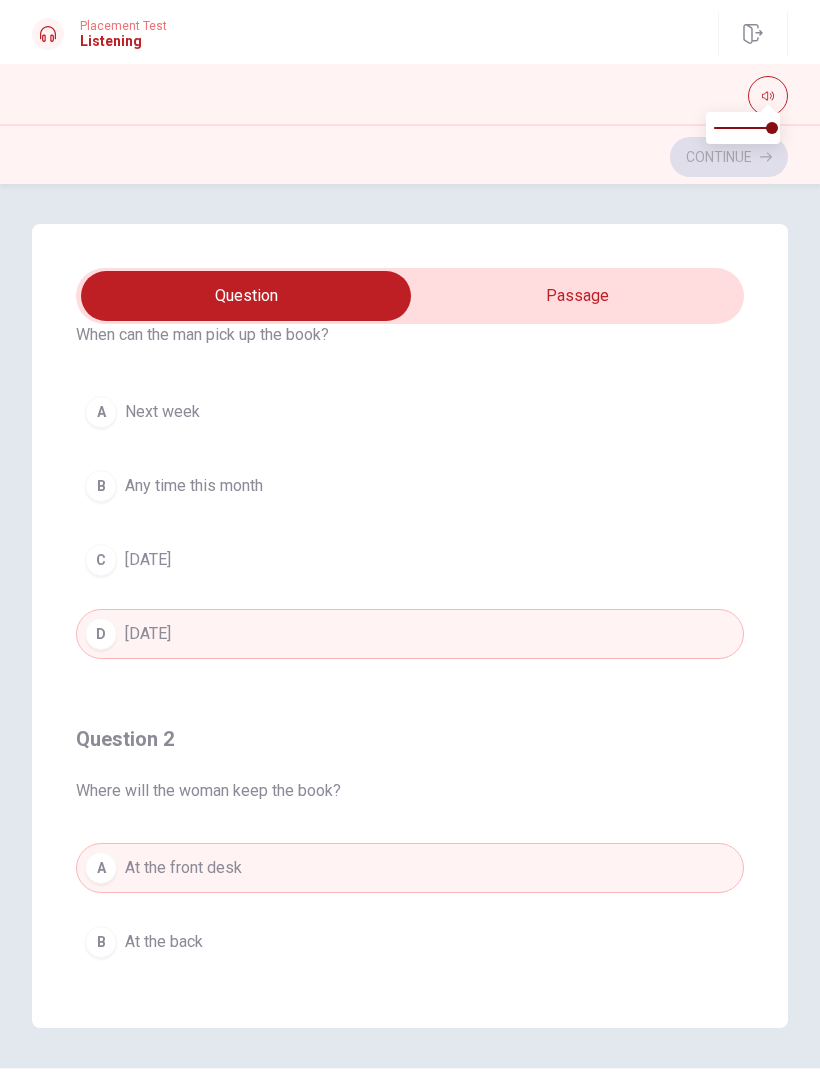 scroll, scrollTop: 101, scrollLeft: 0, axis: vertical 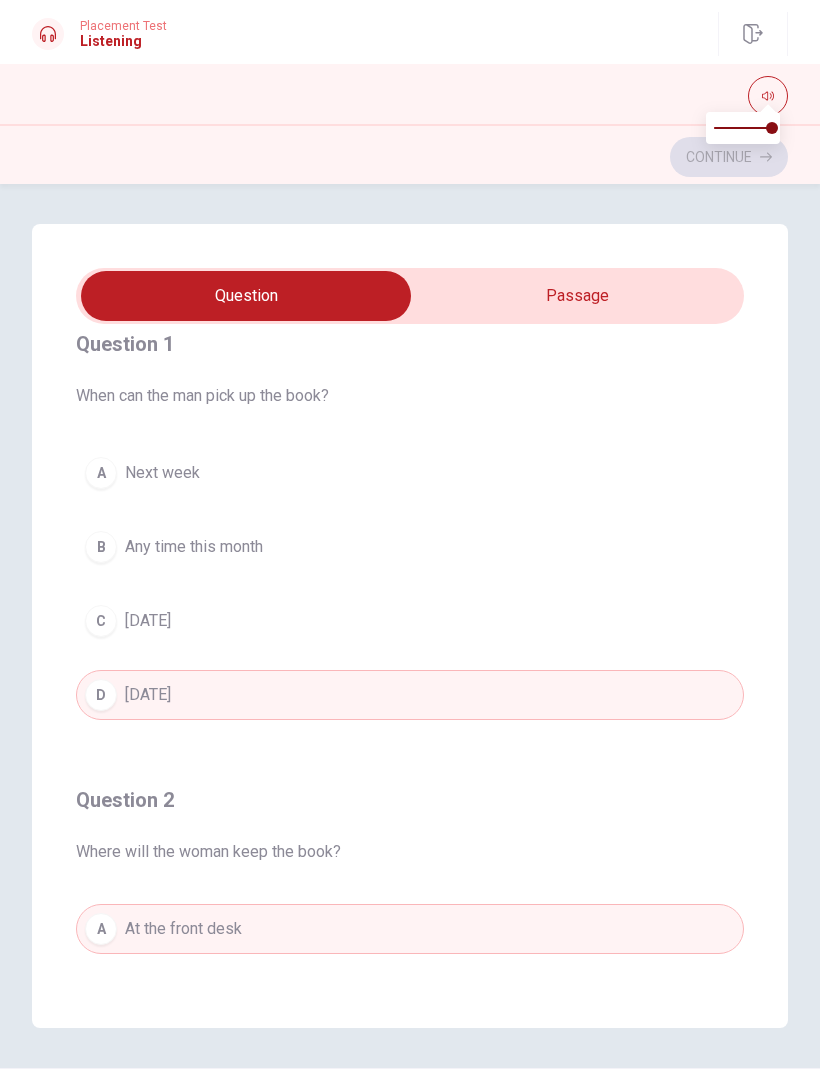type on "67" 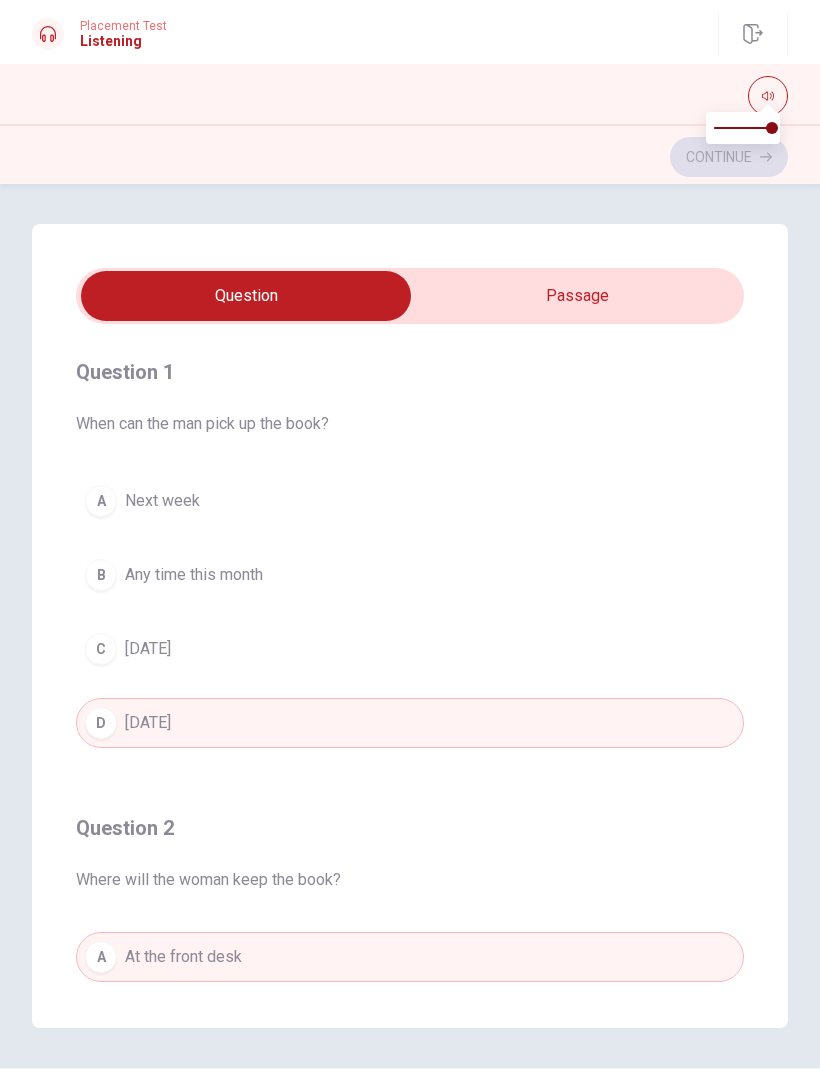 scroll, scrollTop: -1, scrollLeft: 0, axis: vertical 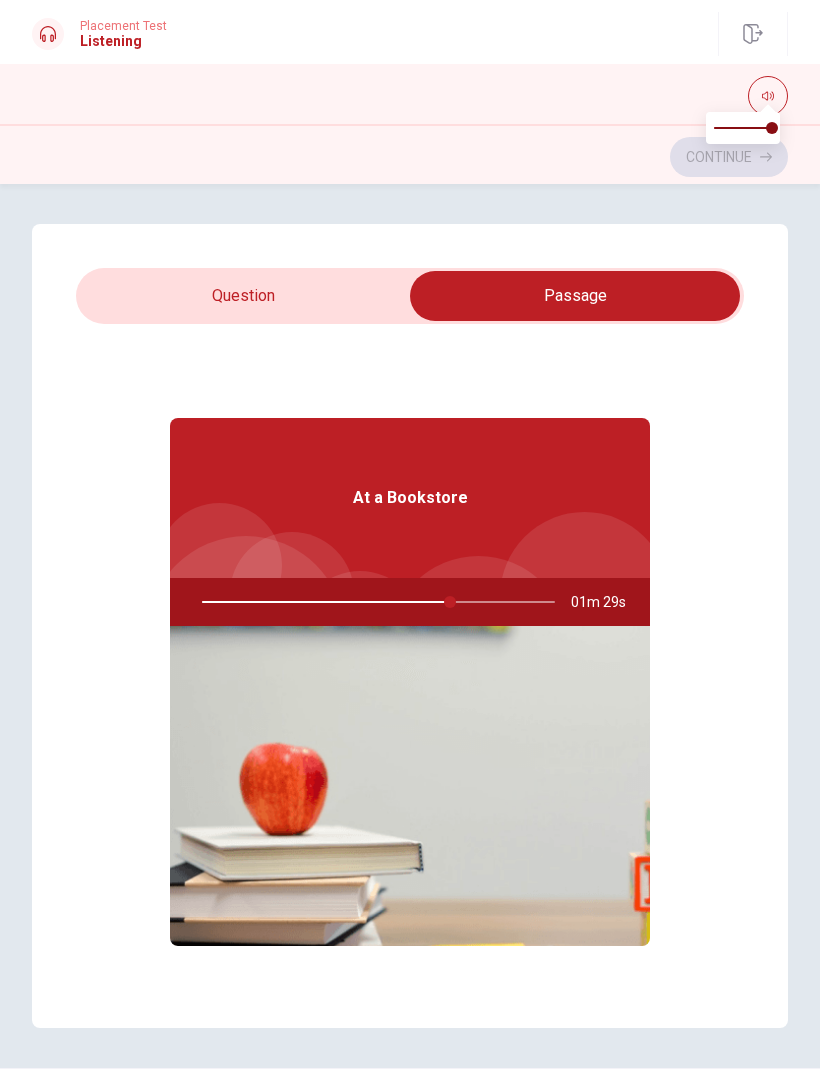 type on "70" 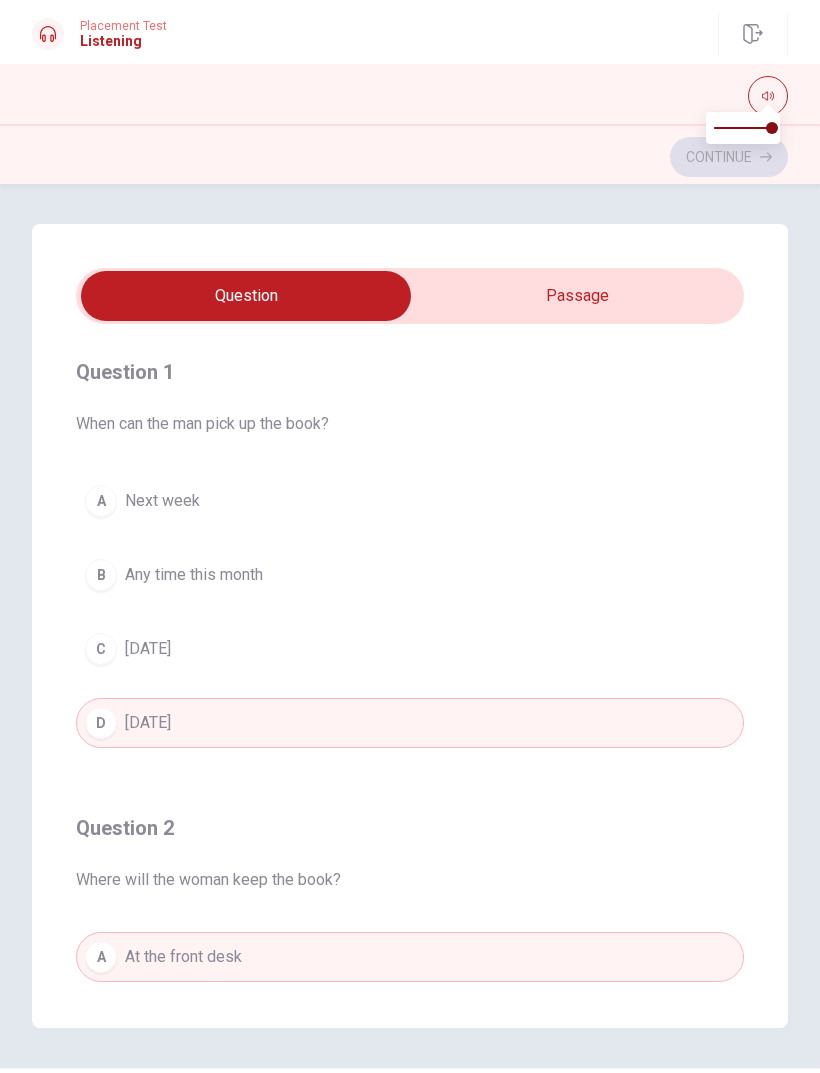 scroll, scrollTop: 0, scrollLeft: 0, axis: both 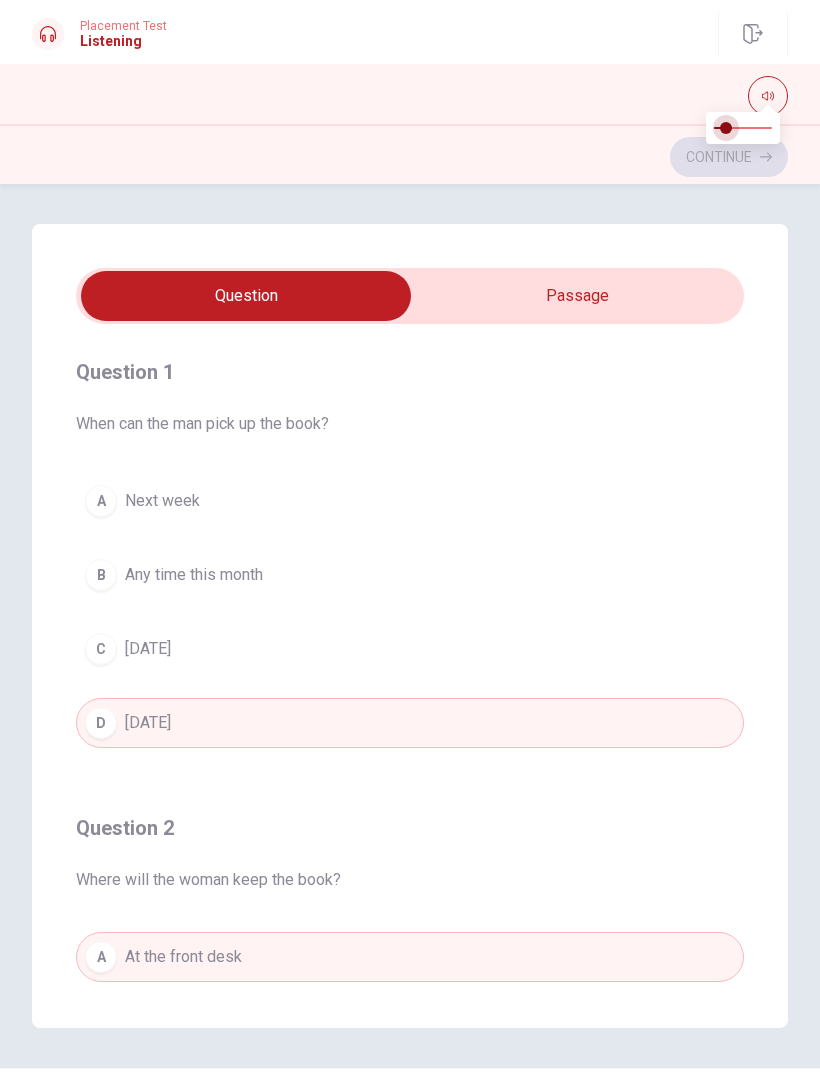 type on "1" 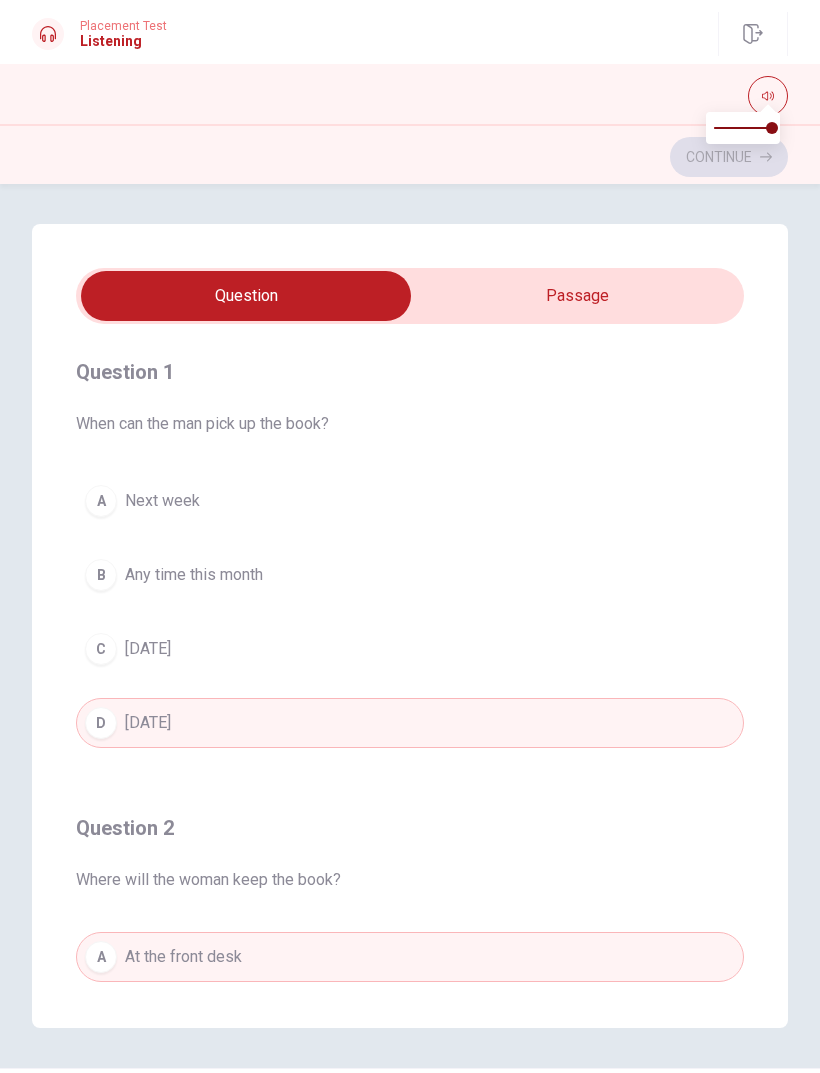 click 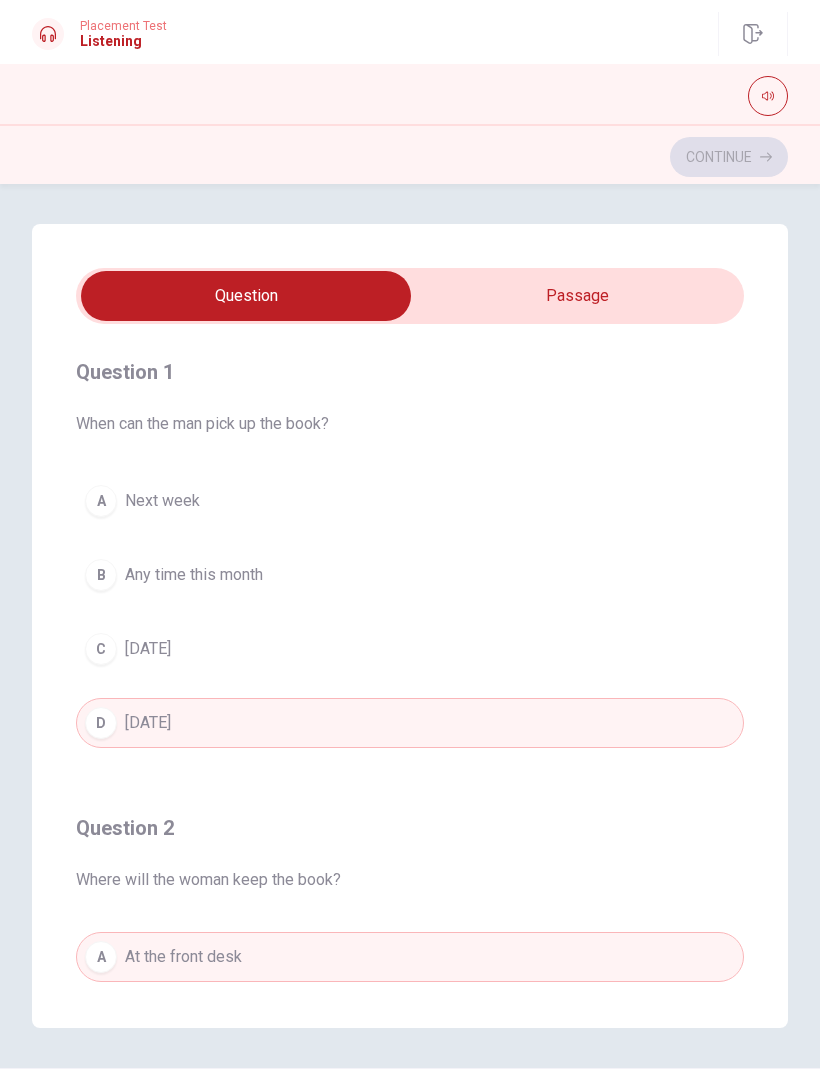 click 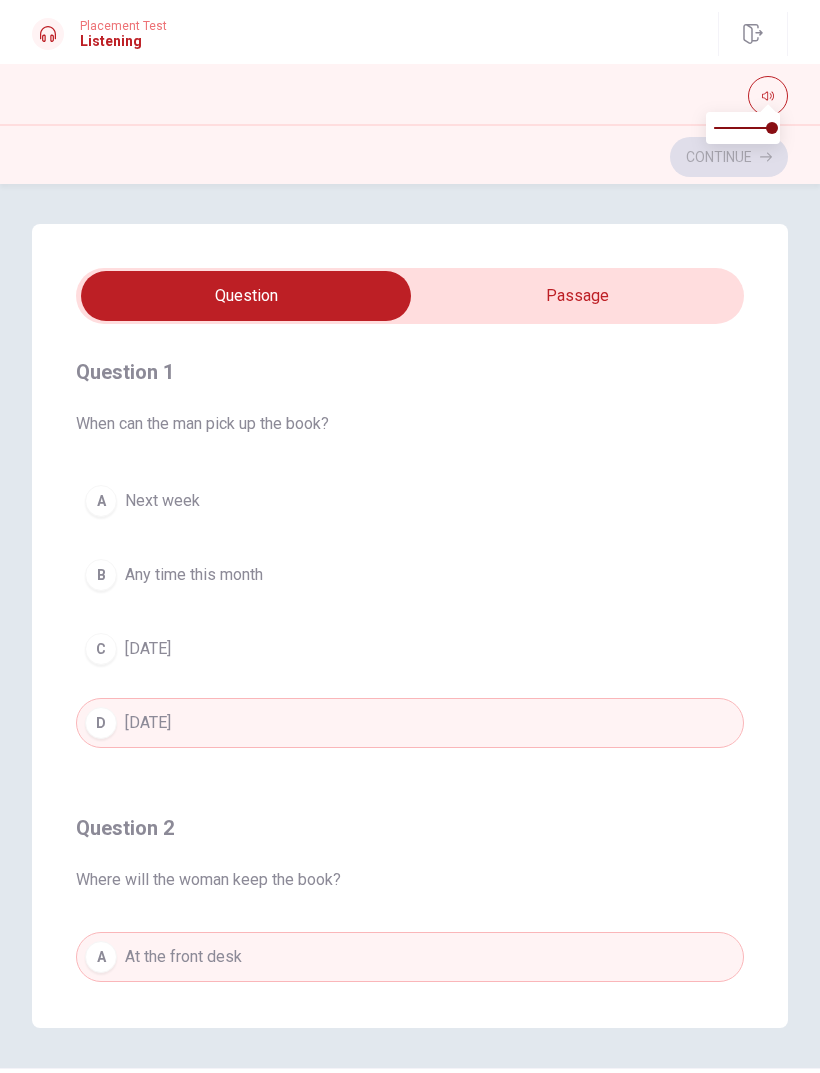 click 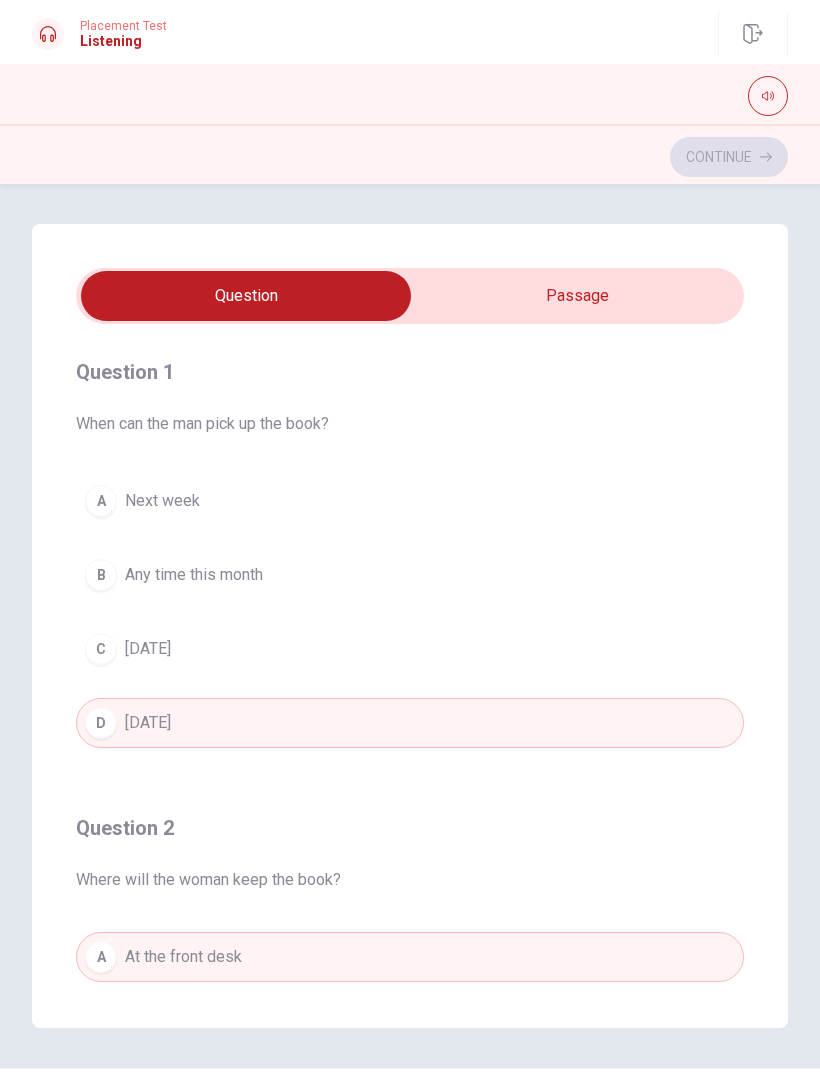 type on "75" 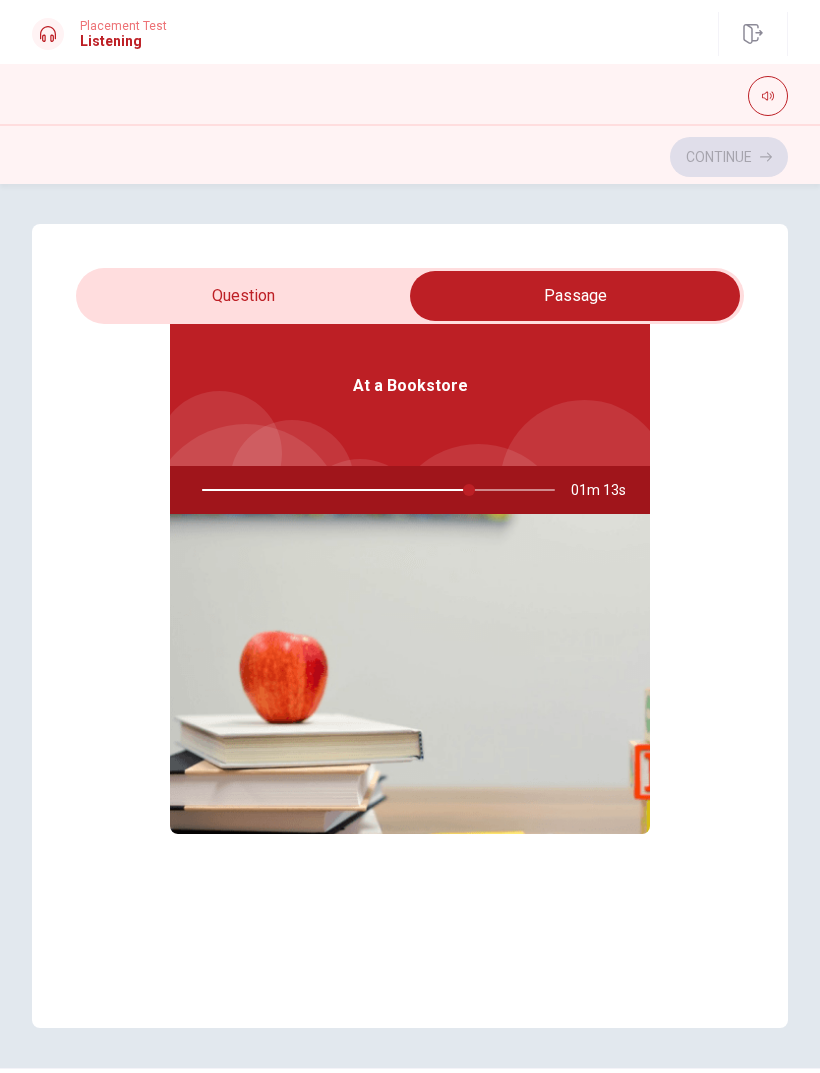 scroll, scrollTop: 112, scrollLeft: 0, axis: vertical 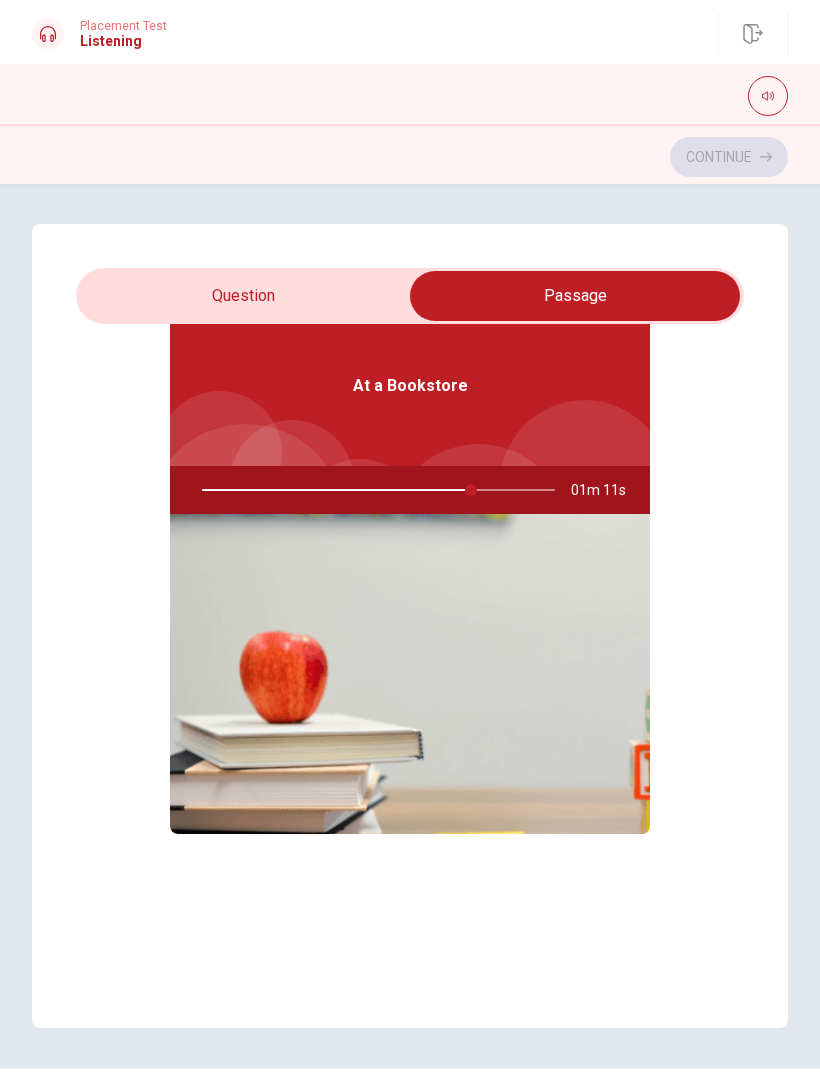 type on "77" 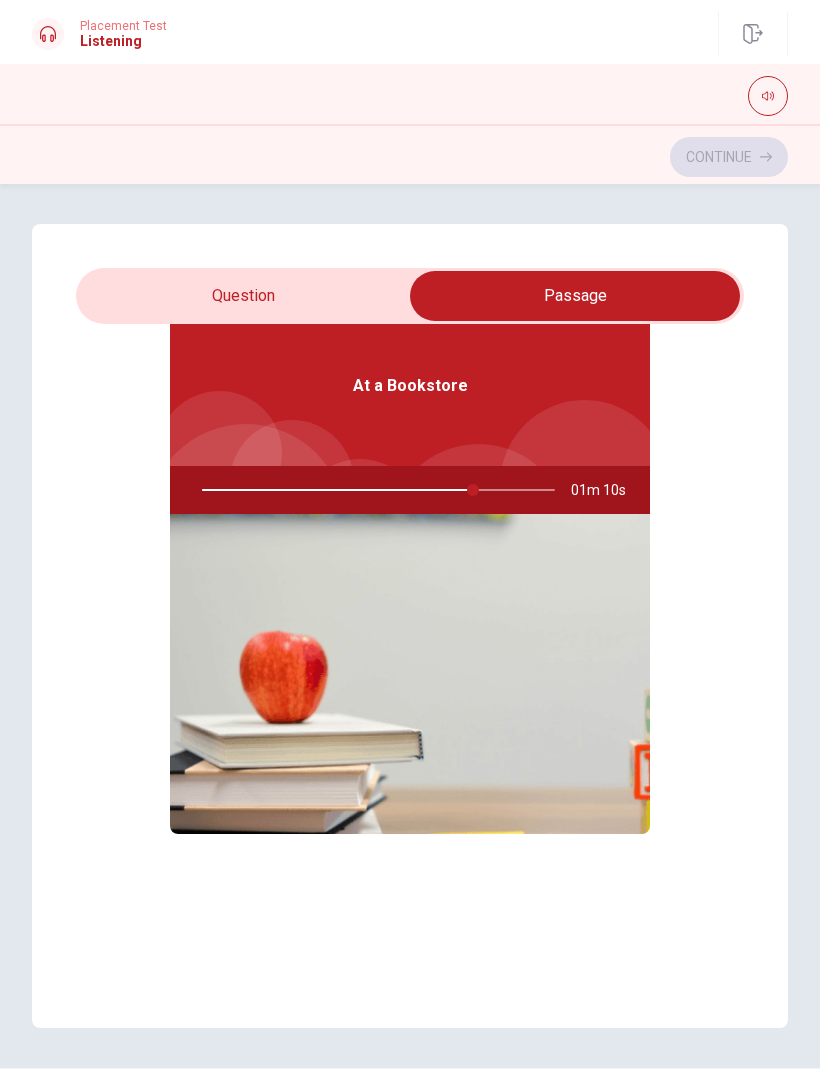 checkbox on "false" 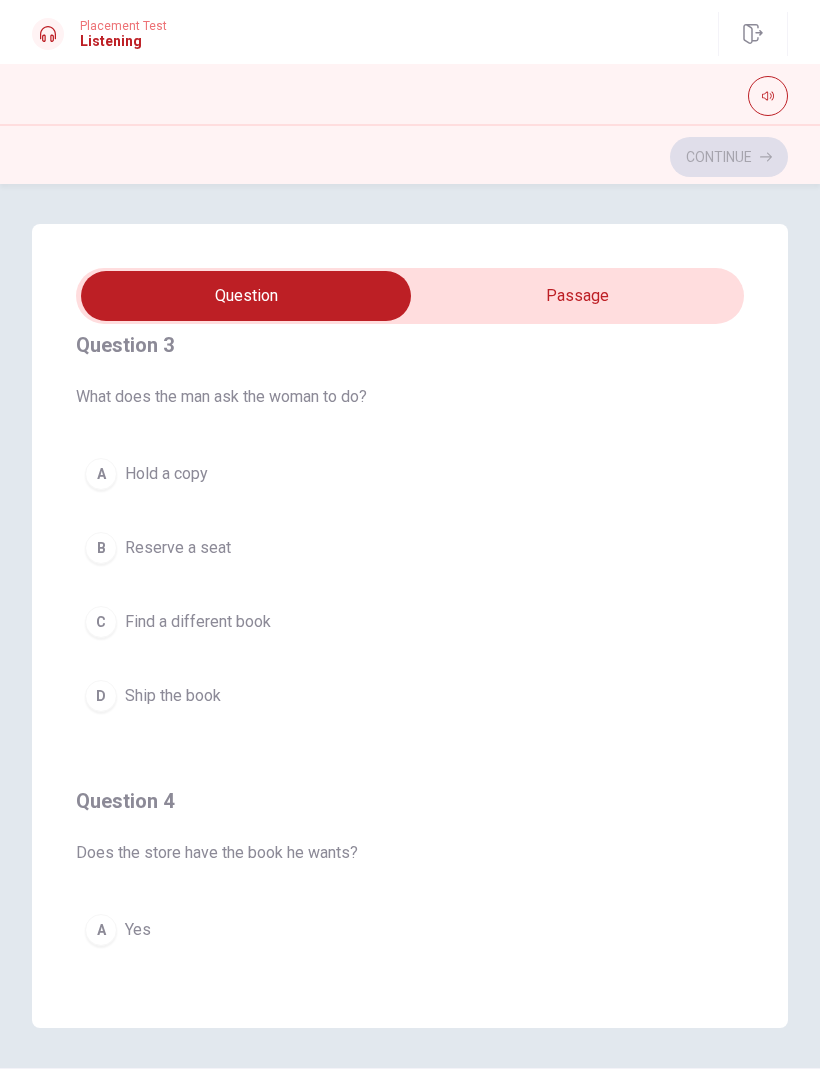 scroll, scrollTop: 940, scrollLeft: 0, axis: vertical 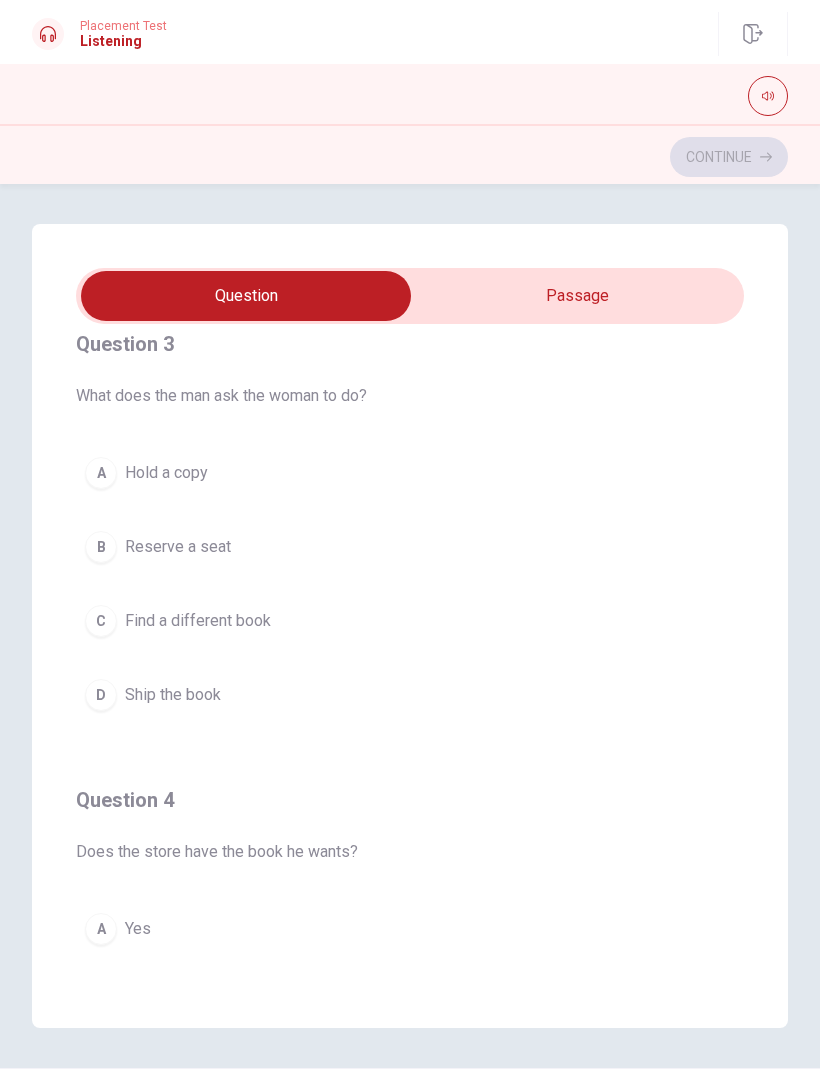 click on "A Hold a copy" at bounding box center [410, 473] 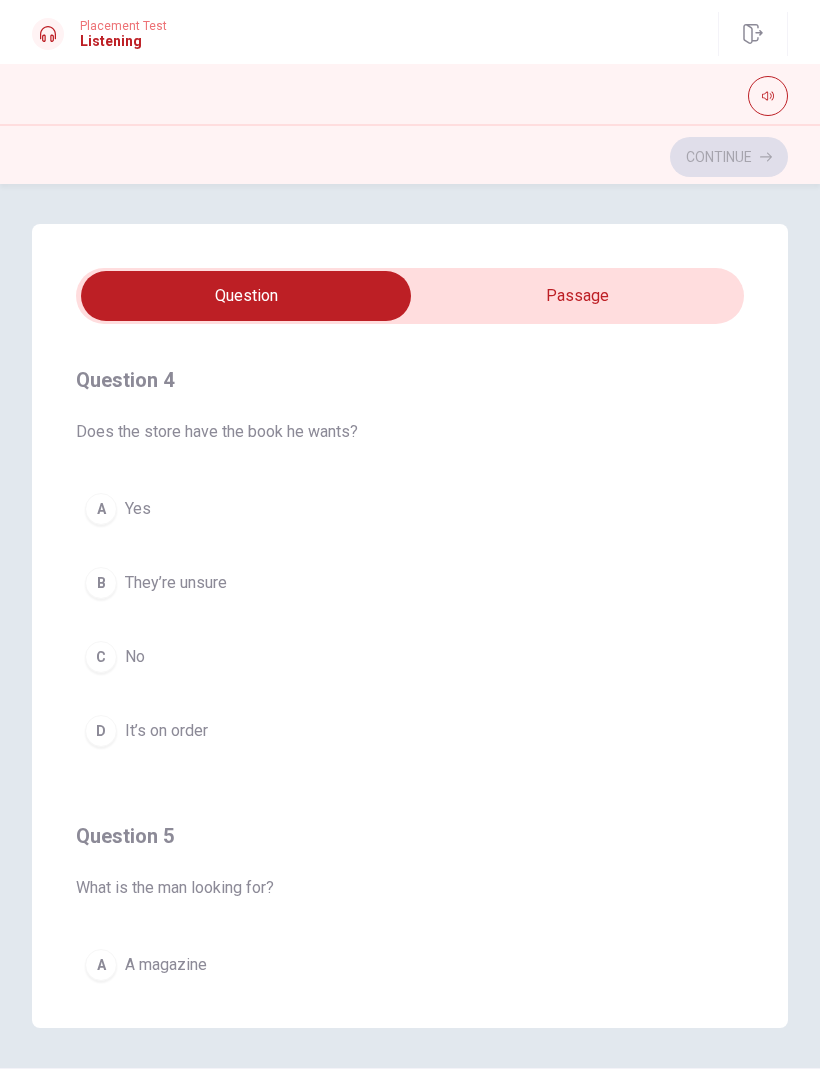 scroll, scrollTop: 1396, scrollLeft: 0, axis: vertical 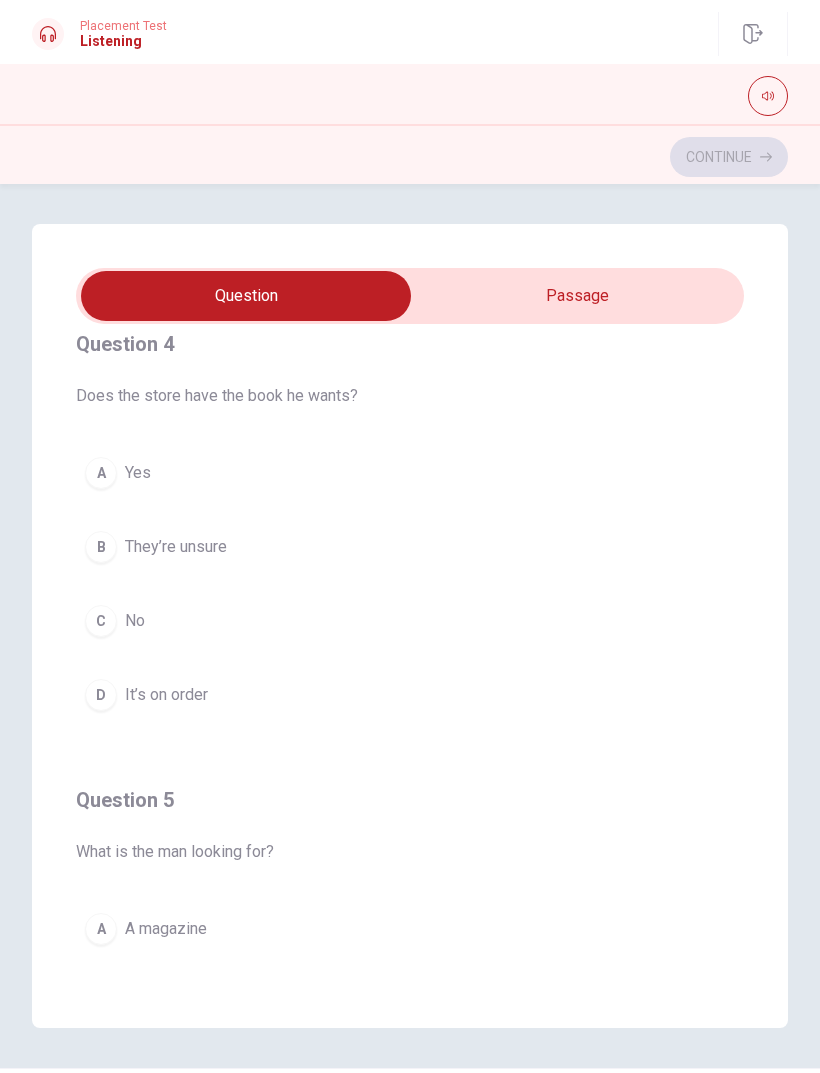 click on "Yes" at bounding box center (138, 473) 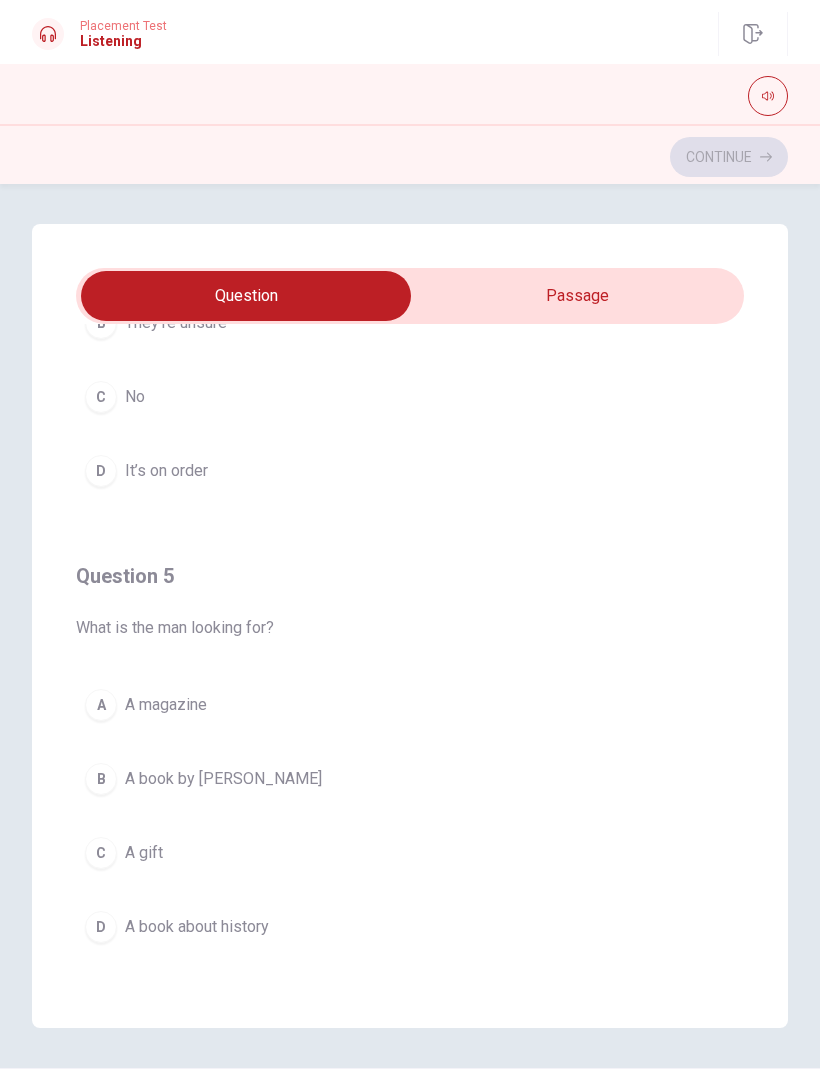 scroll, scrollTop: 1620, scrollLeft: 0, axis: vertical 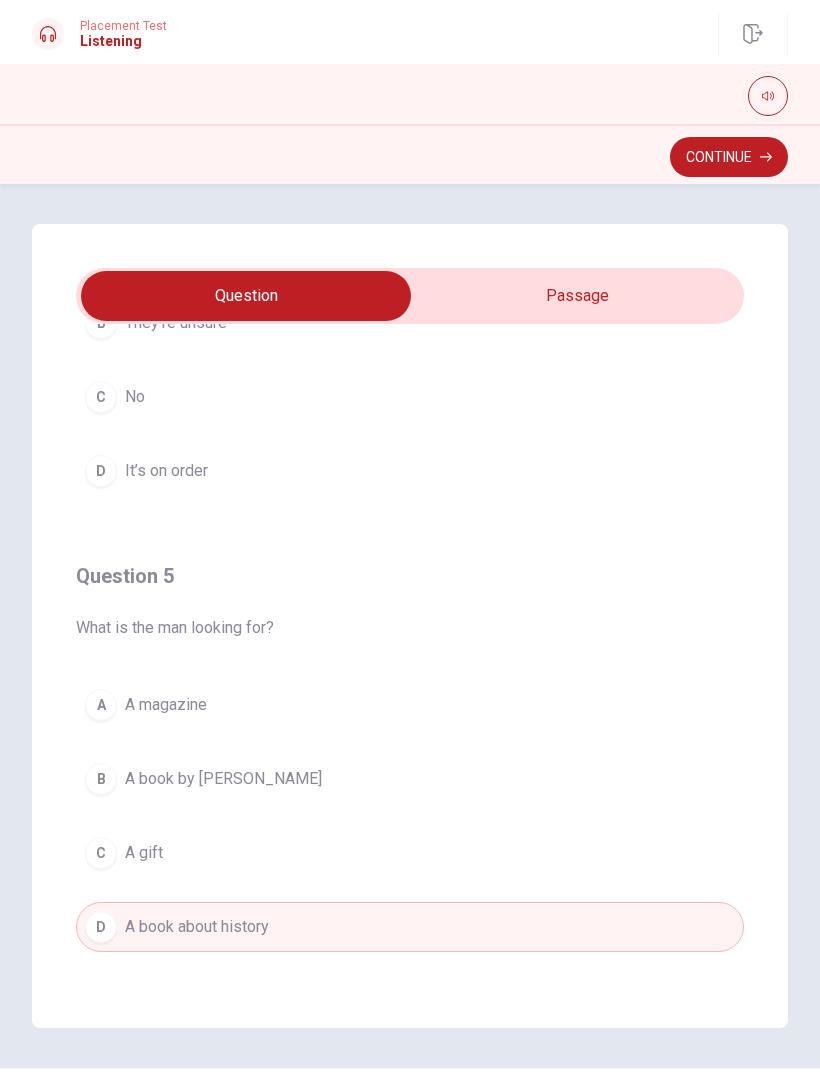 click on "A book by [PERSON_NAME]" at bounding box center [223, 779] 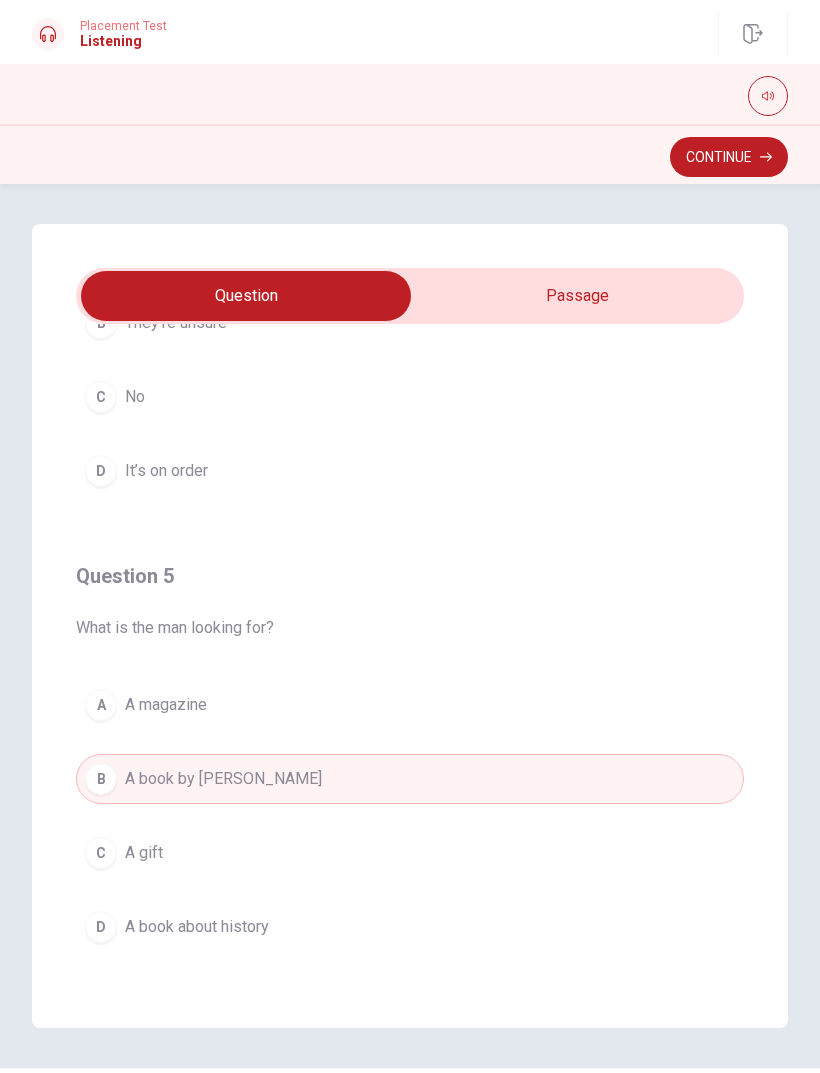 click on "Continue" at bounding box center (729, 157) 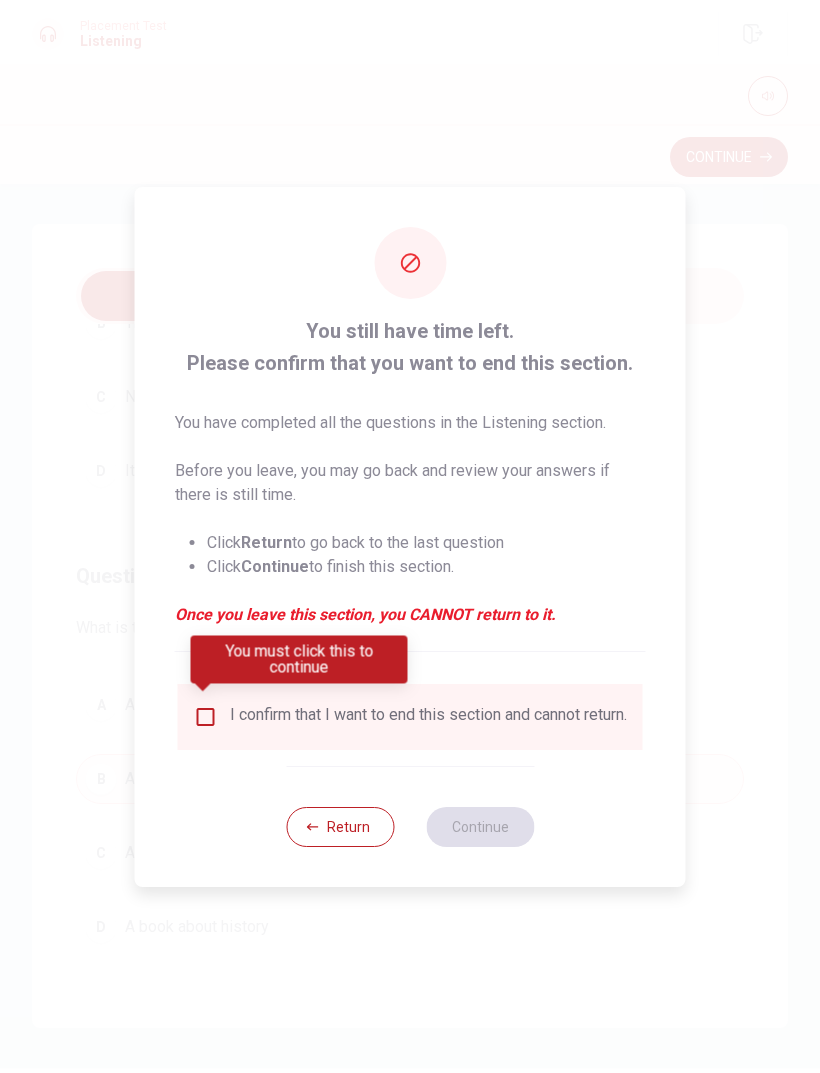 click at bounding box center (206, 717) 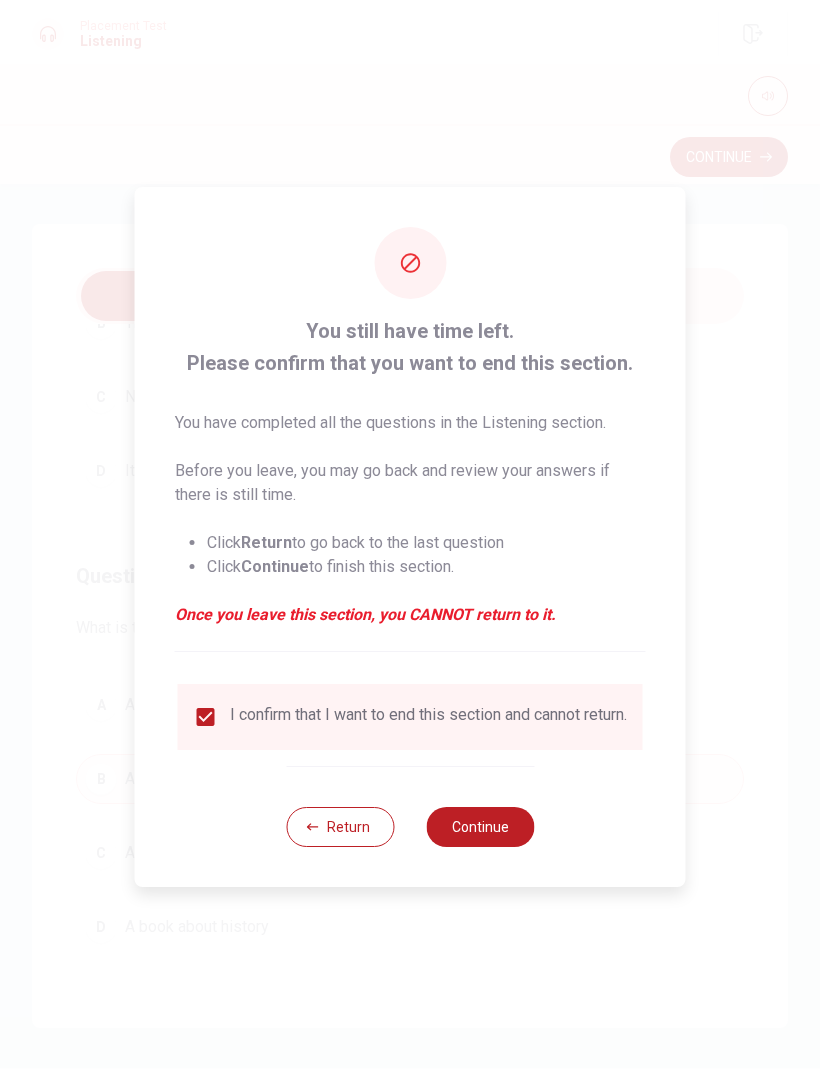 click on "Continue" at bounding box center [480, 827] 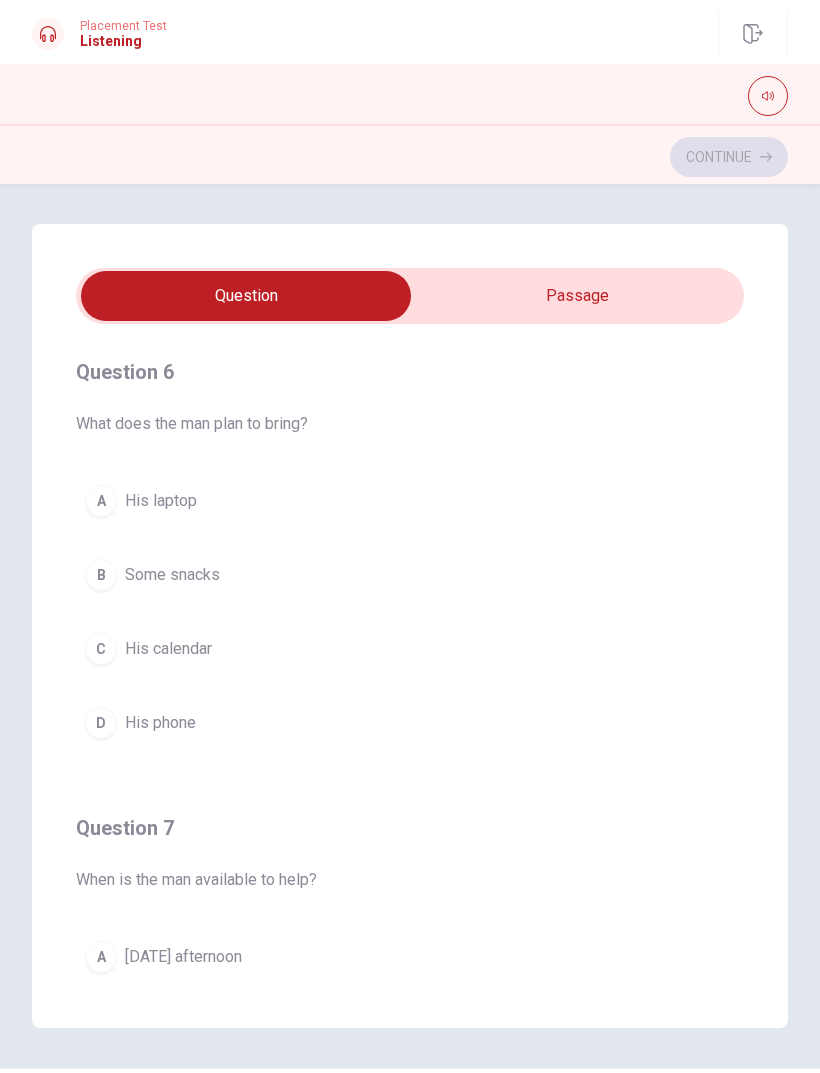 click at bounding box center (246, 296) 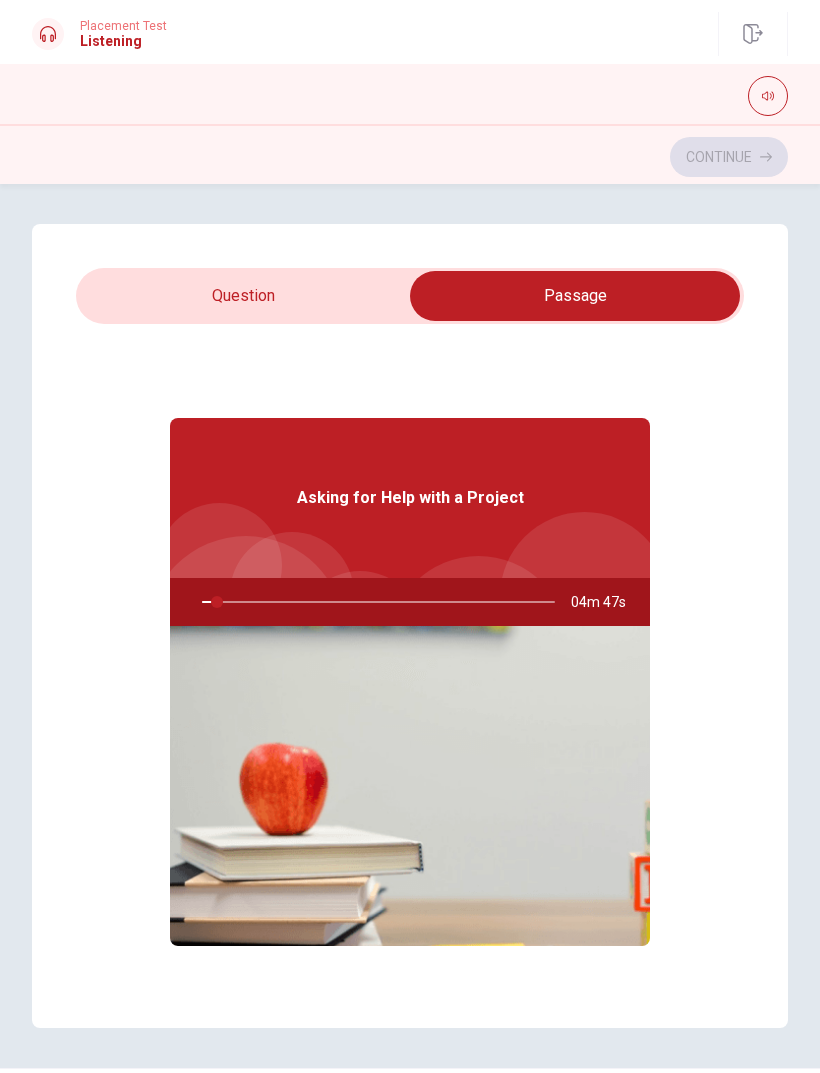 type on "5" 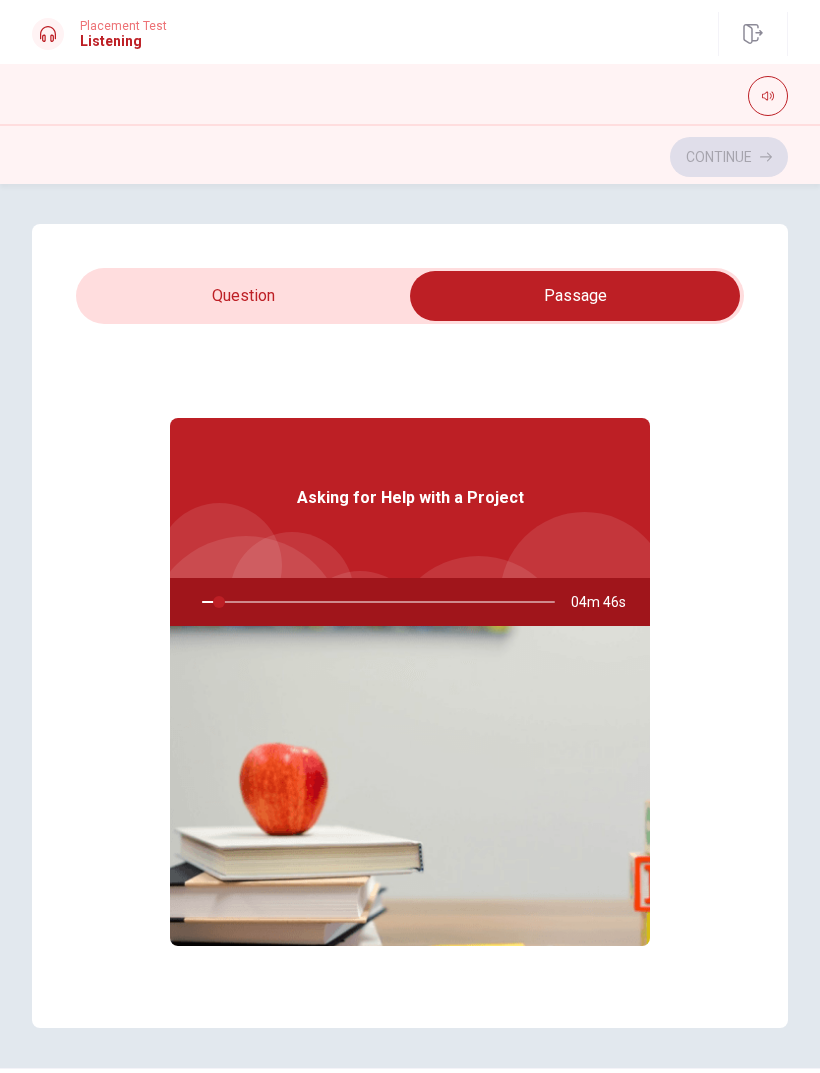 click at bounding box center [575, 296] 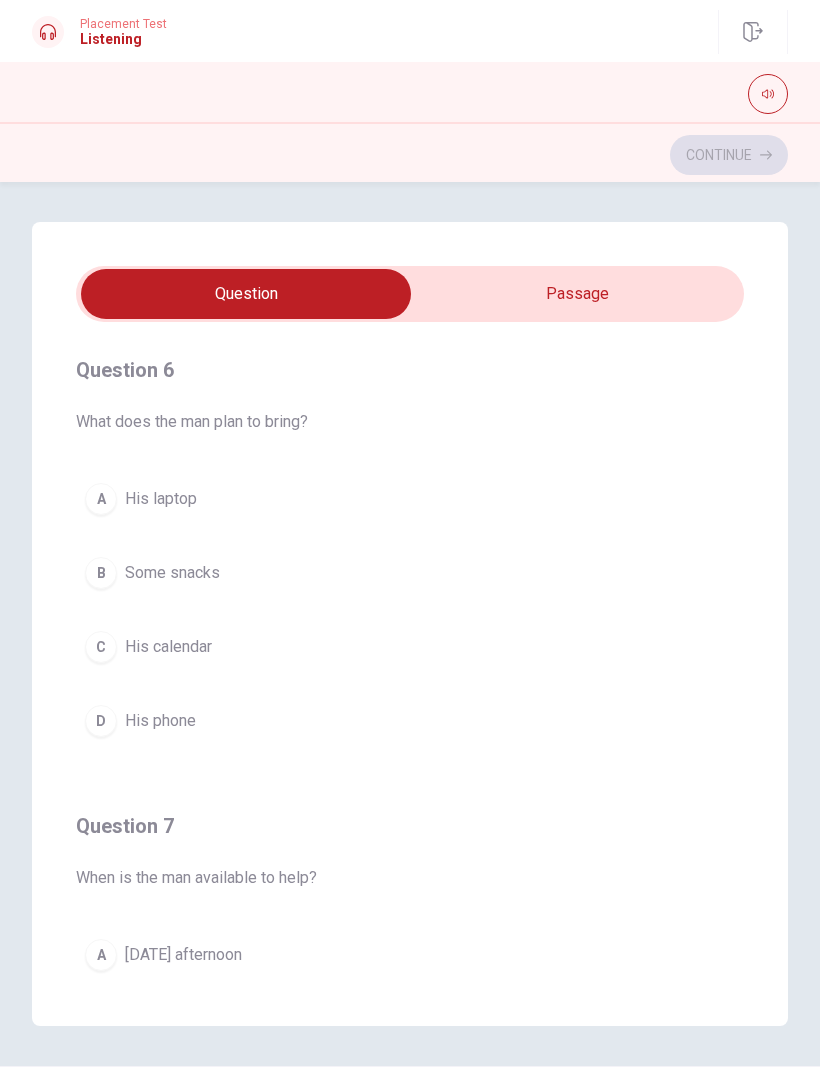 type on "8" 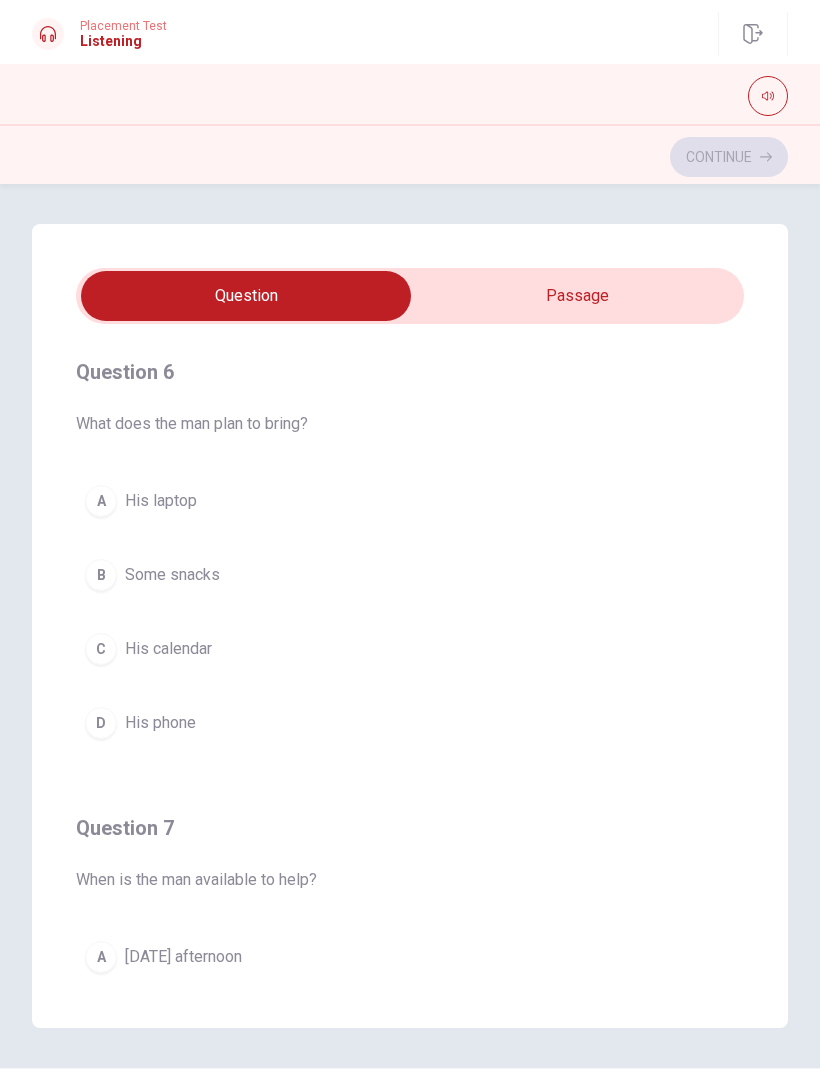 click at bounding box center (246, 296) 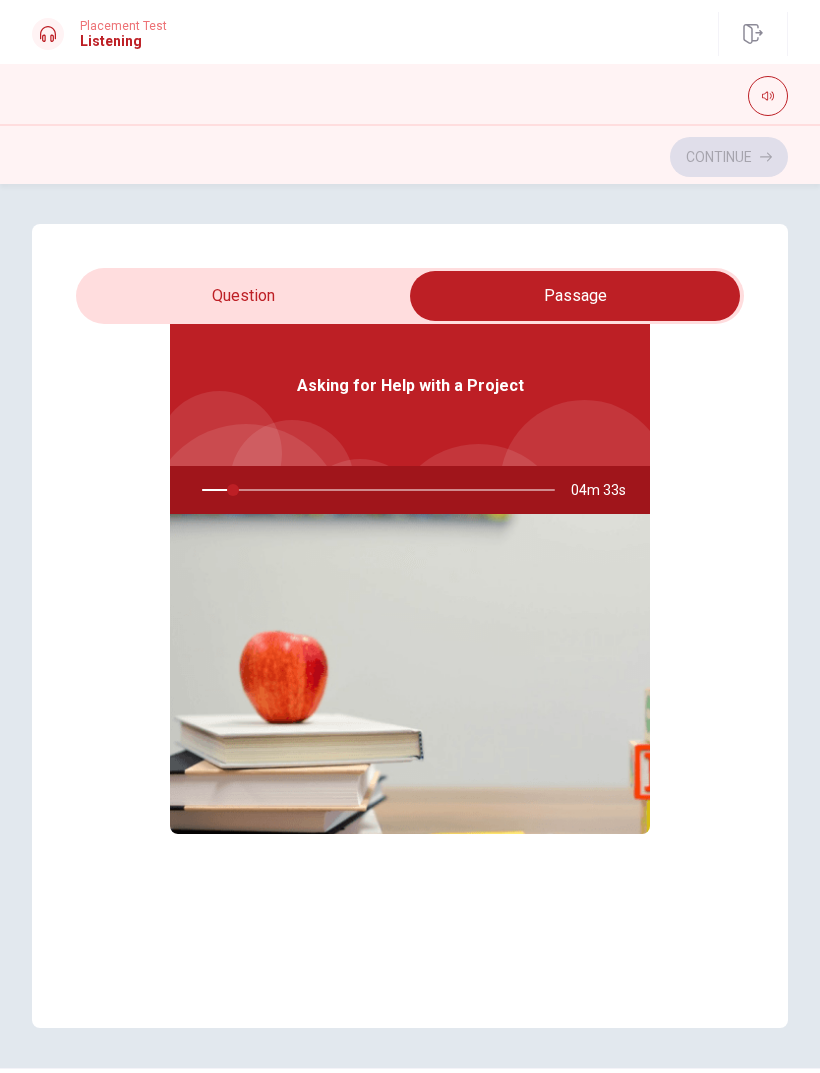 type on "9" 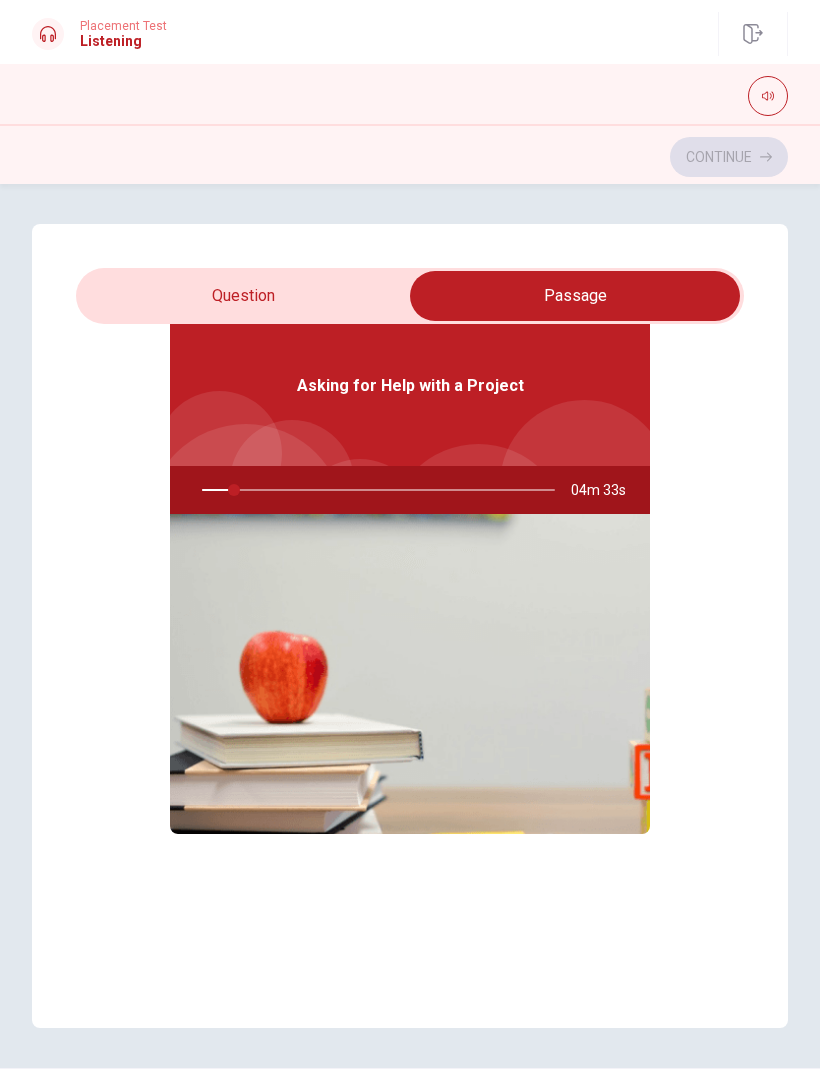 scroll, scrollTop: 112, scrollLeft: 0, axis: vertical 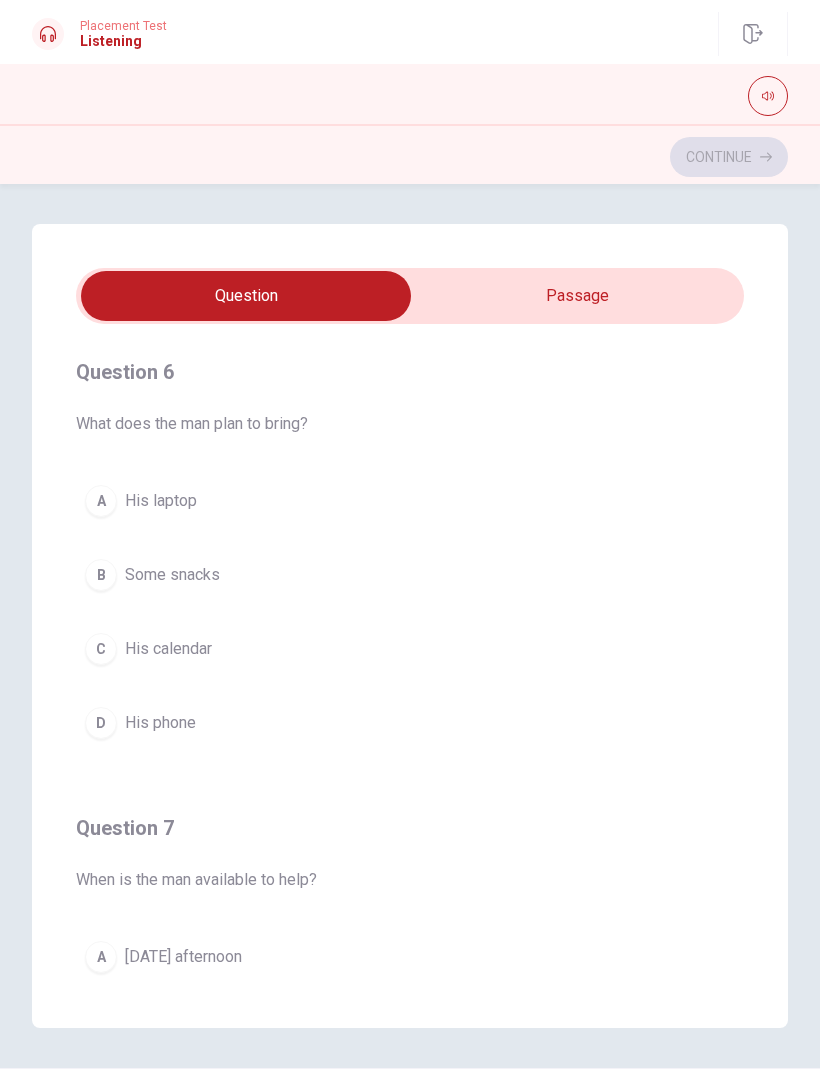 type on "16" 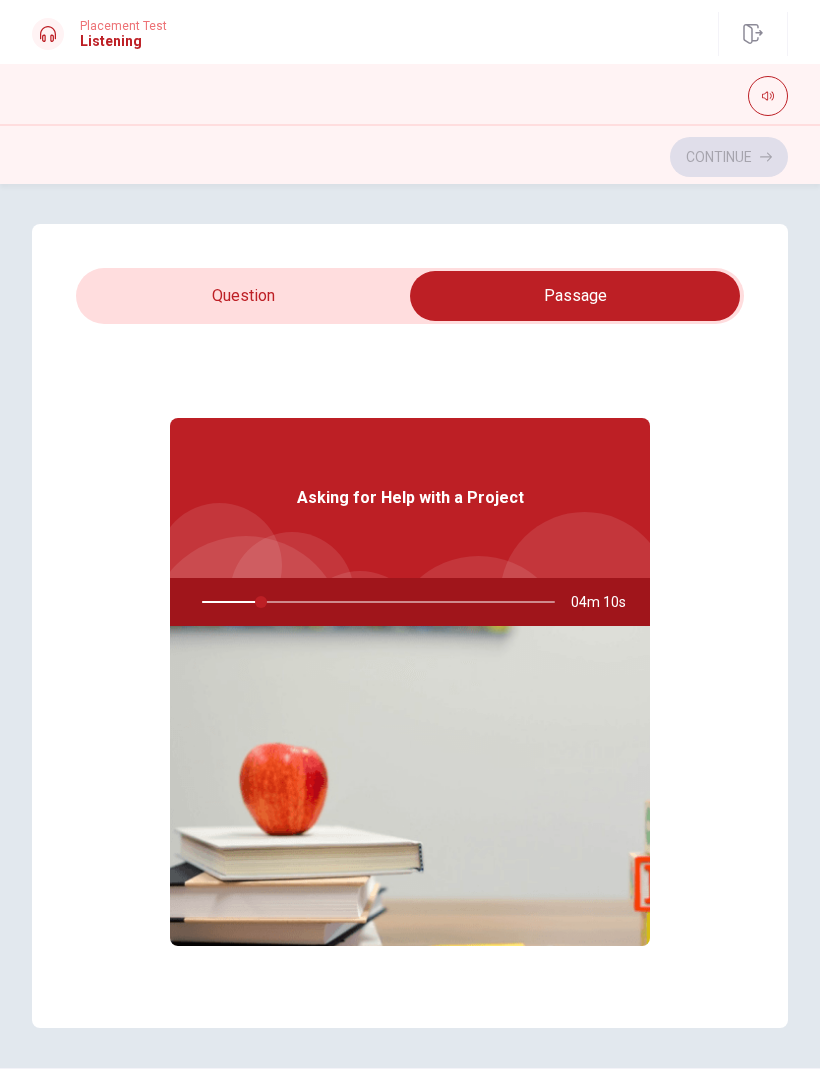 type on "17" 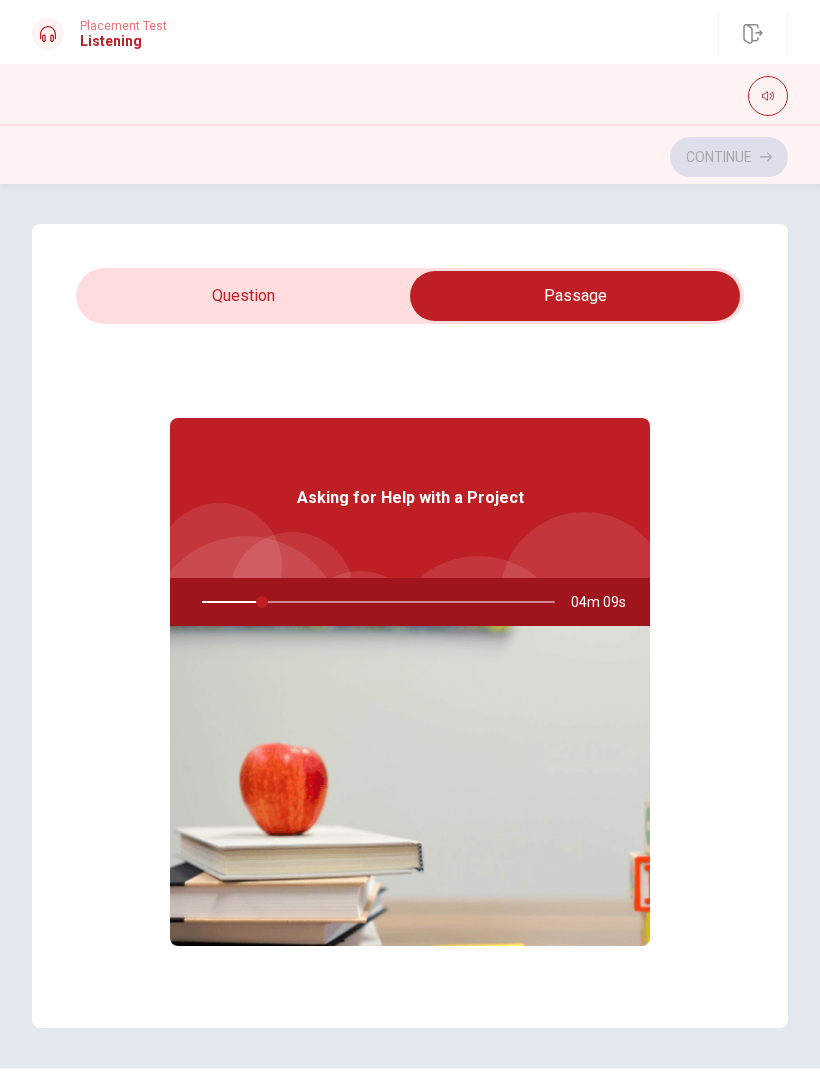click at bounding box center [575, 296] 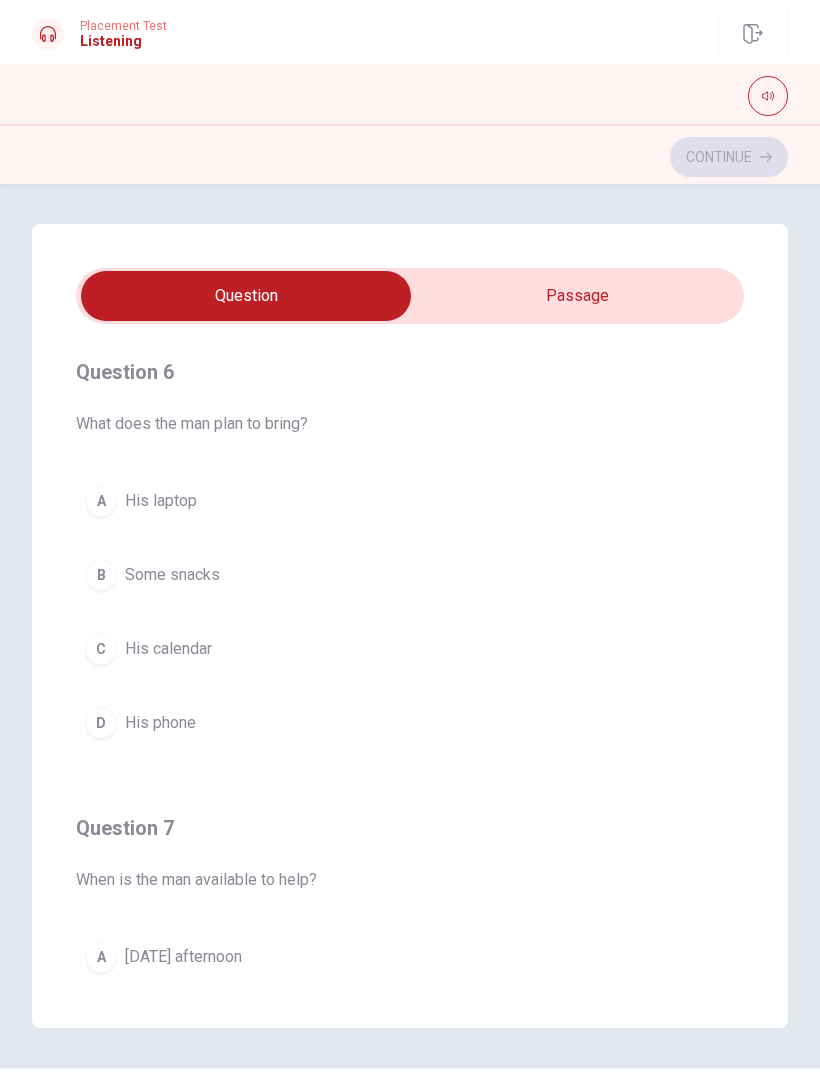 scroll, scrollTop: 0, scrollLeft: 0, axis: both 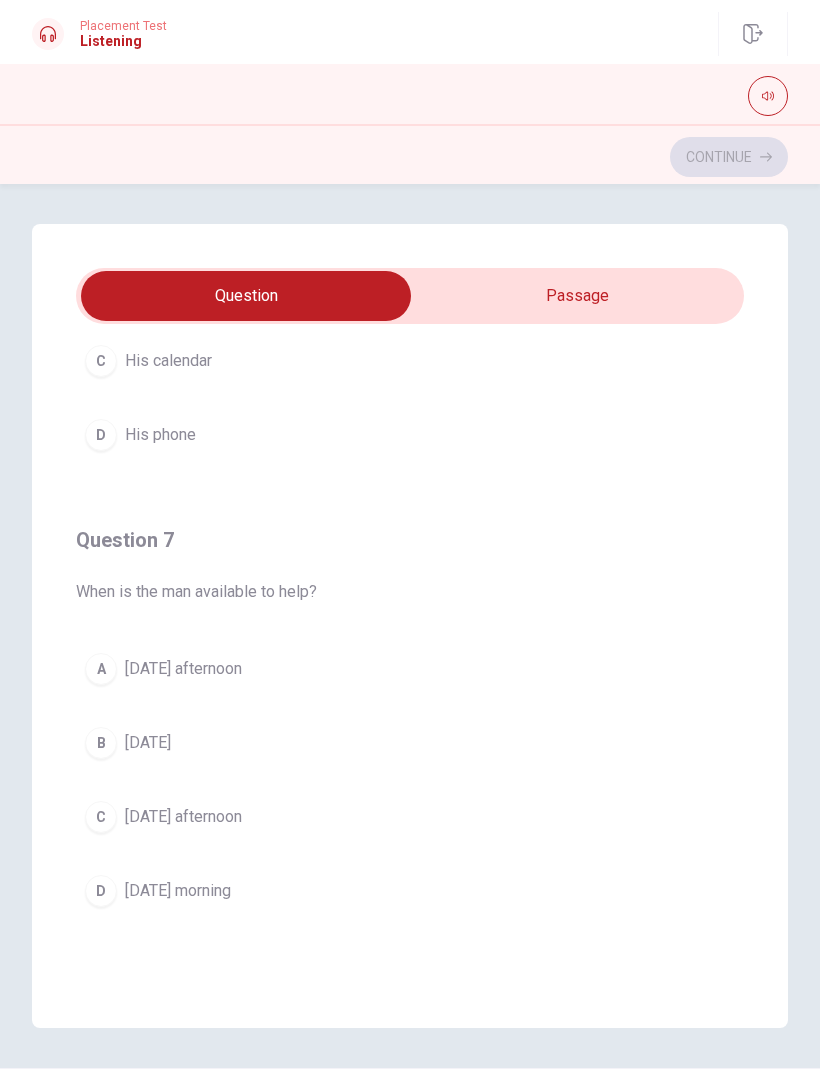 click on "[DATE] afternoon" at bounding box center [183, 817] 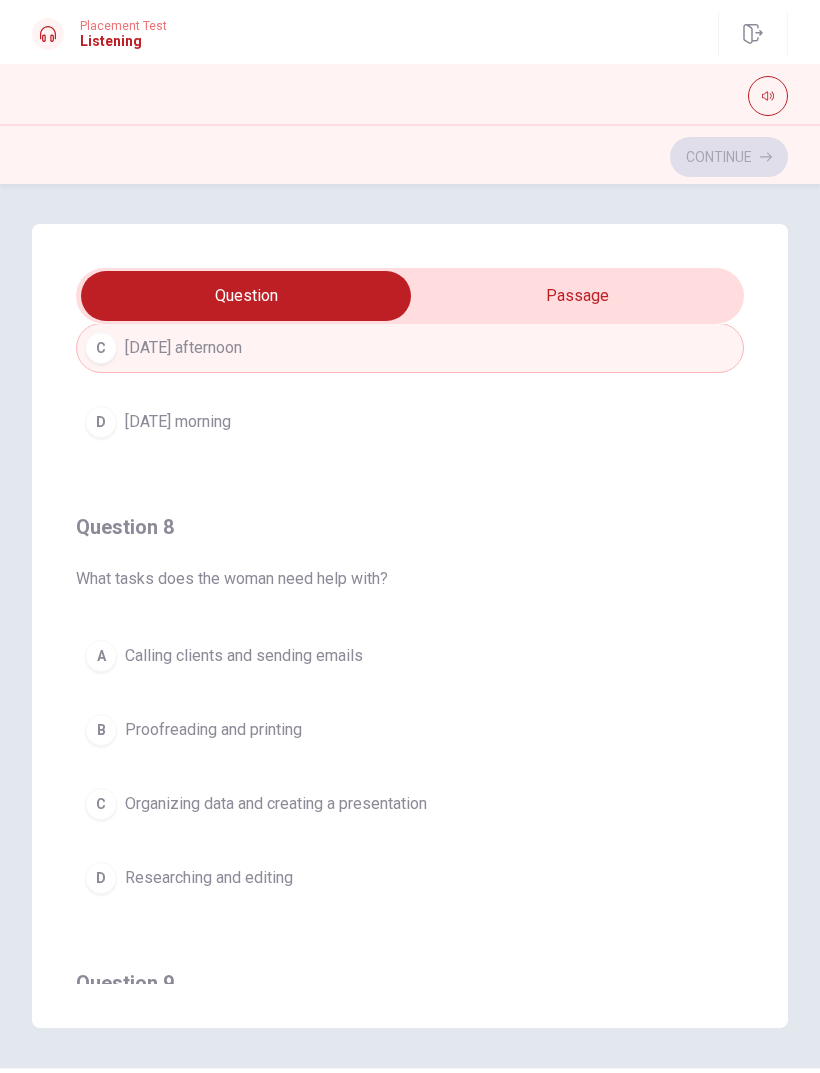 scroll, scrollTop: 759, scrollLeft: 0, axis: vertical 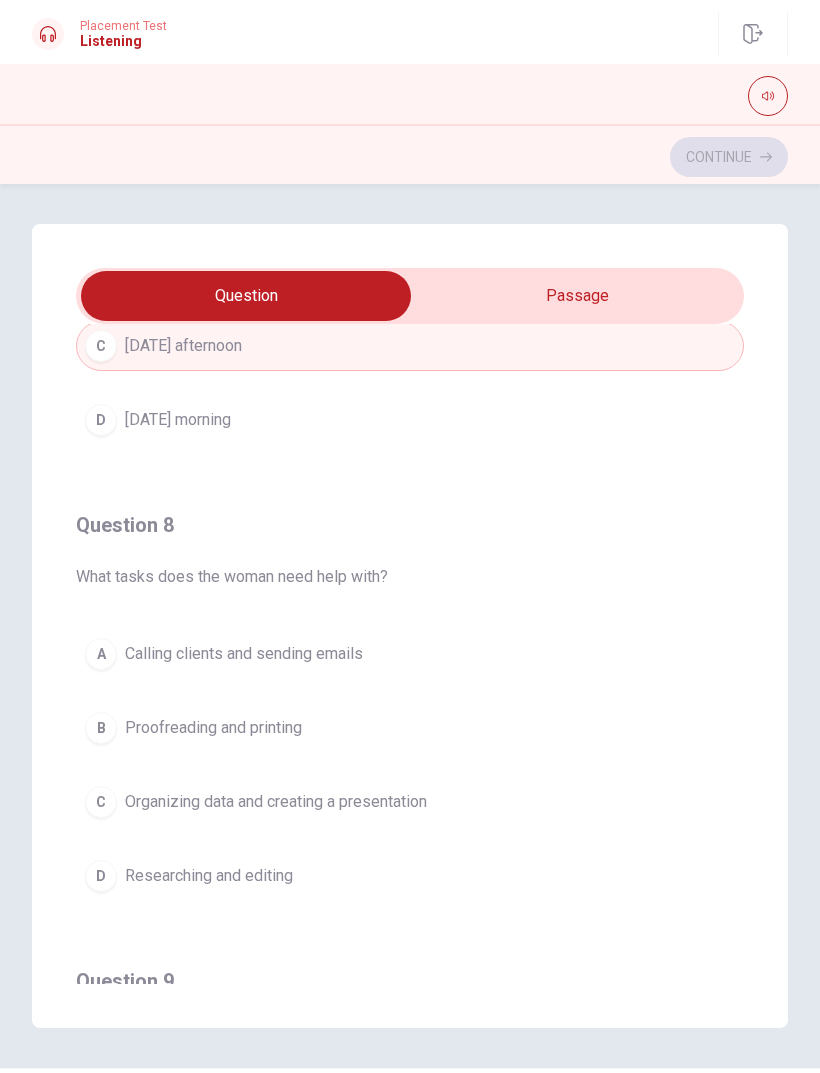 click on "Organizing data and creating a presentation" at bounding box center [276, 802] 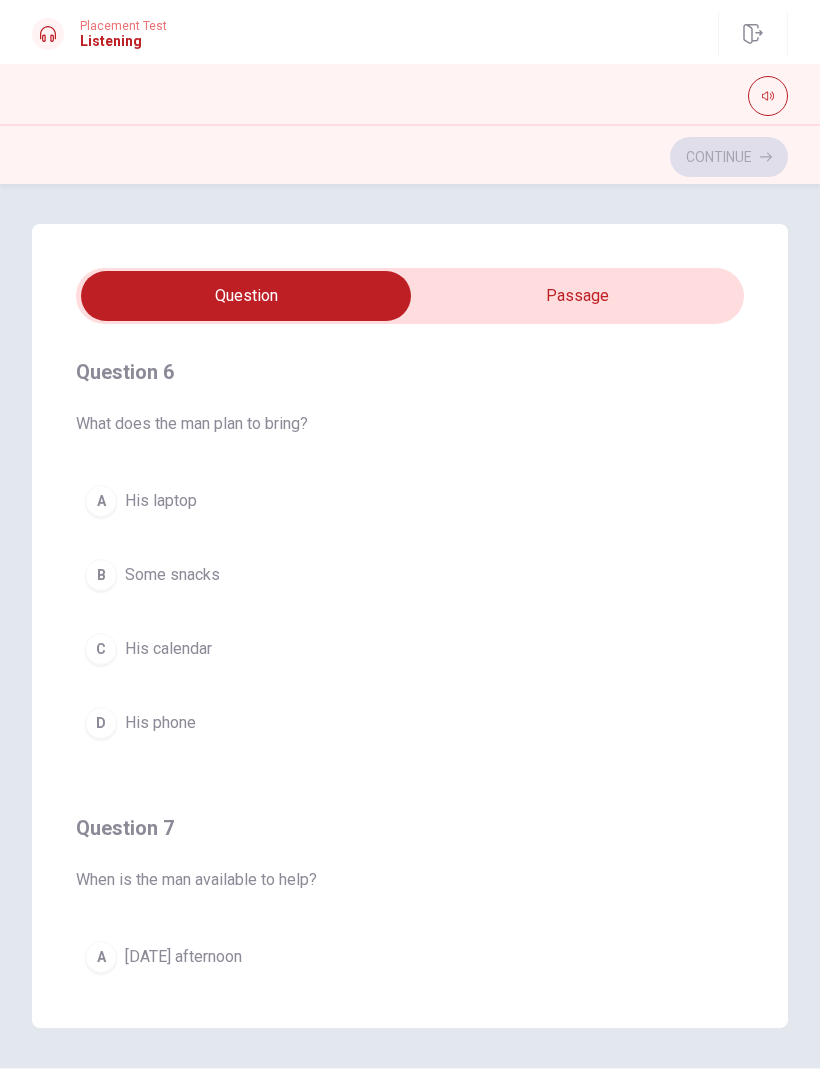 scroll, scrollTop: 0, scrollLeft: 0, axis: both 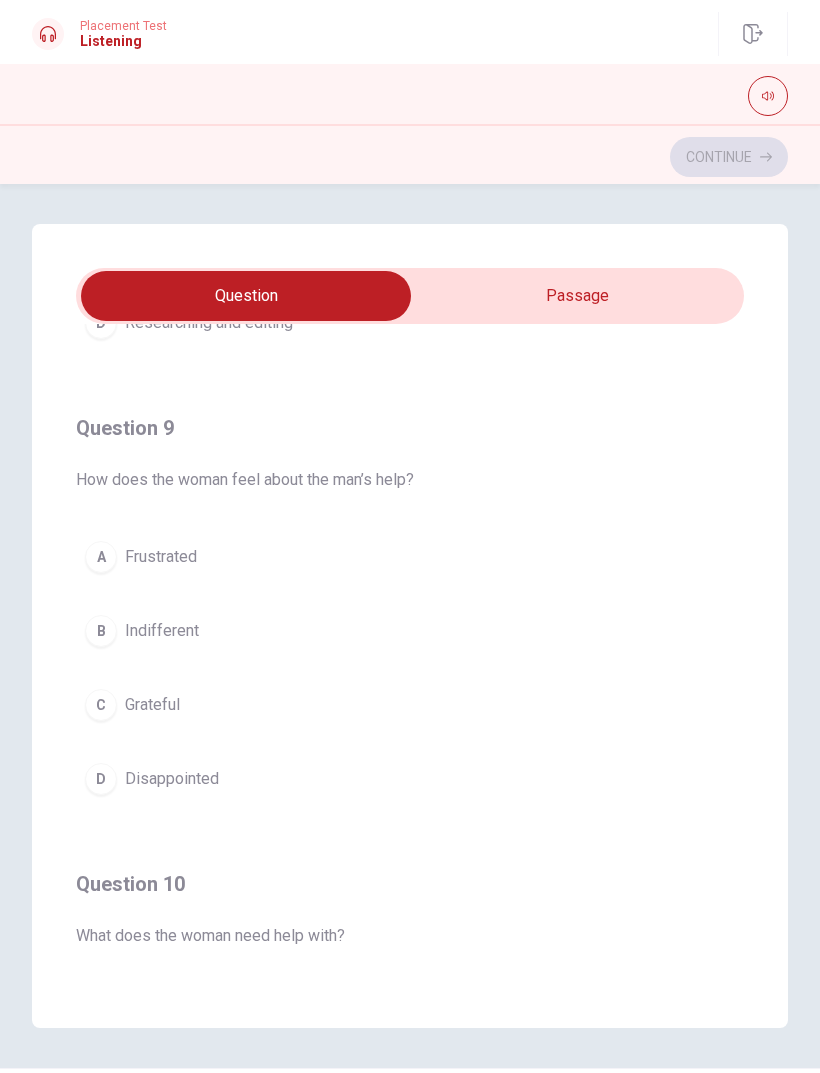 click on "Grateful" at bounding box center [152, 705] 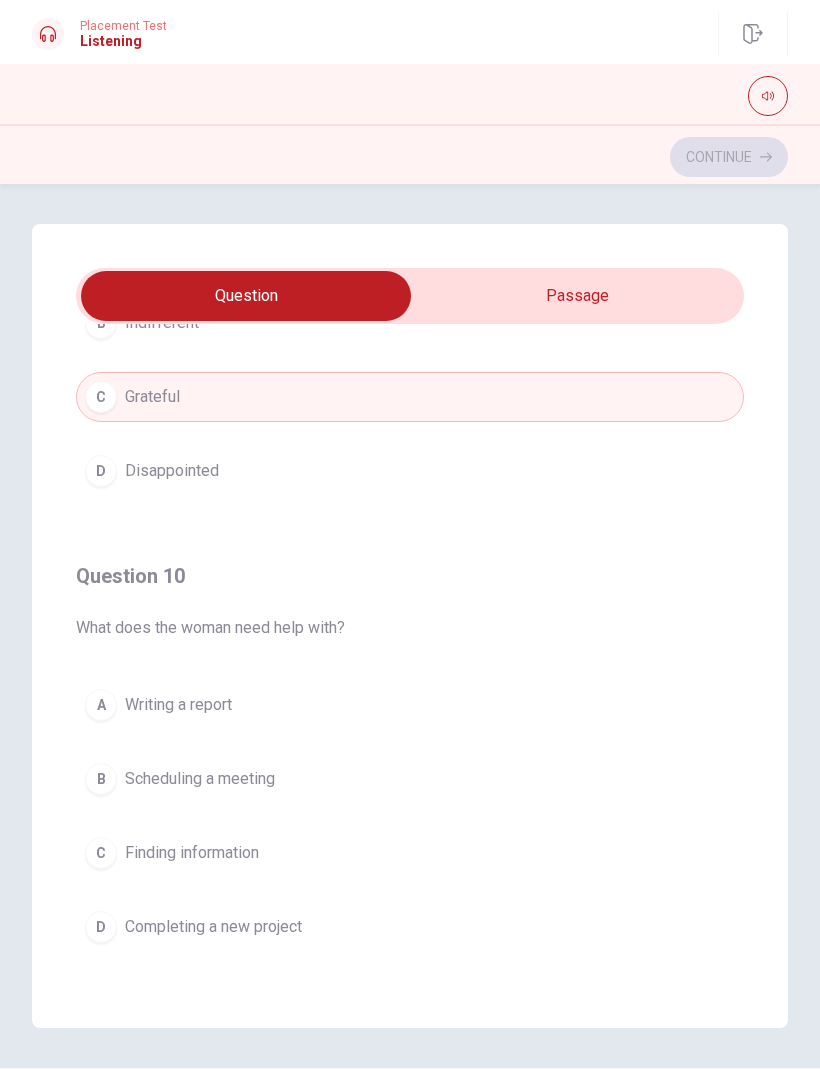 scroll, scrollTop: 1620, scrollLeft: 0, axis: vertical 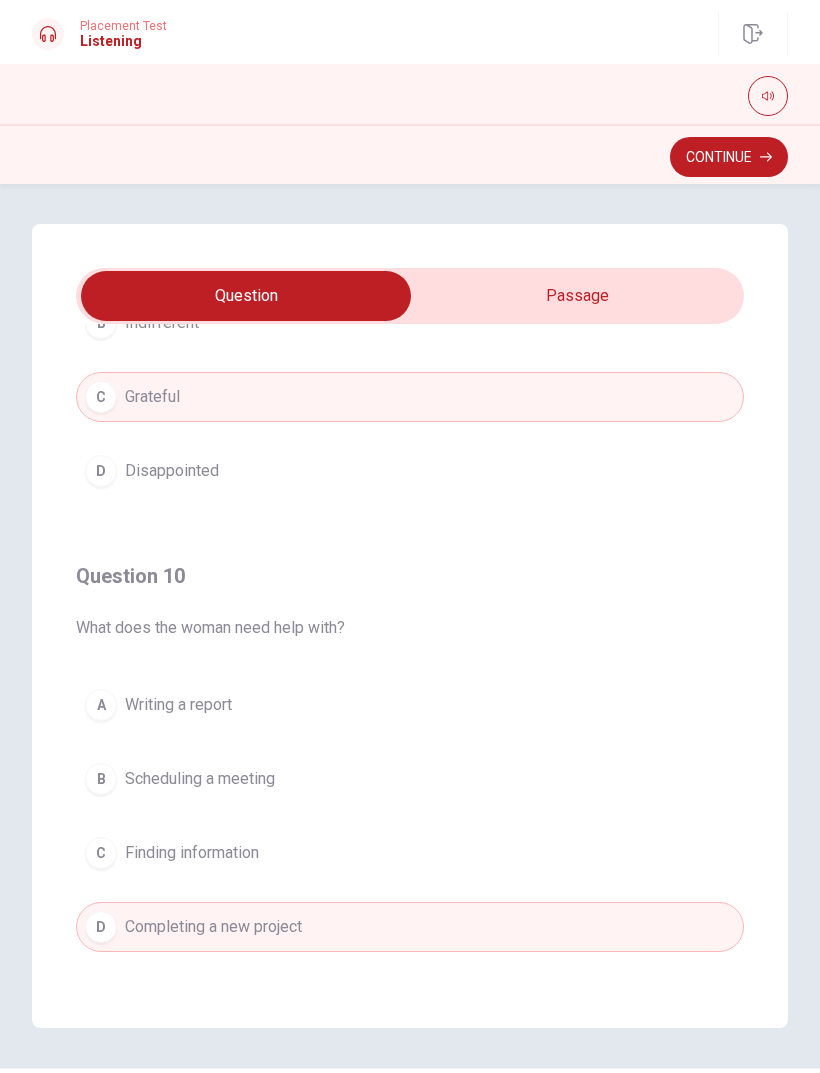 click on "Continue" at bounding box center [729, 157] 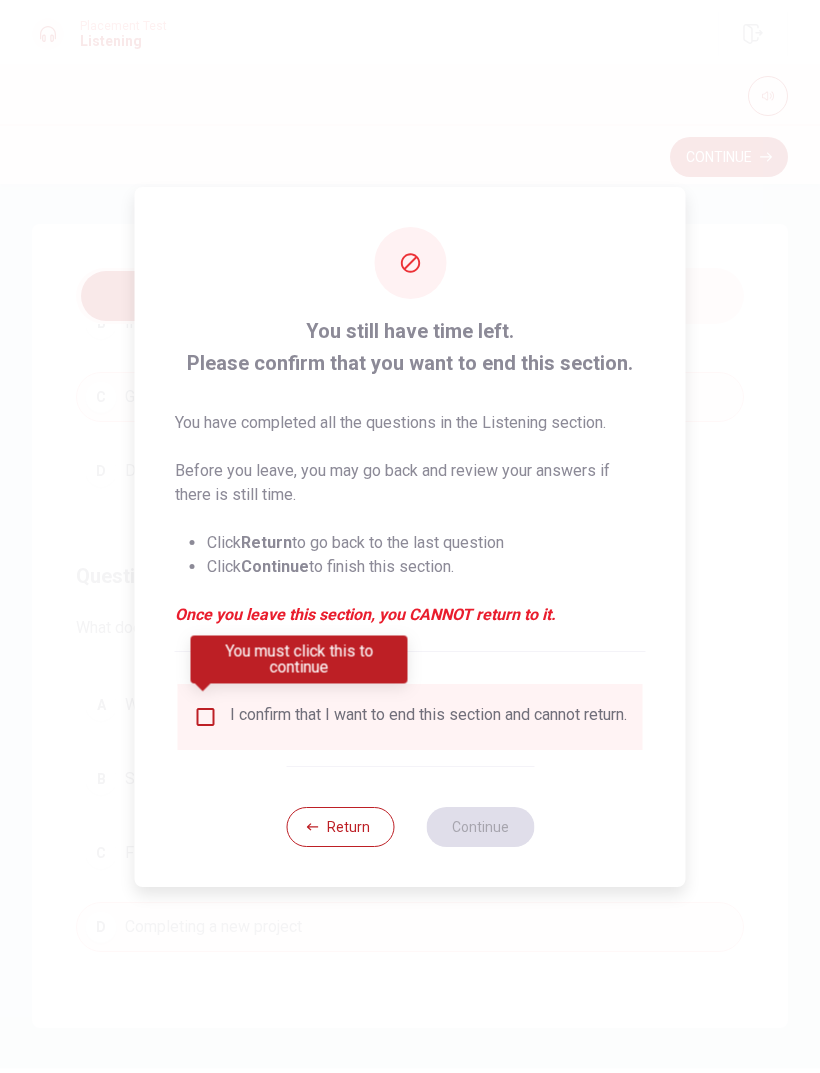 click at bounding box center [206, 717] 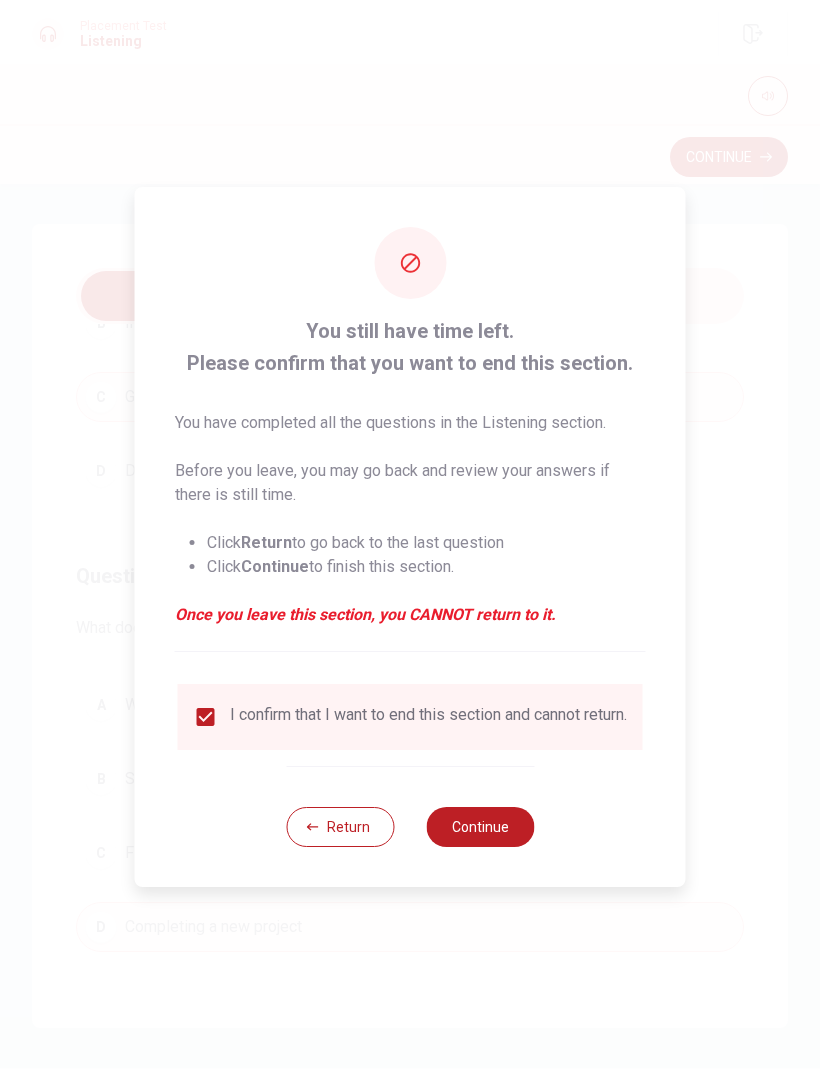 click on "Continue" at bounding box center [480, 827] 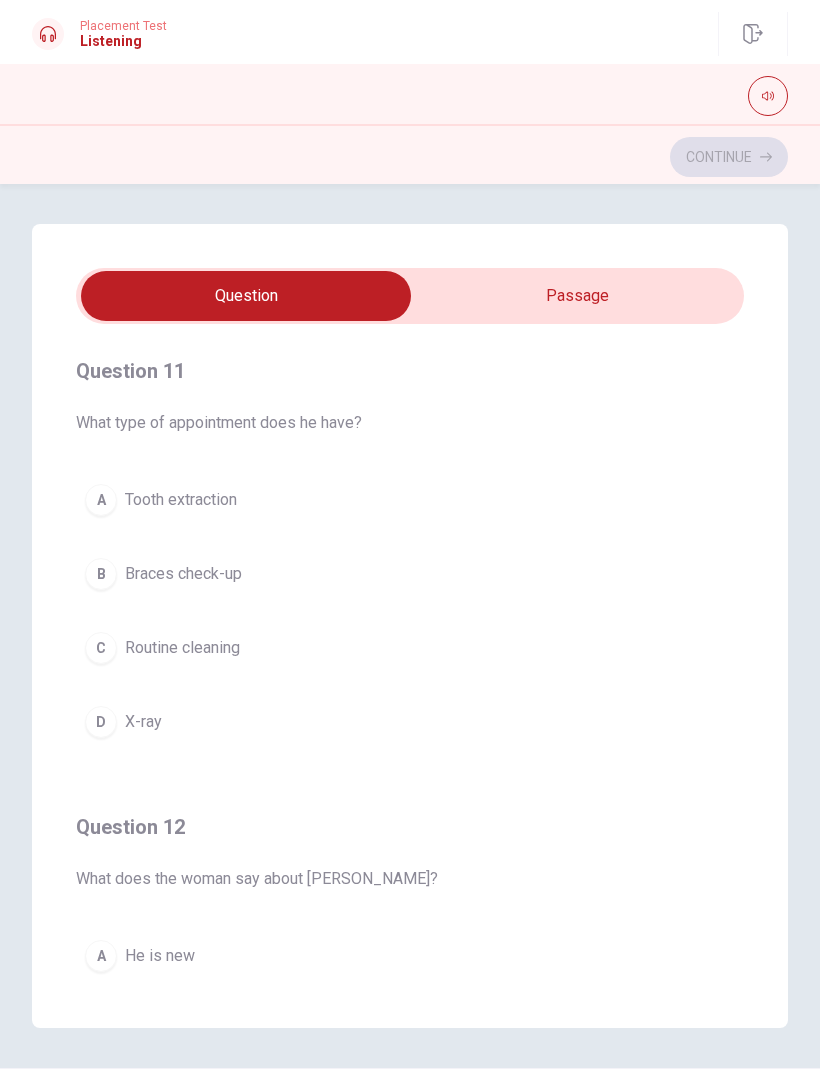 scroll, scrollTop: 0, scrollLeft: 0, axis: both 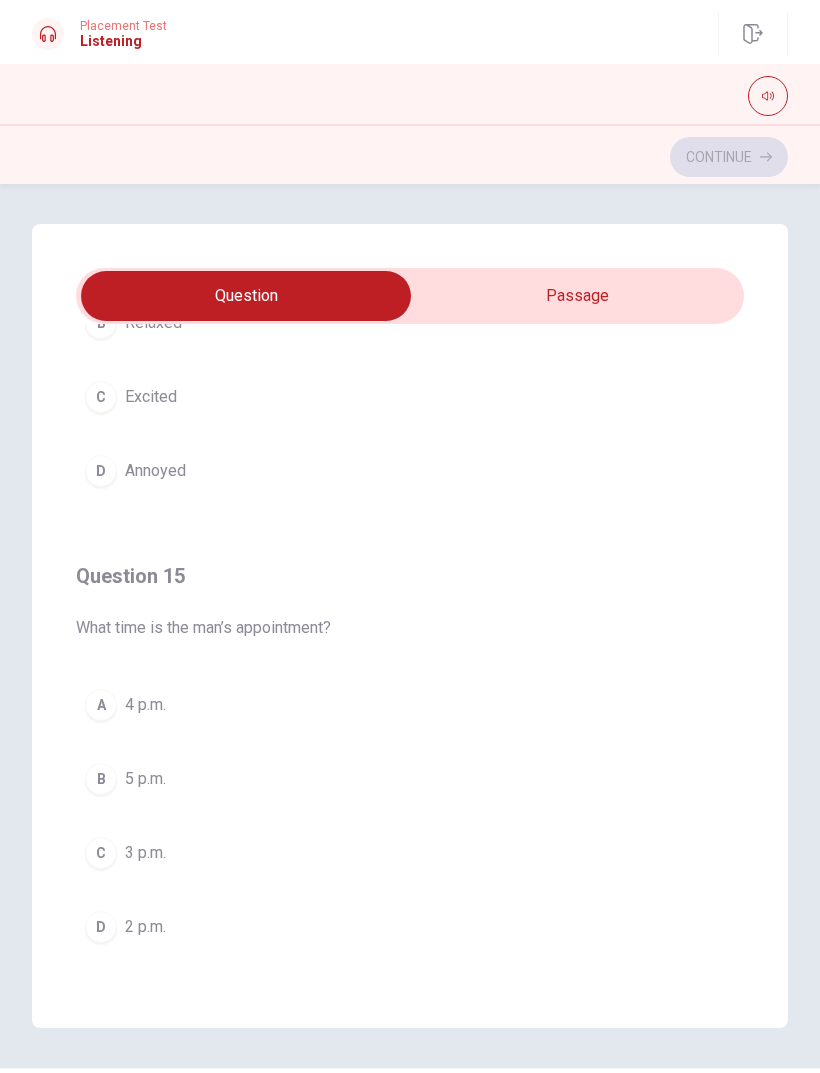 click on "3 p.m." at bounding box center (145, 853) 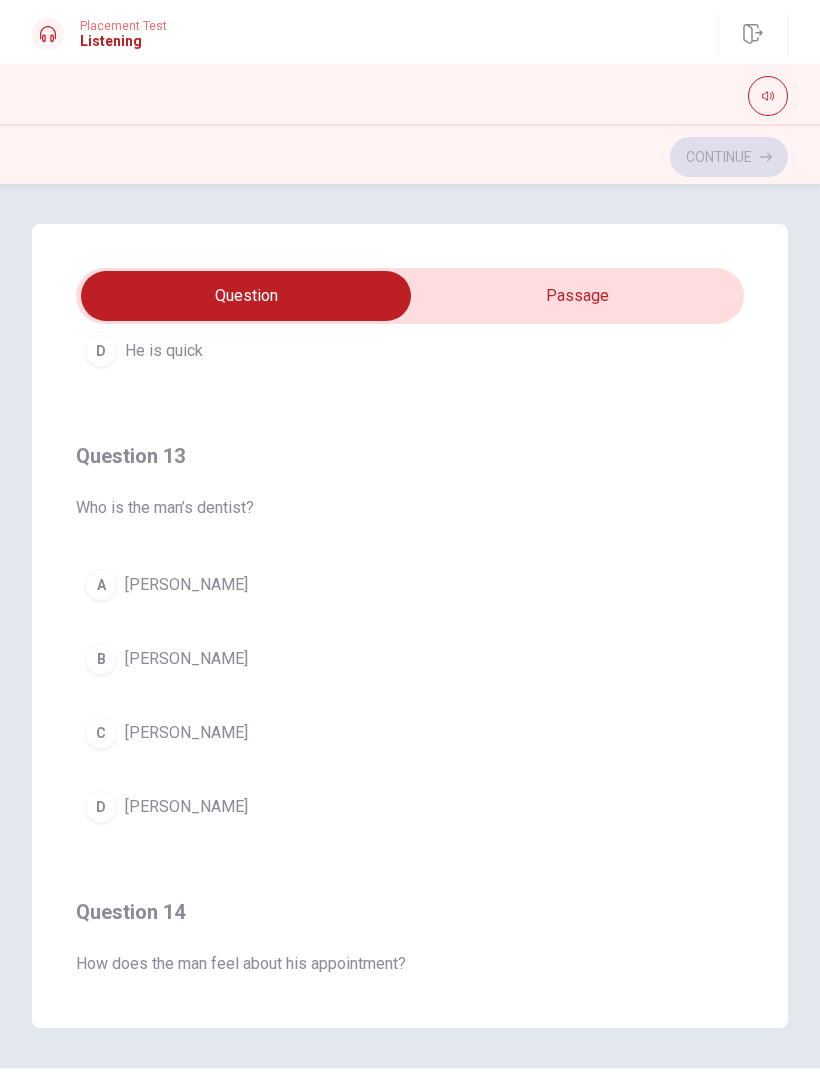 click on "[PERSON_NAME]" at bounding box center [186, 585] 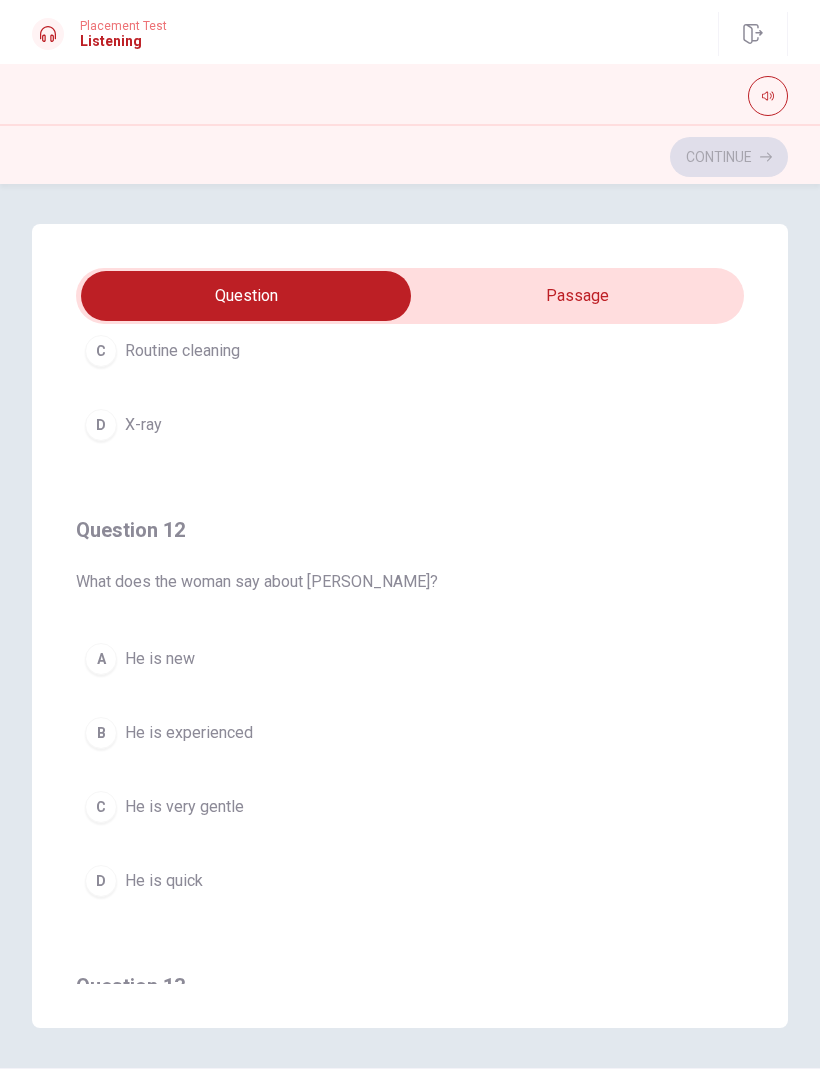scroll, scrollTop: 303, scrollLeft: 0, axis: vertical 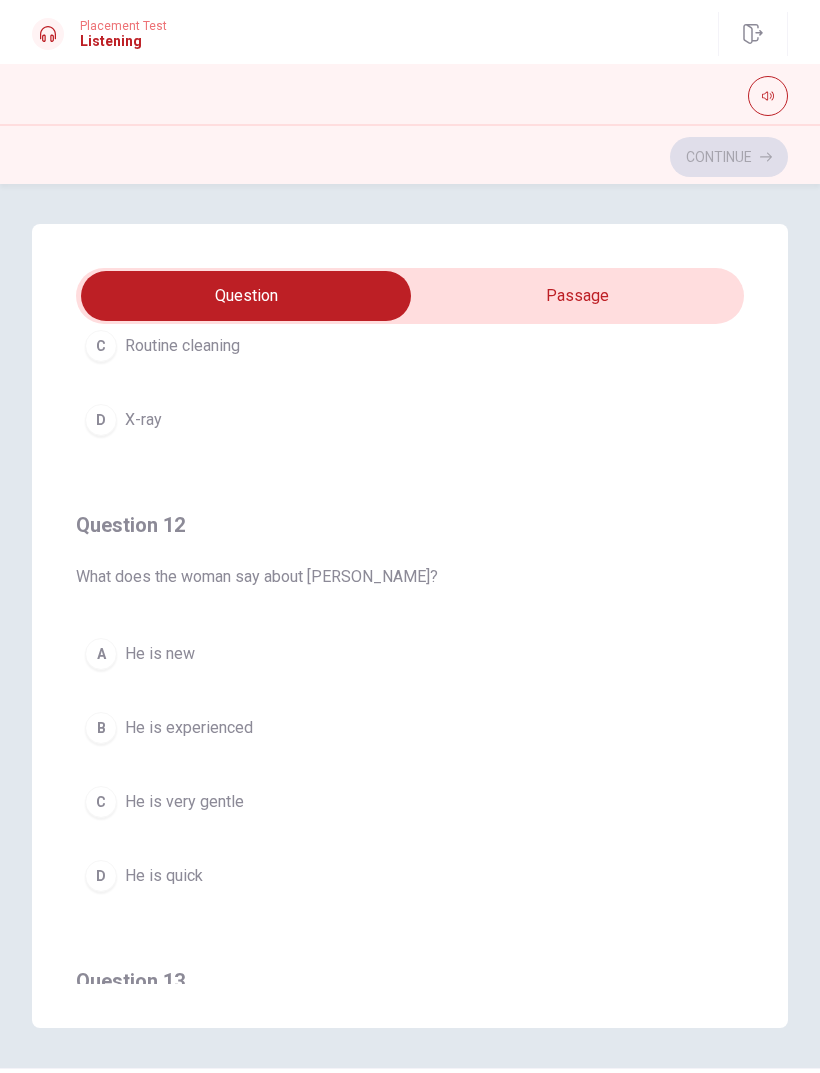 click on "He is very gentle" at bounding box center (184, 802) 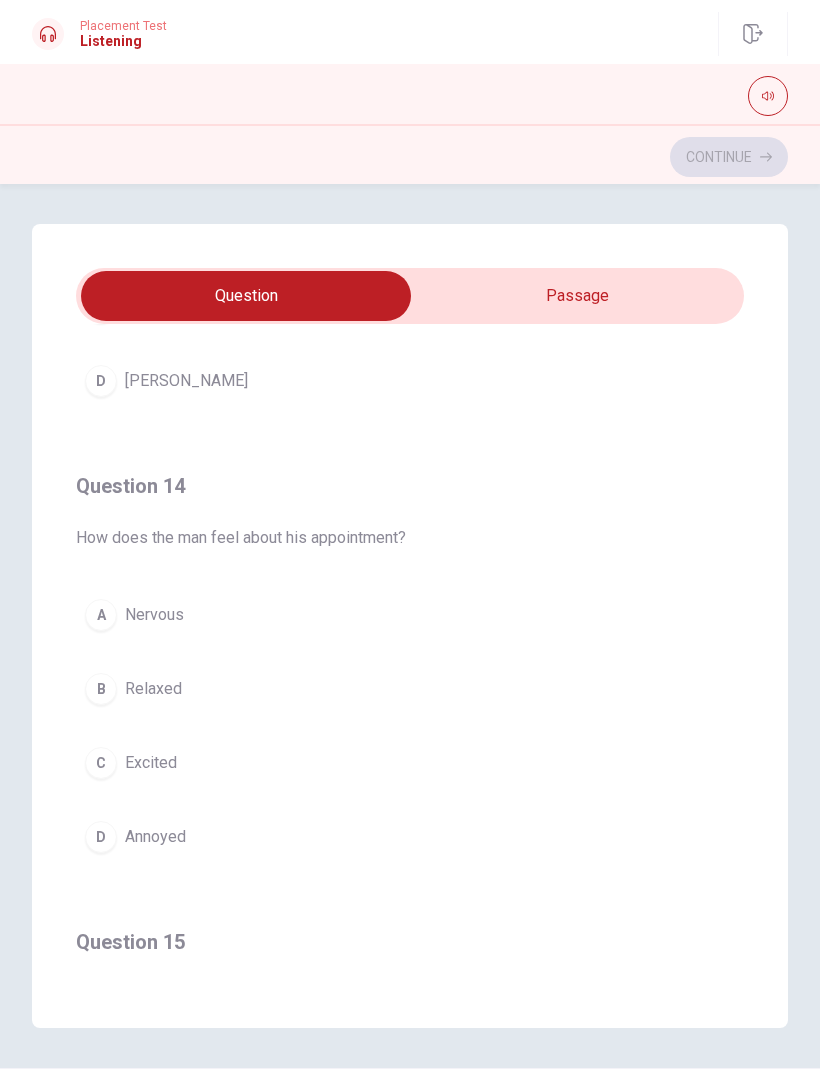 scroll, scrollTop: 1277, scrollLeft: 0, axis: vertical 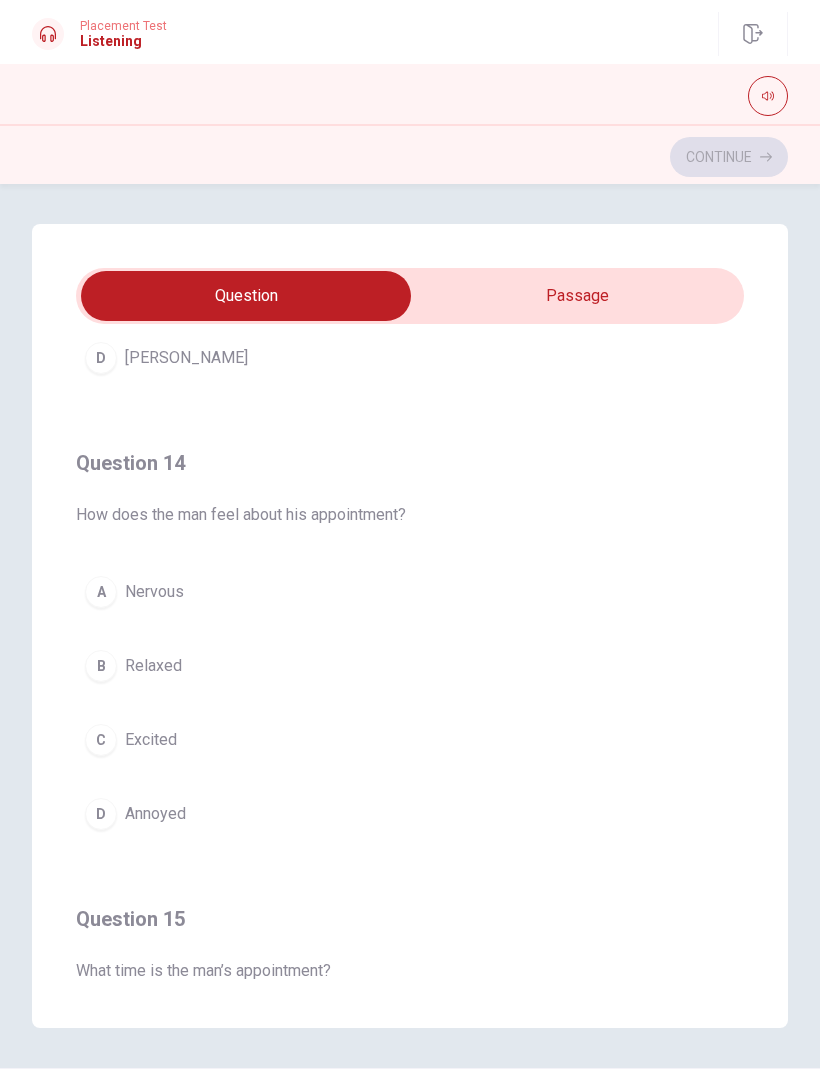 click on "Nervous" at bounding box center (154, 592) 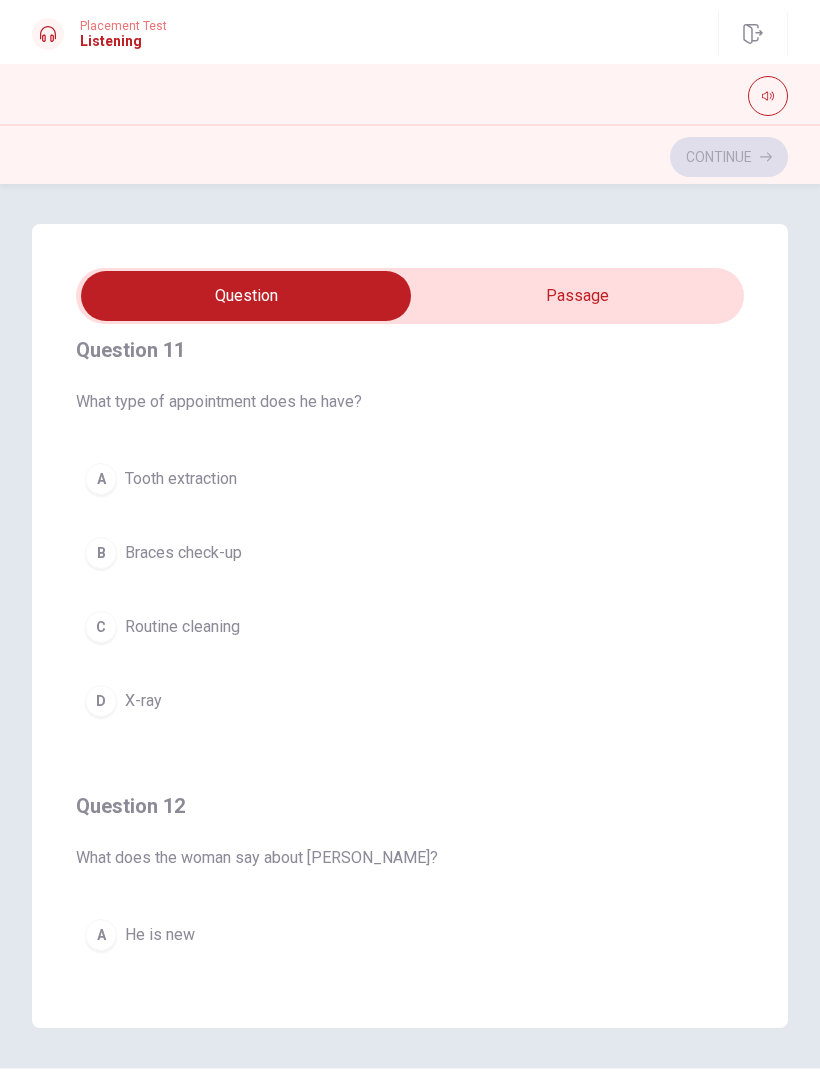 scroll, scrollTop: 16, scrollLeft: 0, axis: vertical 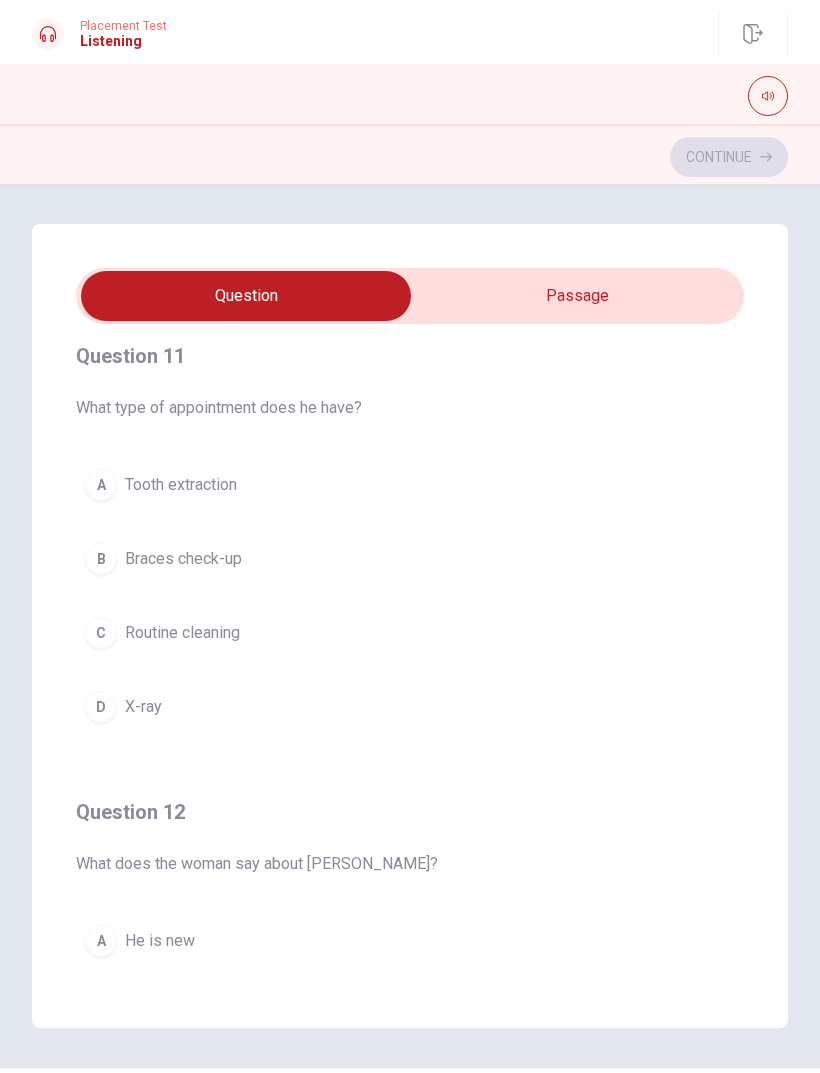 click on "Tooth extraction" at bounding box center (181, 485) 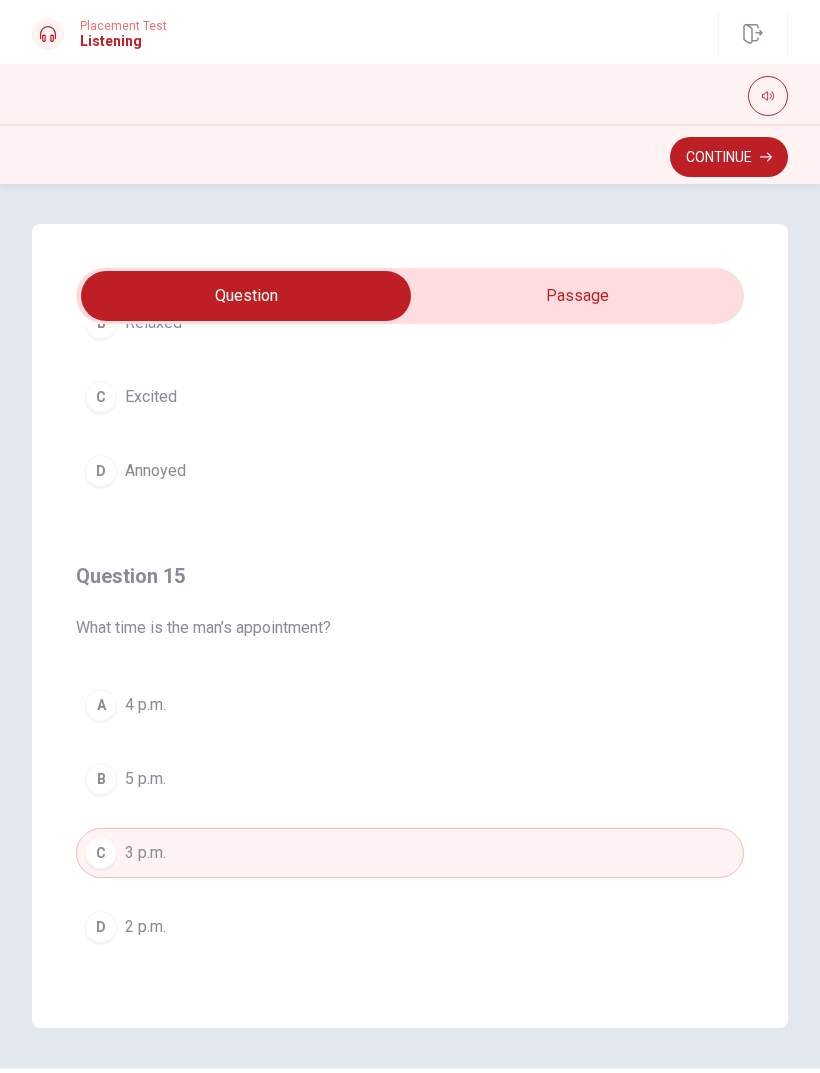 scroll, scrollTop: 1620, scrollLeft: 0, axis: vertical 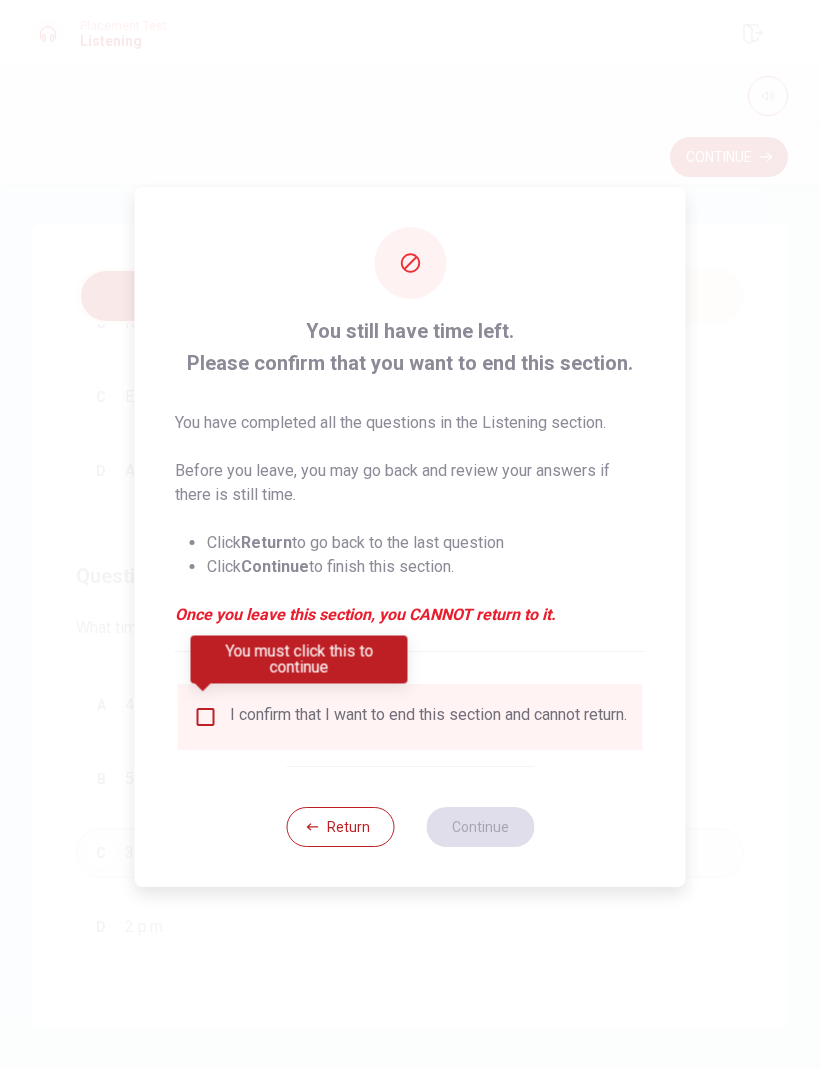 click at bounding box center [206, 717] 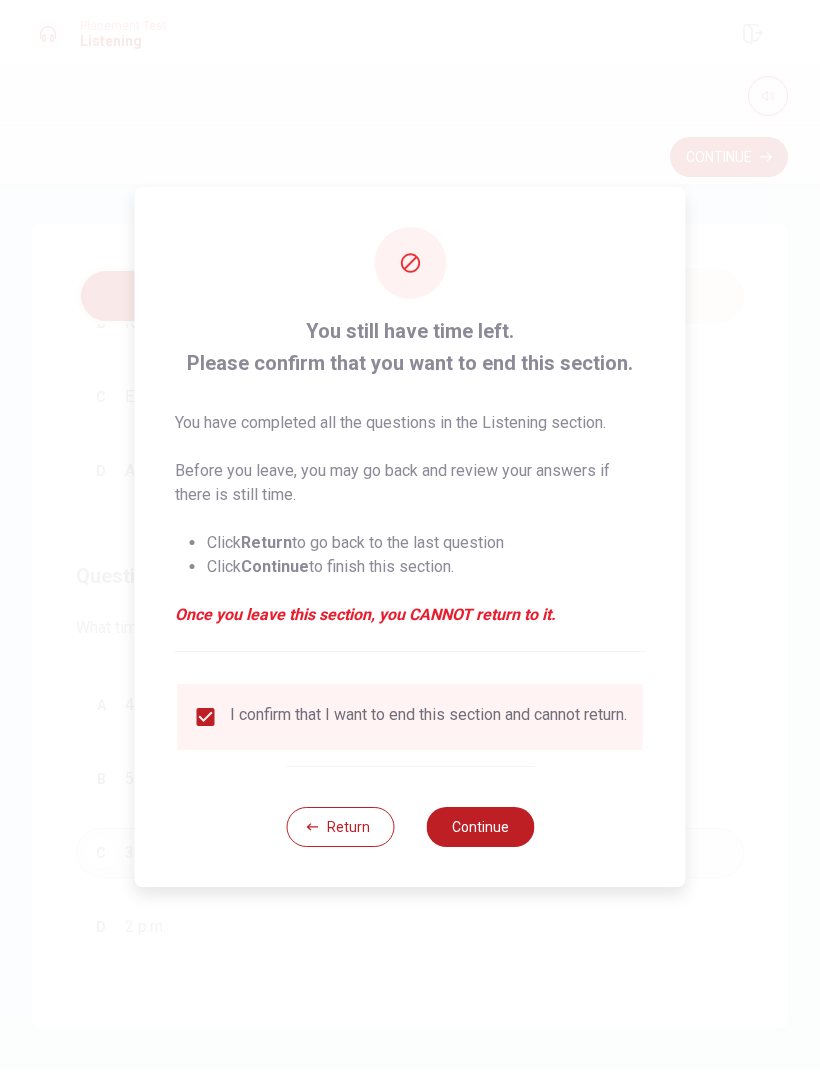 click on "Continue" at bounding box center (480, 827) 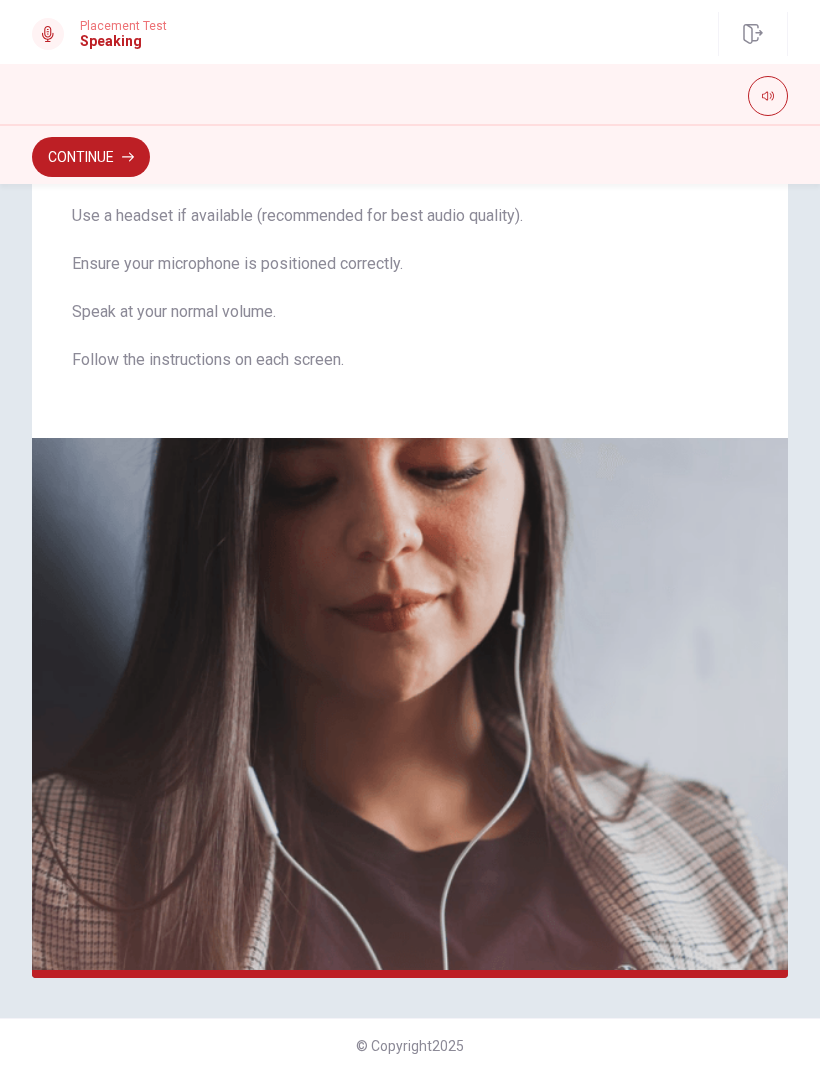 scroll, scrollTop: 118, scrollLeft: 0, axis: vertical 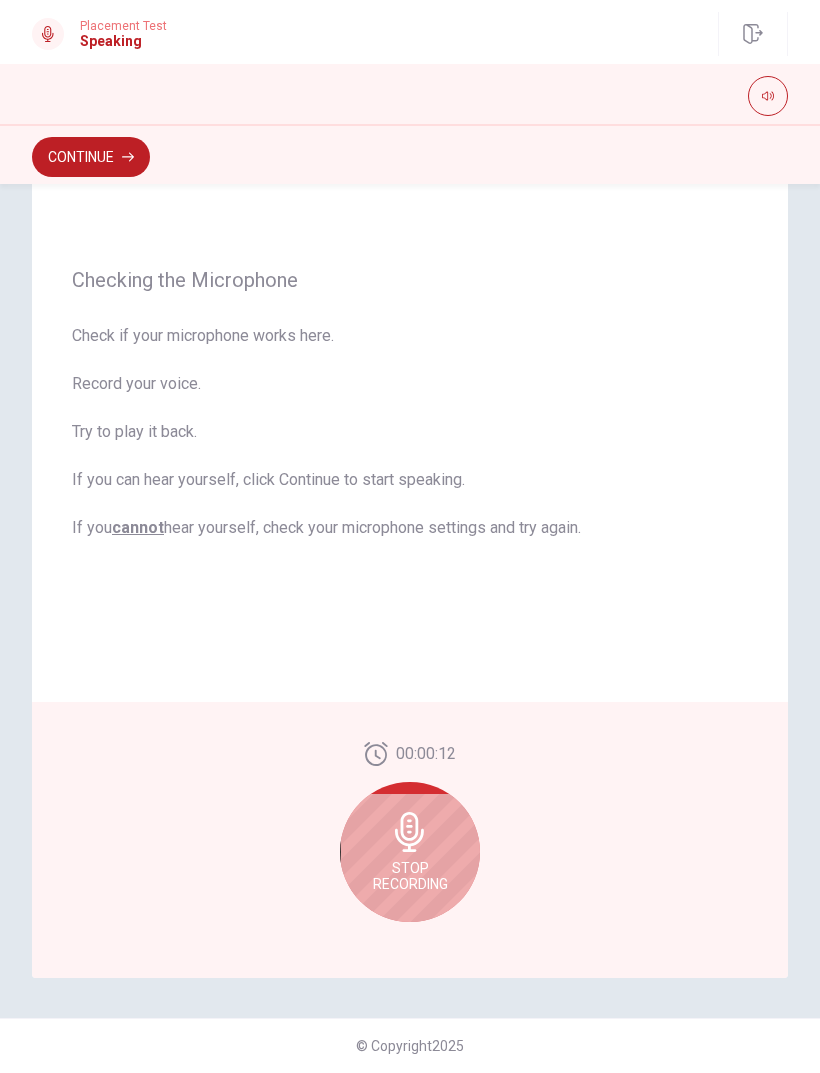 click on "Stop   Recording" at bounding box center (410, 876) 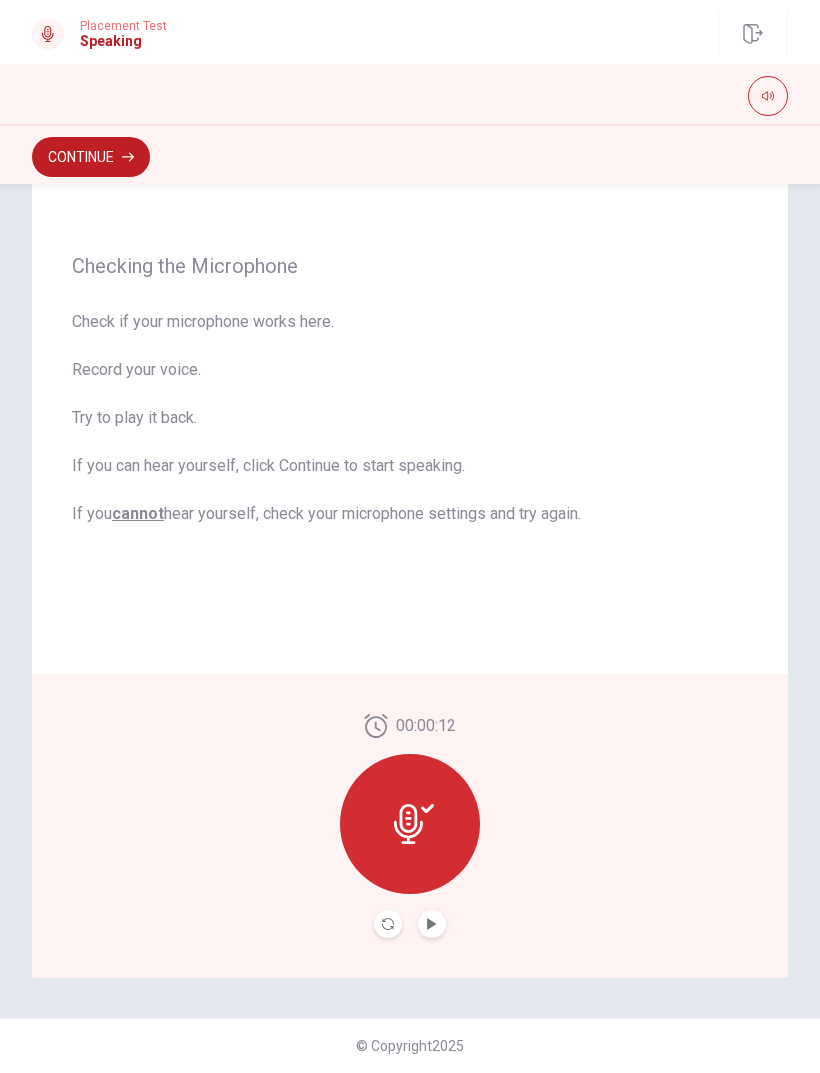 click at bounding box center (432, 924) 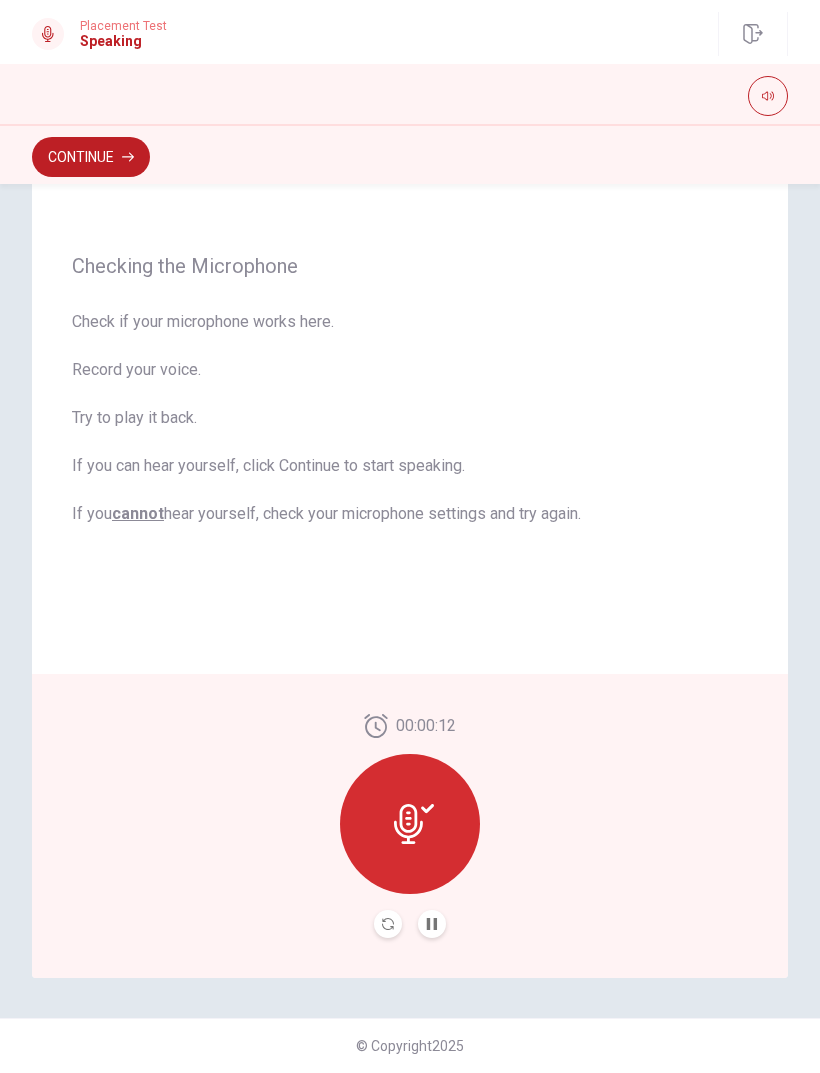 click at bounding box center (410, 824) 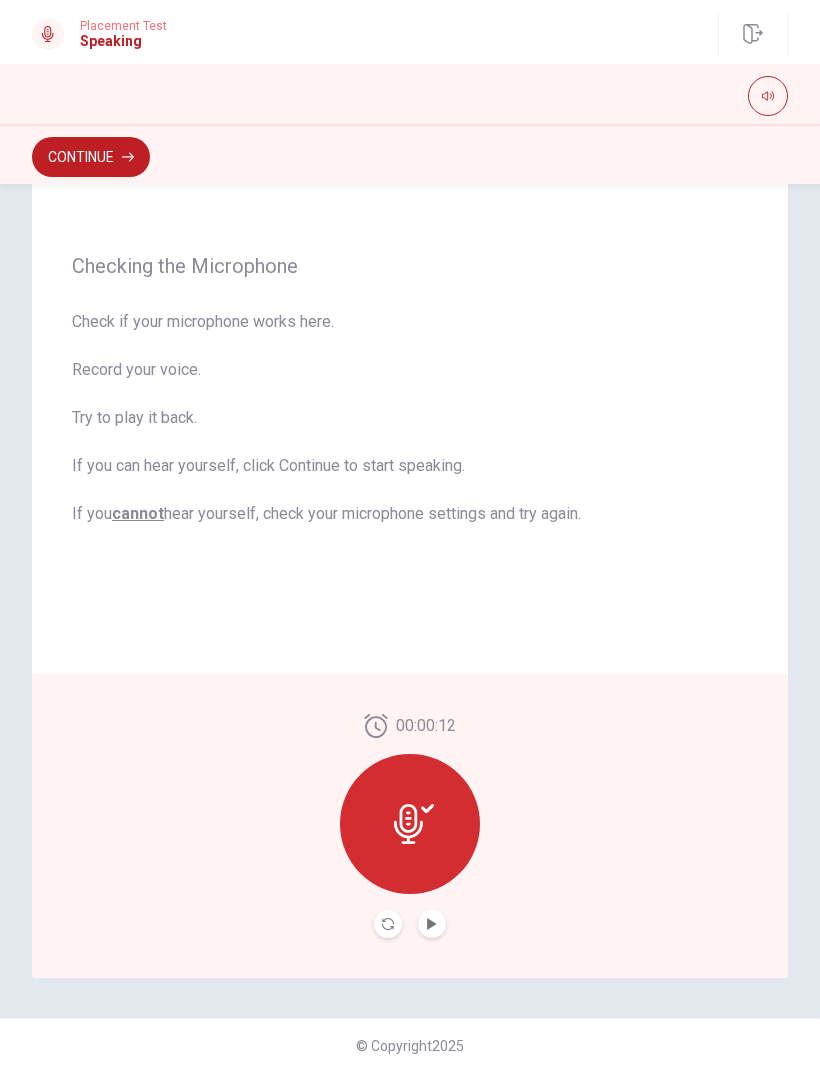 click 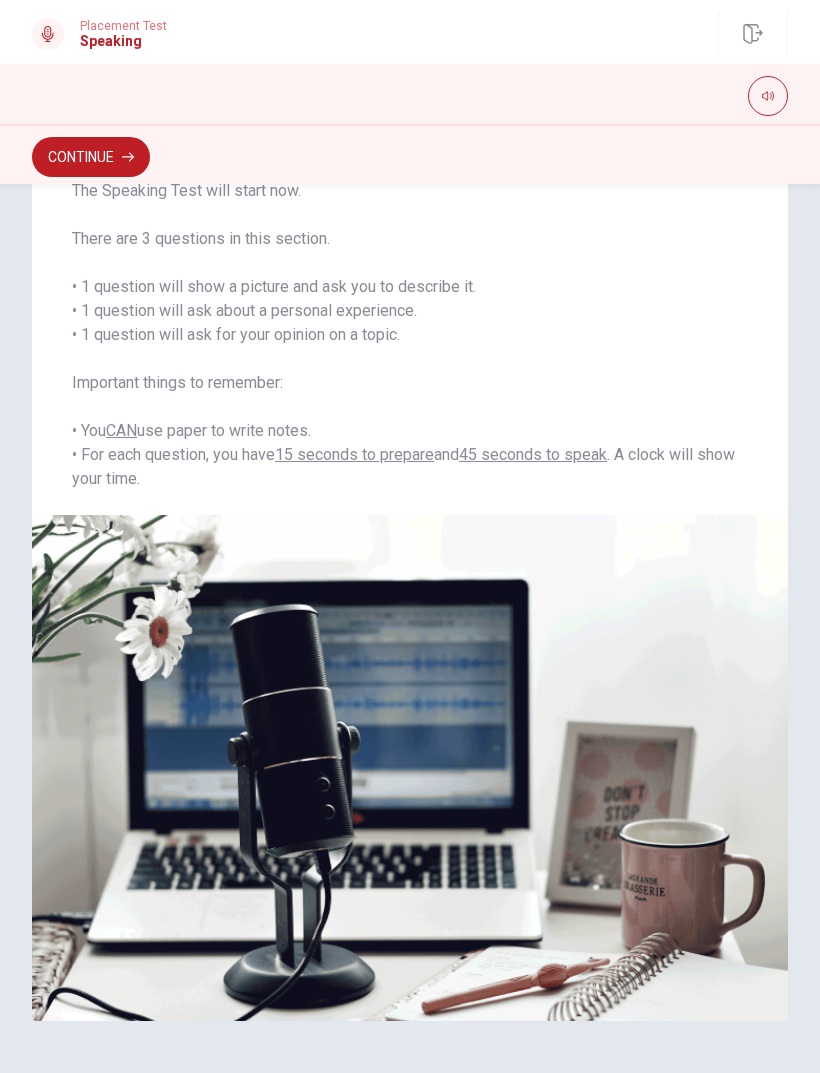 scroll, scrollTop: 124, scrollLeft: 0, axis: vertical 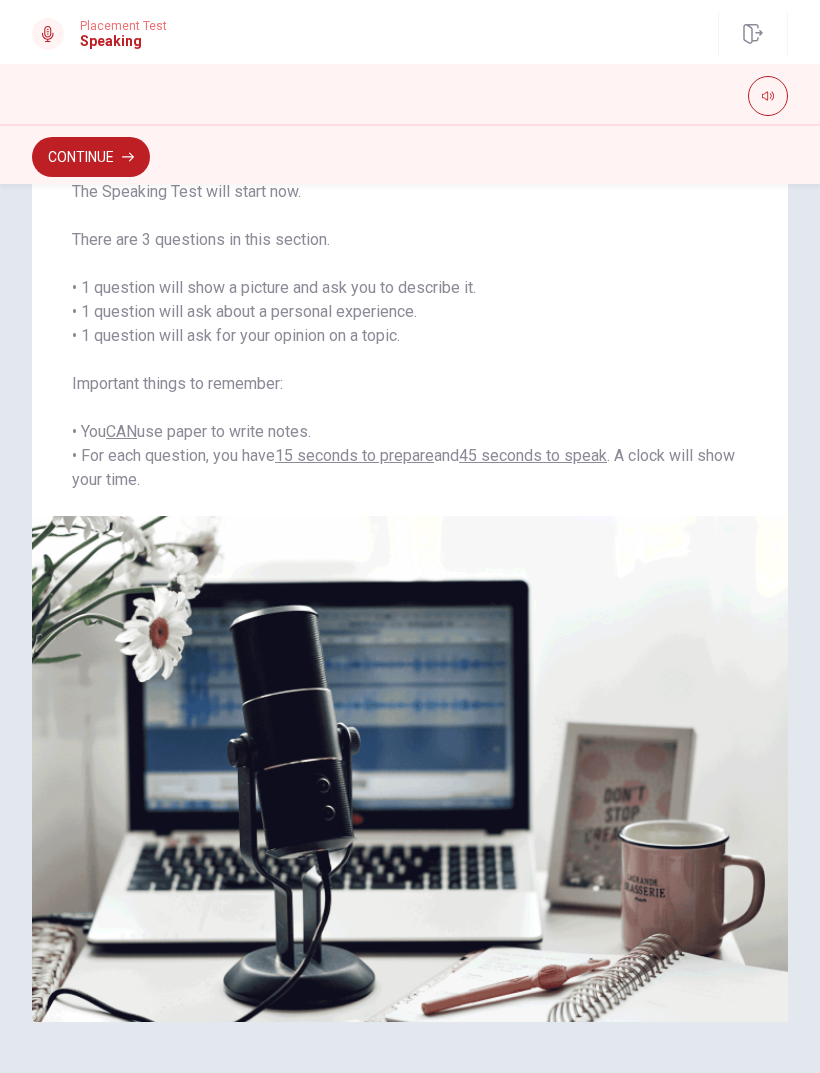 click on "Continue" at bounding box center (91, 157) 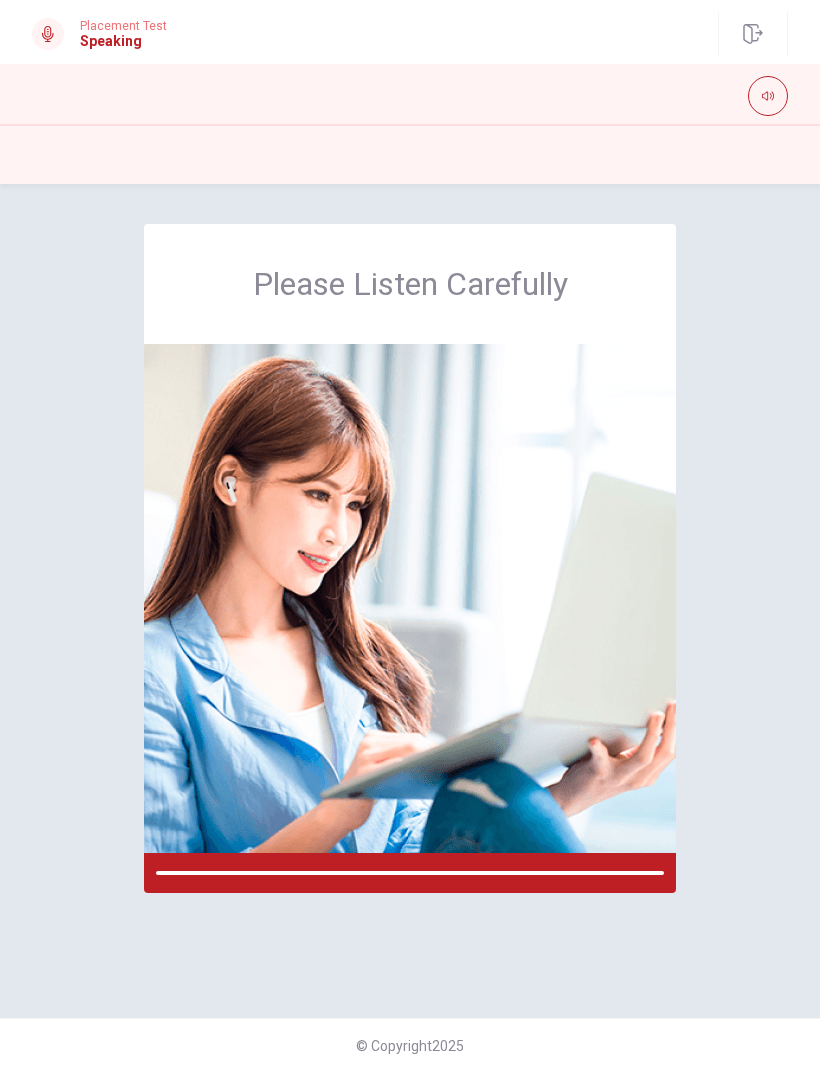 scroll, scrollTop: 0, scrollLeft: 0, axis: both 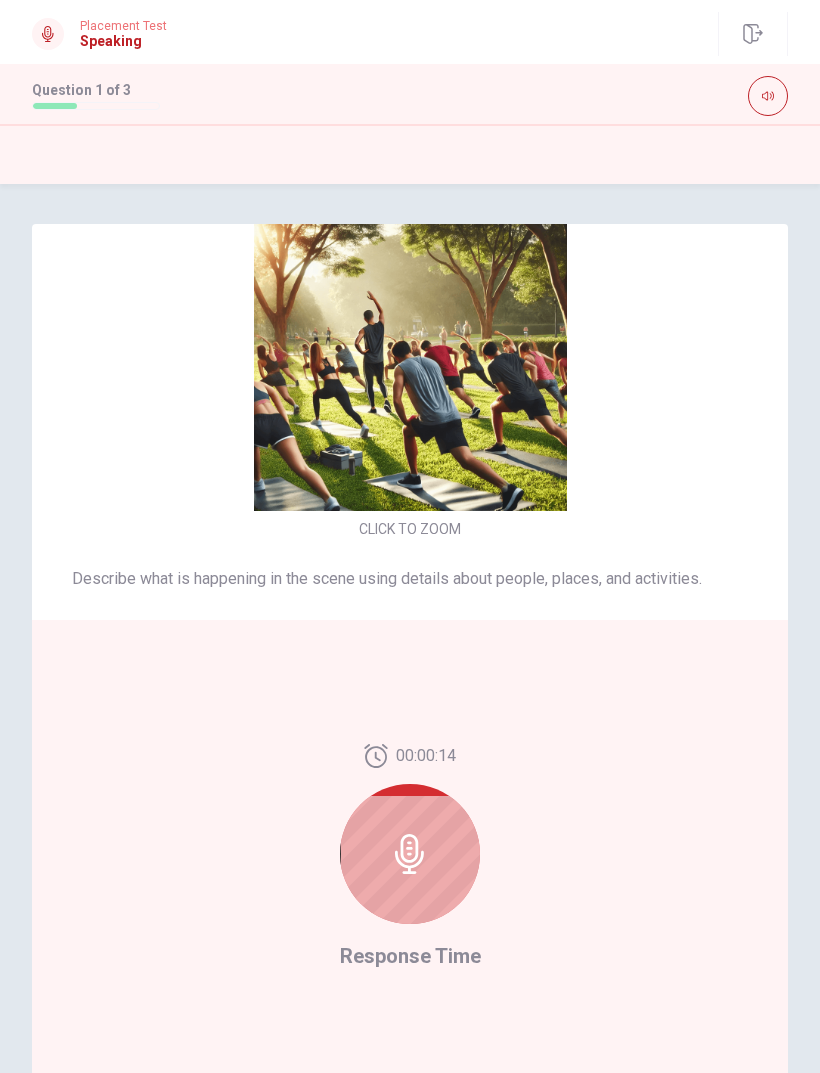 click 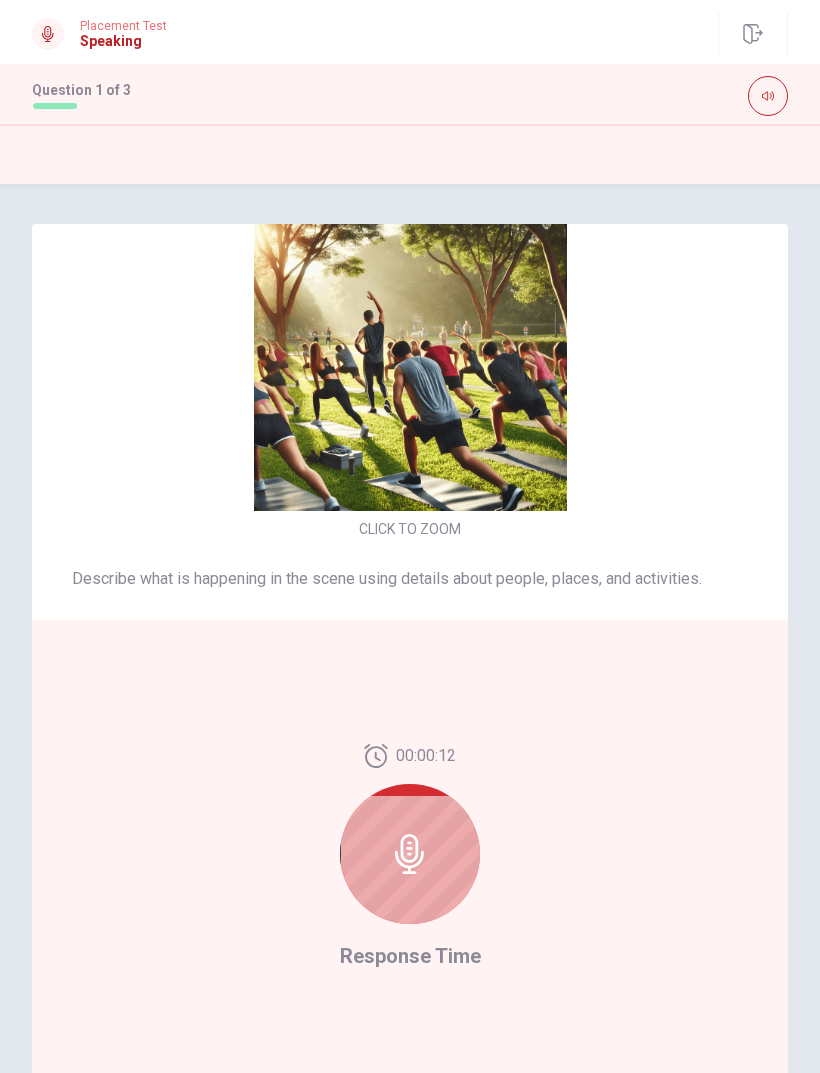 click 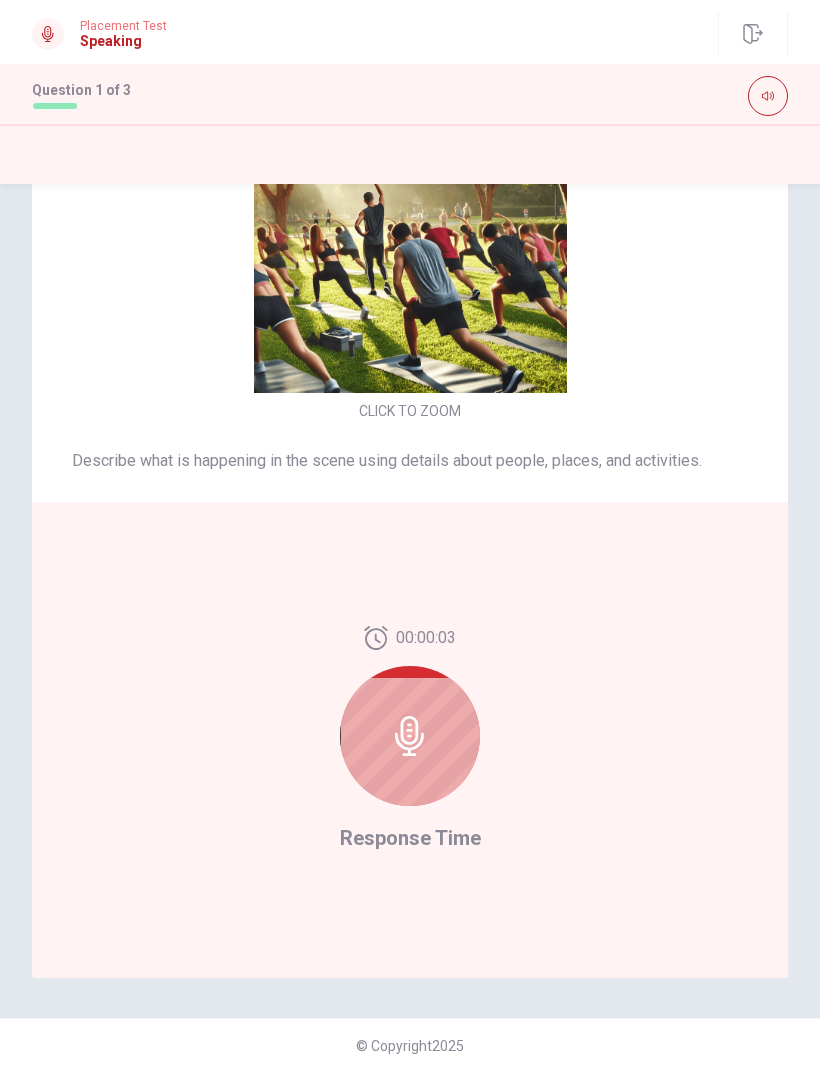scroll, scrollTop: 118, scrollLeft: 0, axis: vertical 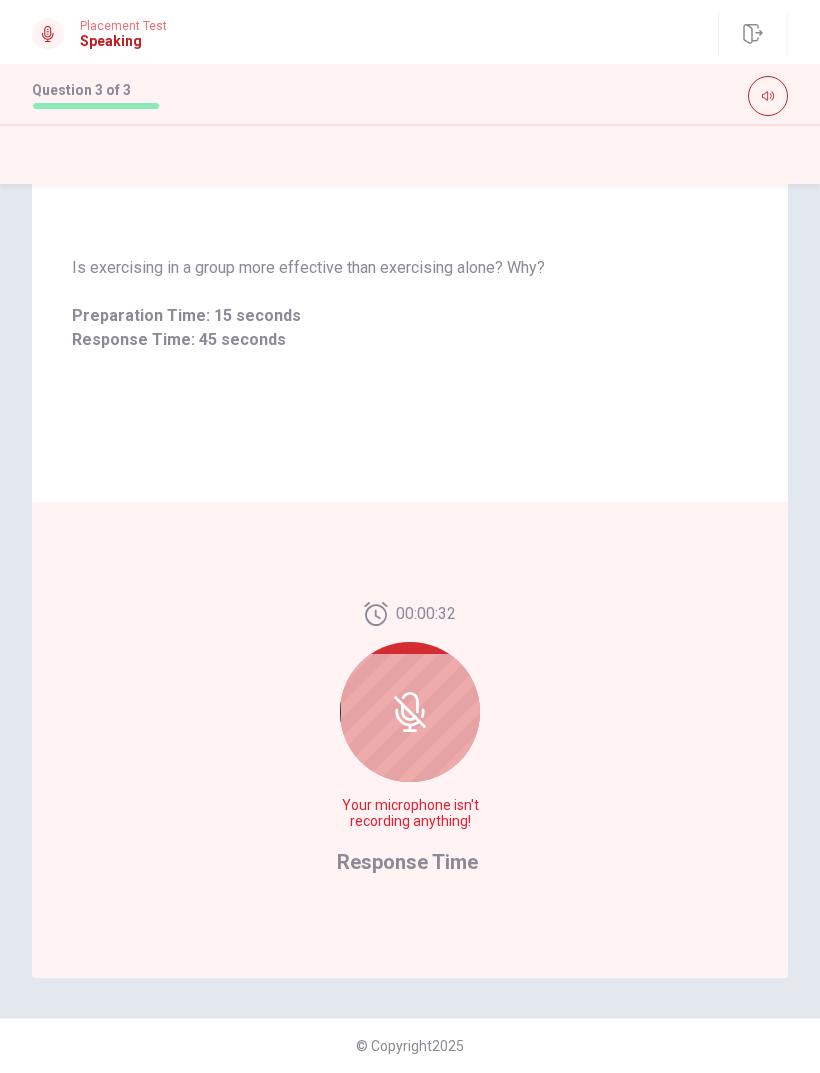click 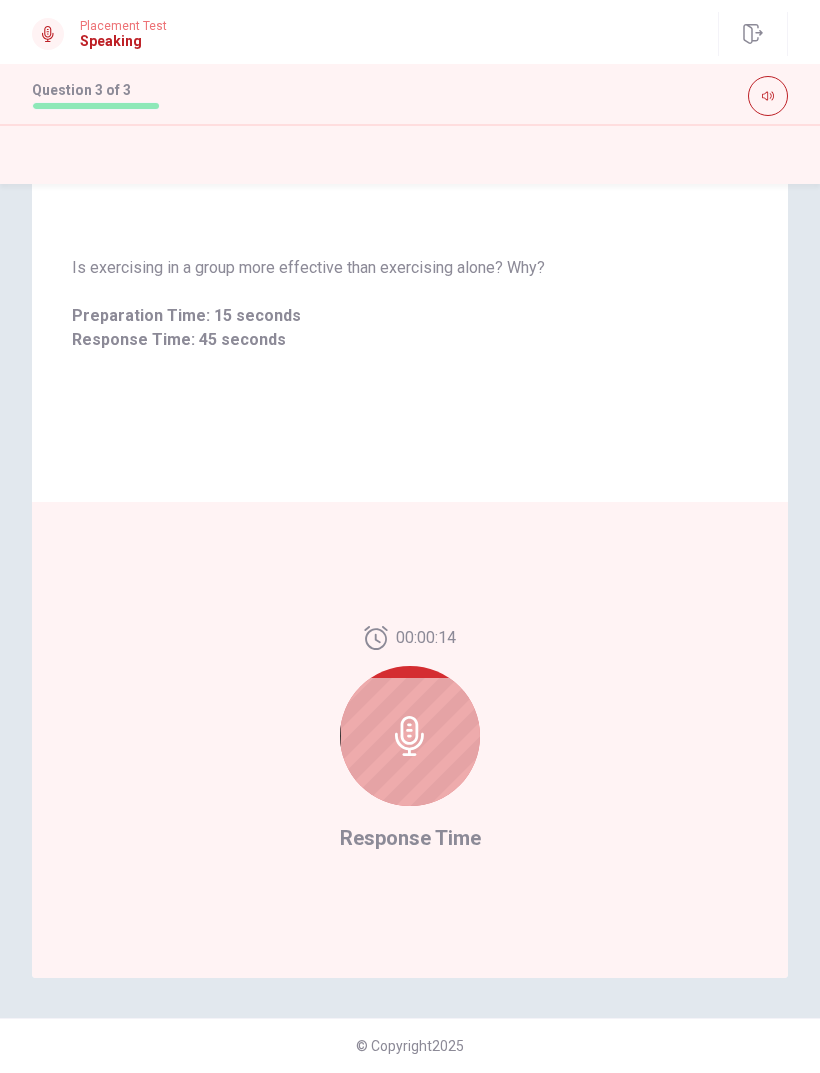 click 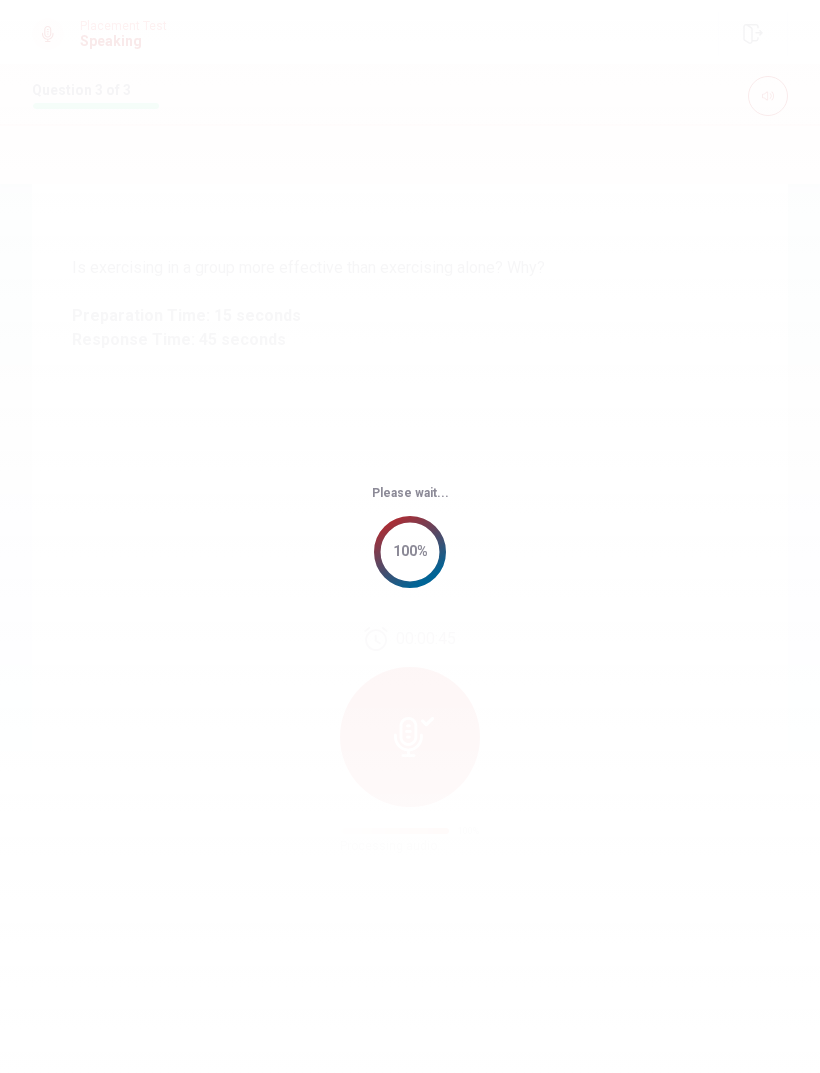 scroll, scrollTop: 0, scrollLeft: 0, axis: both 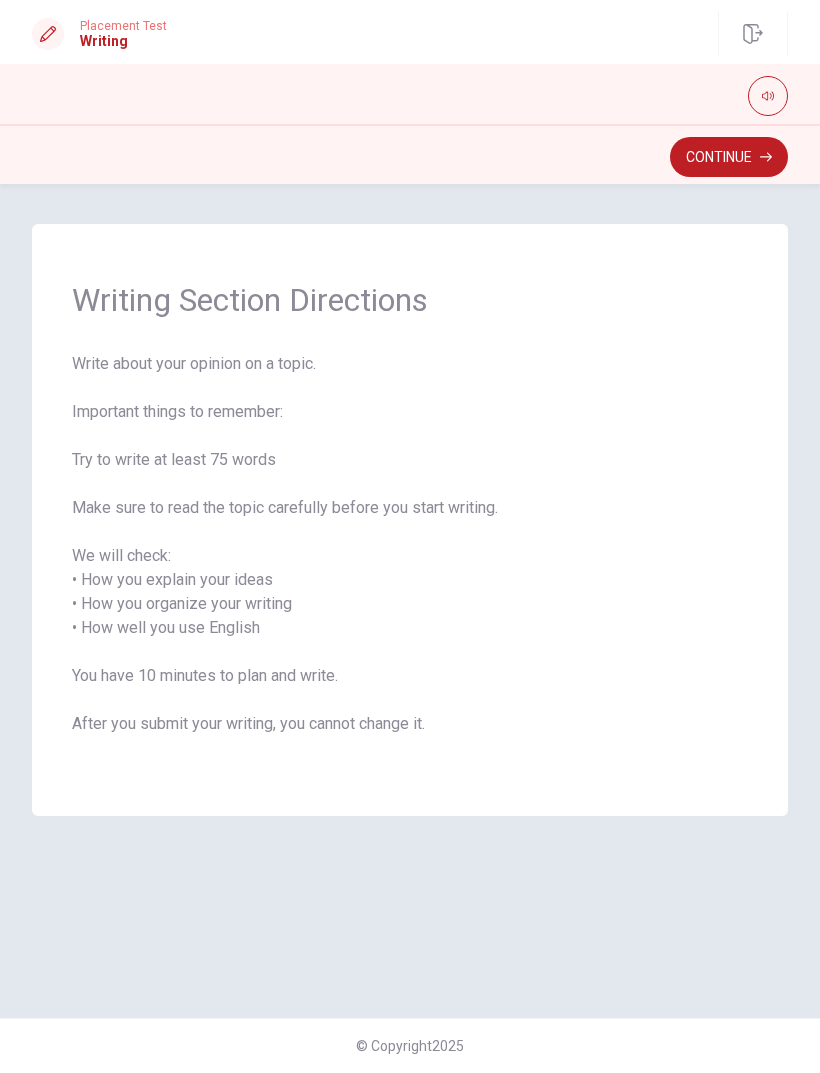 click on "Continue" at bounding box center (729, 157) 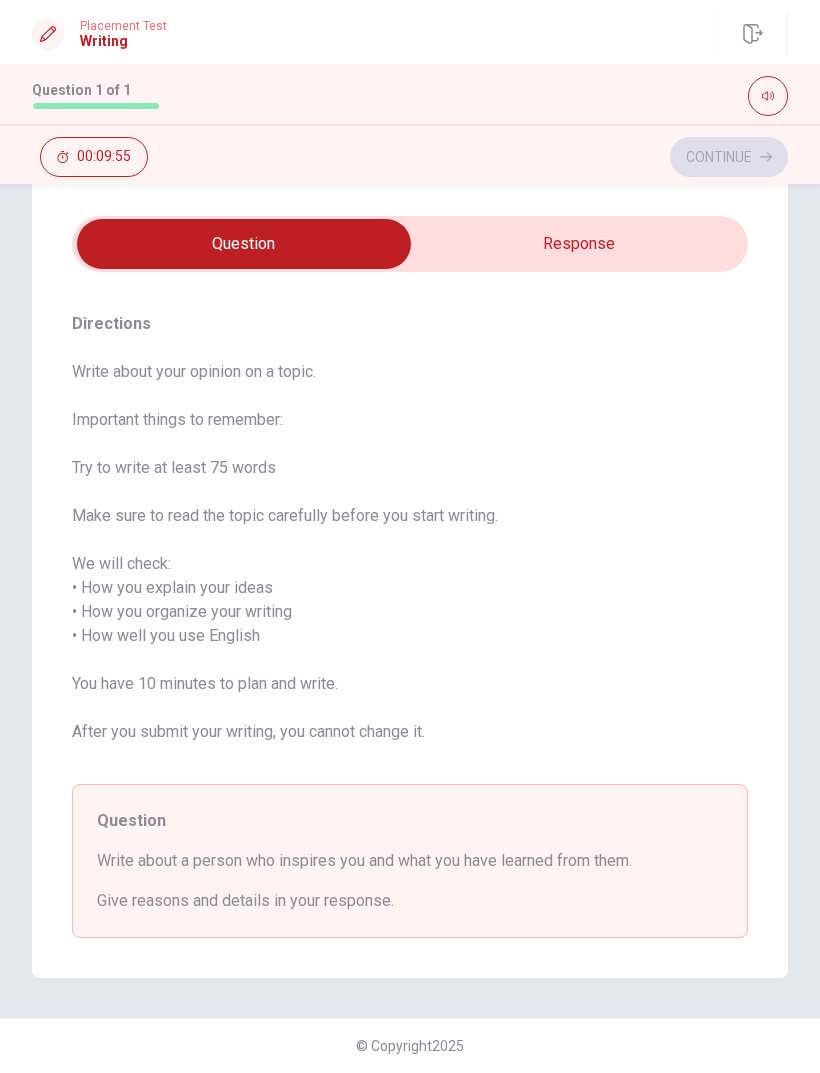 scroll, scrollTop: 48, scrollLeft: 0, axis: vertical 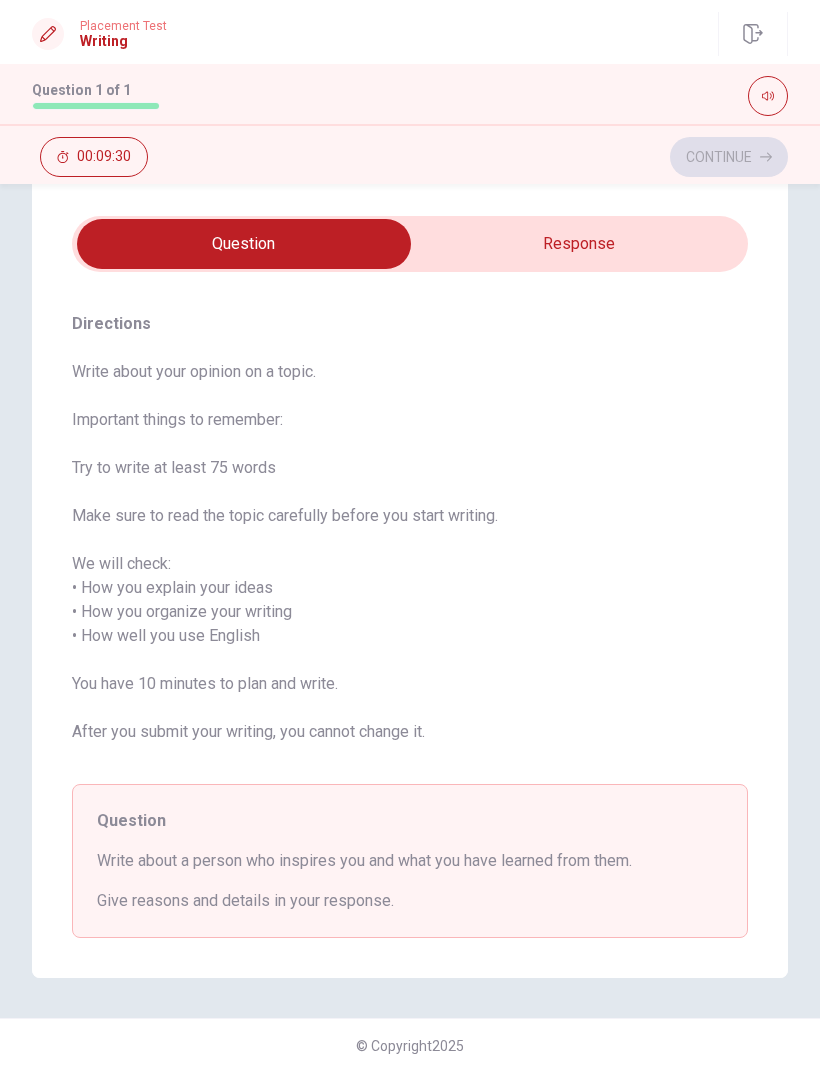 click at bounding box center (244, 244) 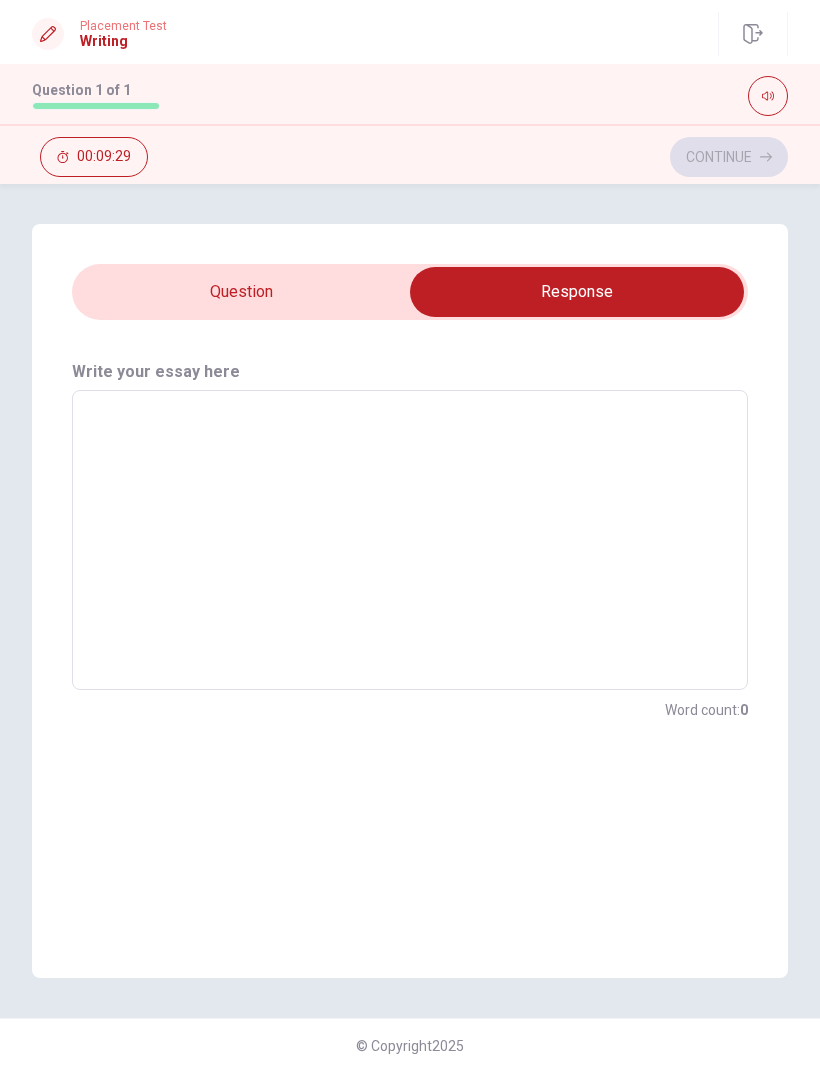 click at bounding box center (577, 292) 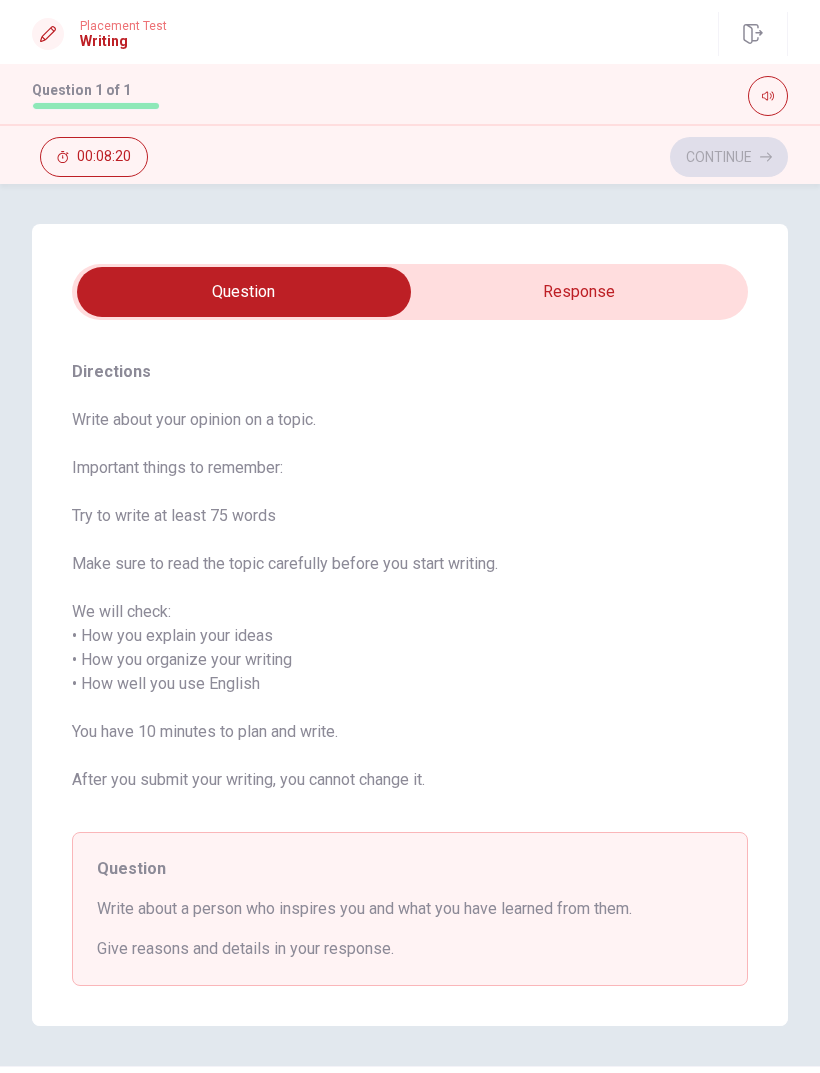 click at bounding box center [244, 292] 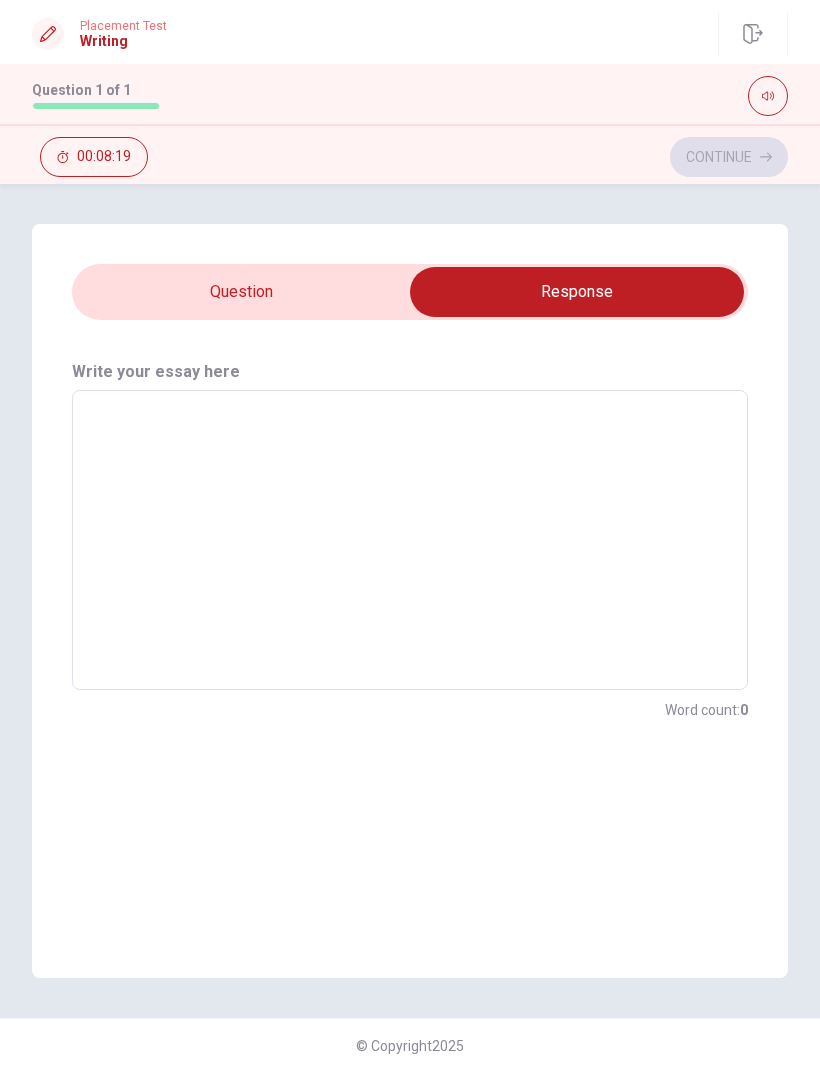 click at bounding box center (410, 540) 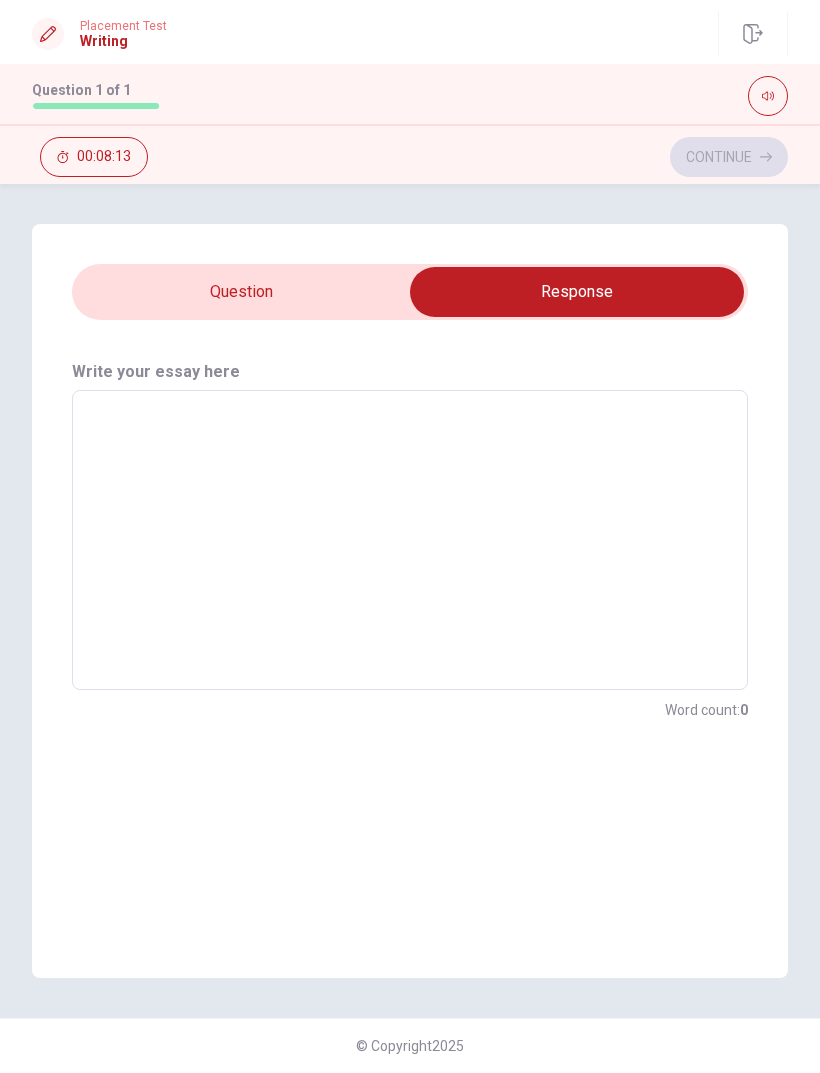 type on "I" 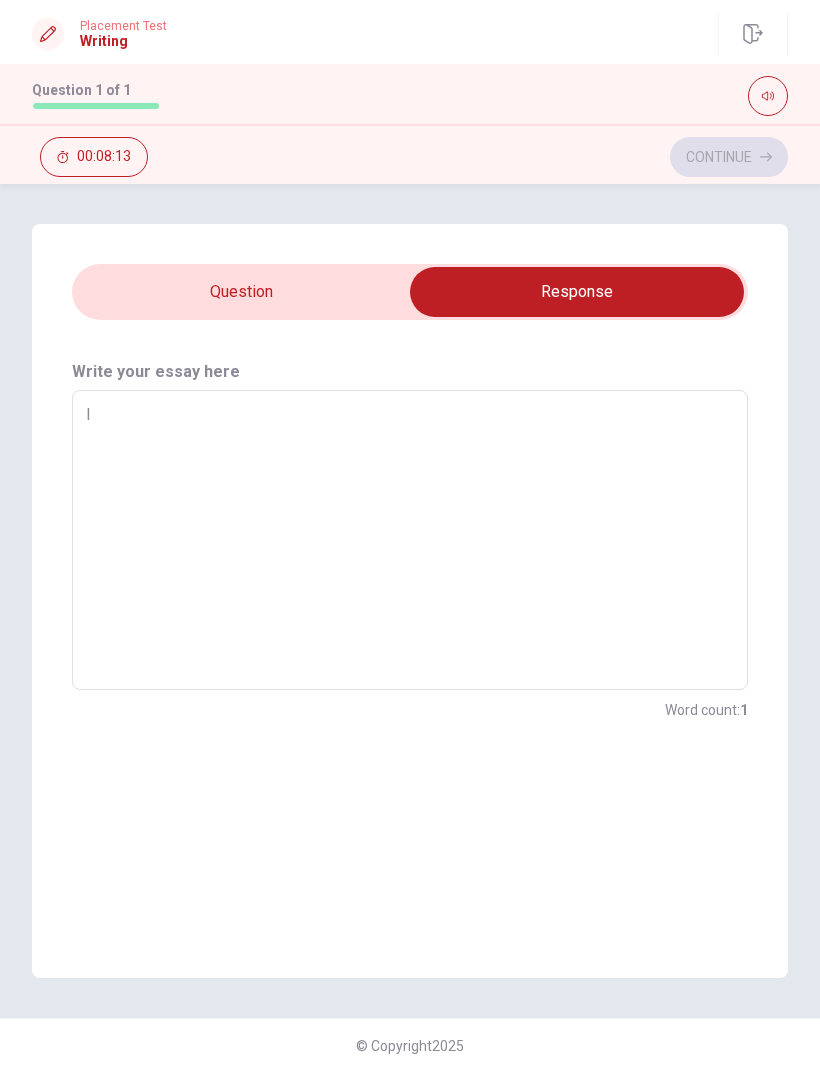 type on "x" 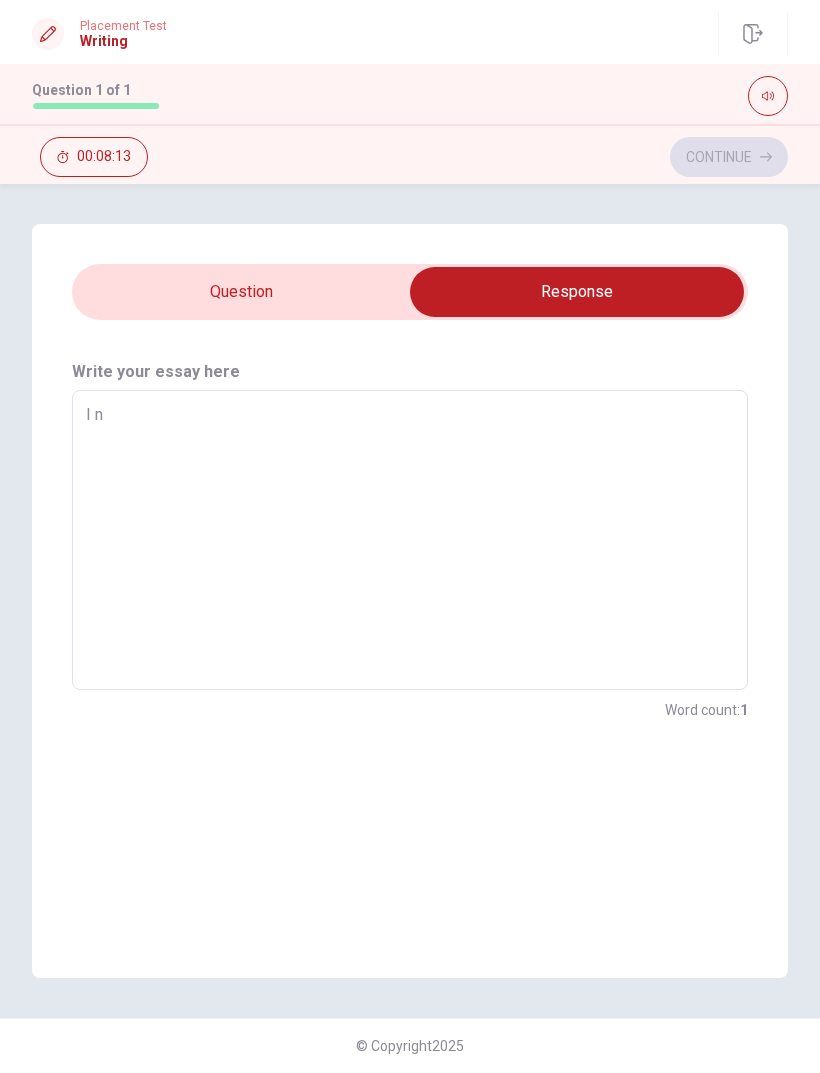 type on "x" 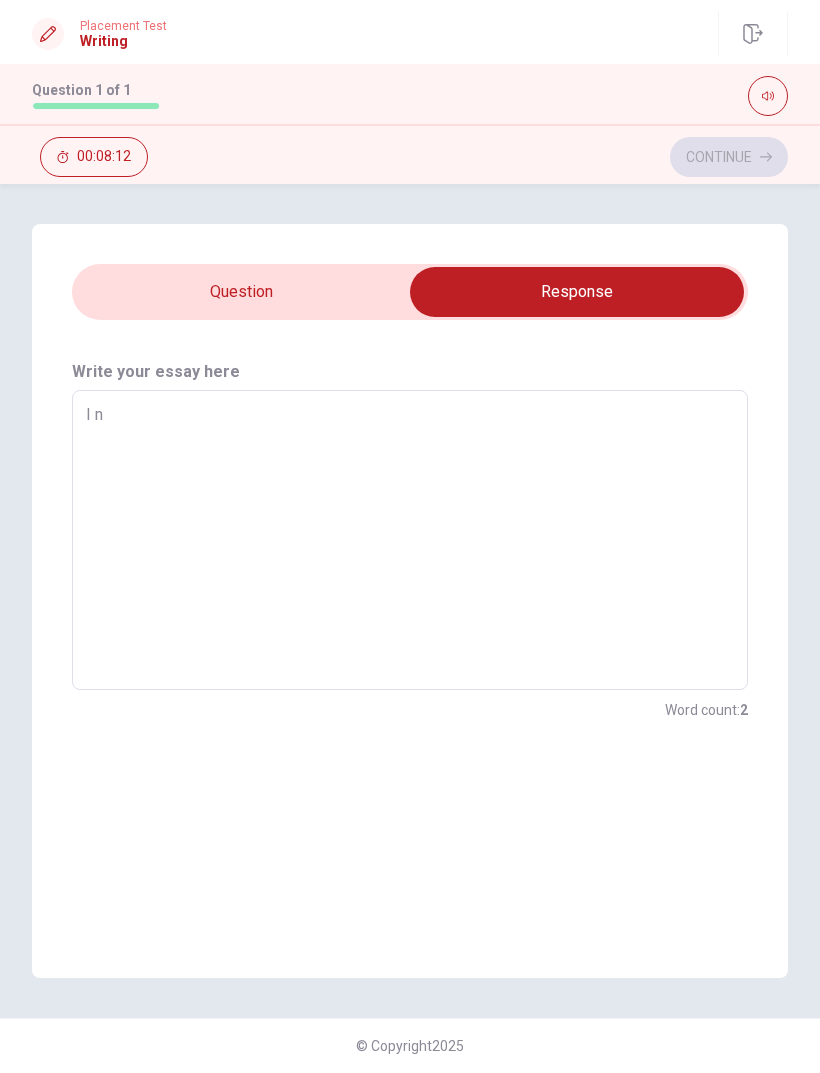 type on "I ne" 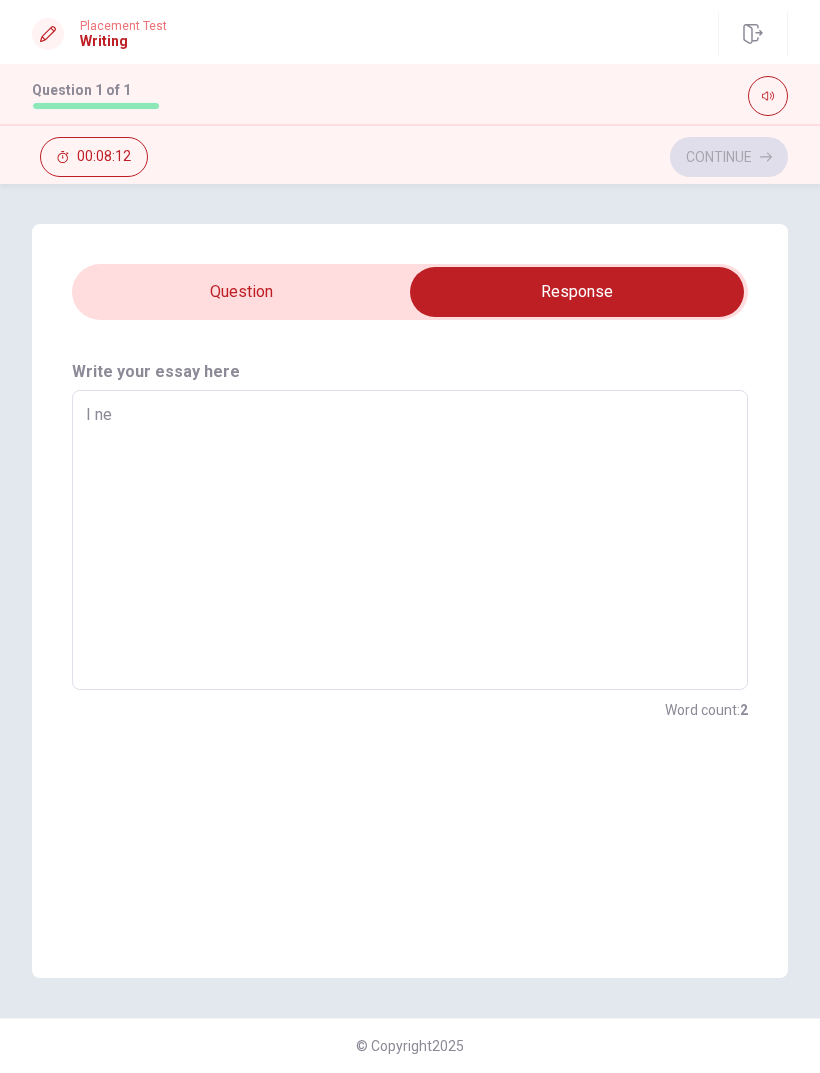 type on "x" 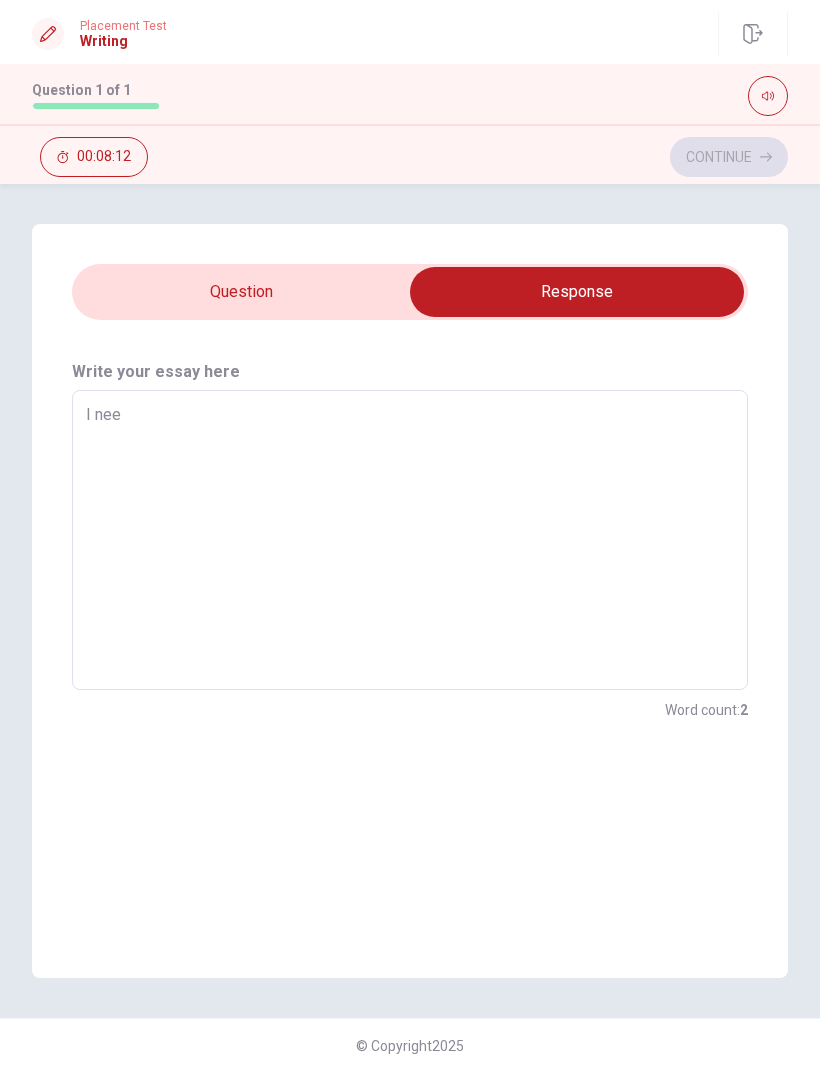 type on "x" 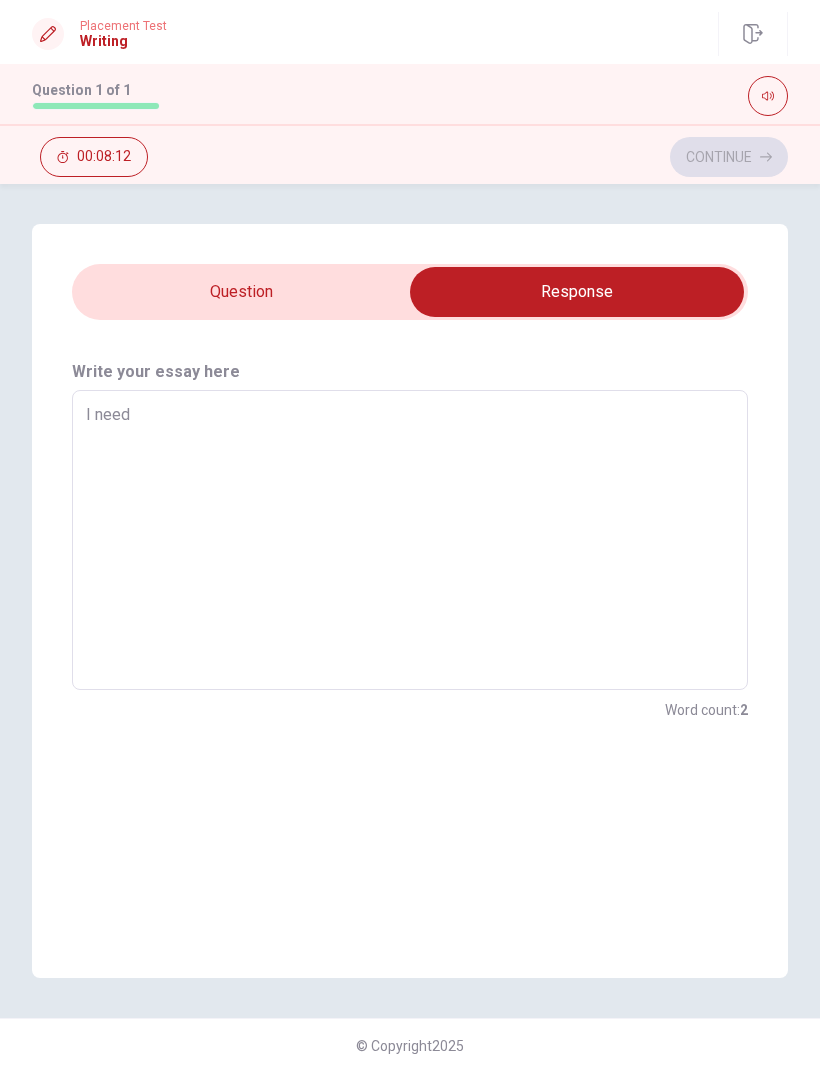 type on "x" 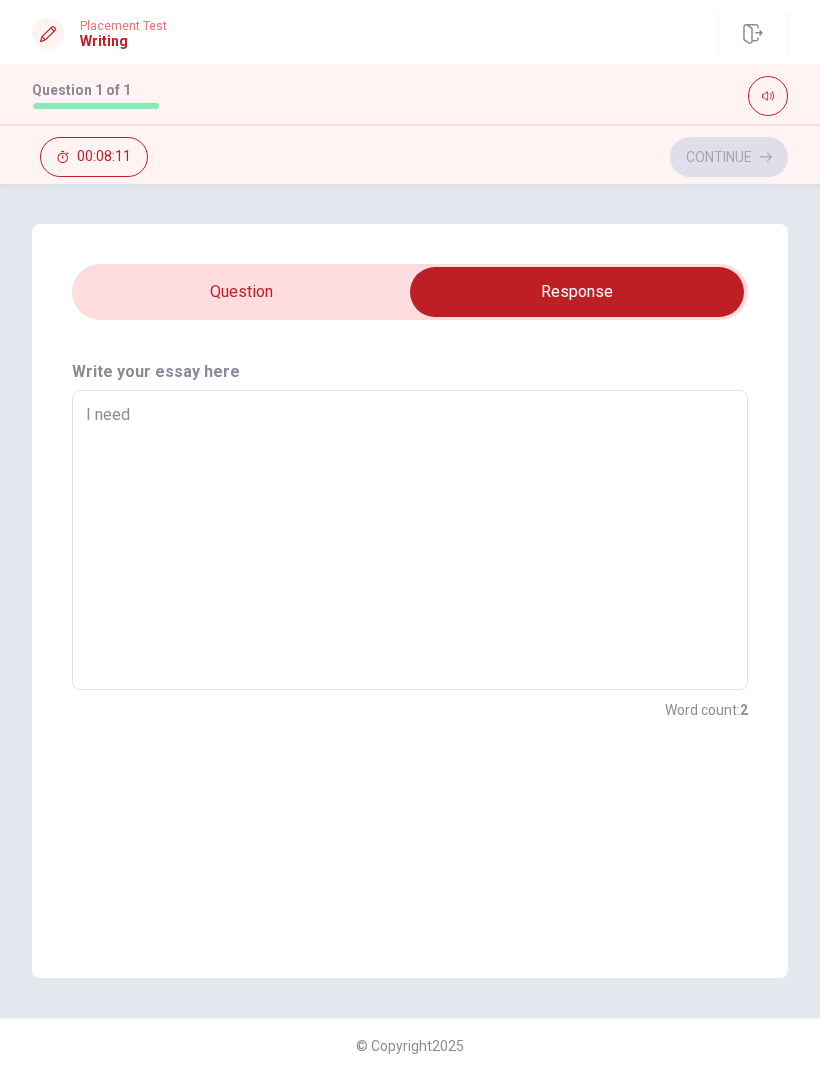 type on "I need" 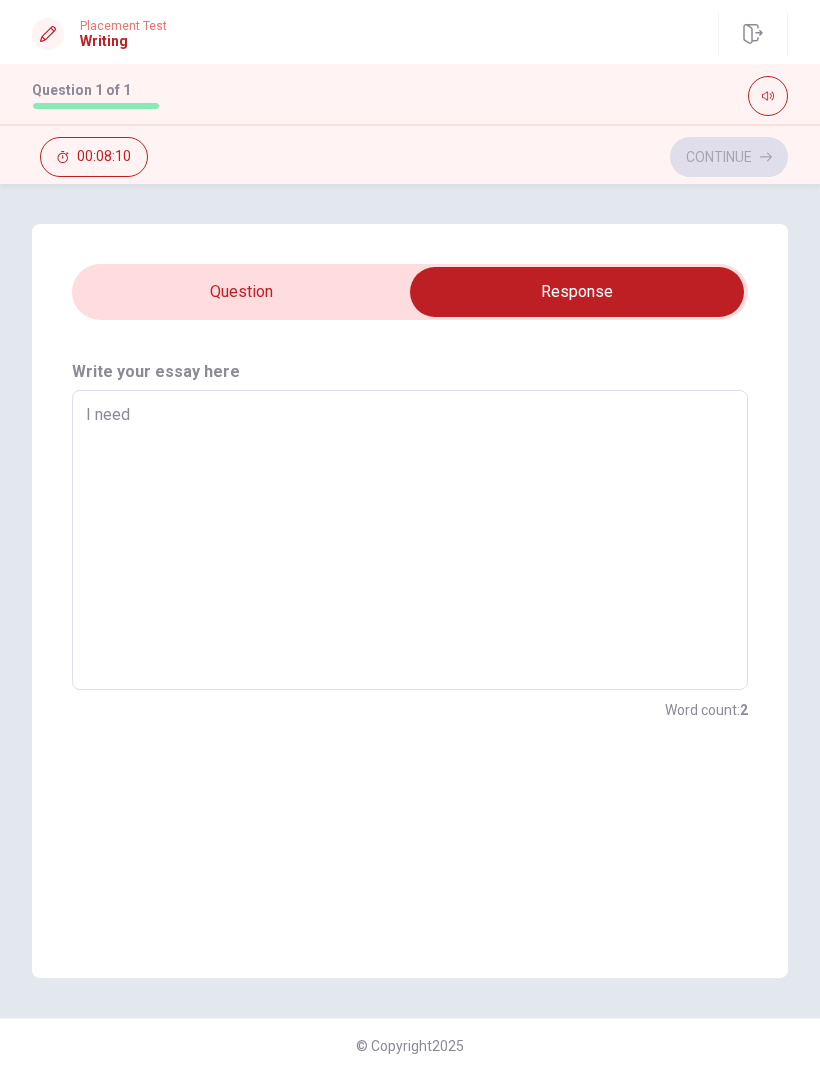 type on "x" 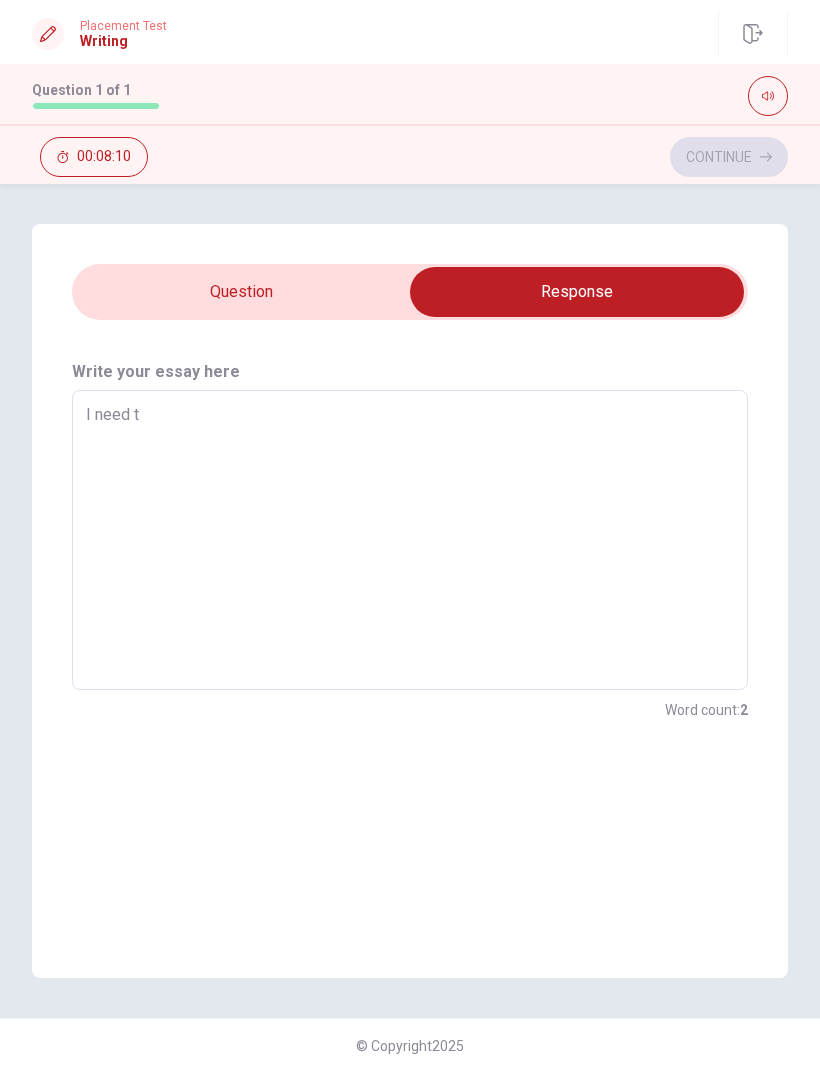 type on "x" 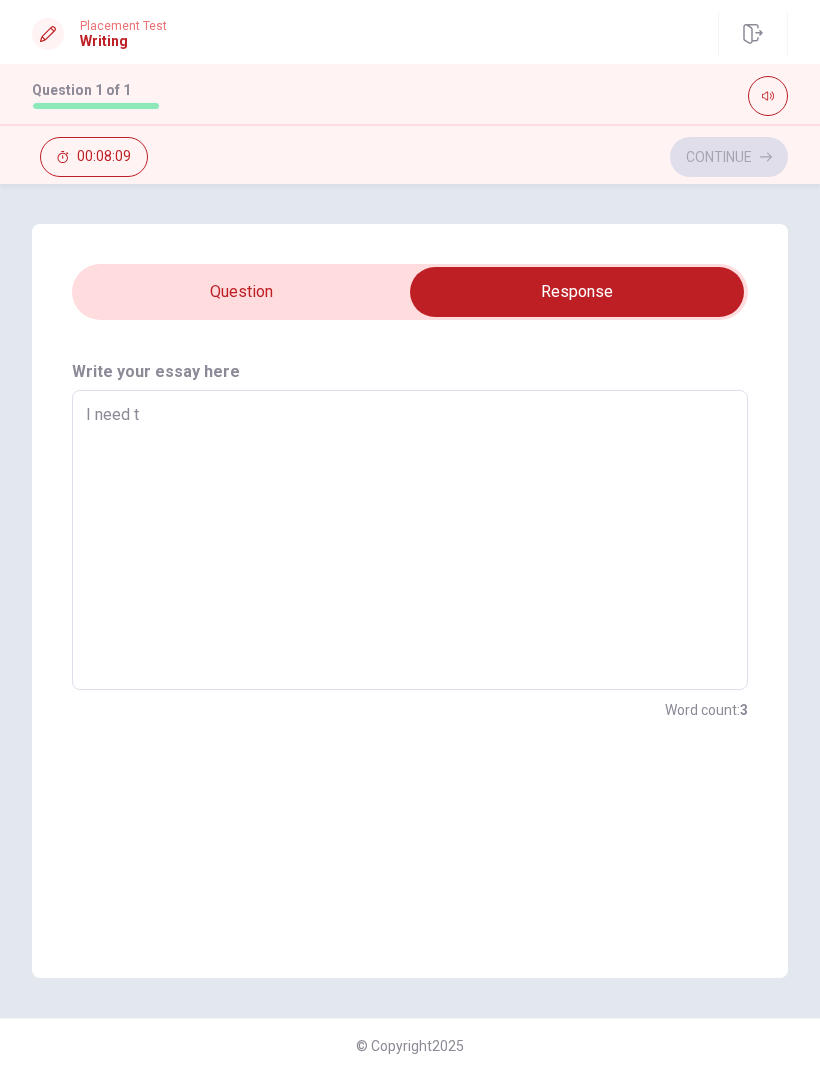 type on "I need ta" 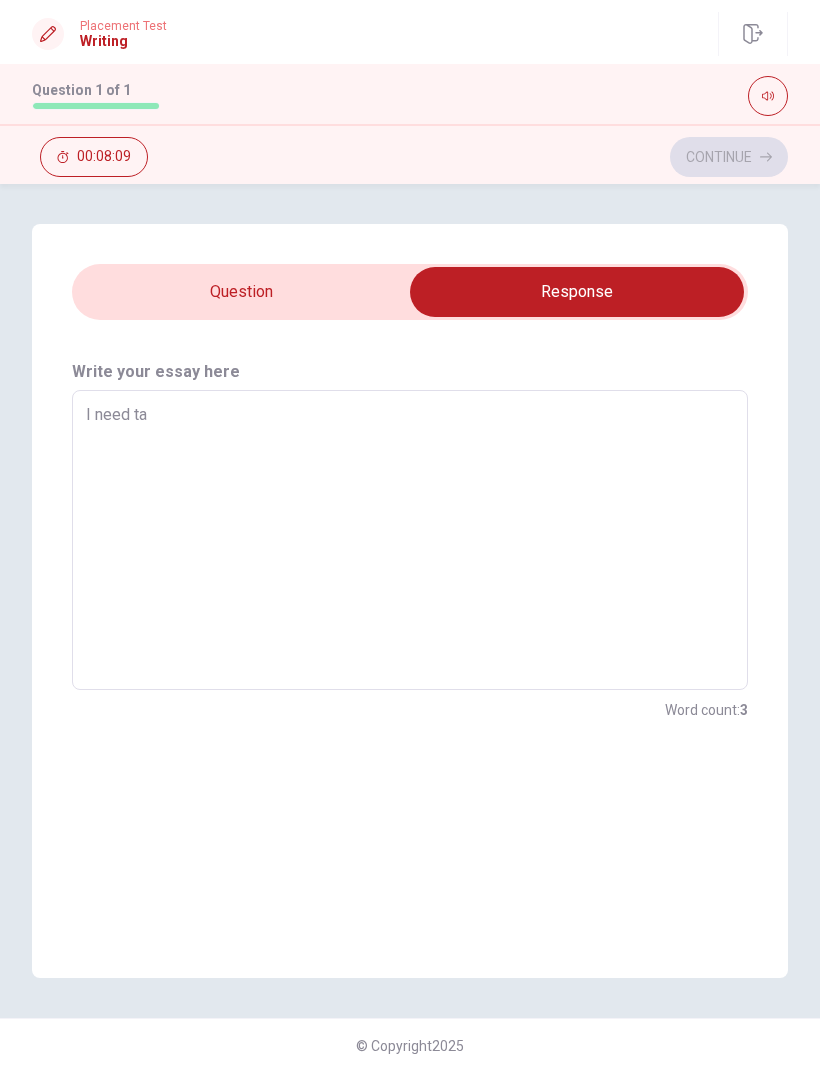 type on "x" 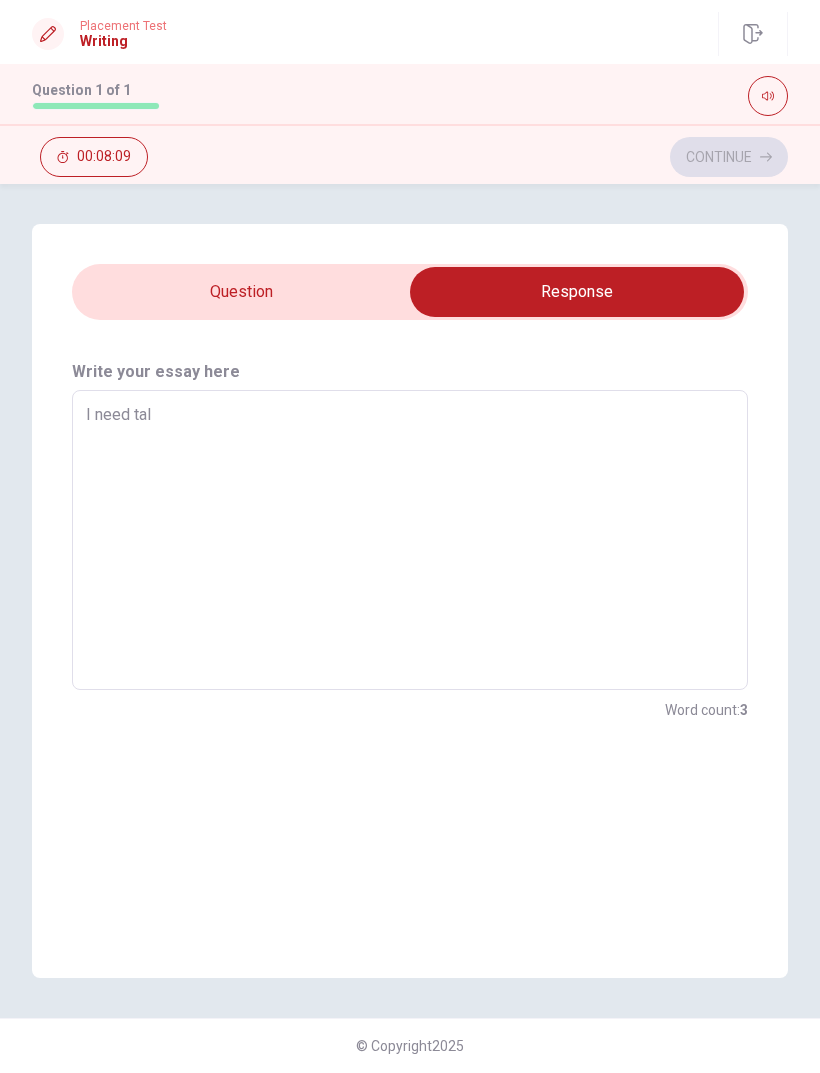 type on "x" 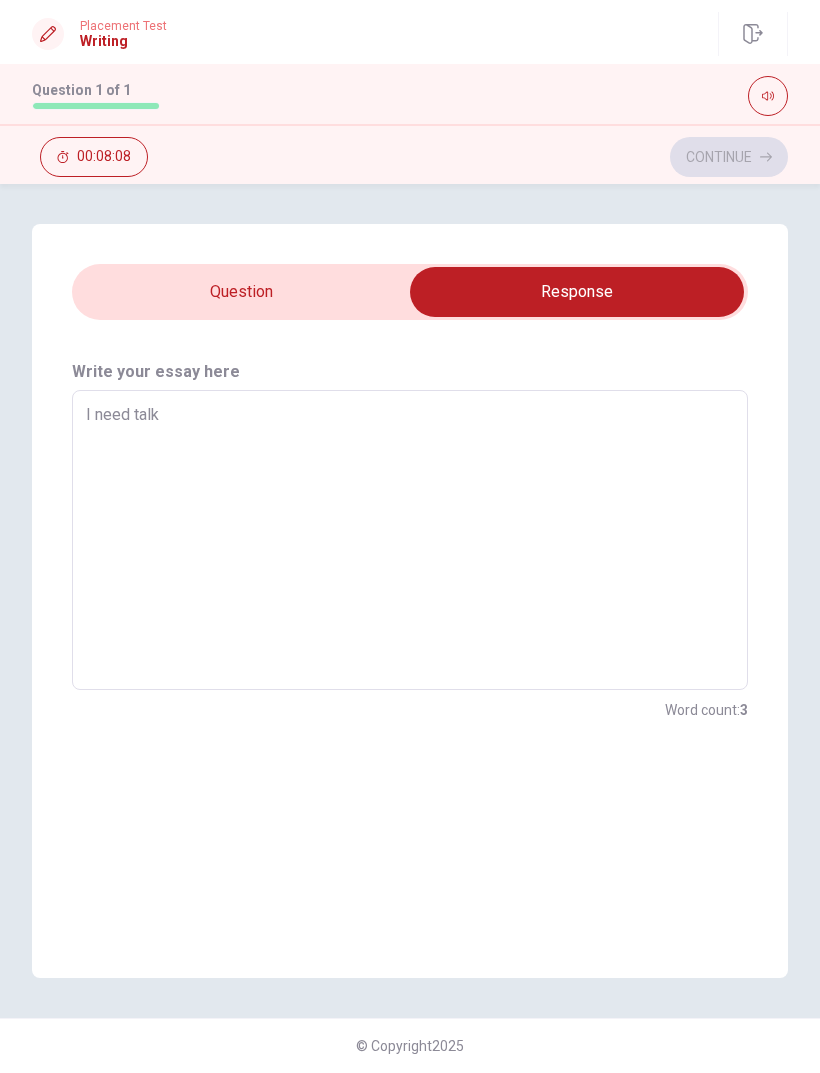 type on "x" 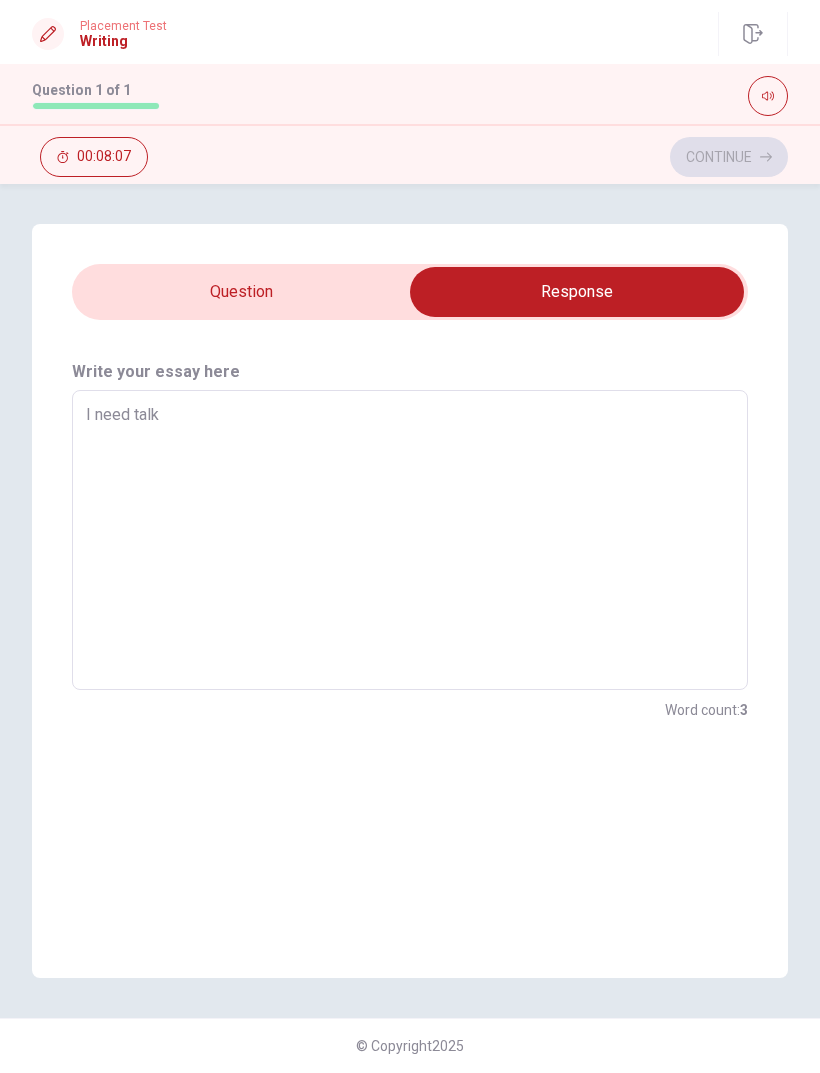 type on "I need talk" 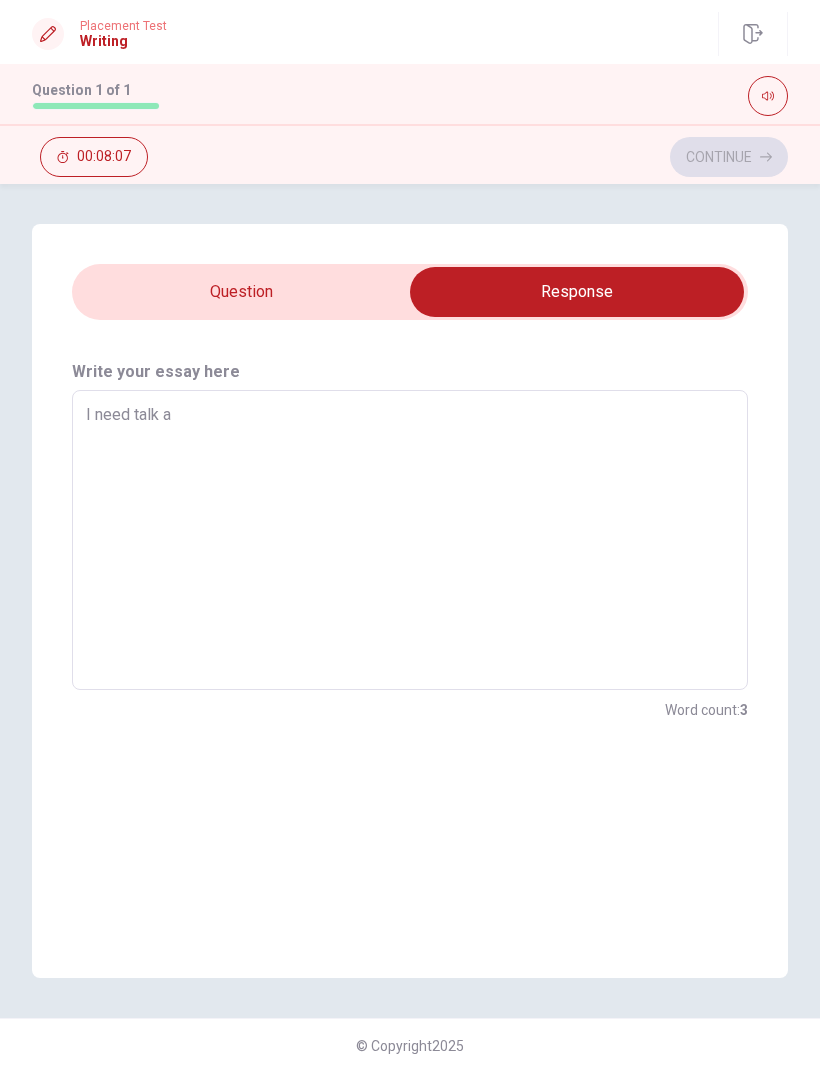 type on "x" 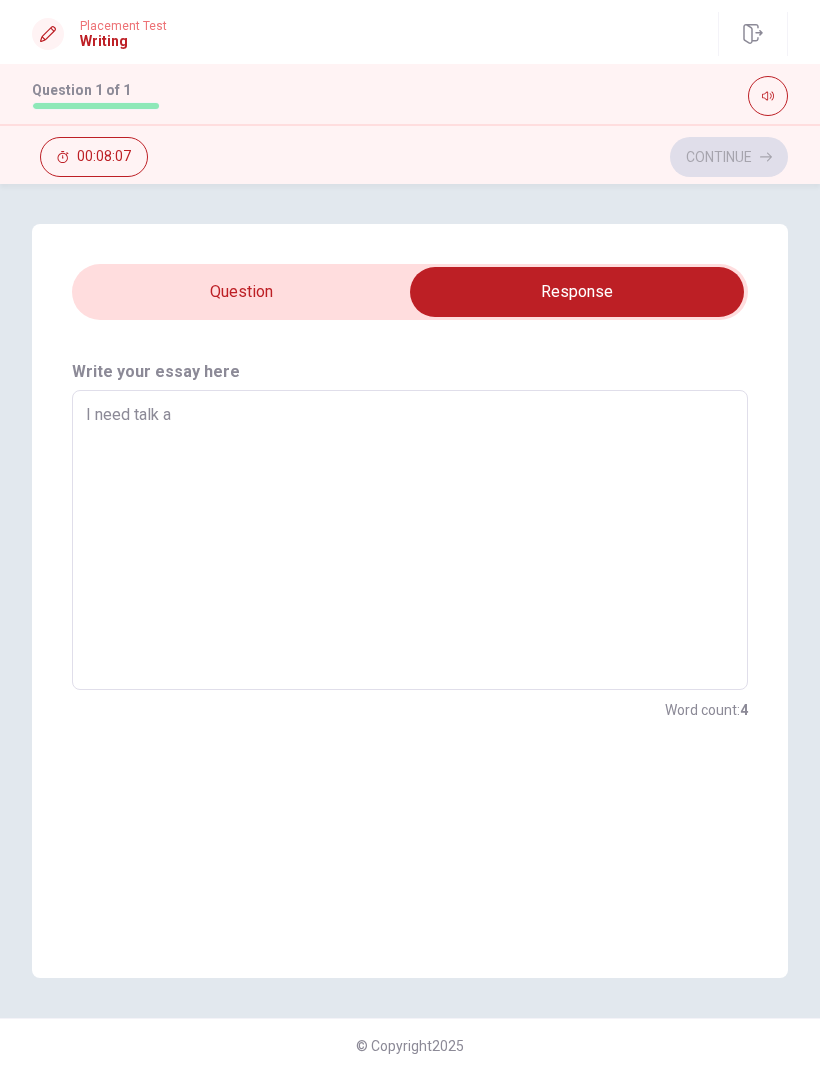 type on "I need talk ab" 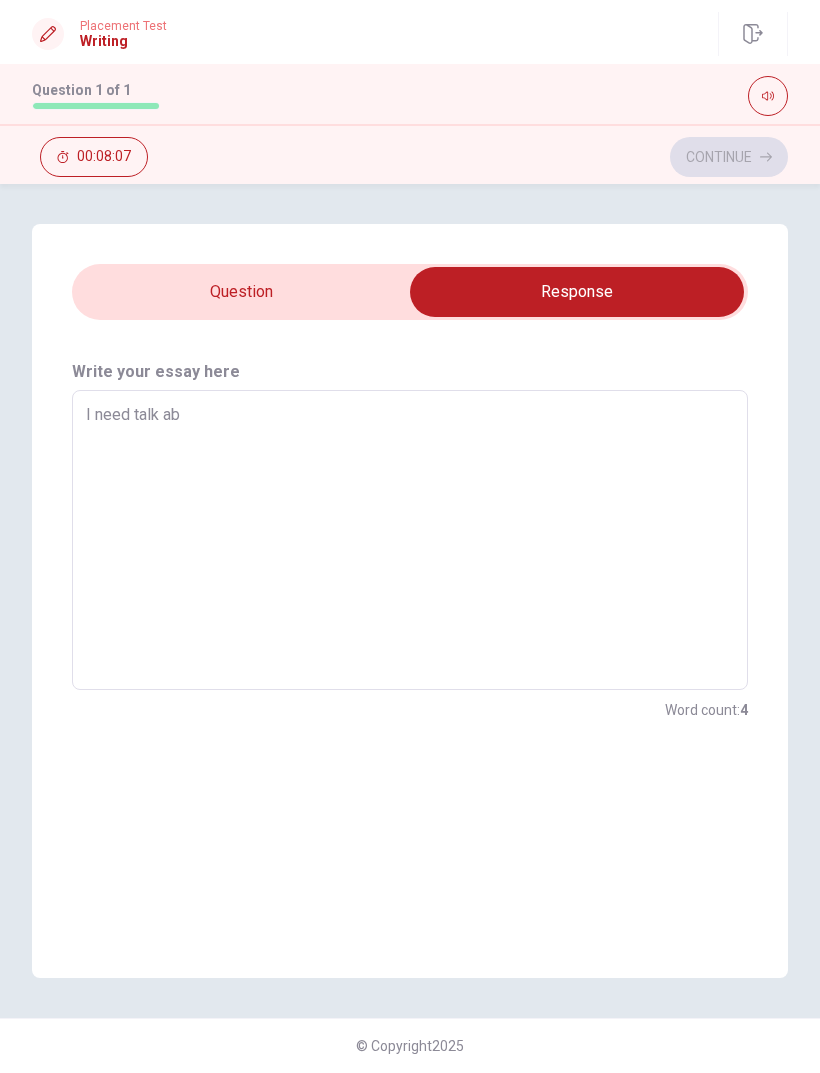 type on "x" 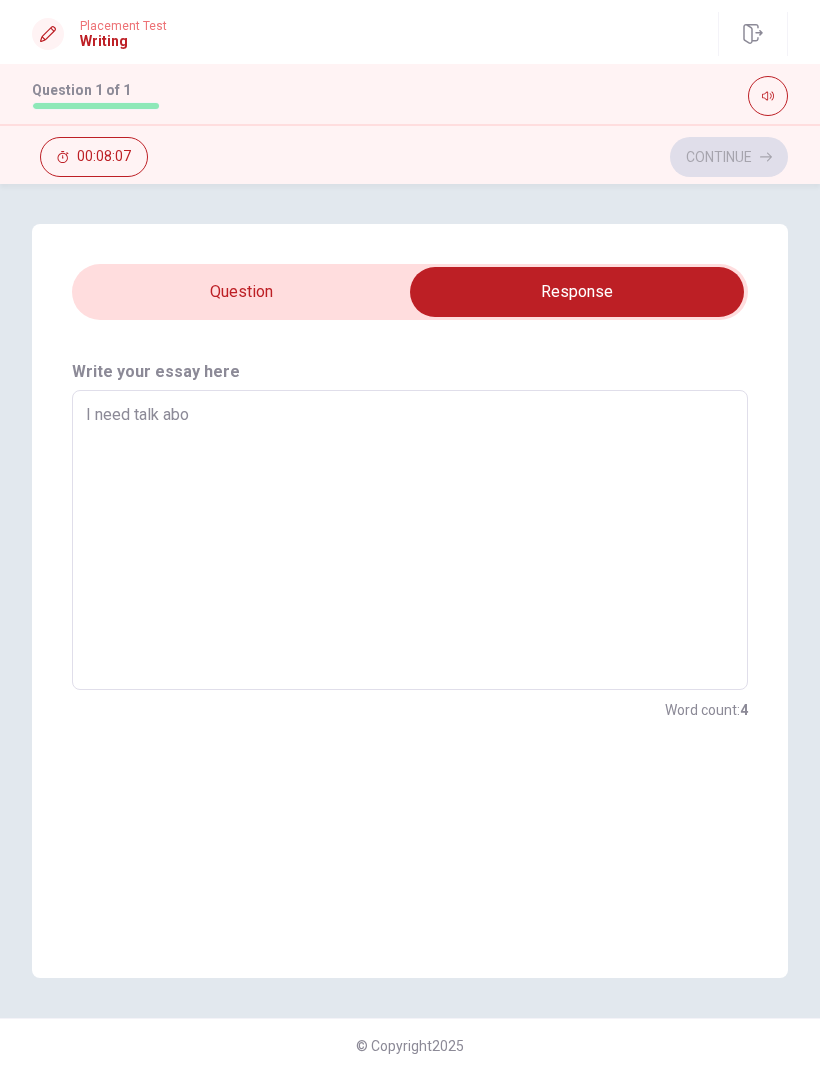 type on "x" 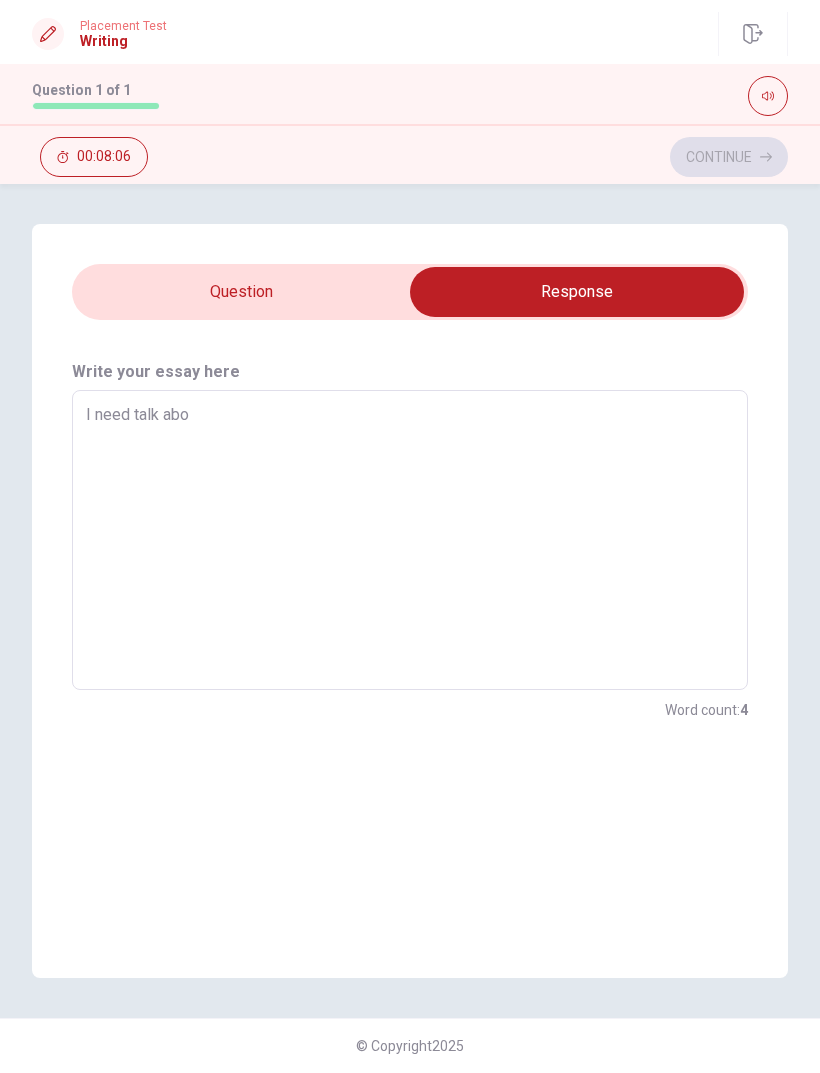 type on "I need talk abou" 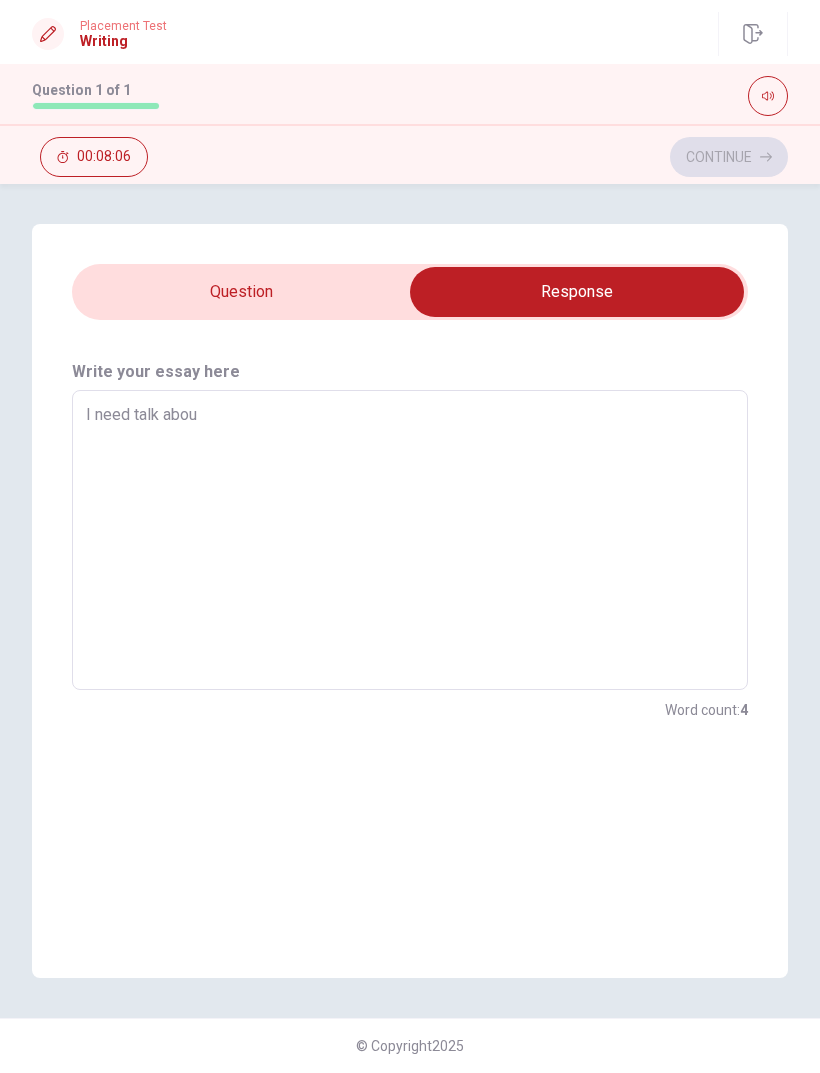 type on "x" 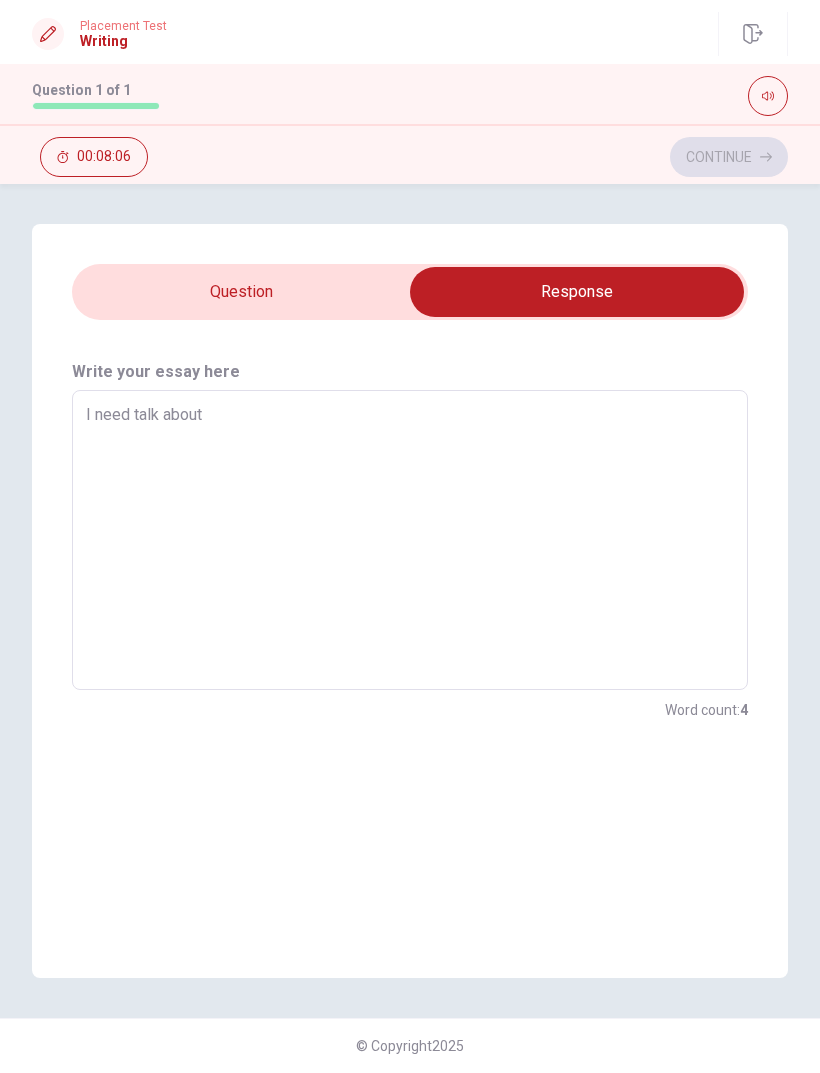 type on "x" 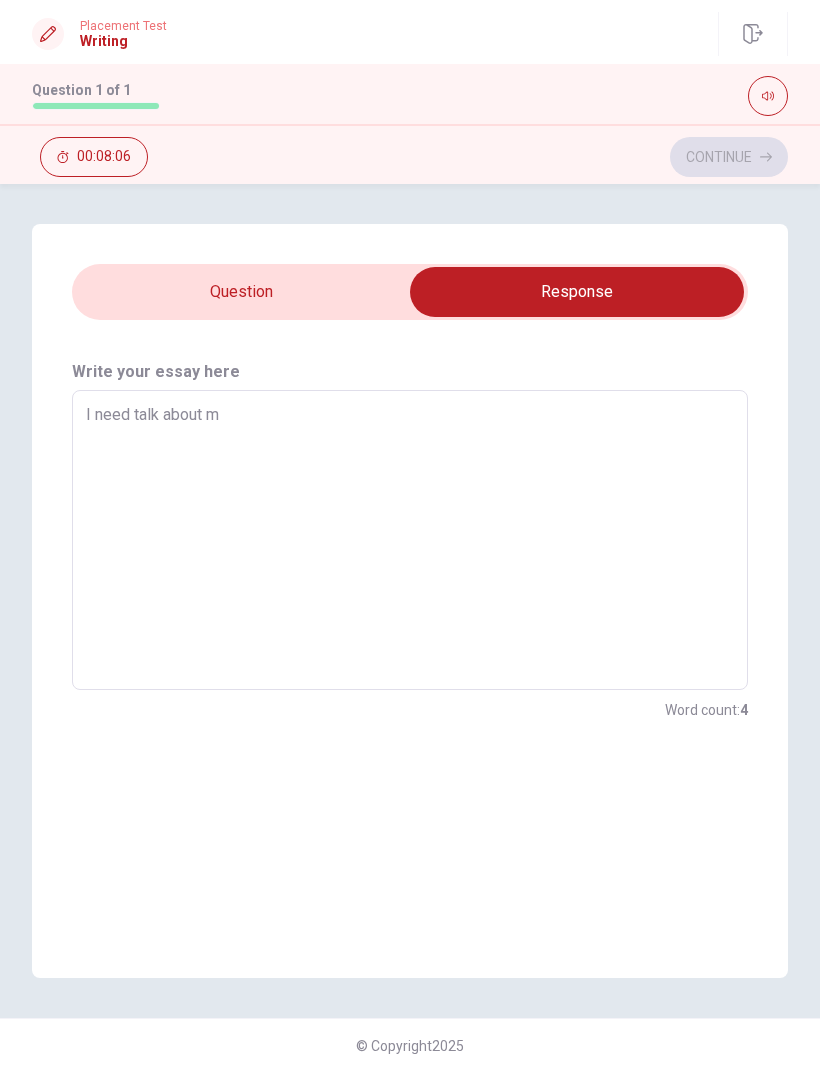 type on "x" 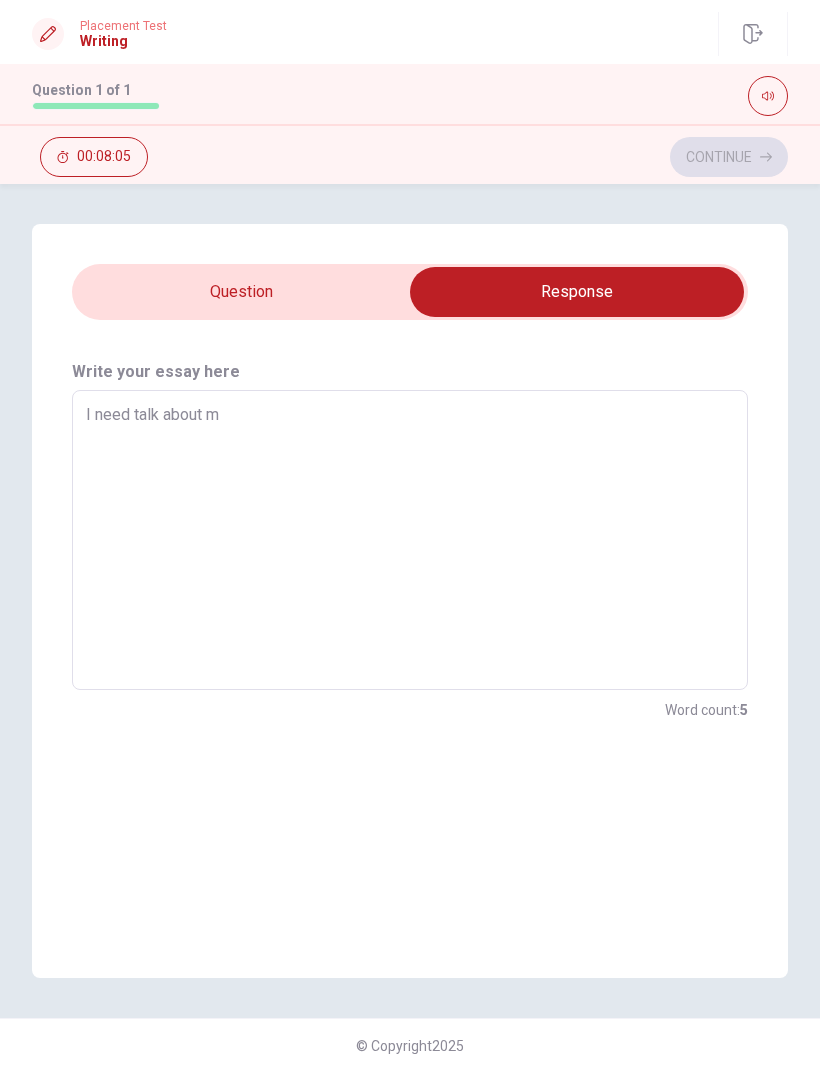 type on "I need talk about my" 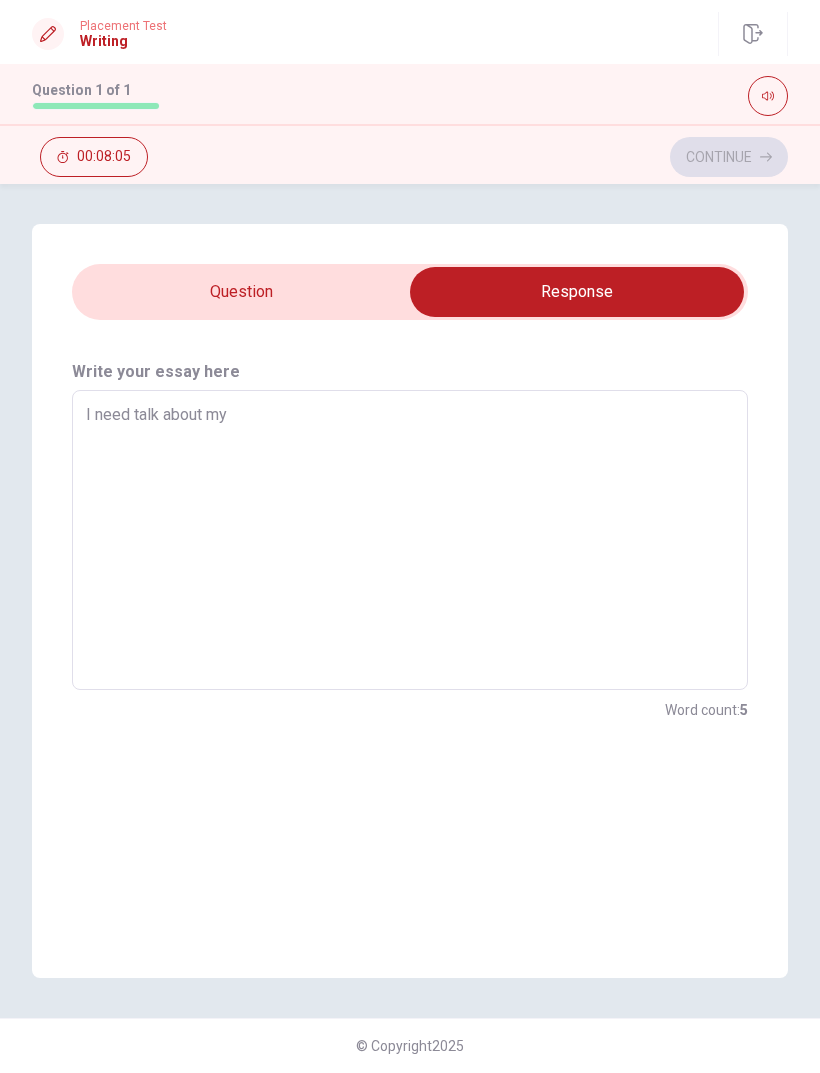 type on "x" 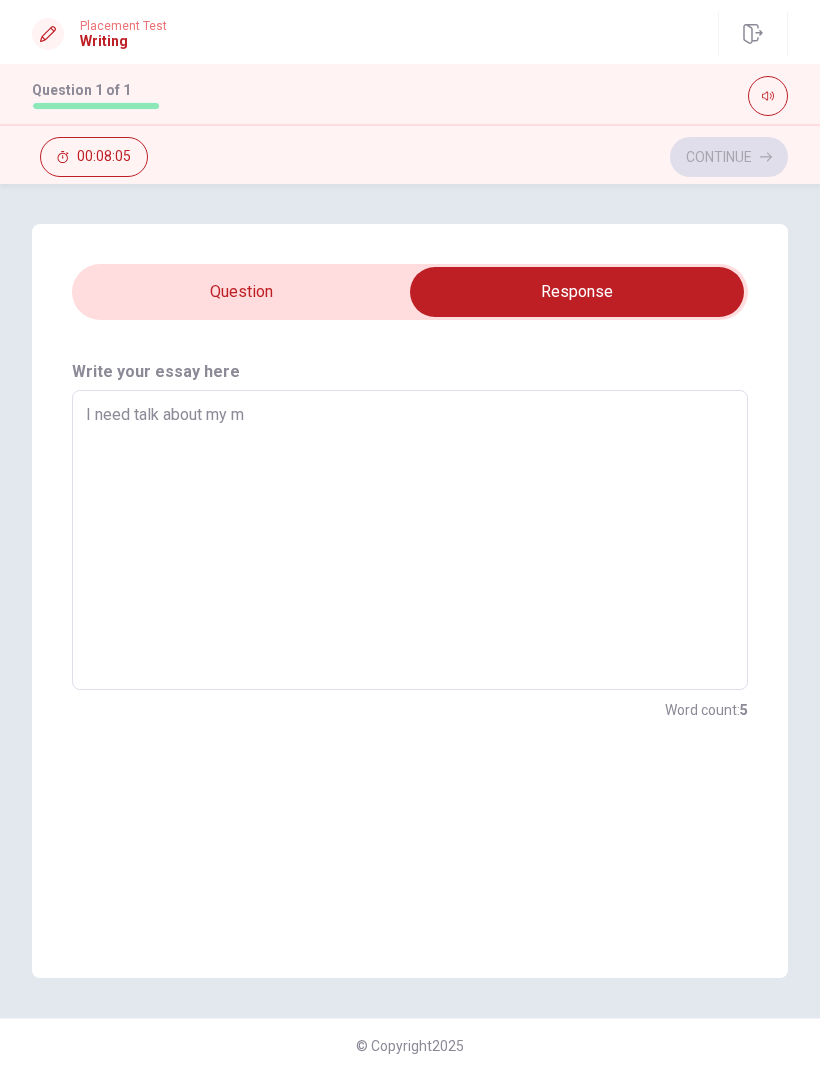 type on "x" 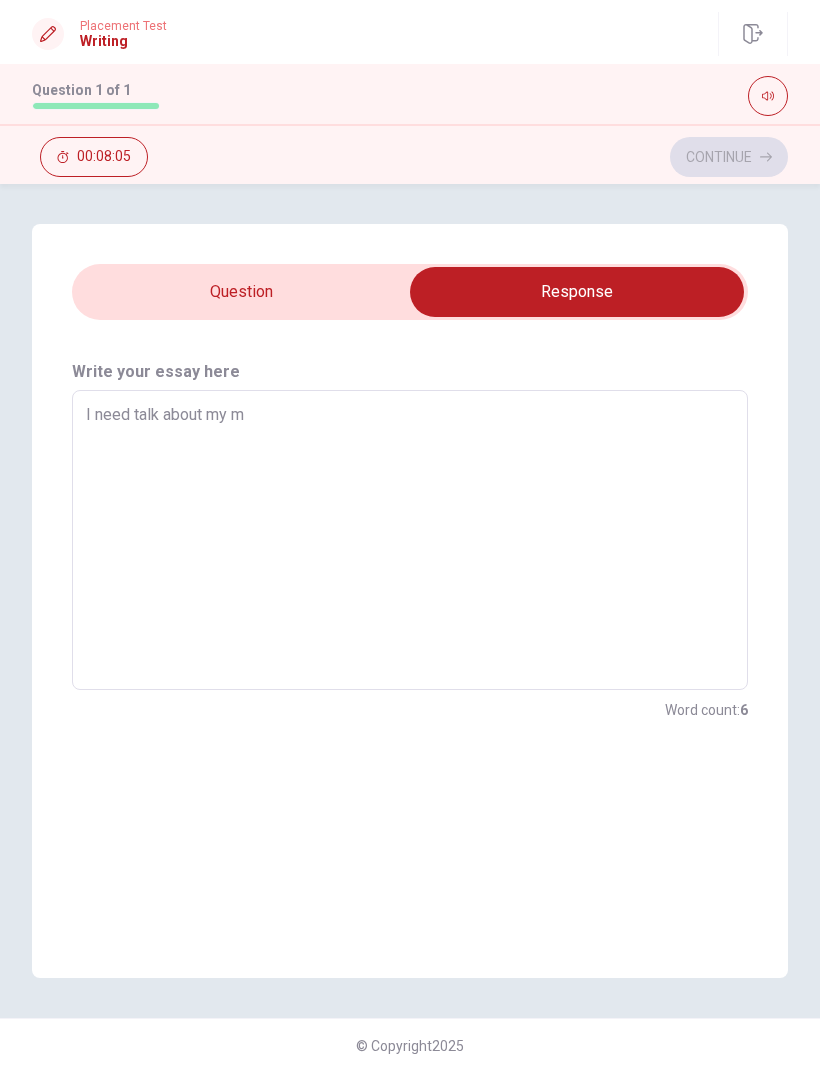 type on "I need talk about my mo" 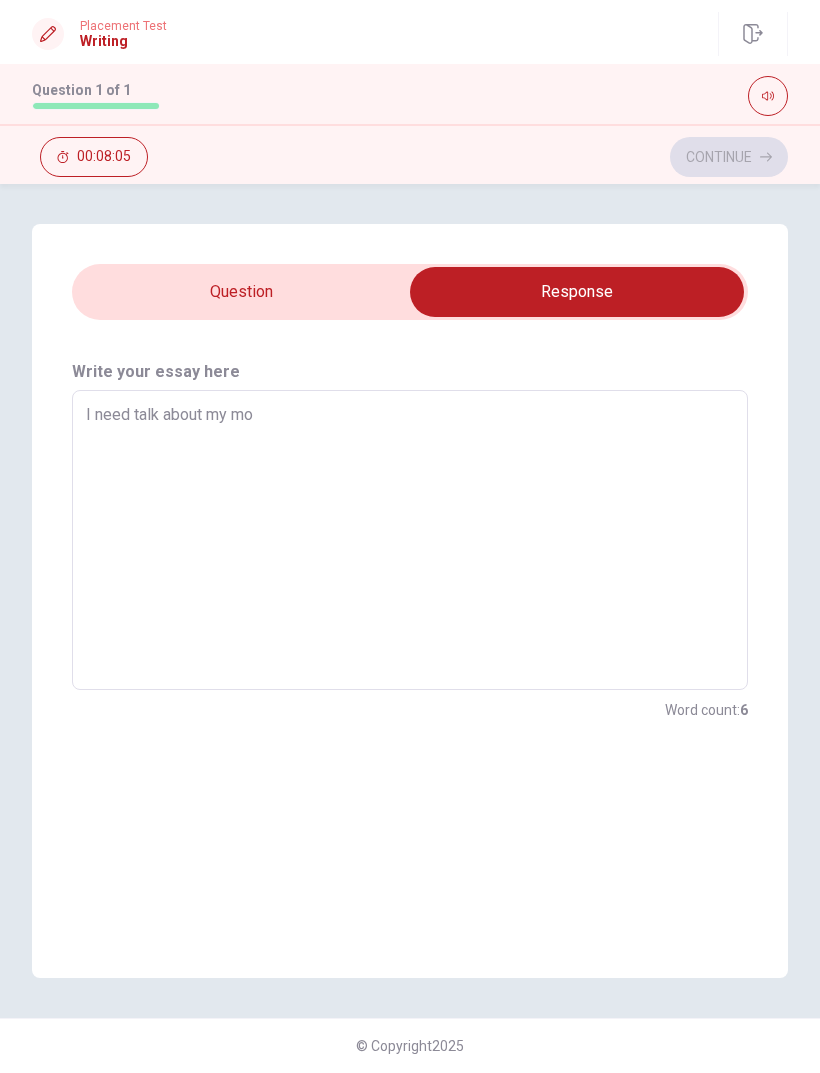type on "x" 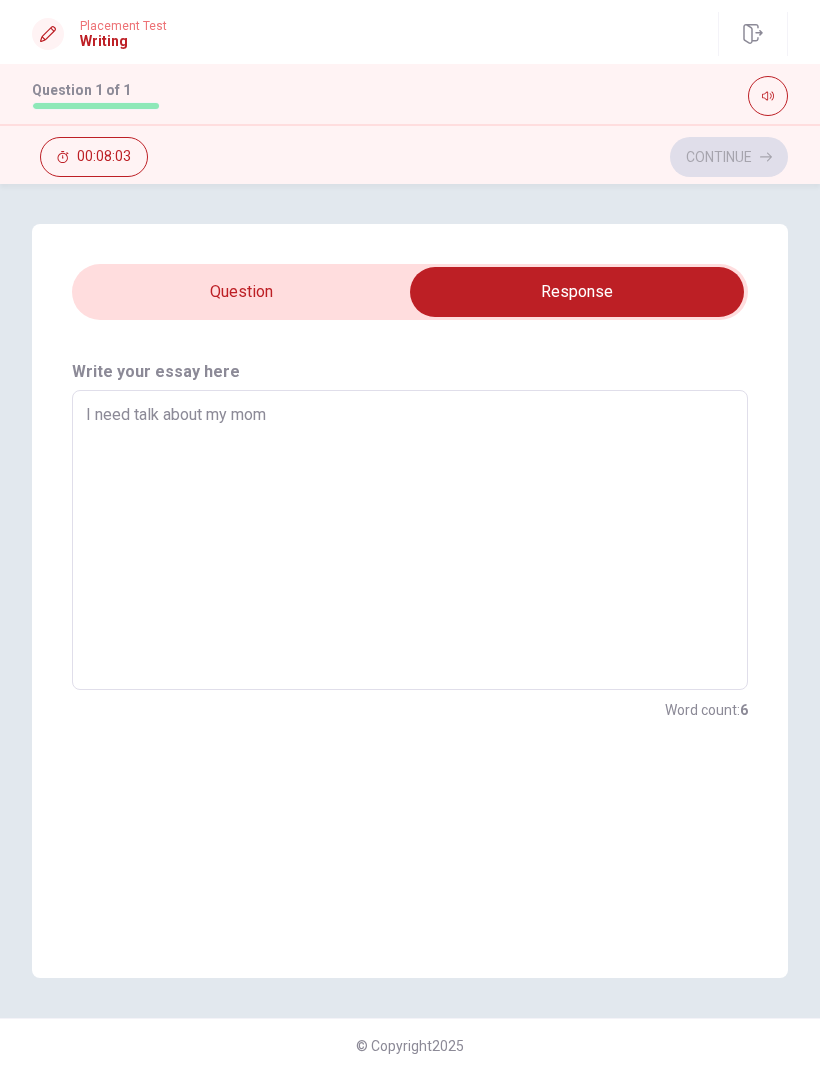type on "x" 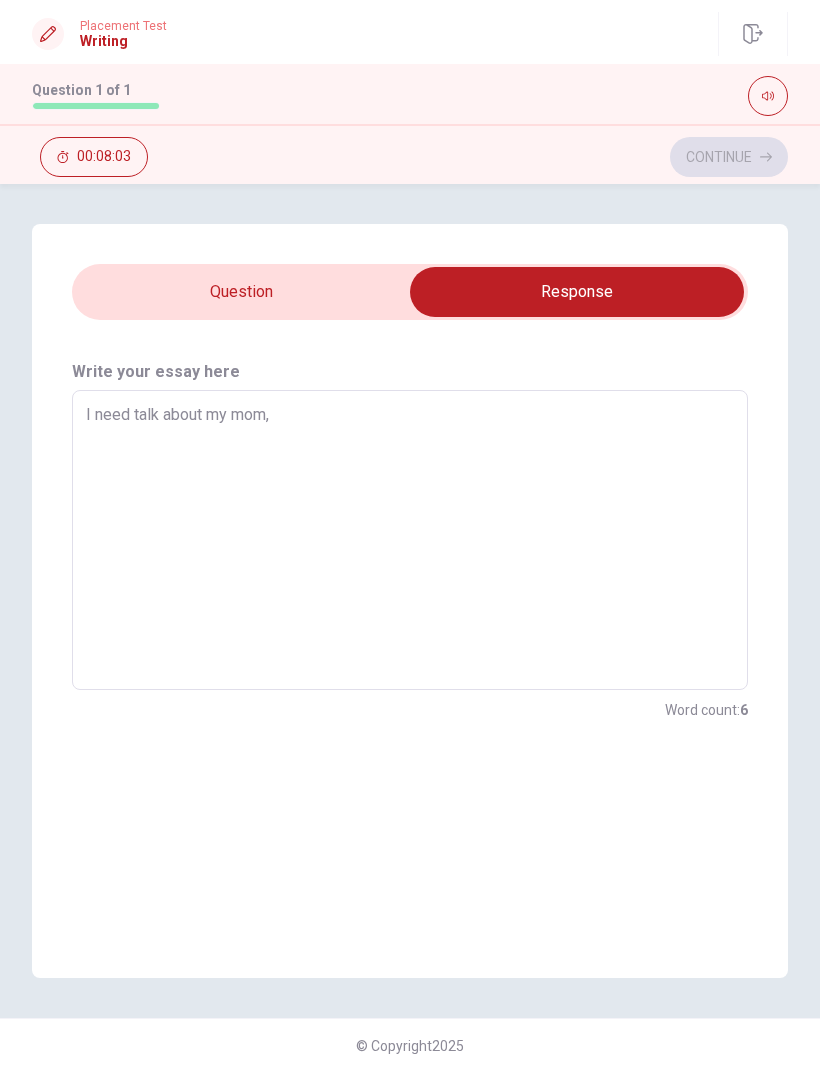 type on "x" 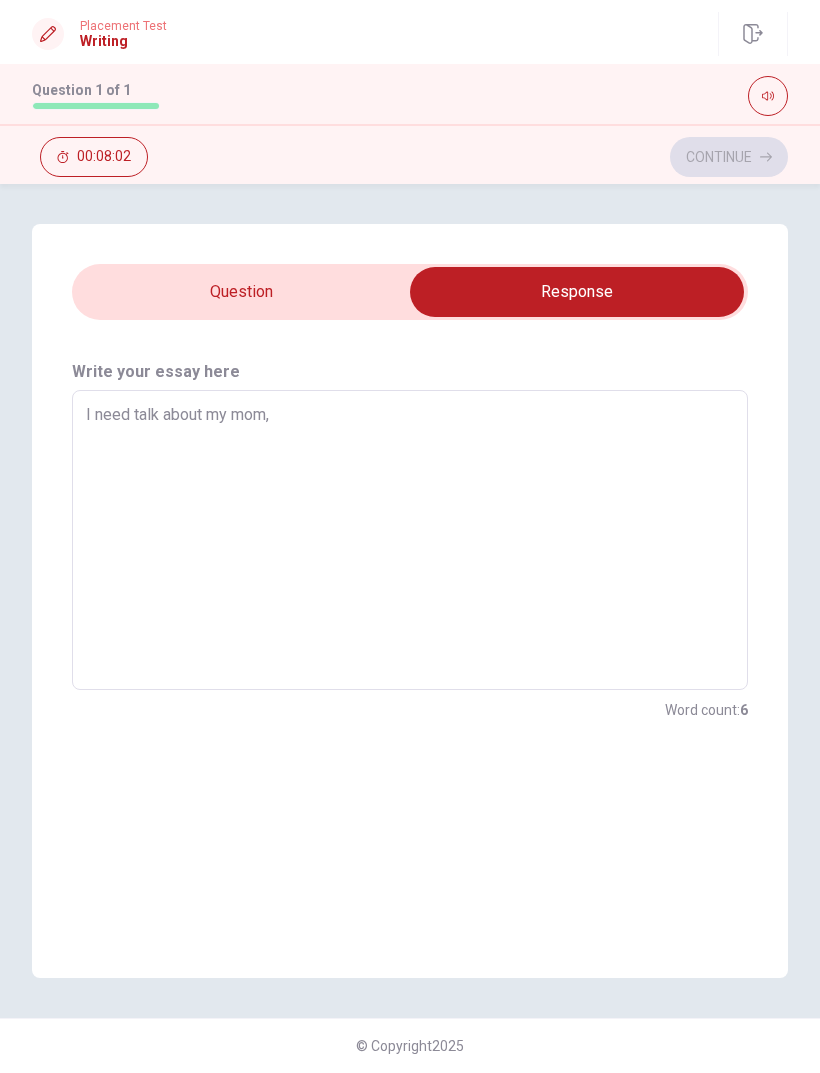 type on "I need talk about my mom," 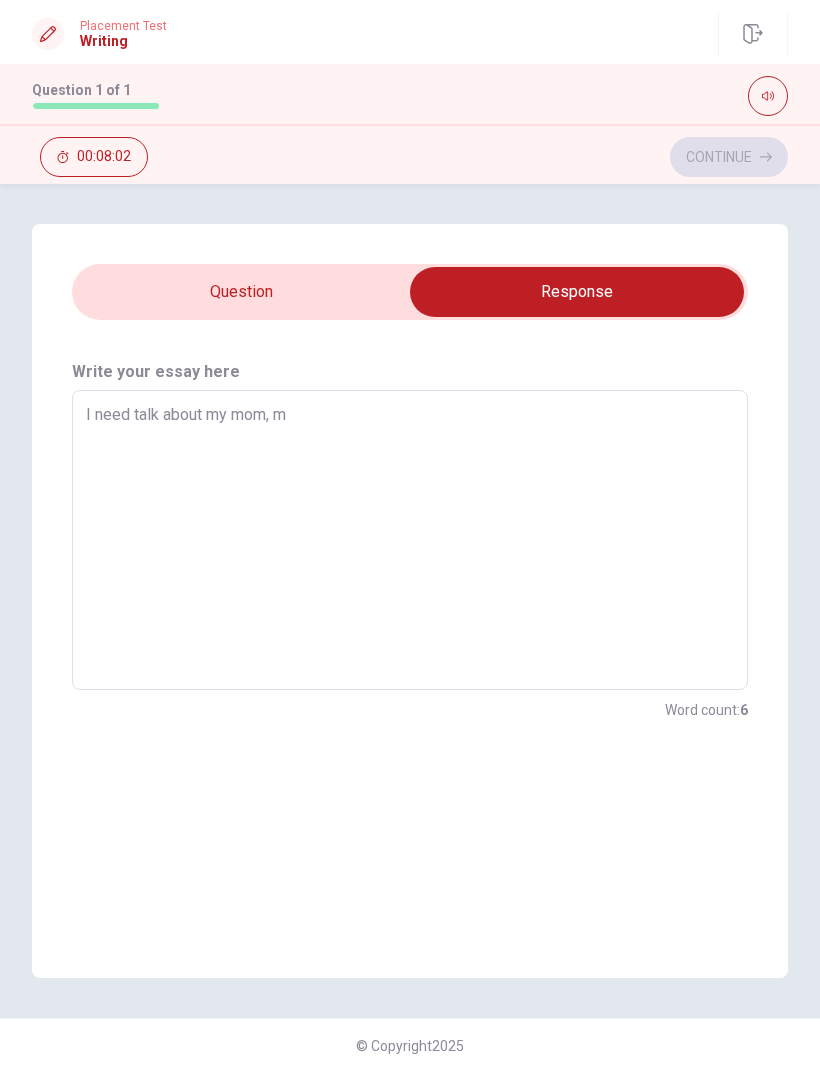 type on "x" 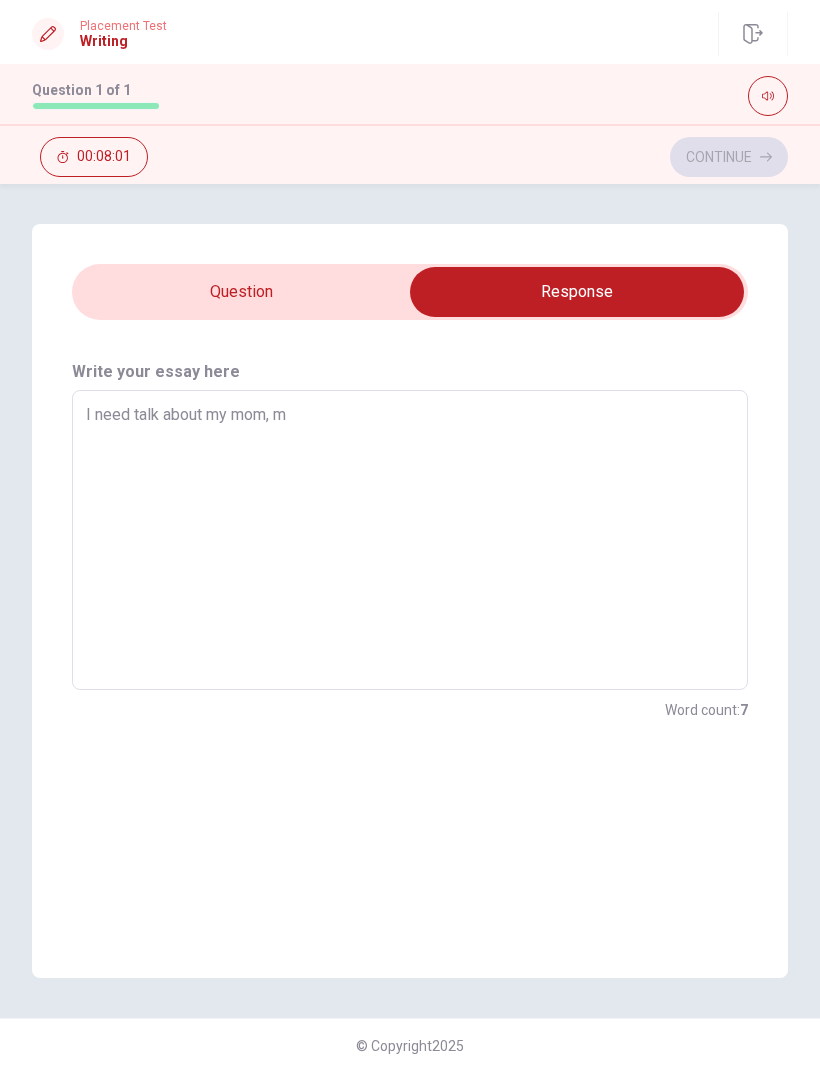 type on "I need talk about my mom, my" 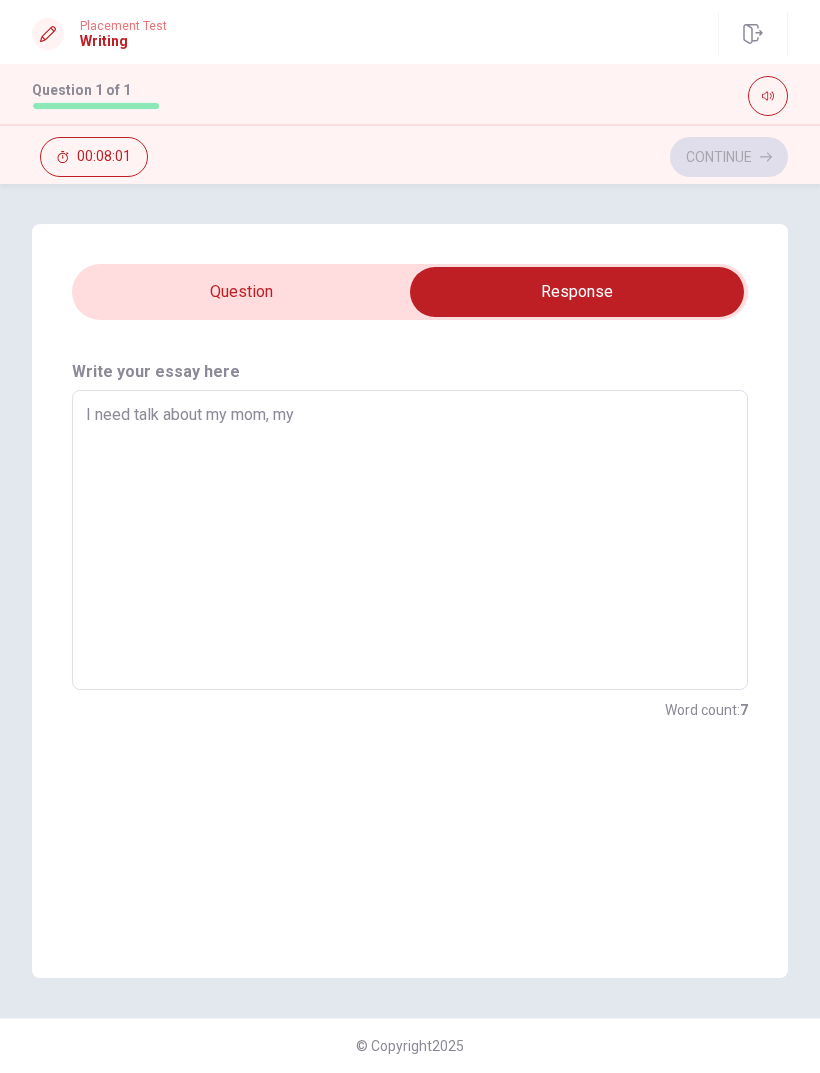type on "x" 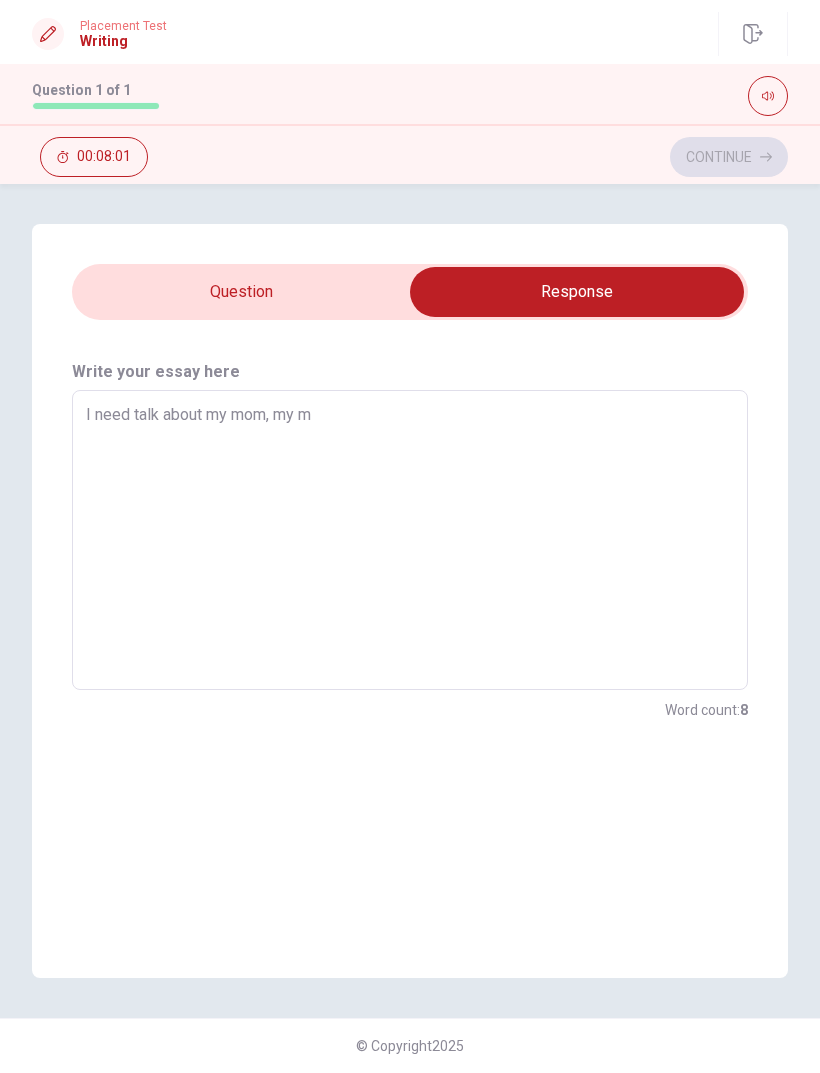 type on "x" 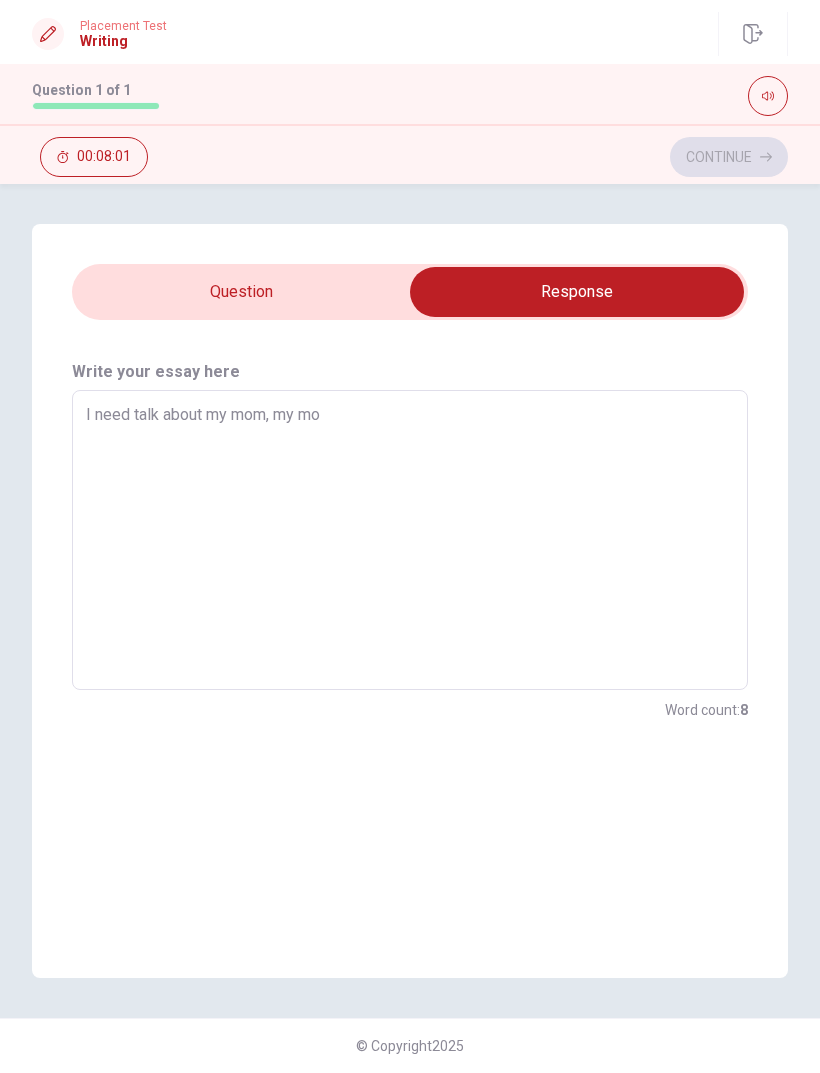 type on "x" 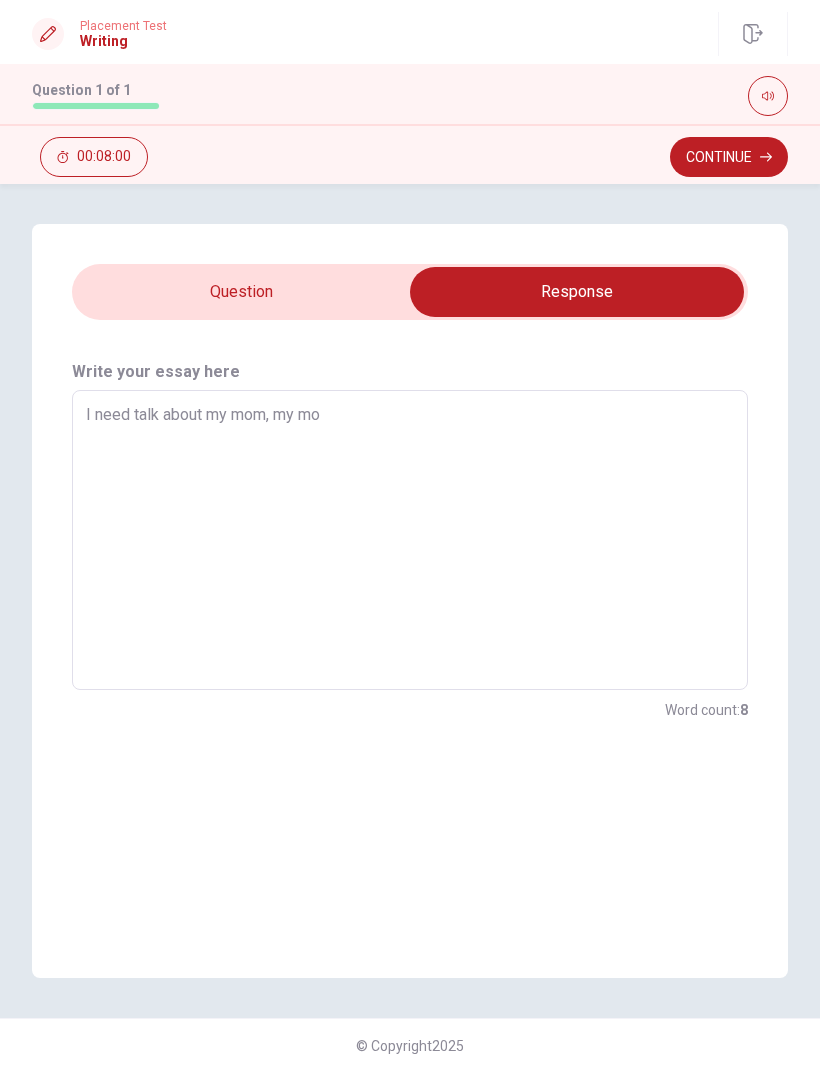 type on "I need talk about my mom, my mom" 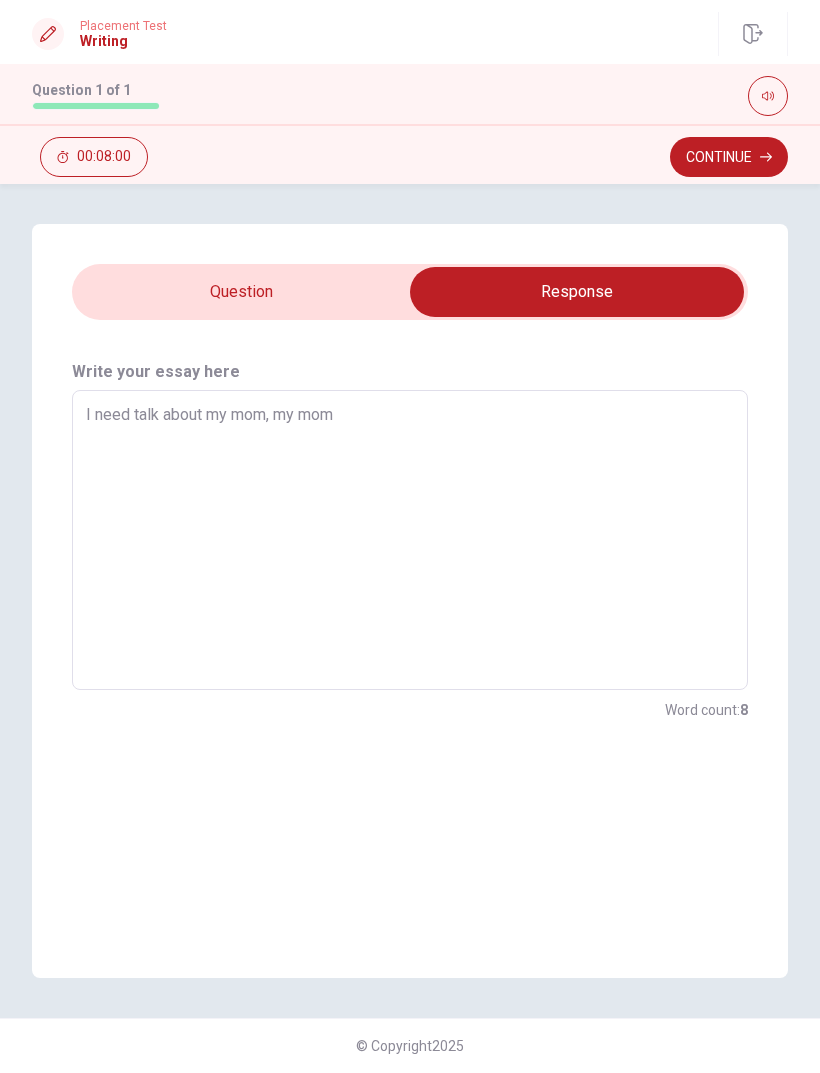 type on "x" 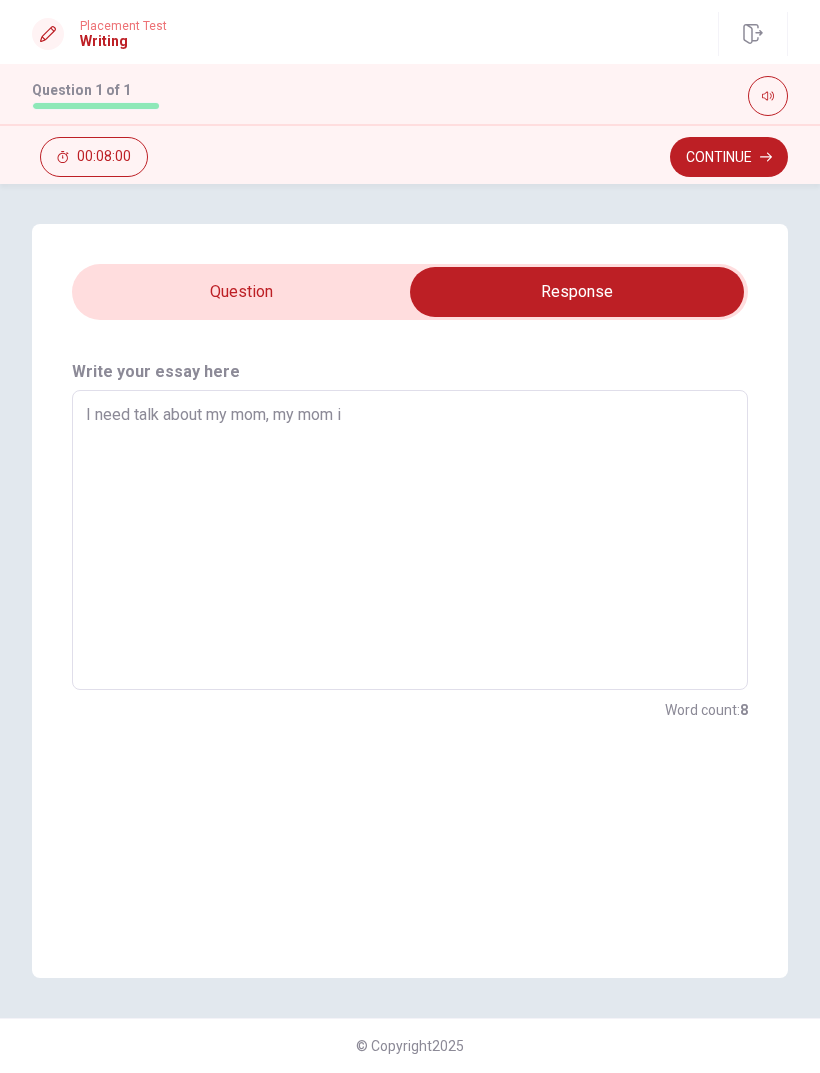 type on "x" 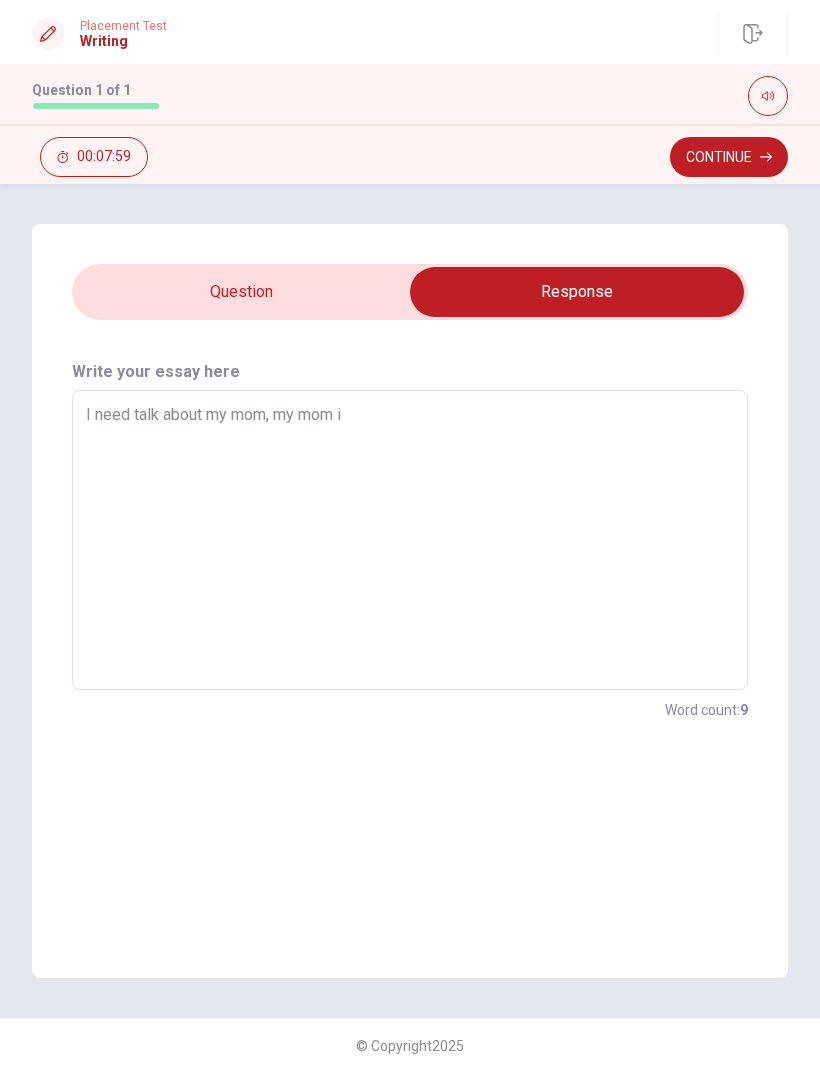 type on "I need talk about my mom, my mom is" 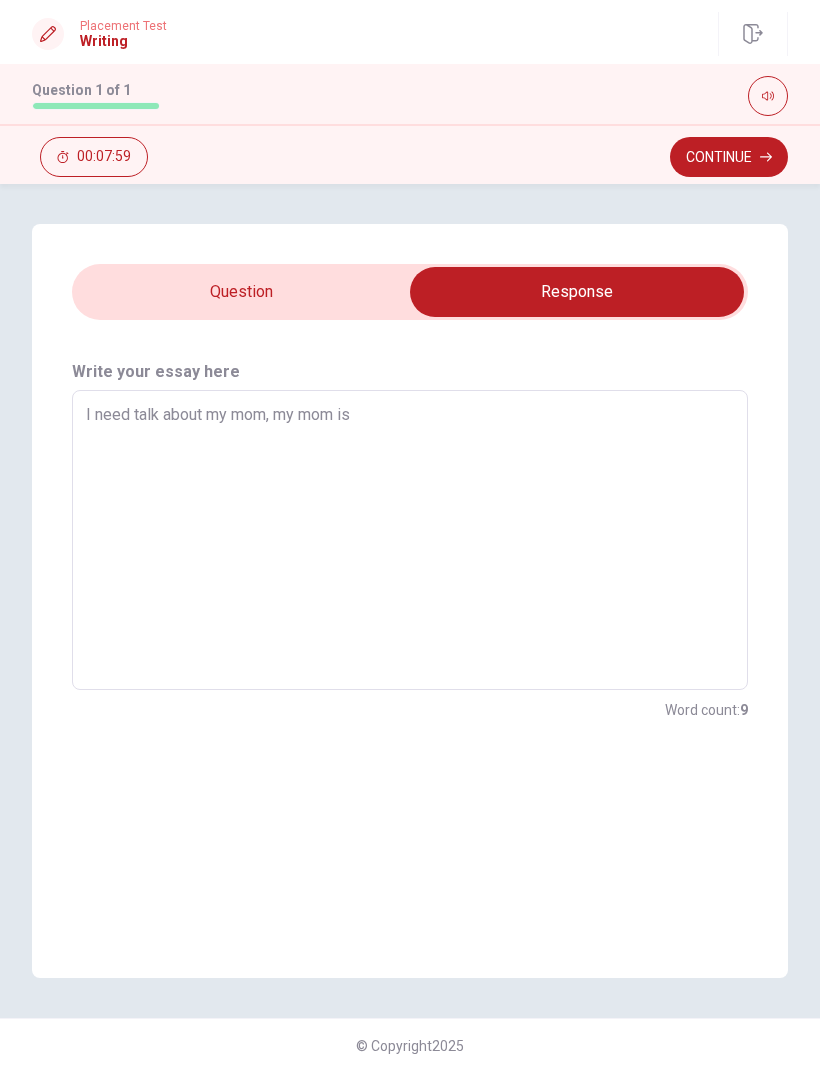 type on "x" 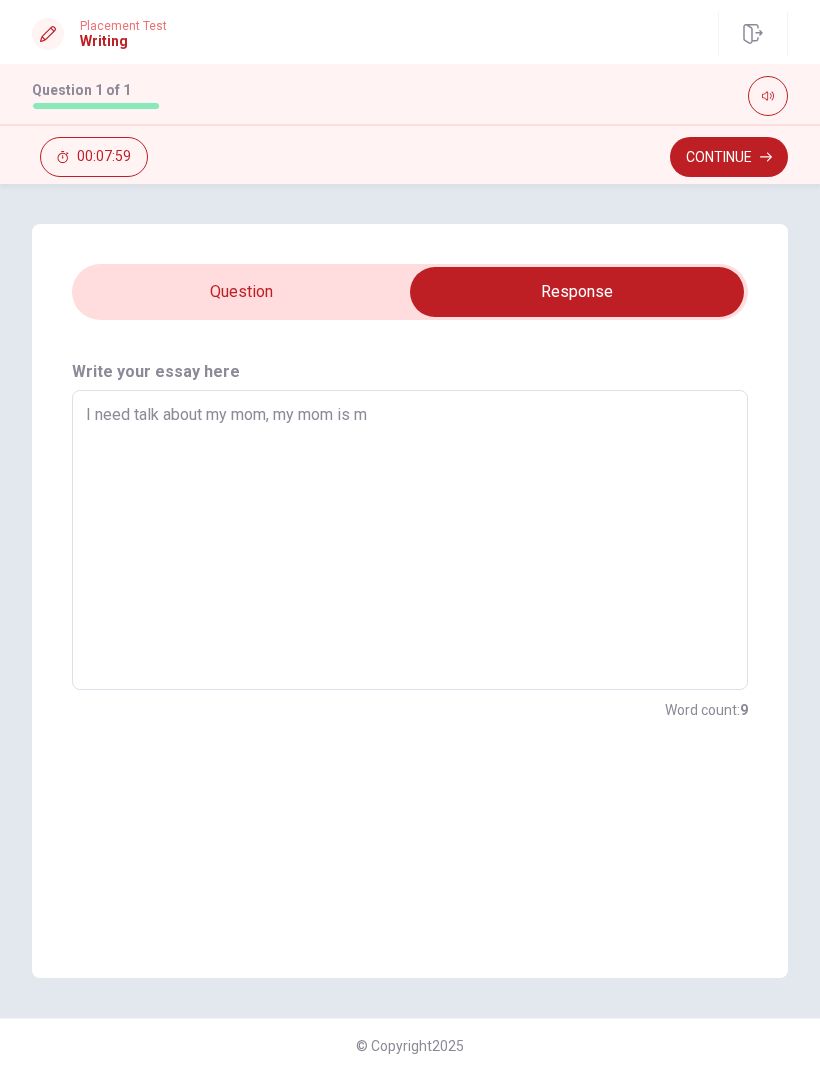 type on "x" 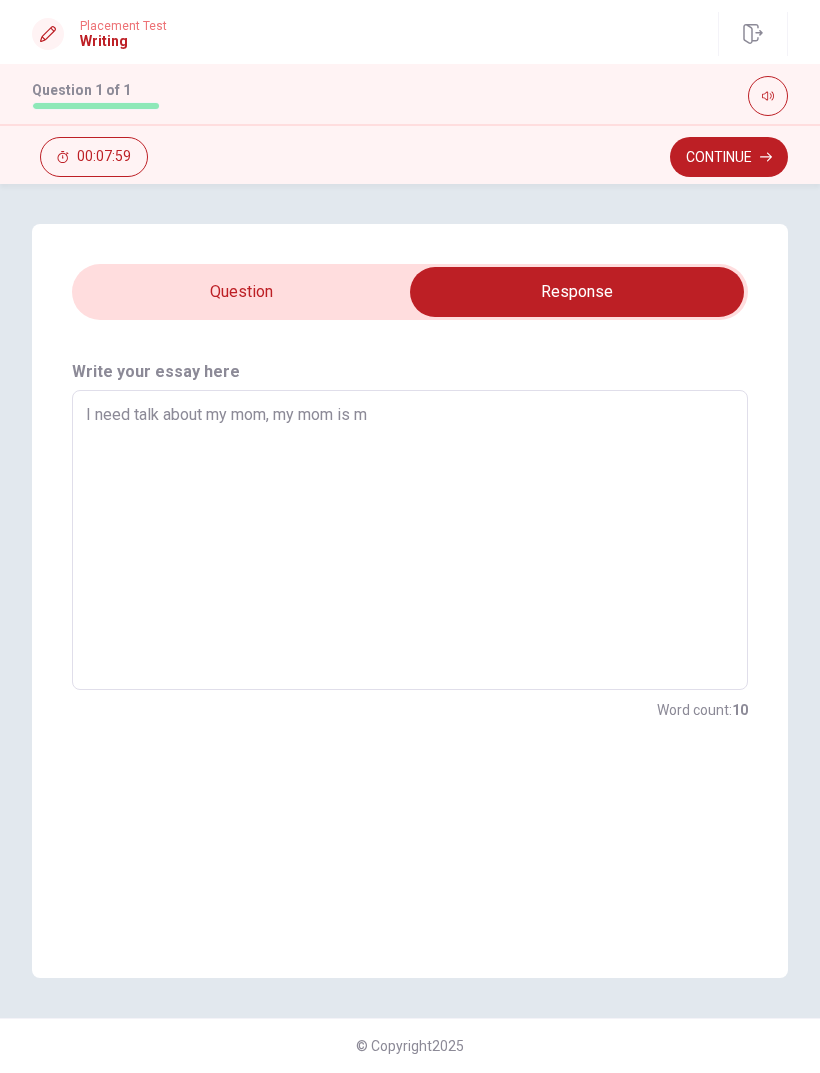 type on "I need talk about my mom, my mom is my" 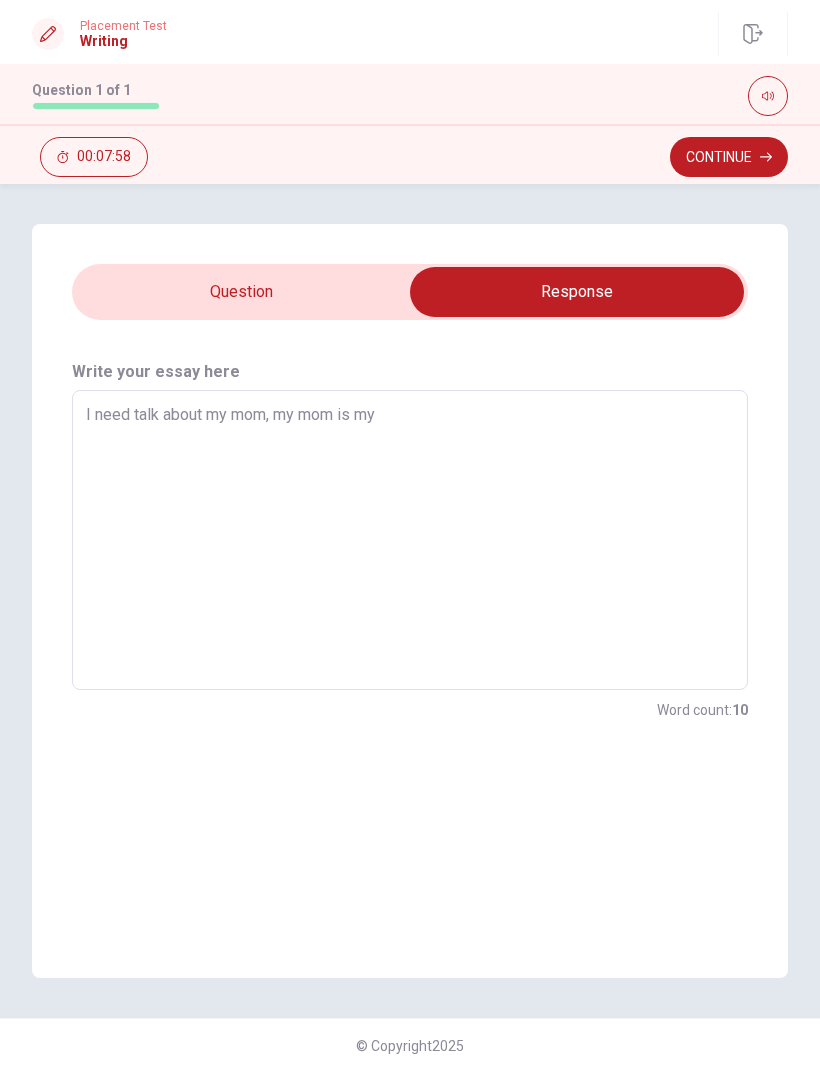type on "x" 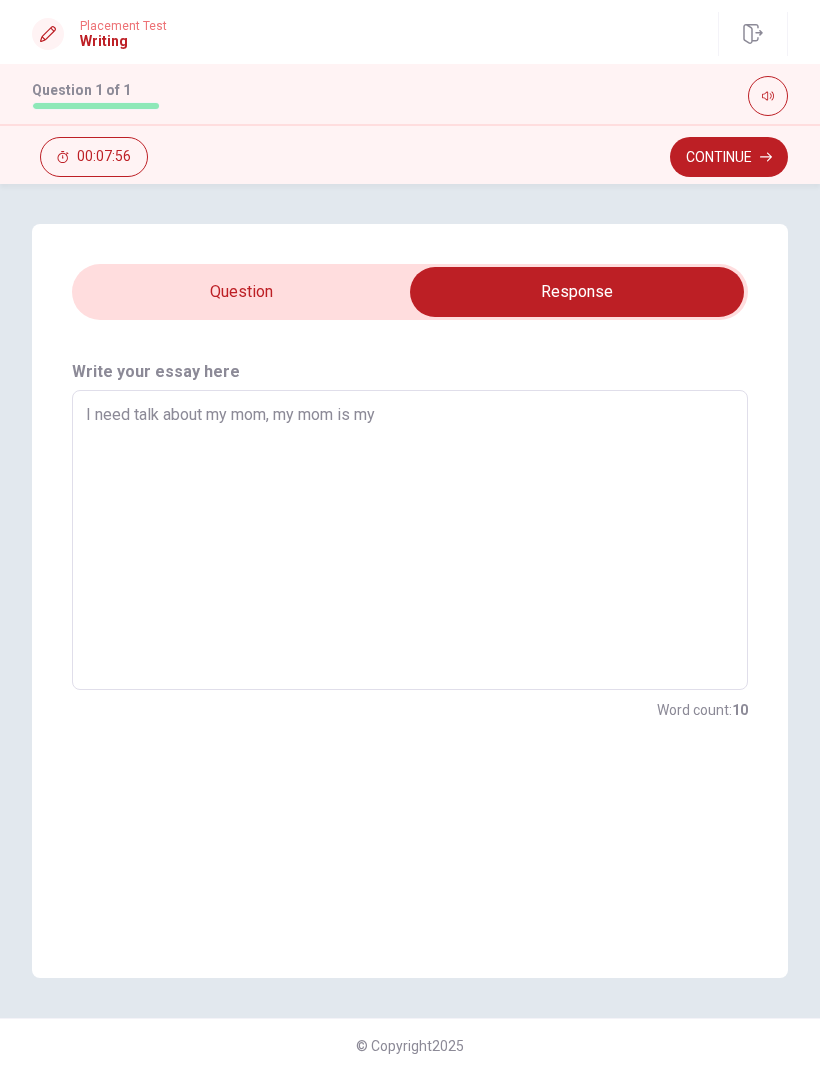 type on "x" 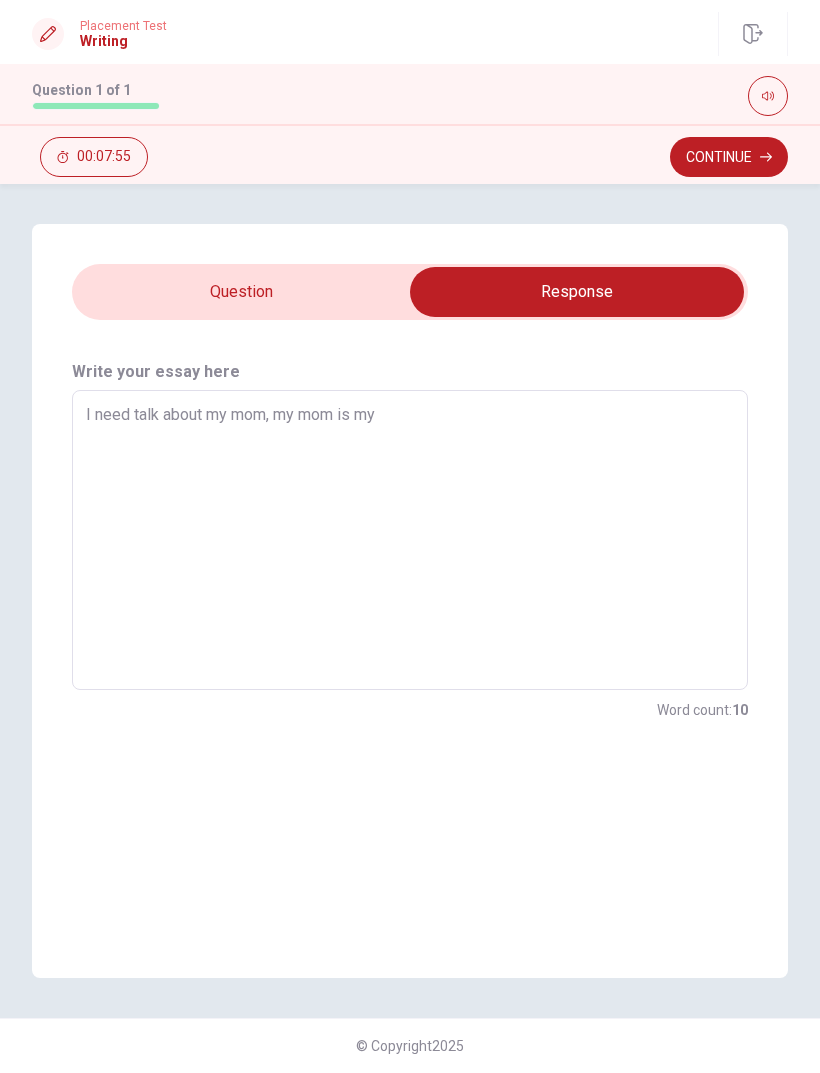 type on "I need talk about my mom, my mom is my h" 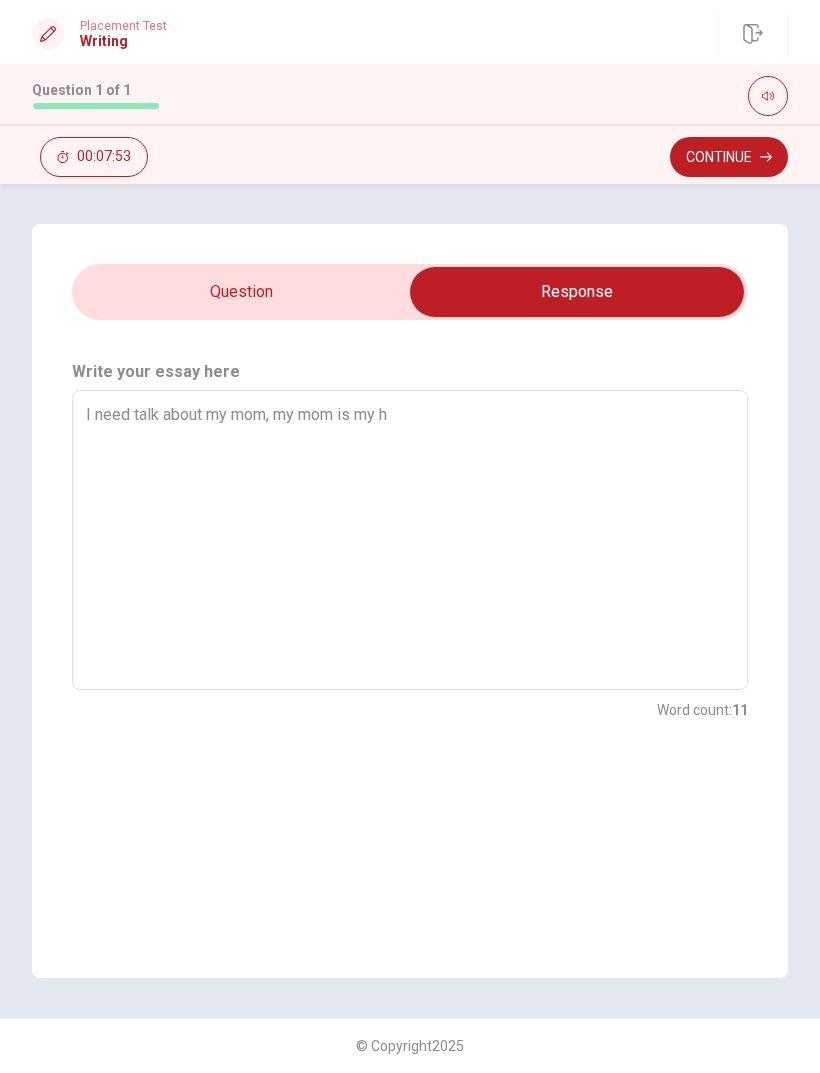 type on "x" 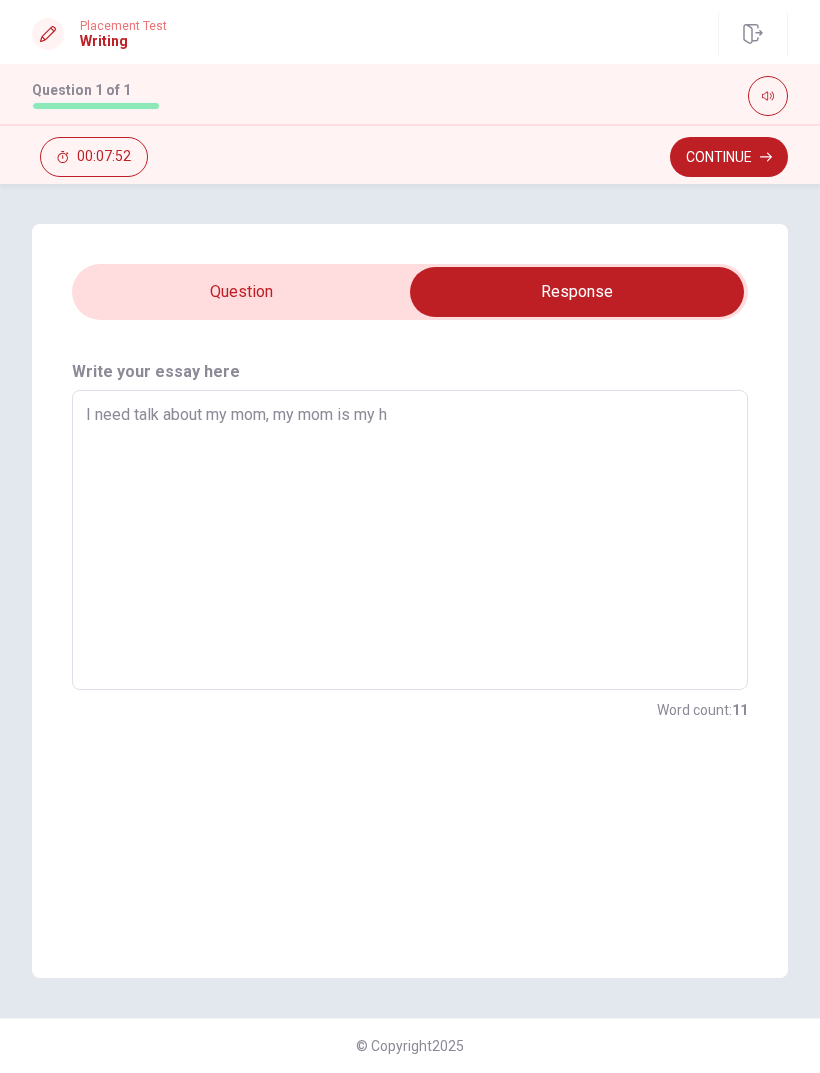 type on "I need talk about my mom, my mom is my" 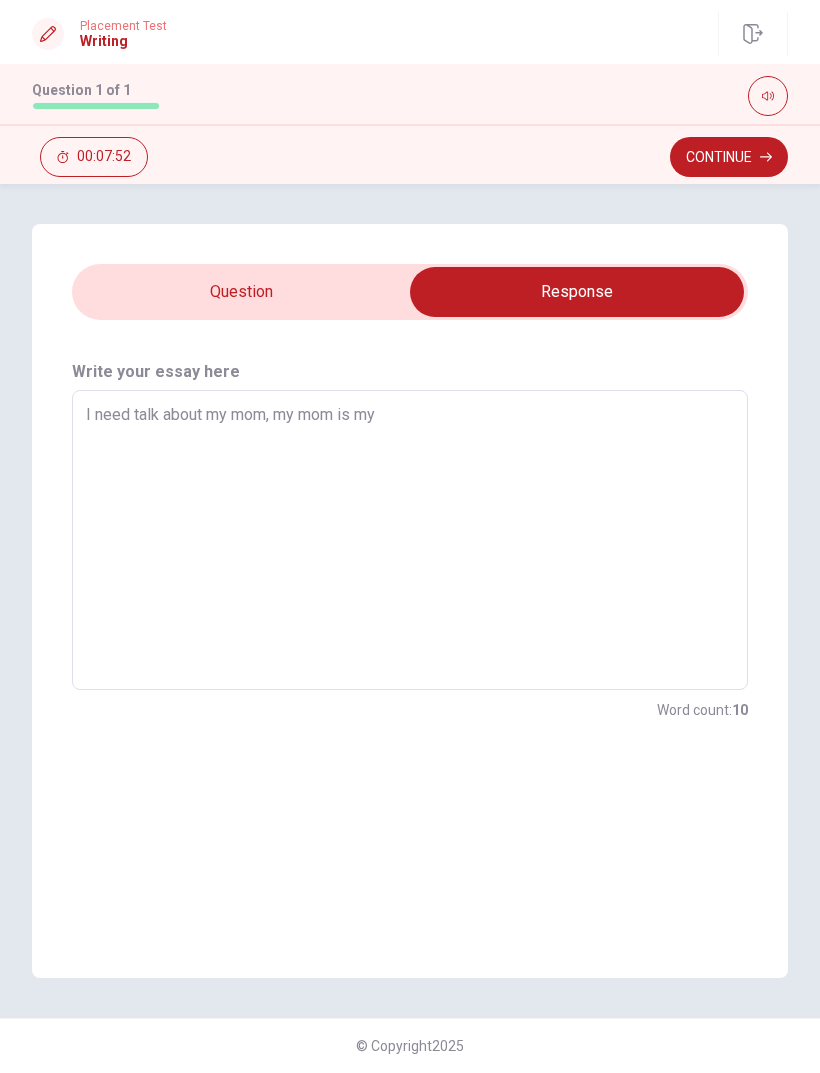 type on "x" 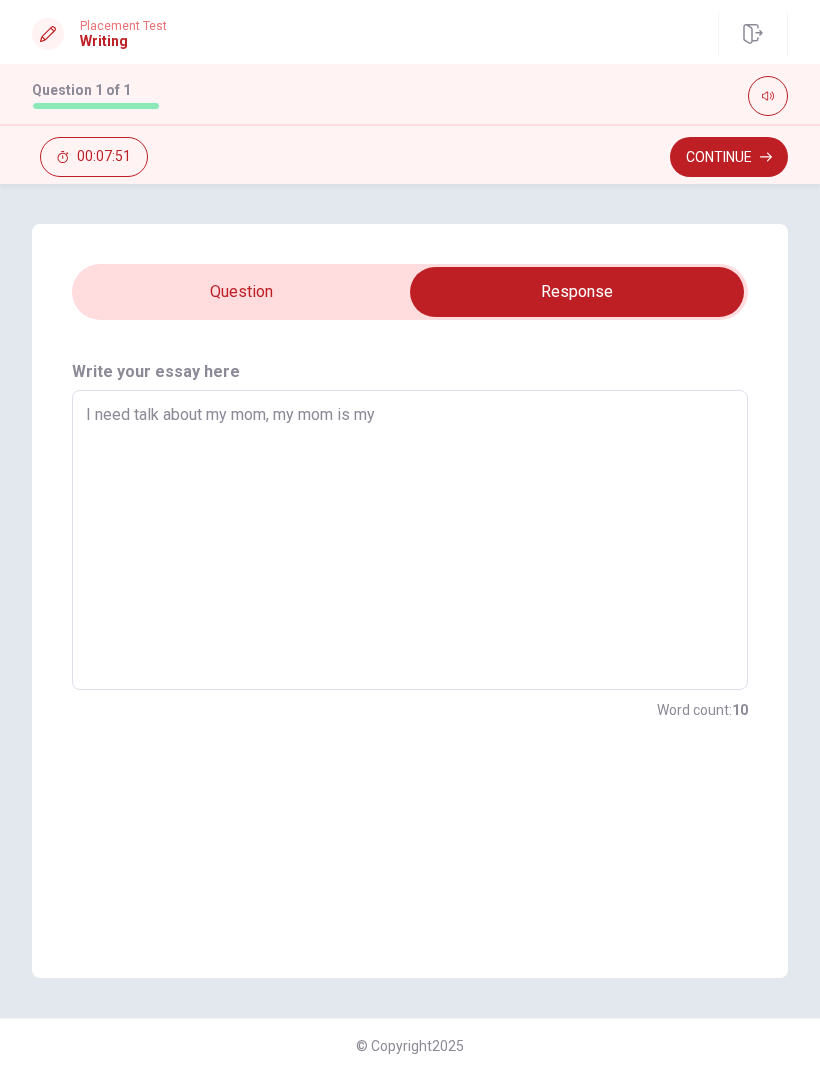 type on "I need talk about my mom, my mom is my b" 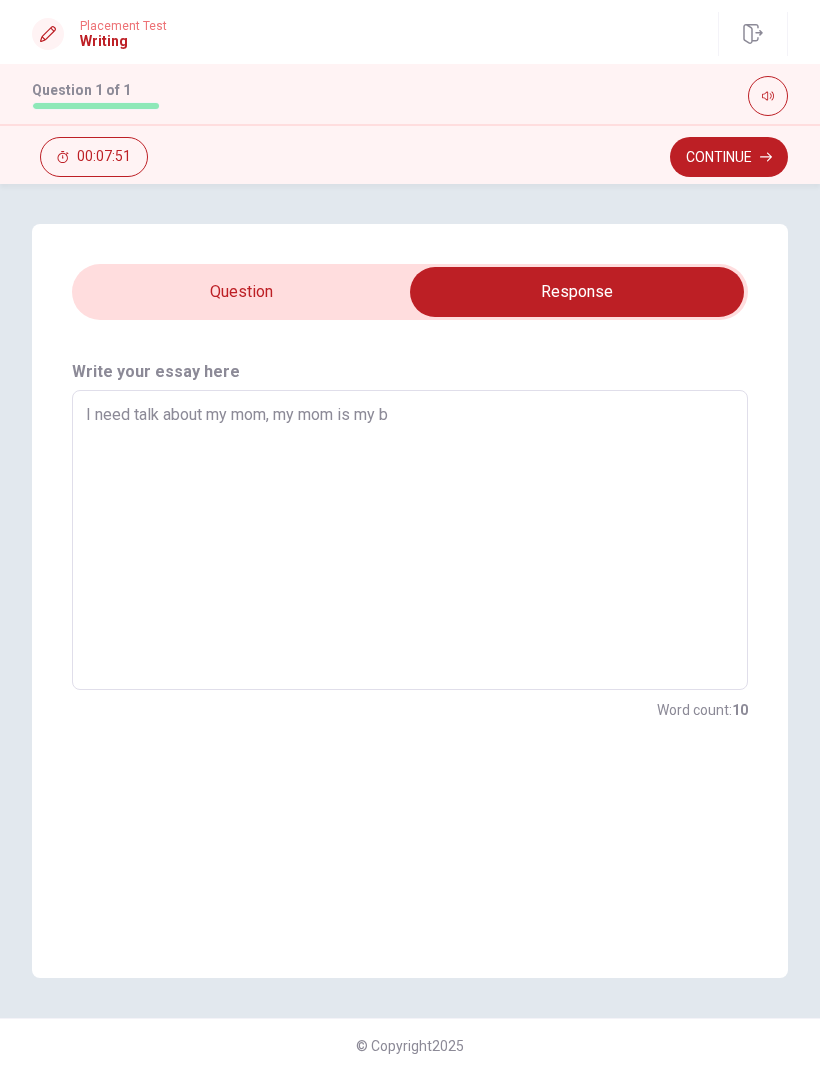 type on "x" 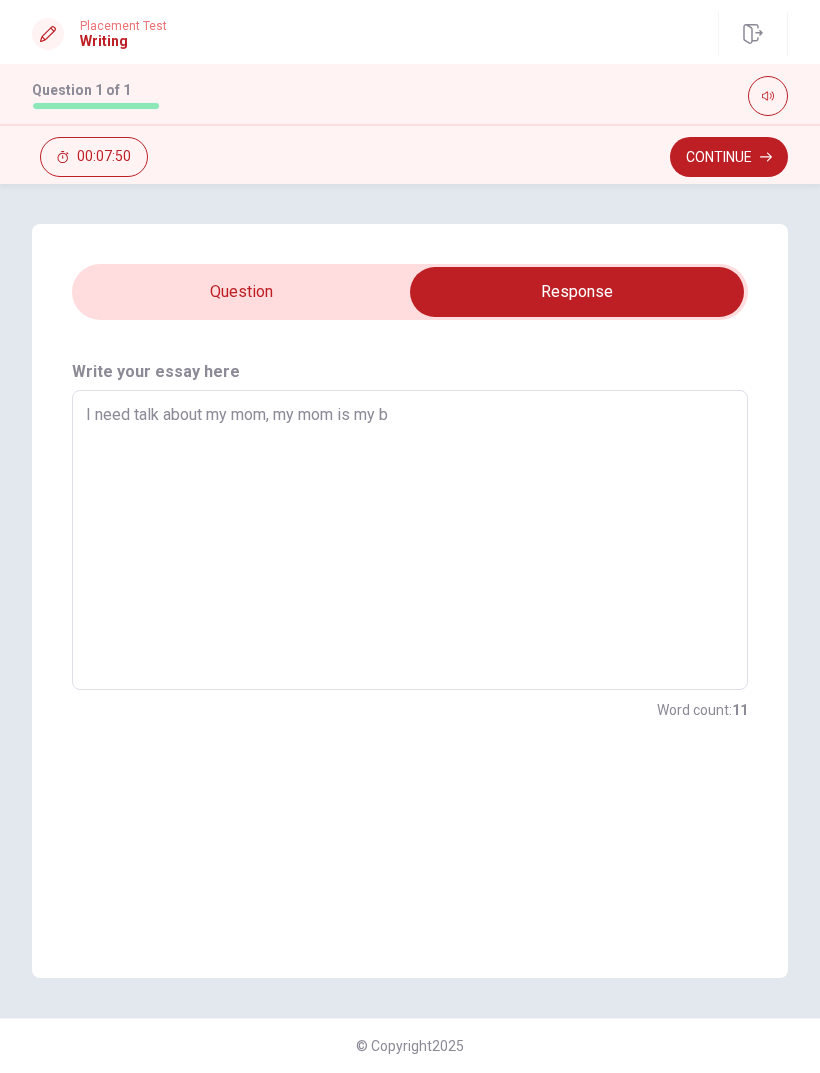 type on "I need talk about my mom, my mom is my bi" 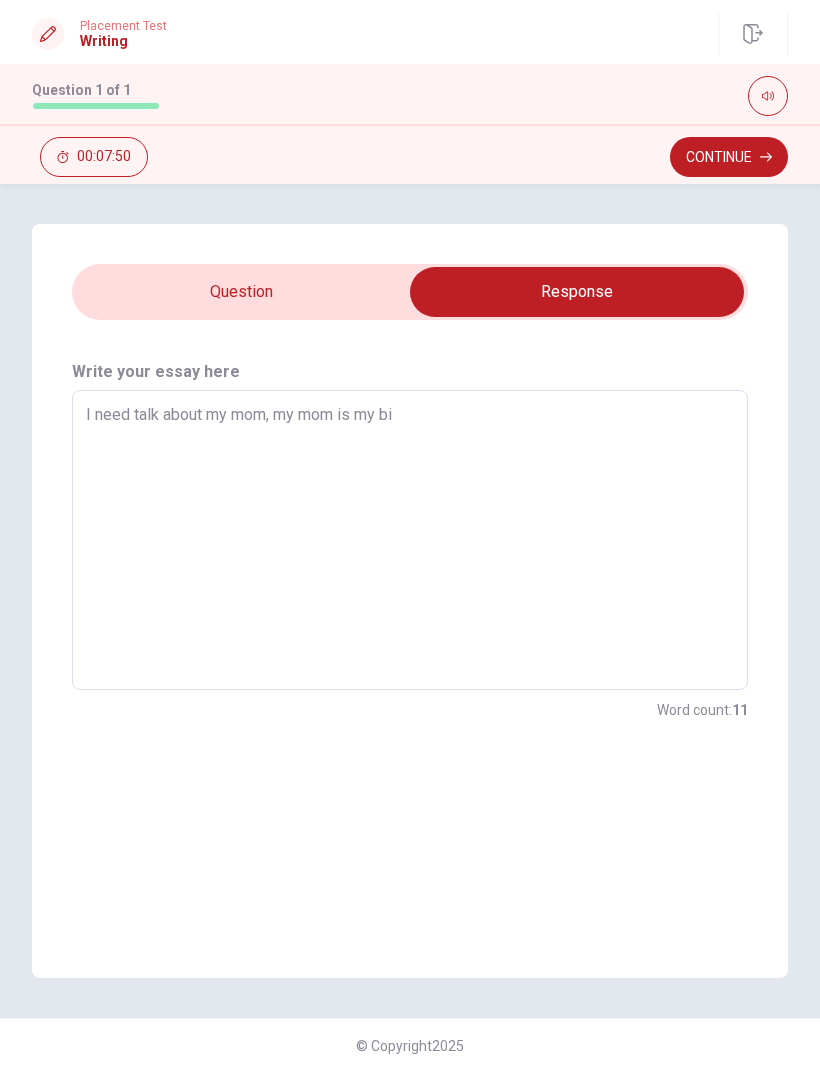 type on "x" 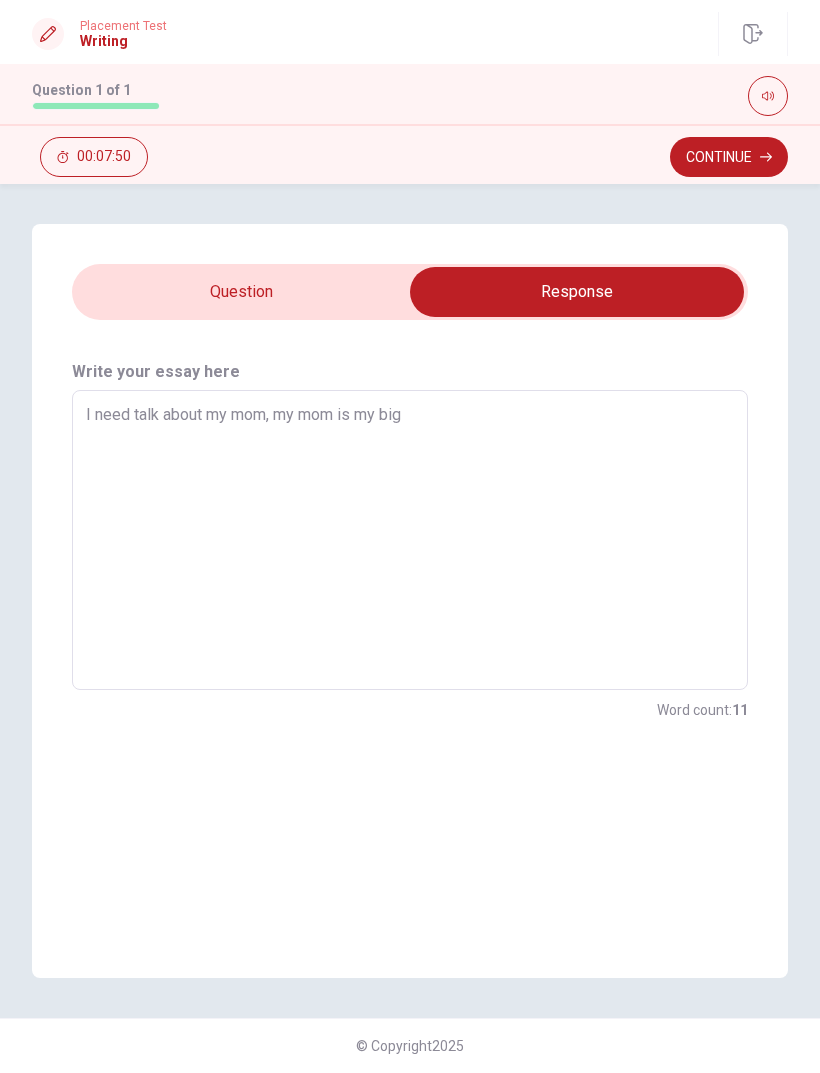 type on "x" 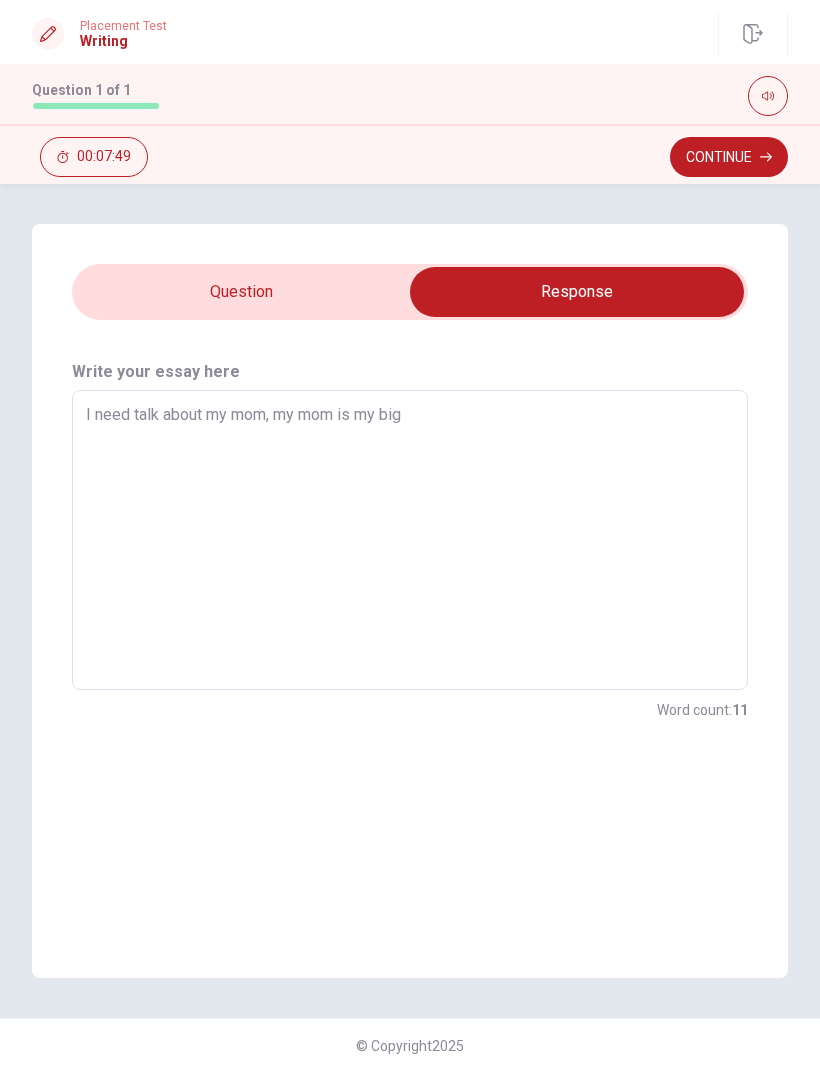 type on "x" 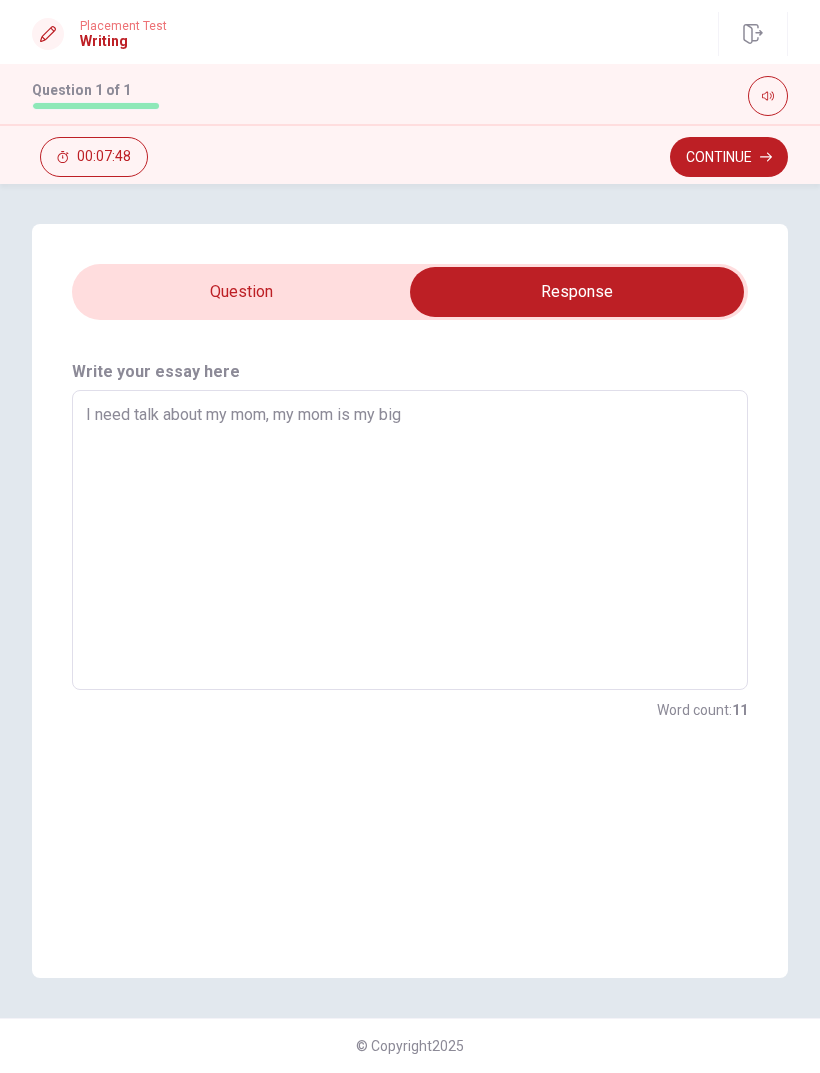 type on "I need talk about my mom, my mom is my big i" 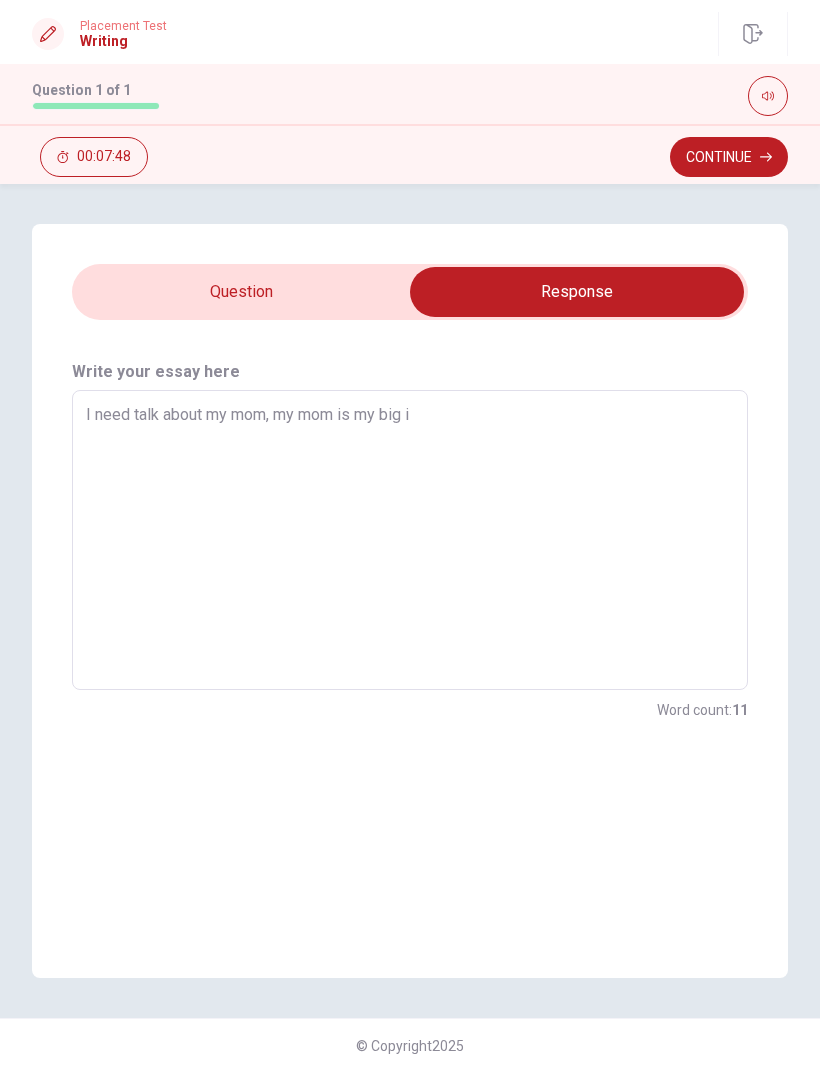 type on "x" 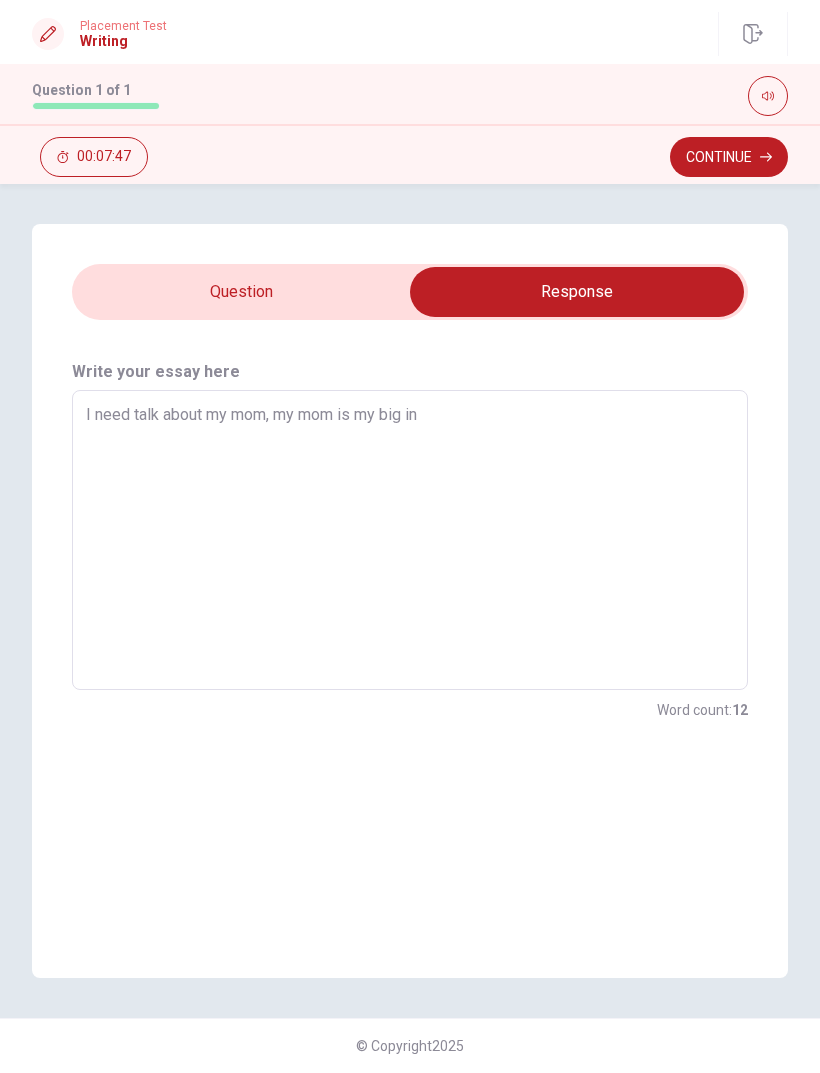 type on "x" 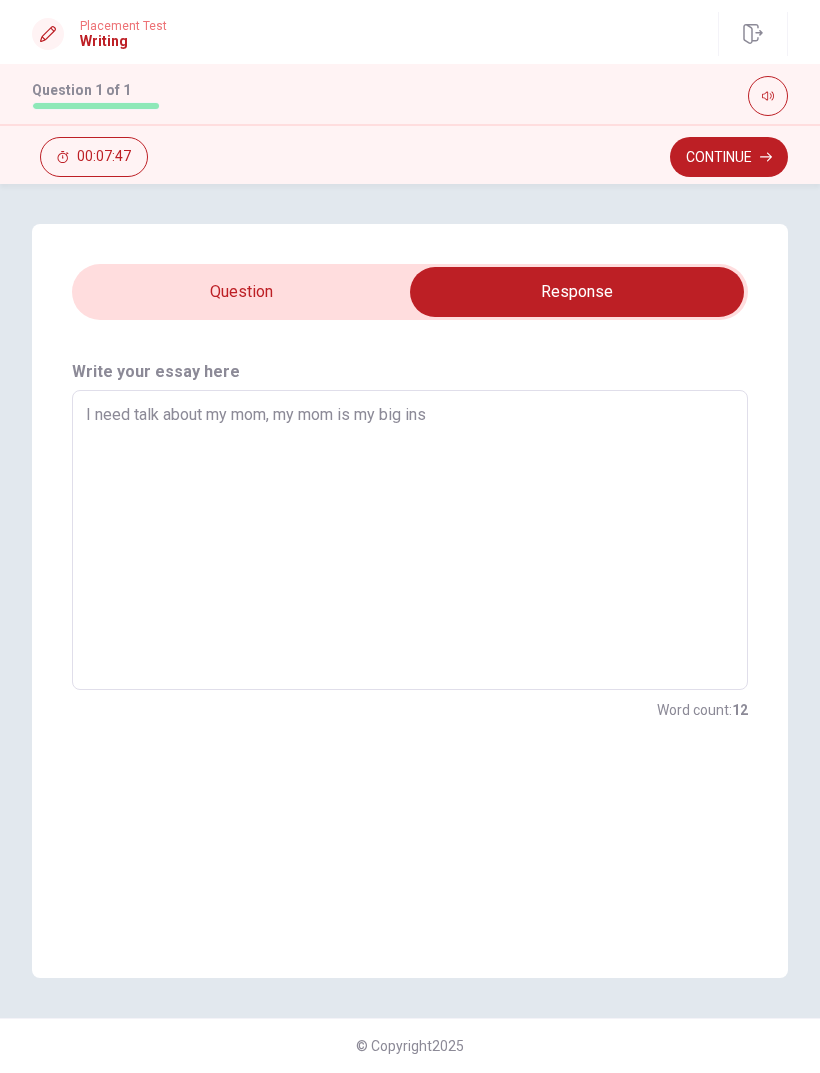 type on "x" 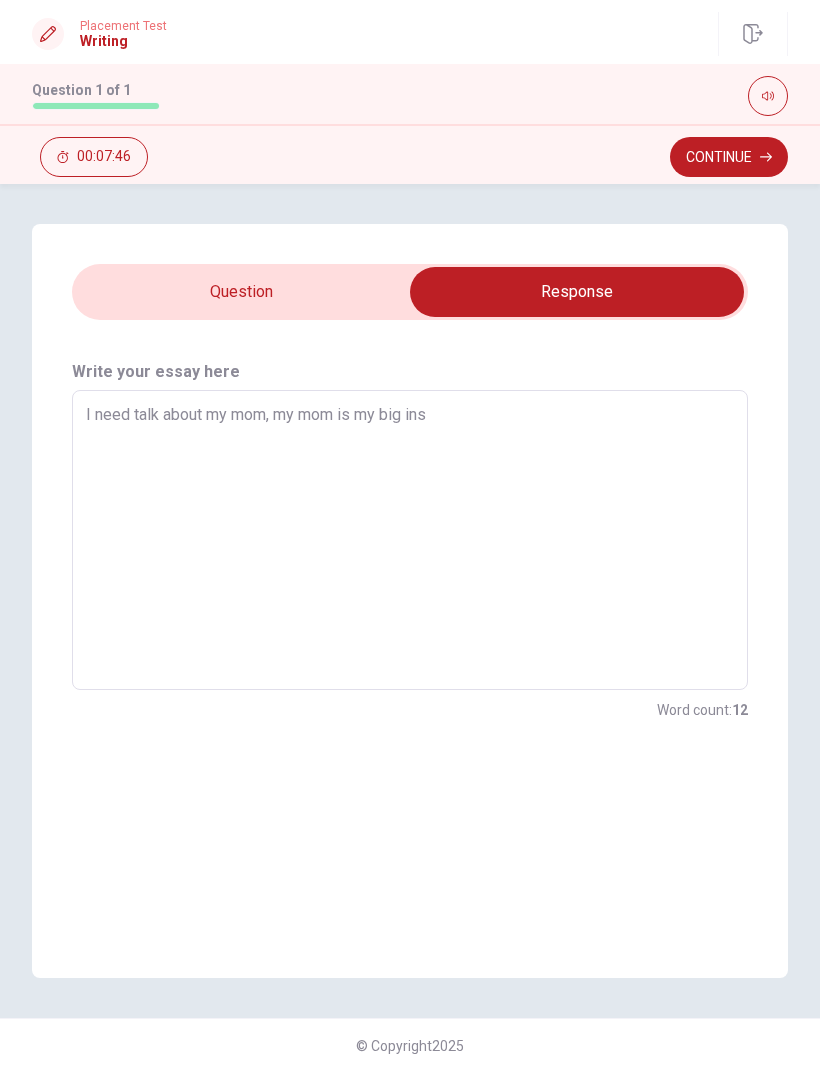 type on "I need talk about my mom, my mom is my big insp" 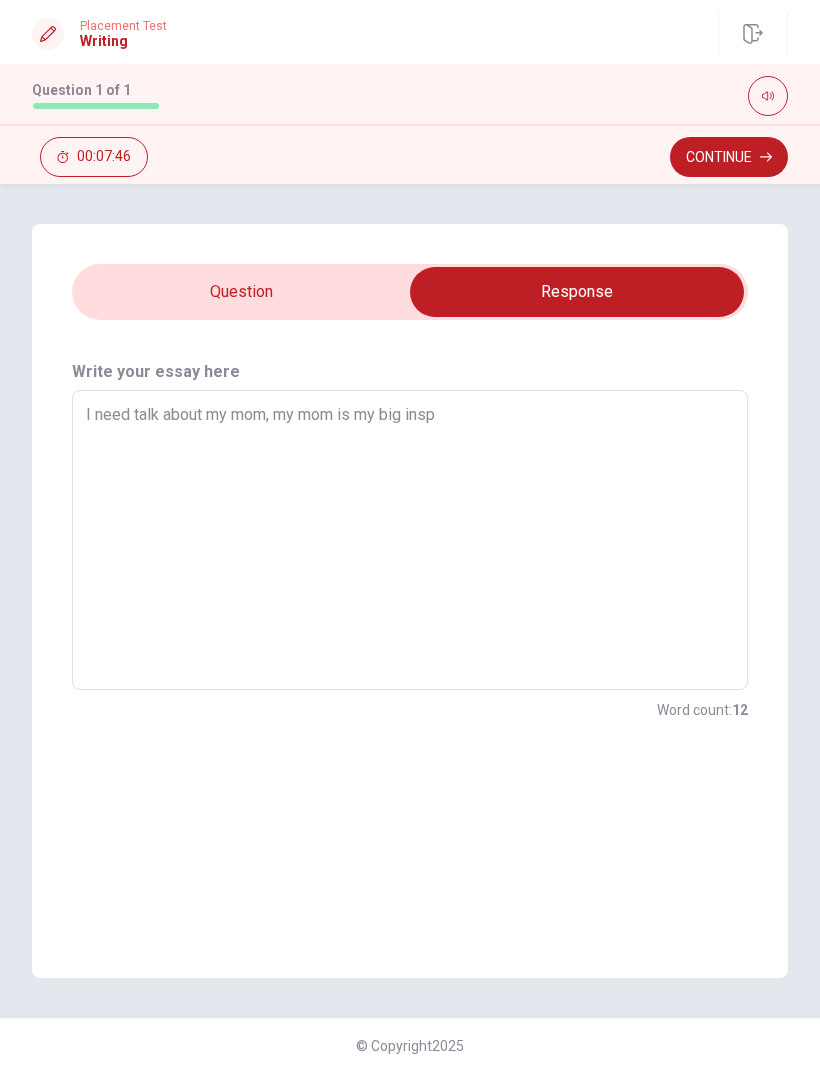 type on "x" 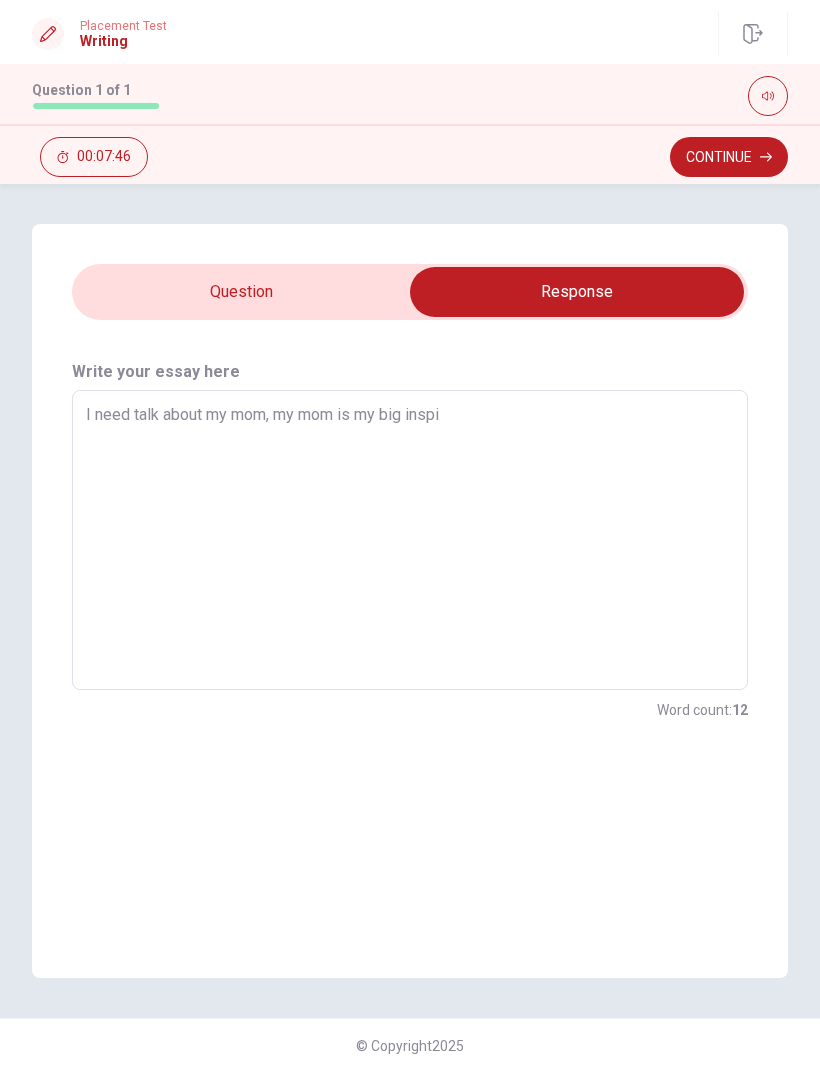 type on "x" 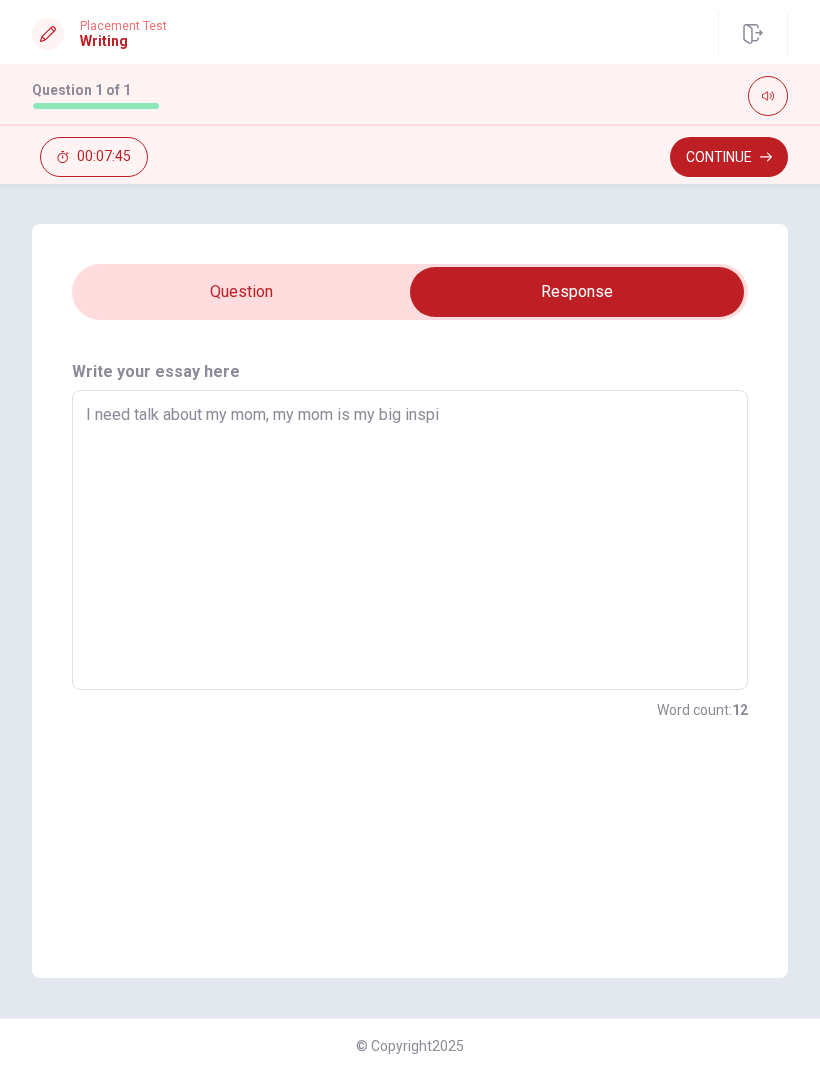 type on "I need talk about my mom, my mom is my big inspir" 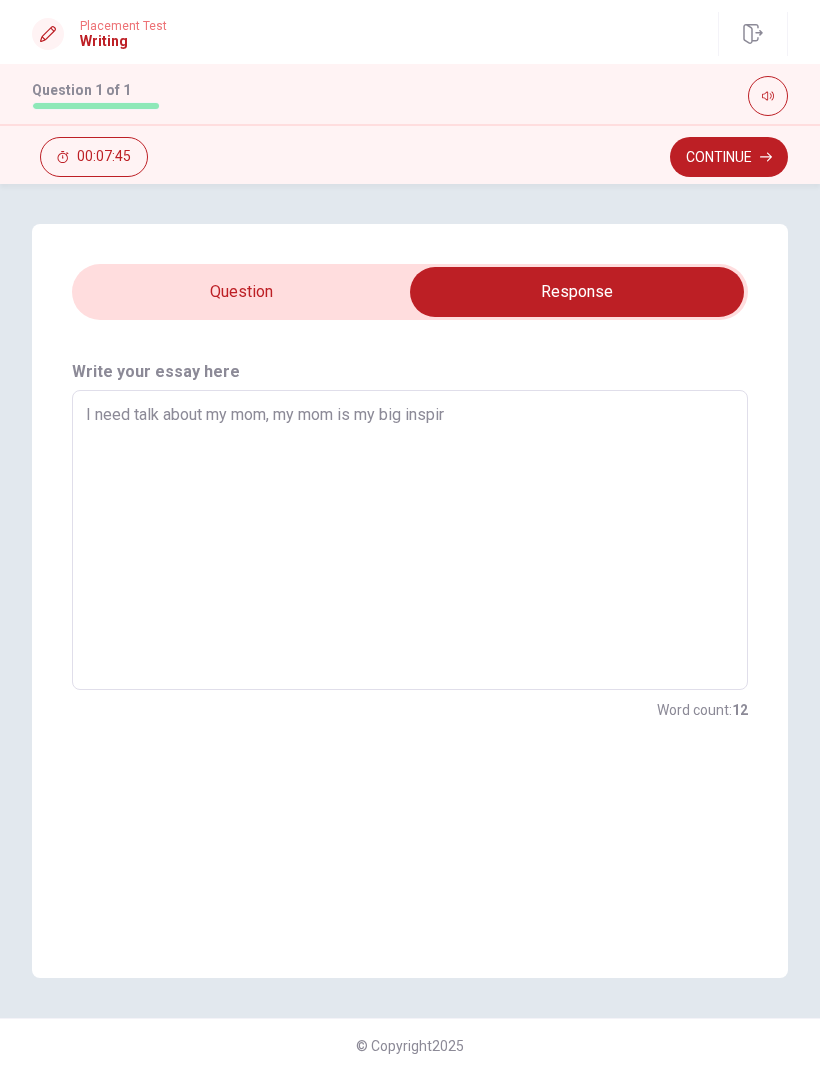 type on "x" 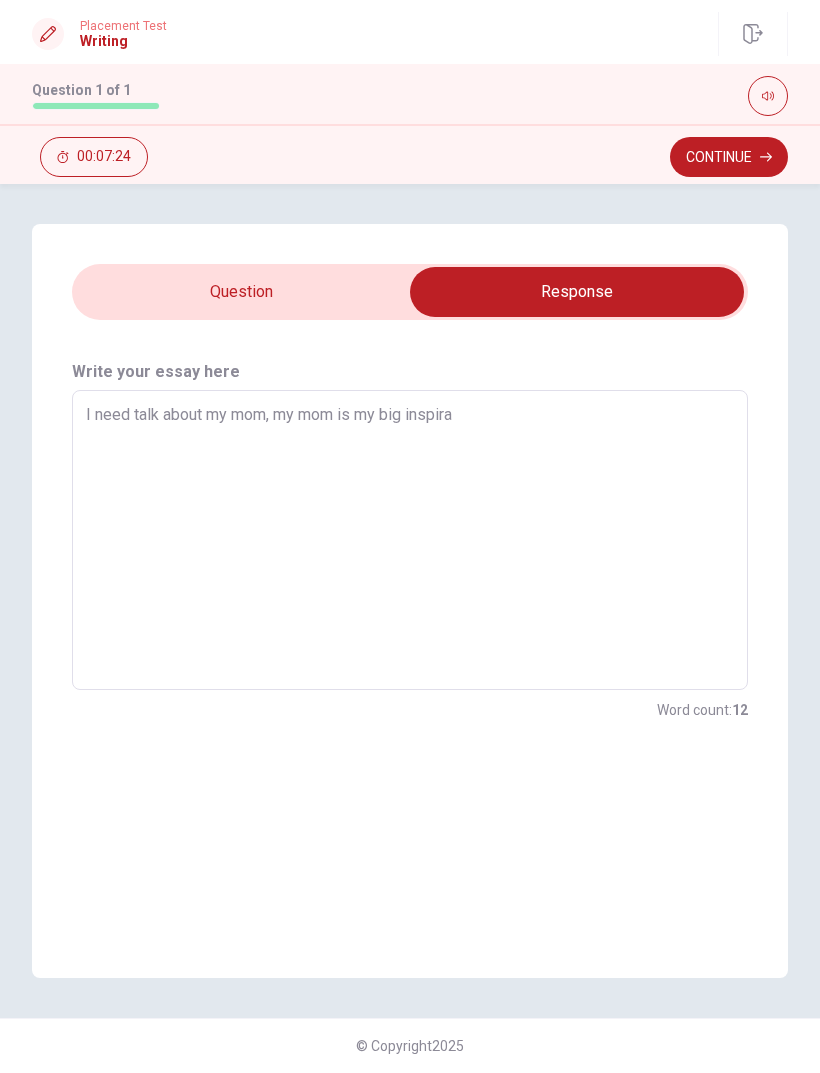 type on "x" 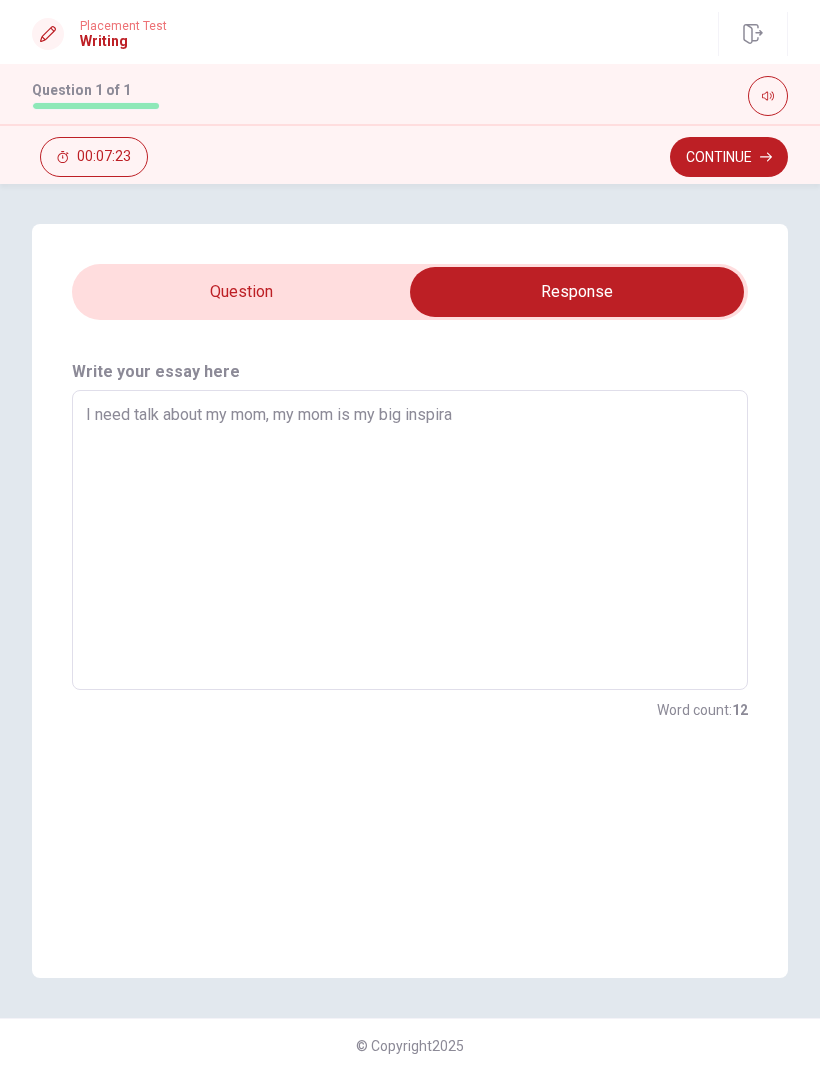 type on "I need talk about my mom, my mom is my big inspirat" 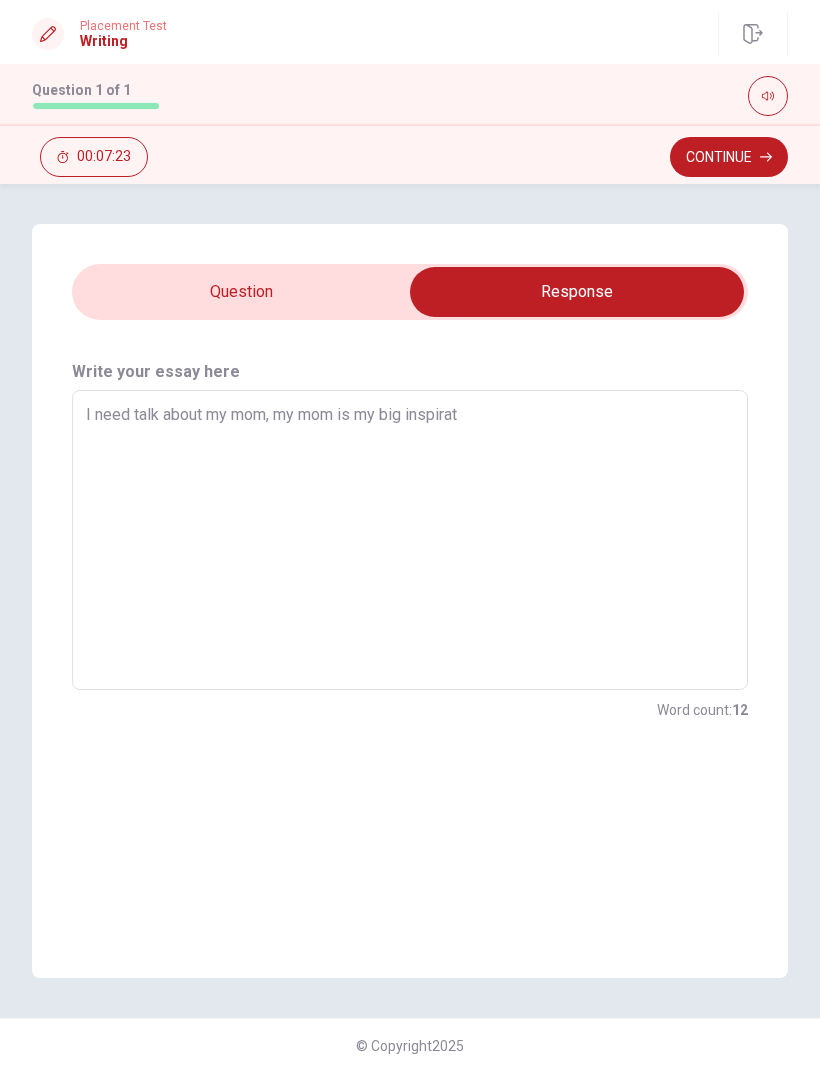 type on "x" 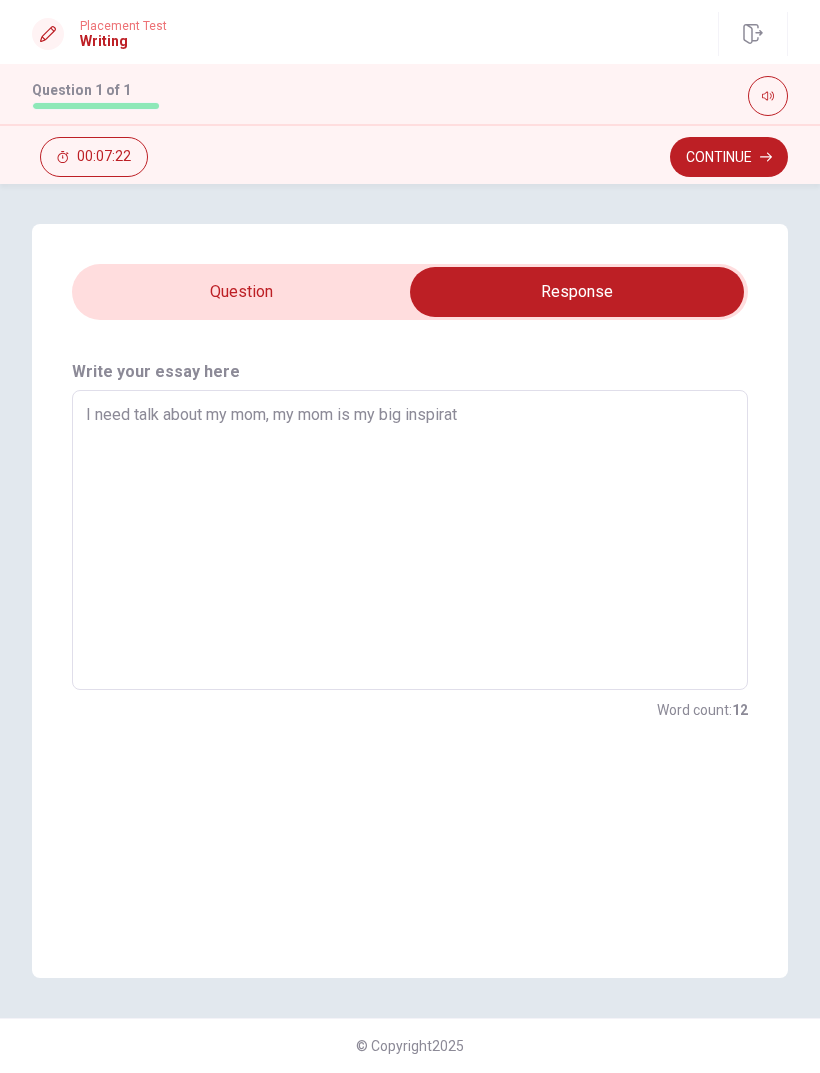 type on "I need talk about my mom, my mom is my big inspirati" 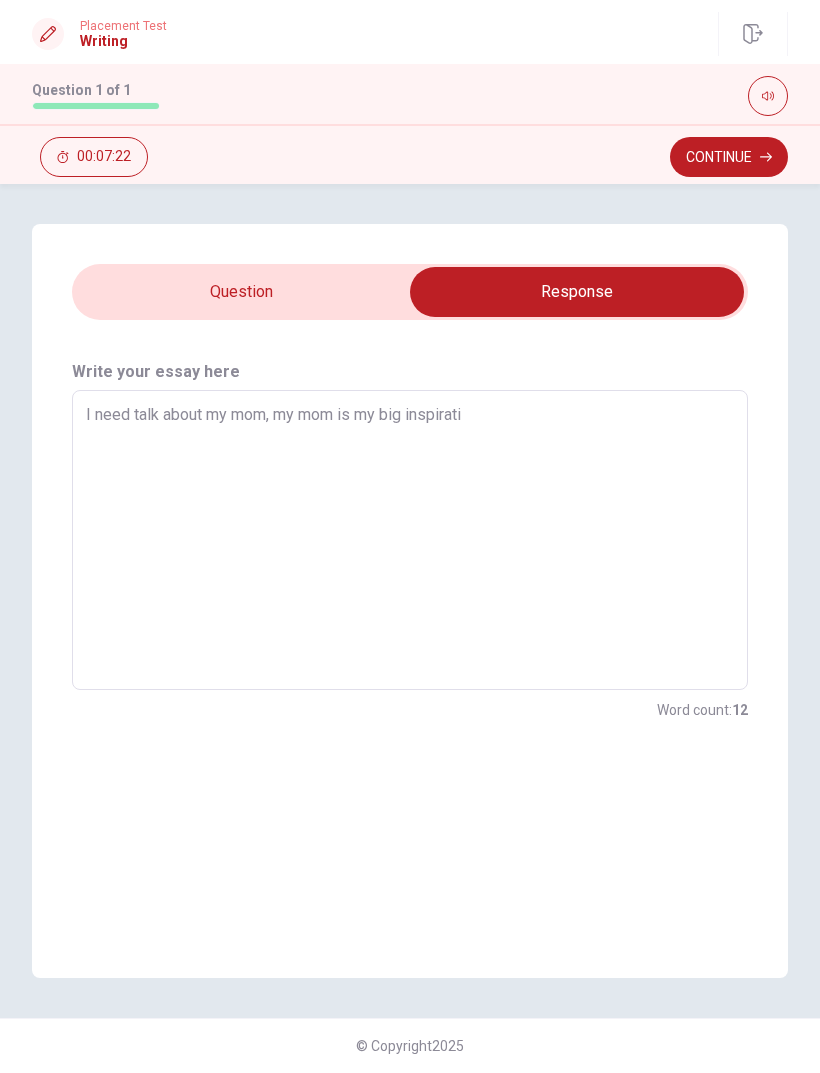 type on "x" 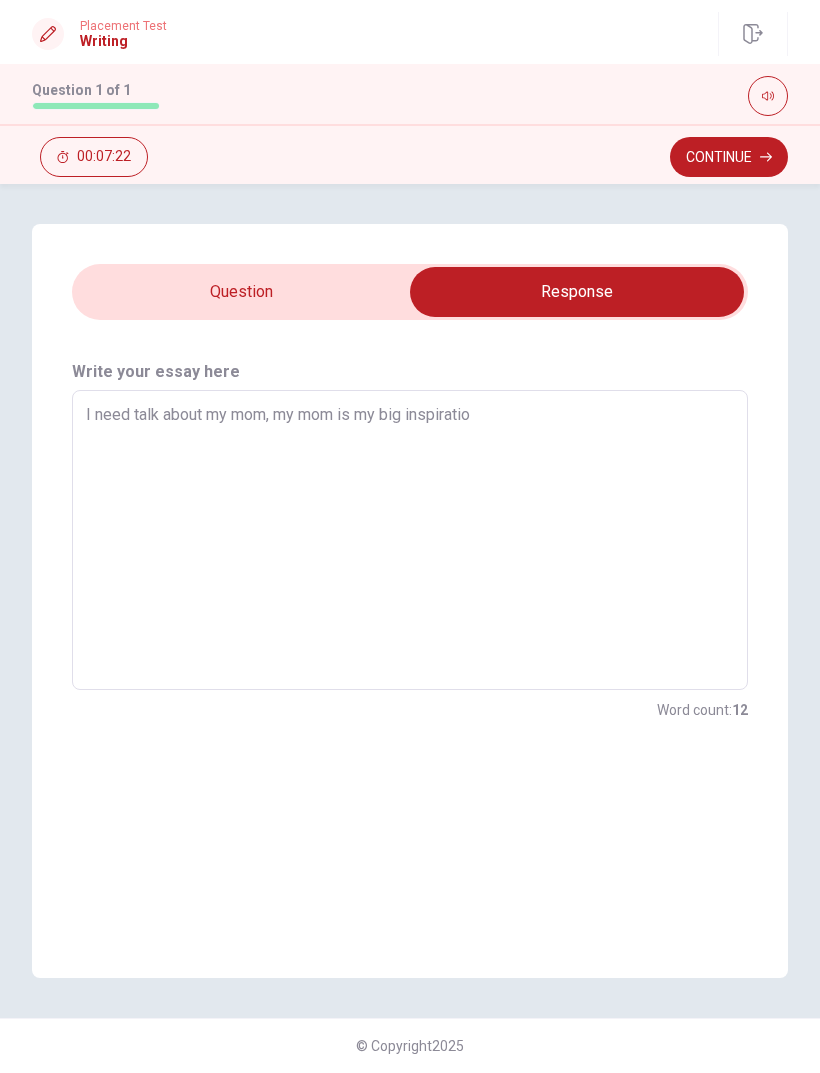 type on "x" 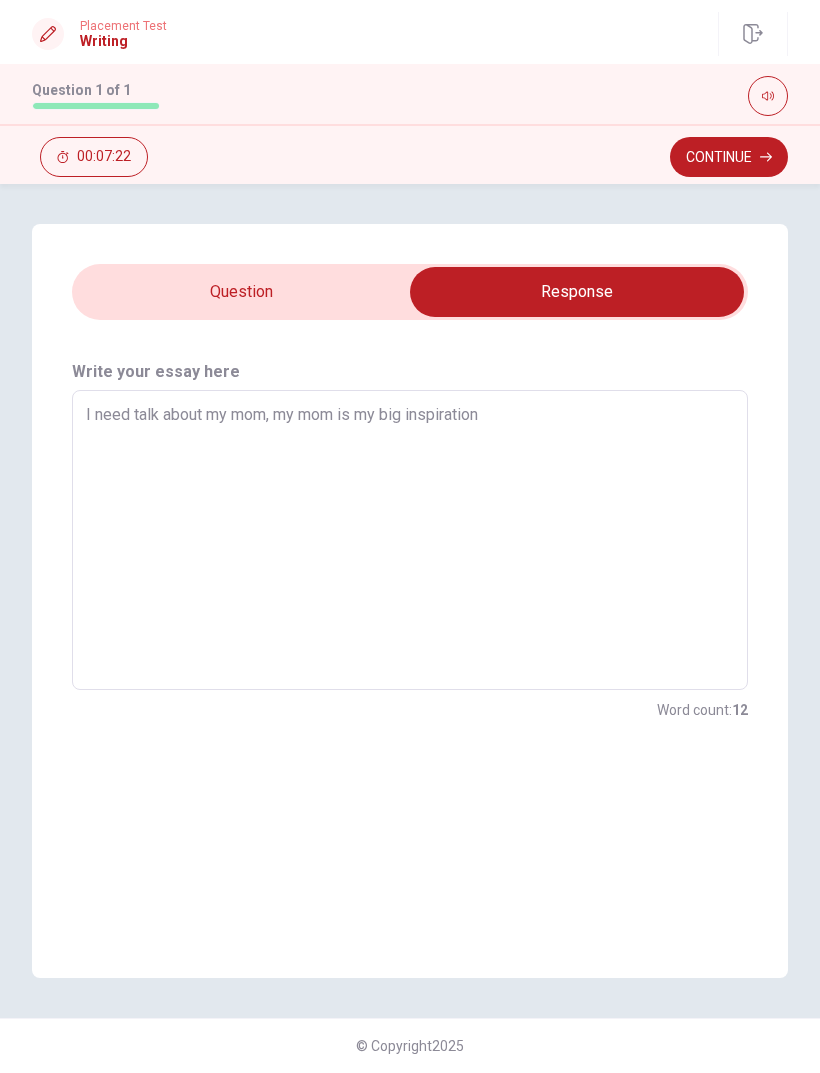 type on "x" 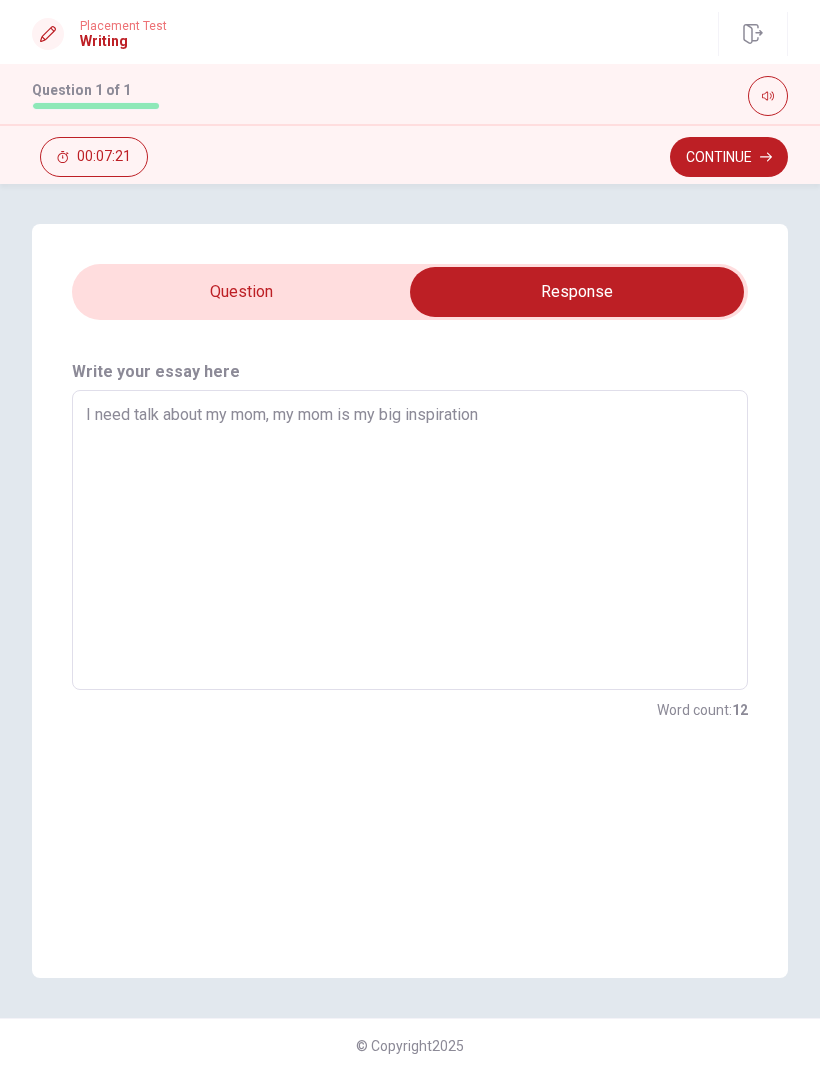 type on "I need talk about my mom, my mom is my big inspiration o" 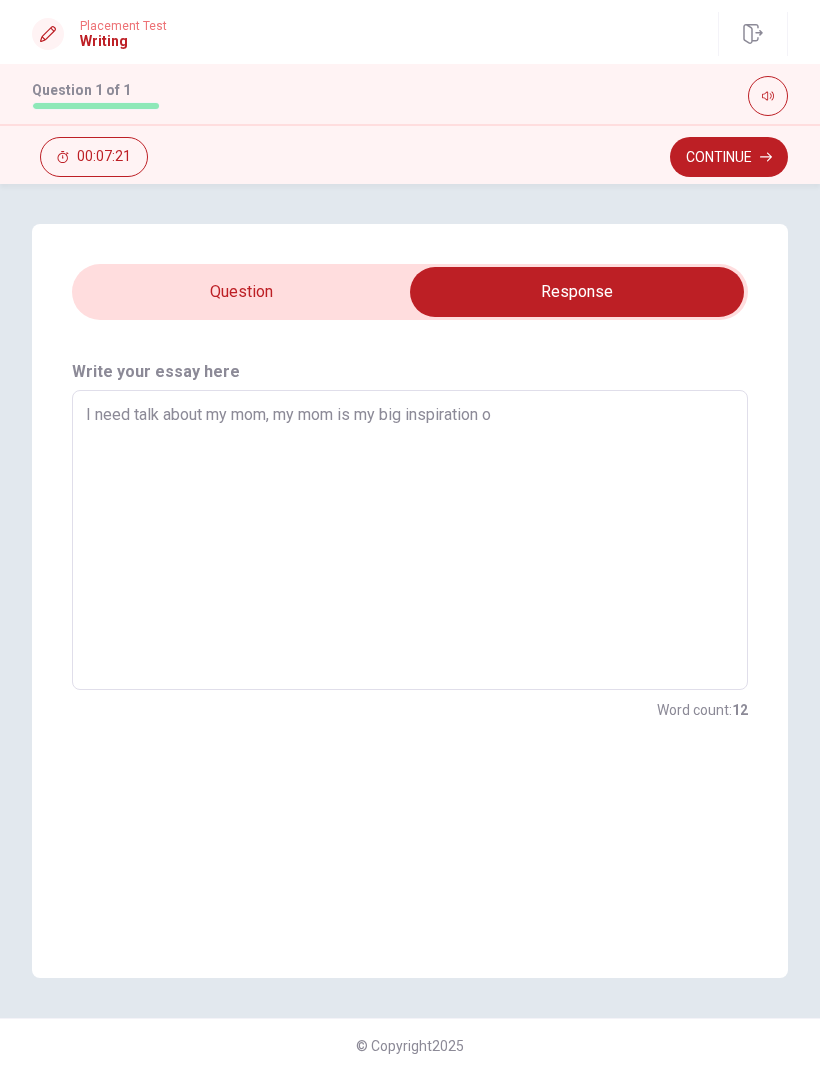 type on "x" 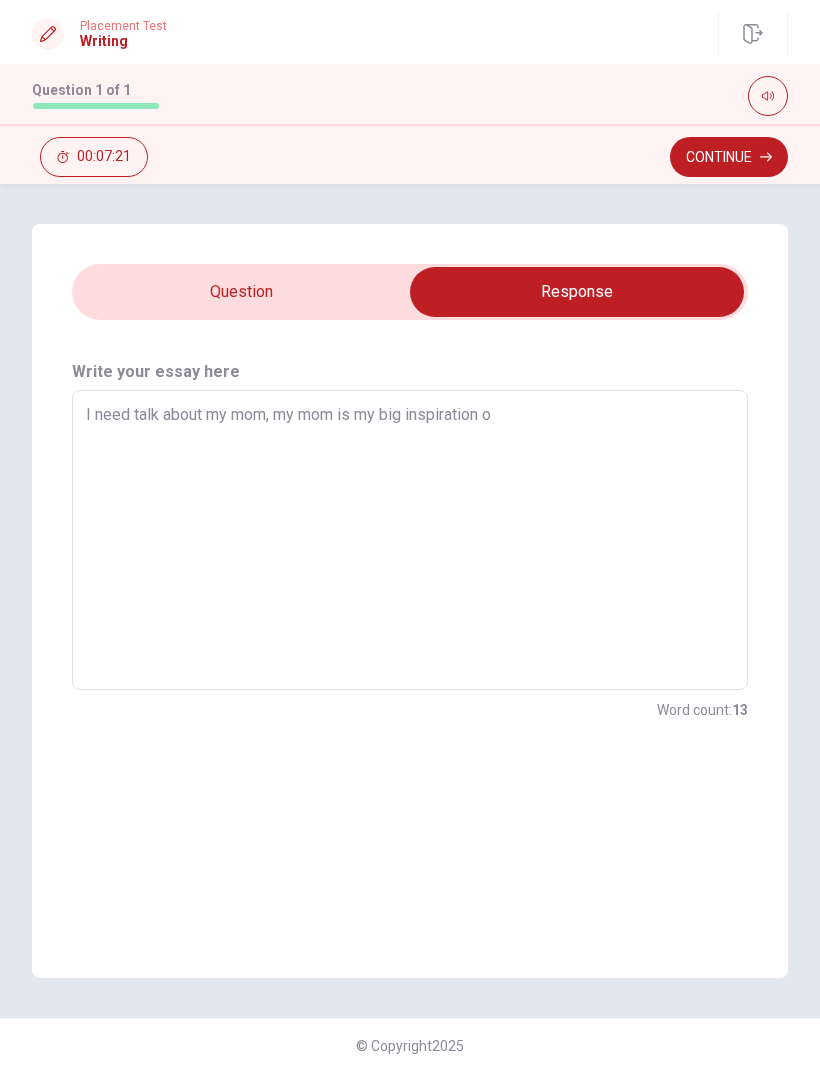type on "I need talk about my mom, my mom is my big inspiration on" 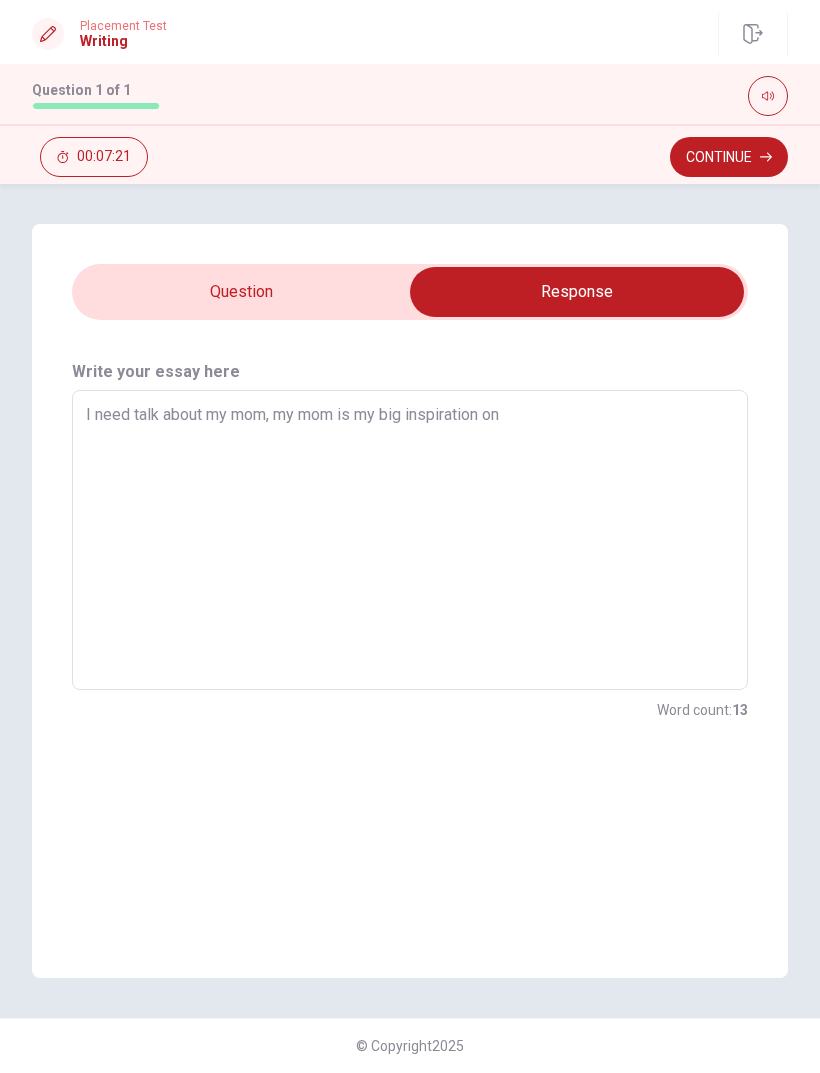 type on "x" 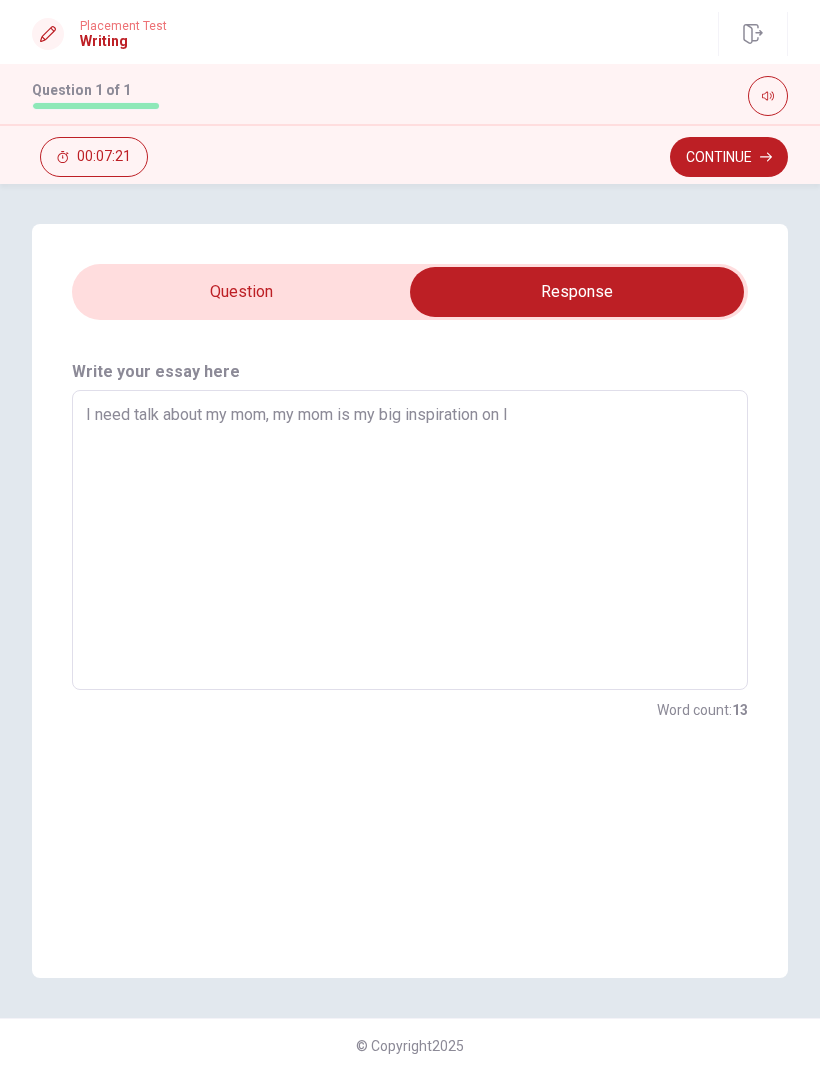 type on "x" 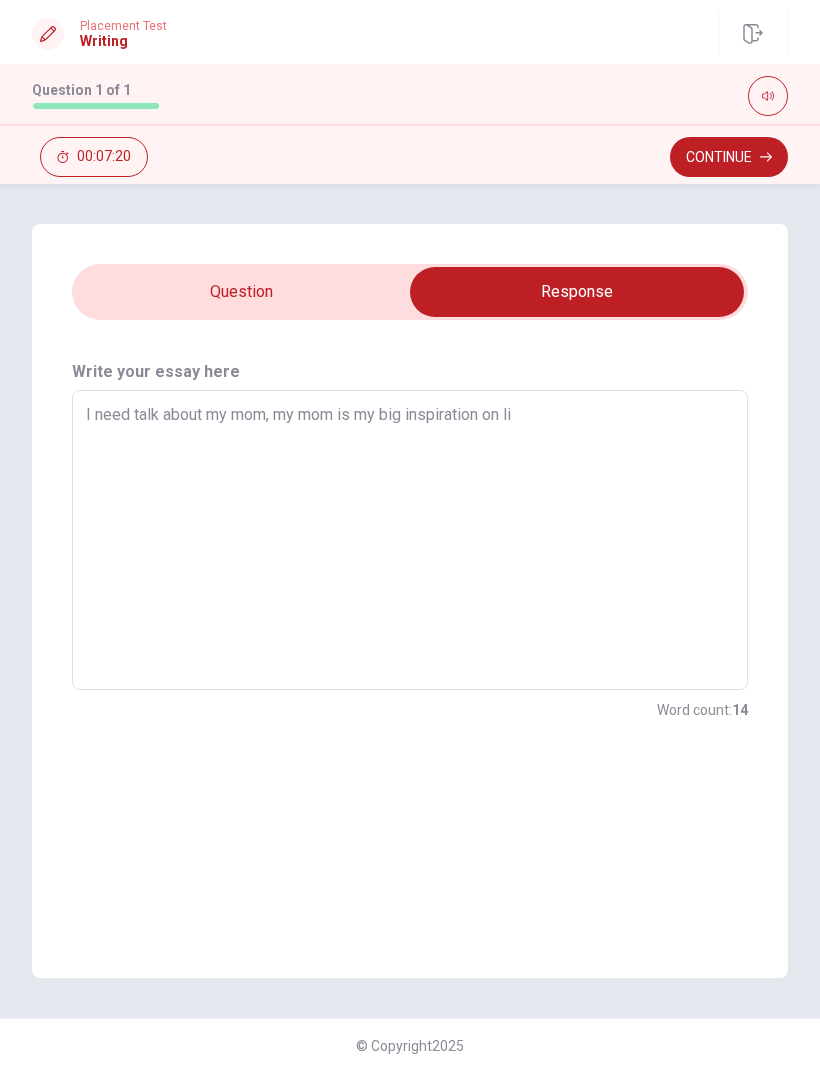 type on "x" 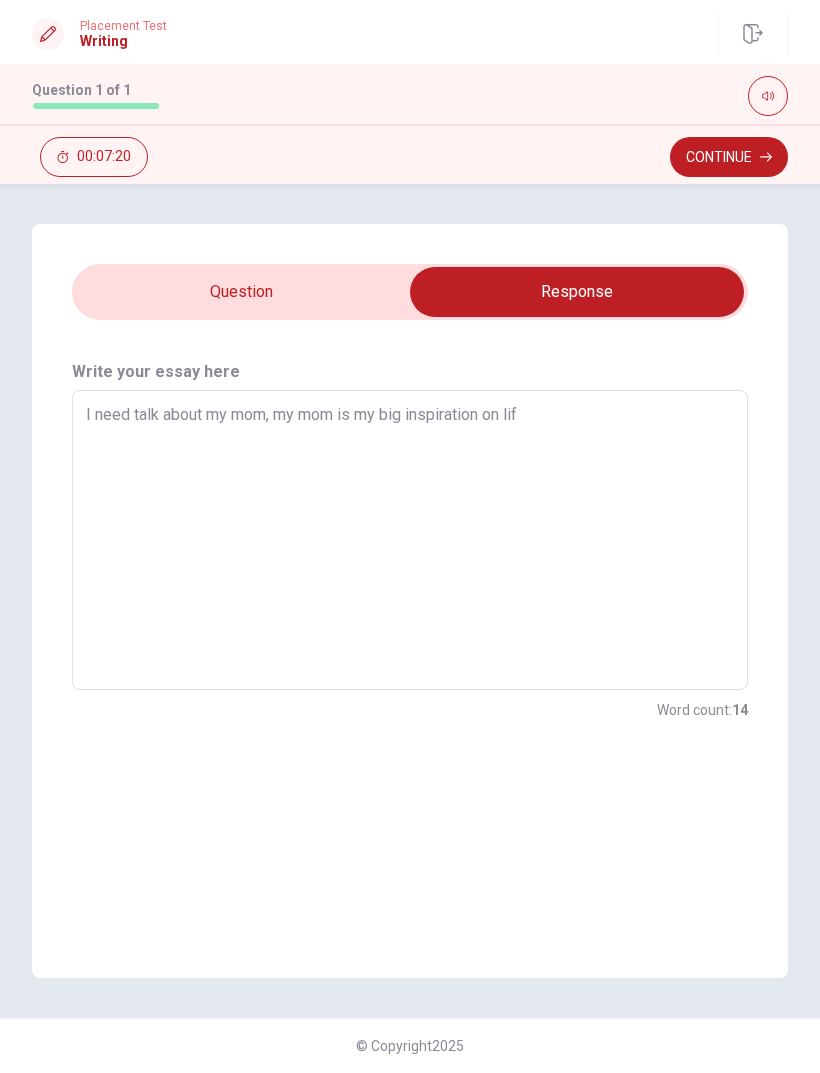 type on "x" 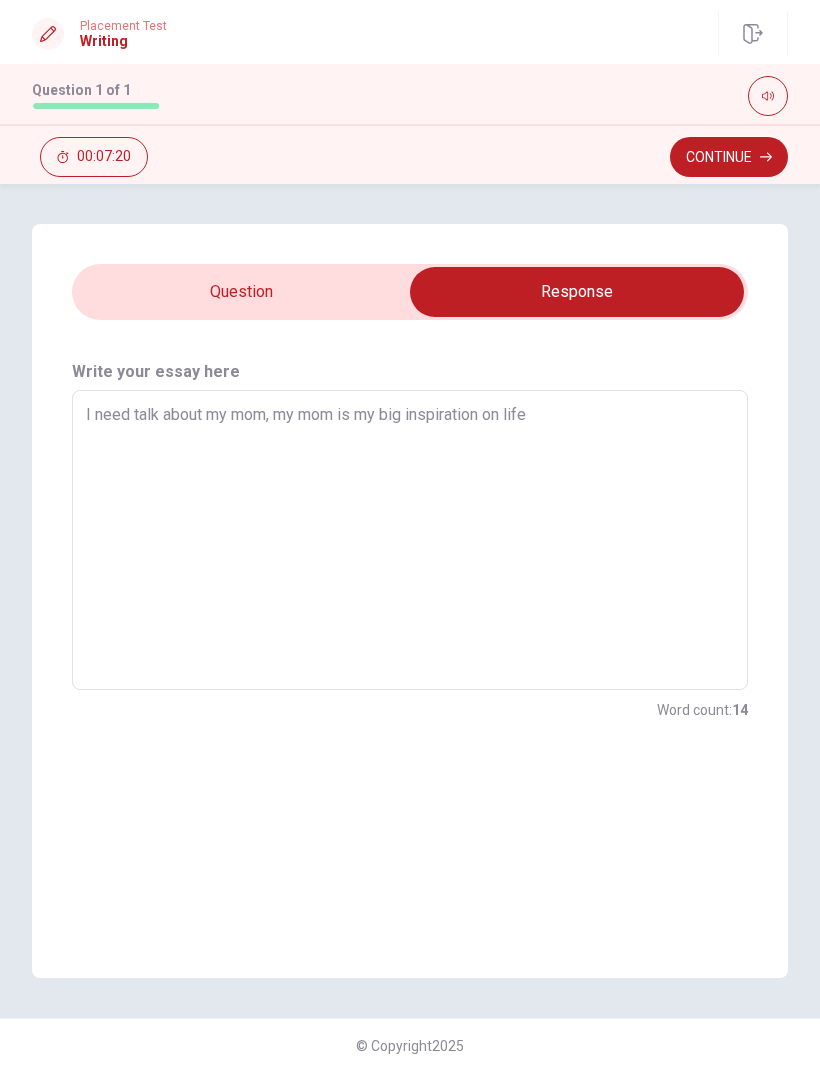 type on "x" 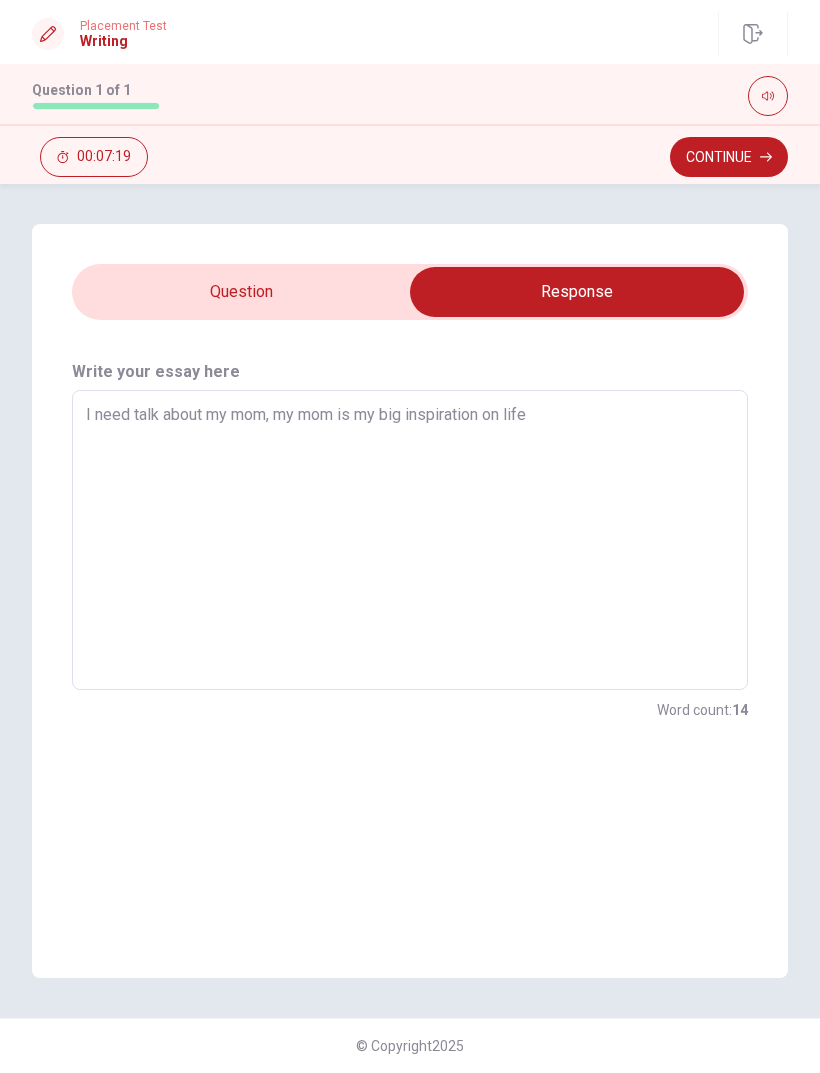 type on "x" 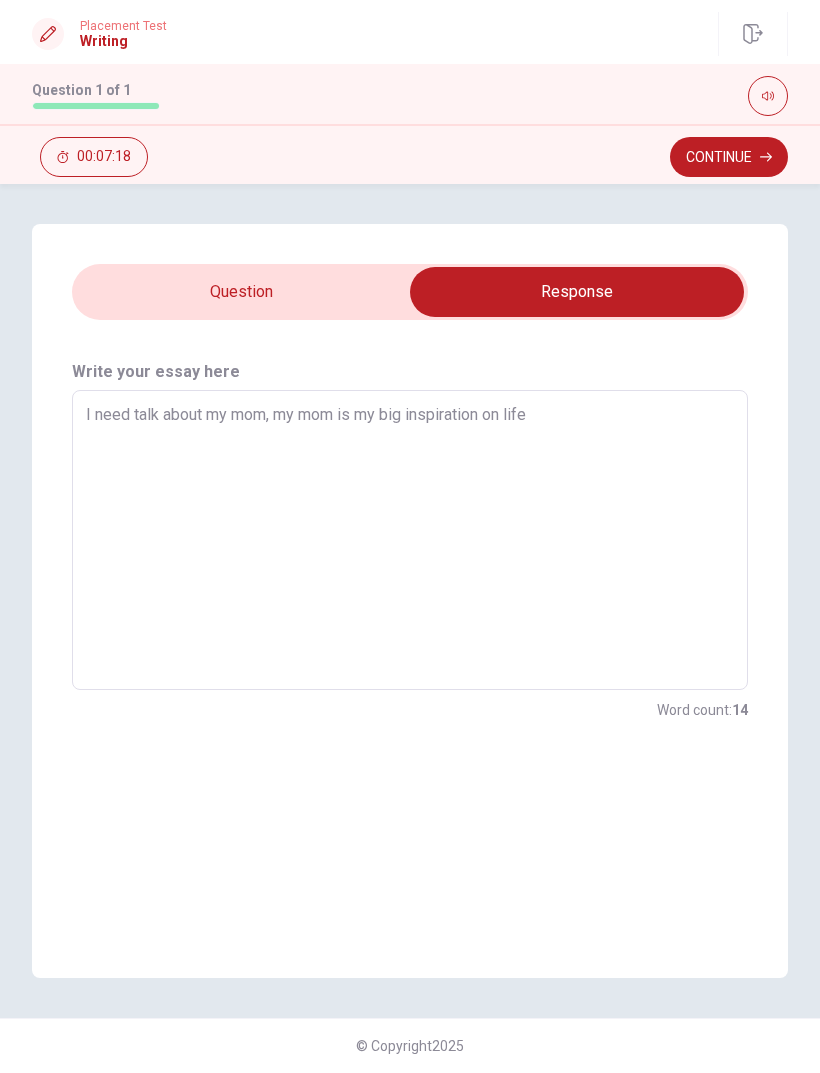 type on "I need talk about my mom, my mom is my big inspiration on life ," 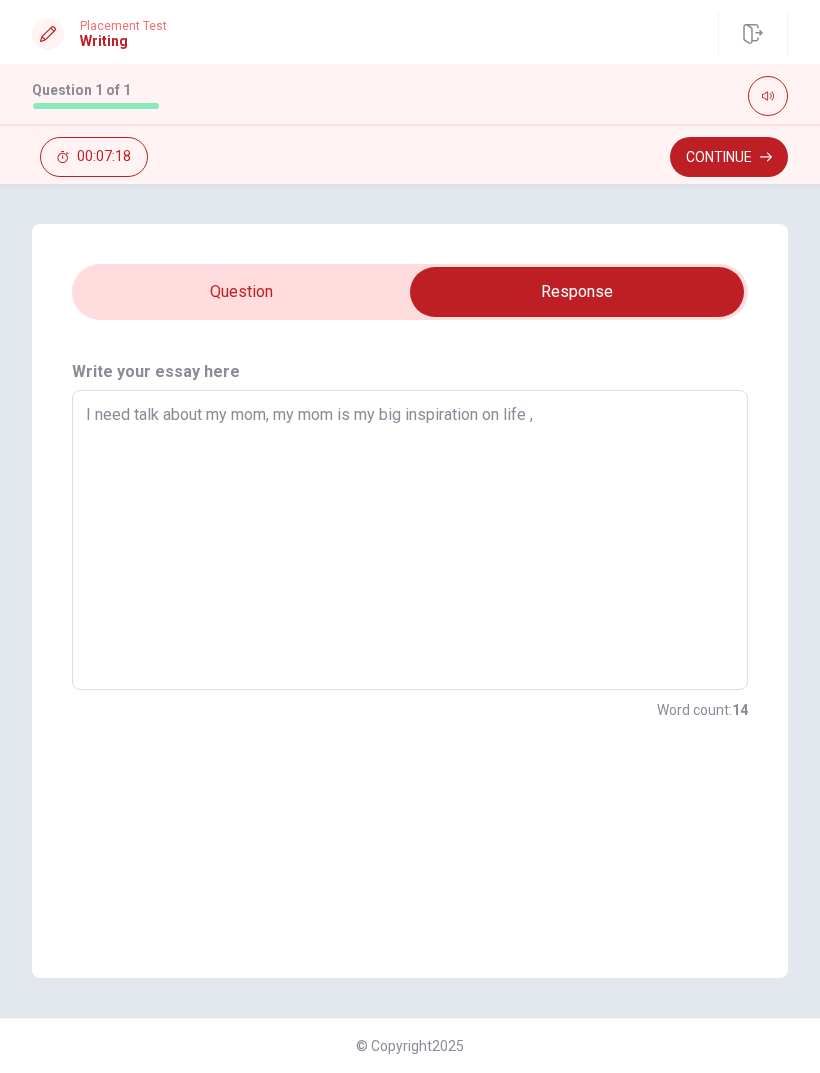 type on "x" 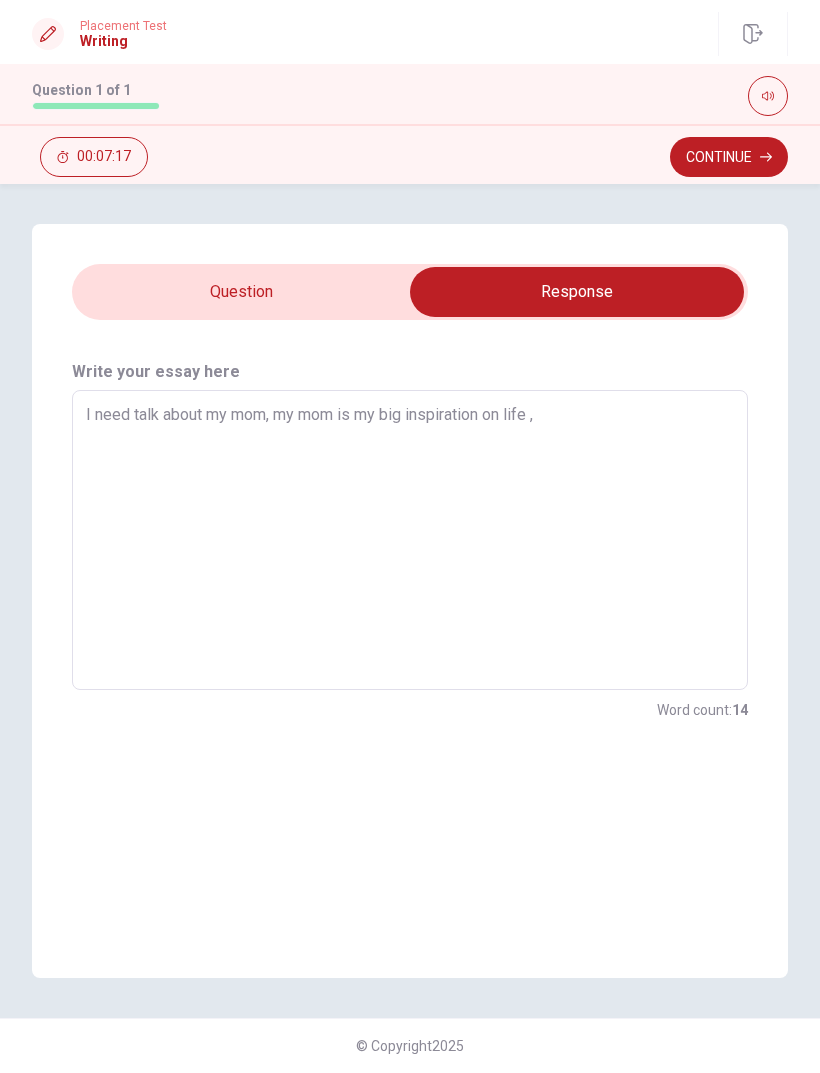 type on "I need talk about my mom, my mom is my big inspiration on life" 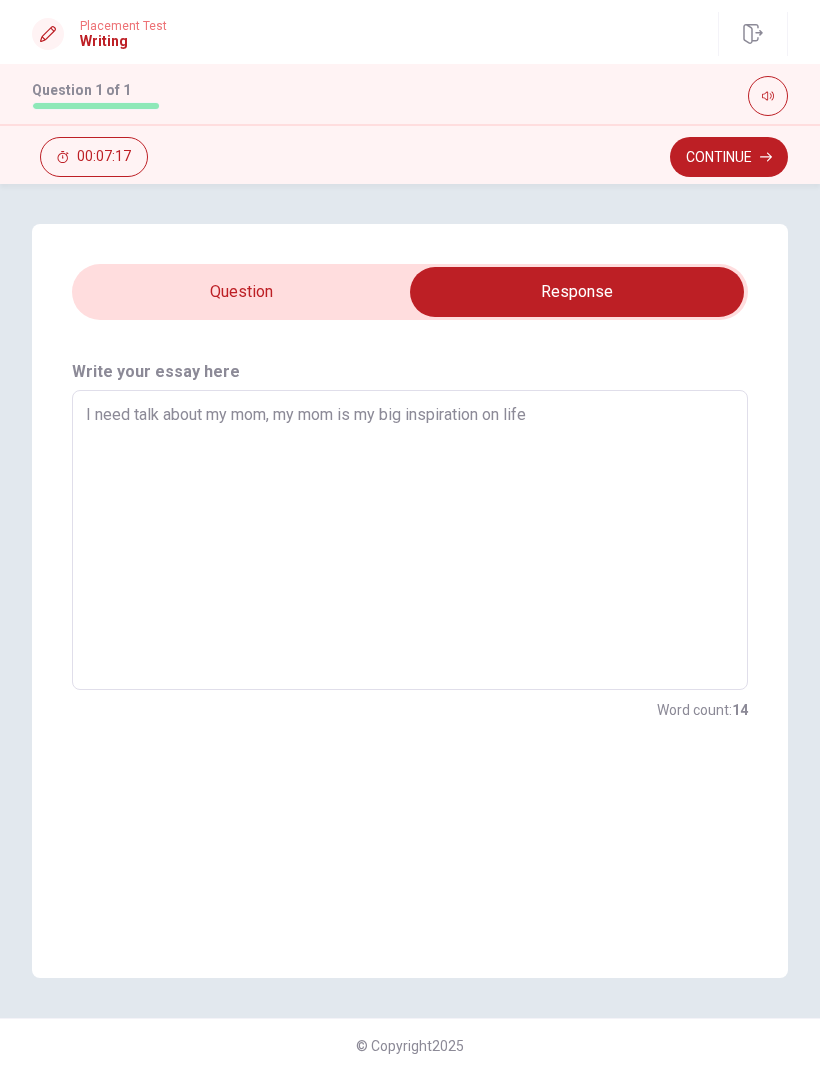 type on "x" 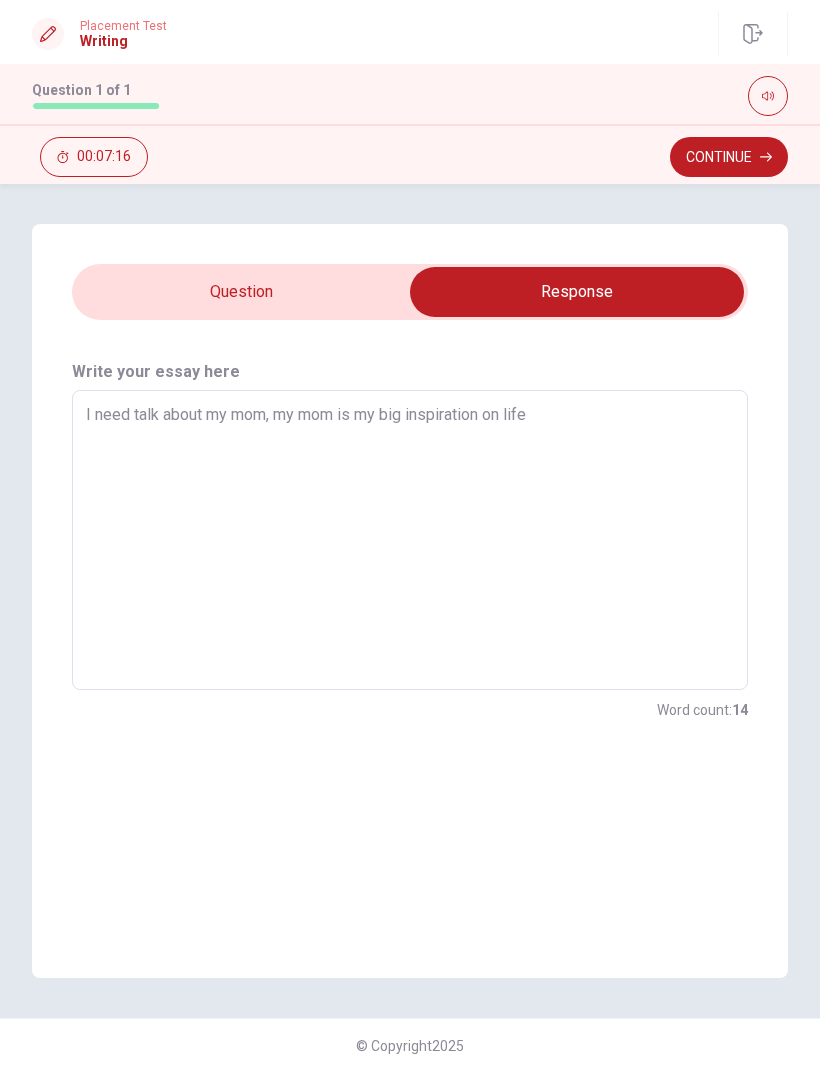 type on "I need talk about my mom, my mom is my big inspiration on life b" 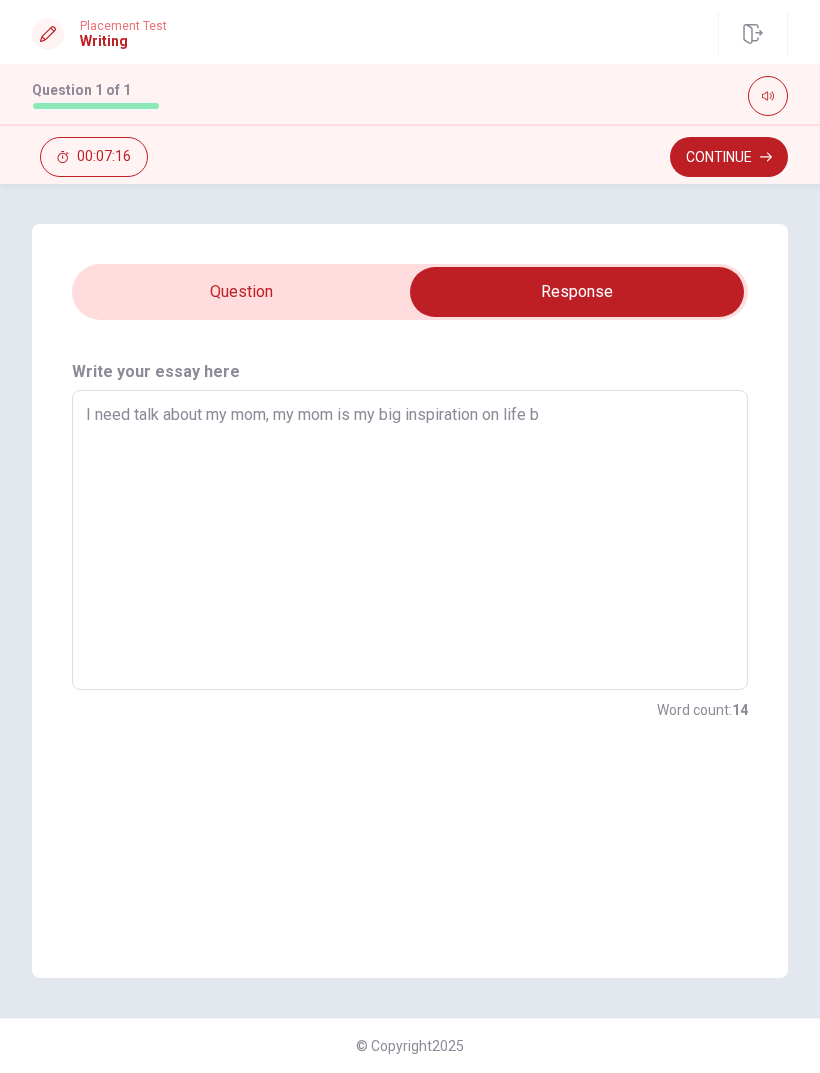 type on "x" 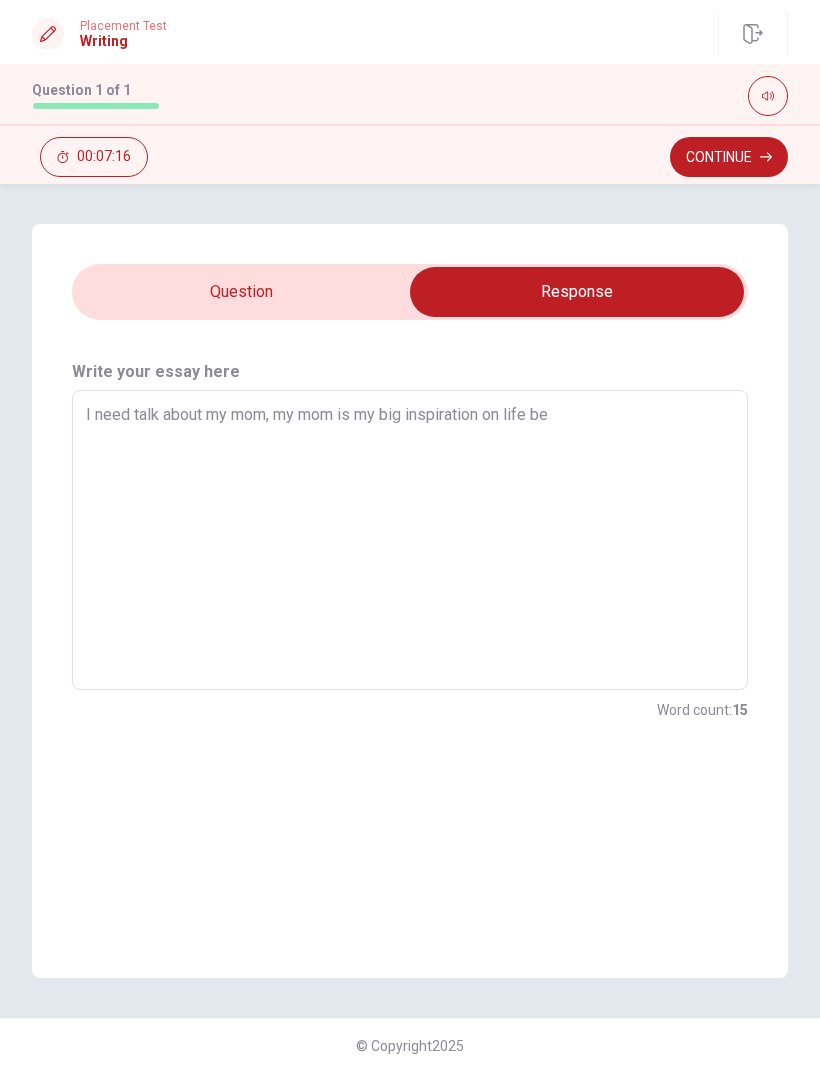 type on "x" 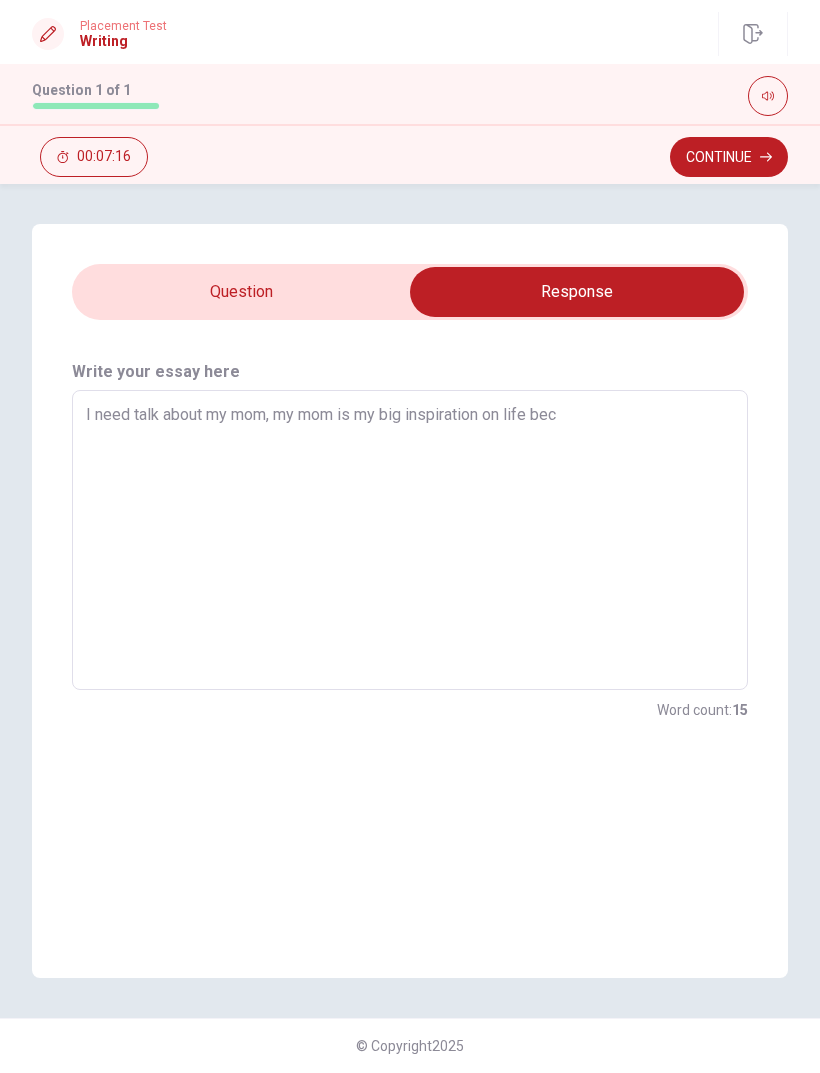 type on "x" 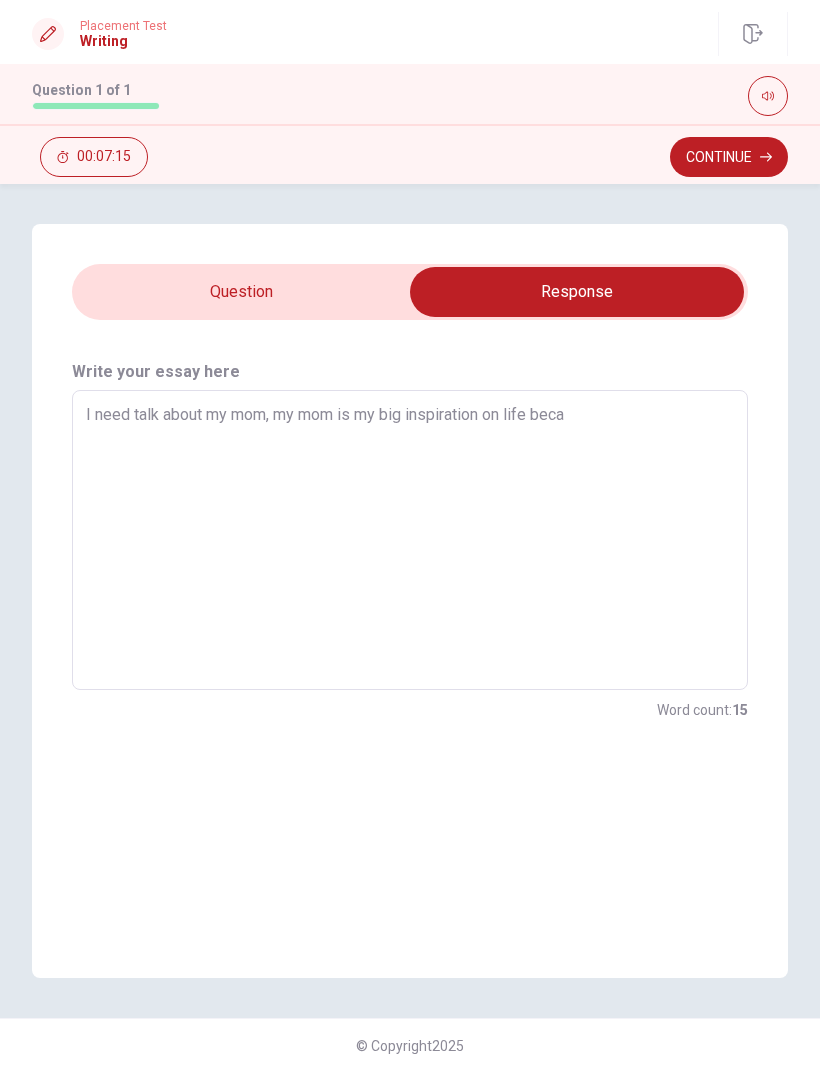 type on "x" 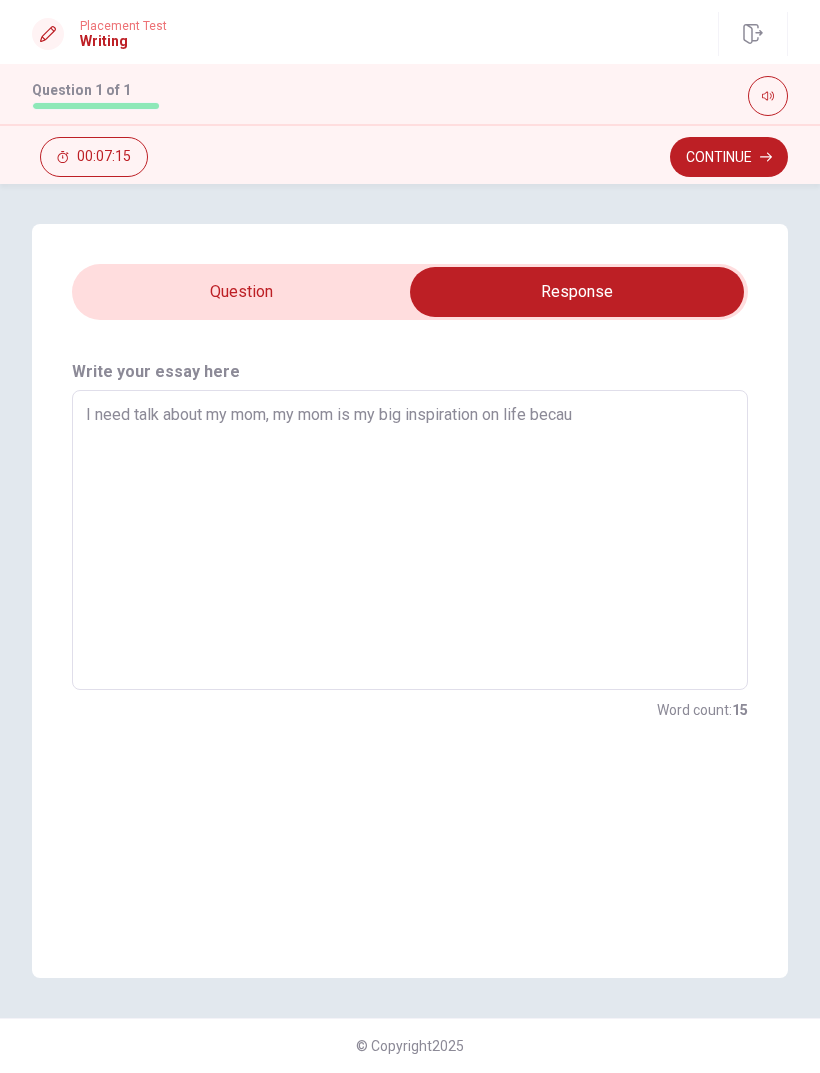 type on "x" 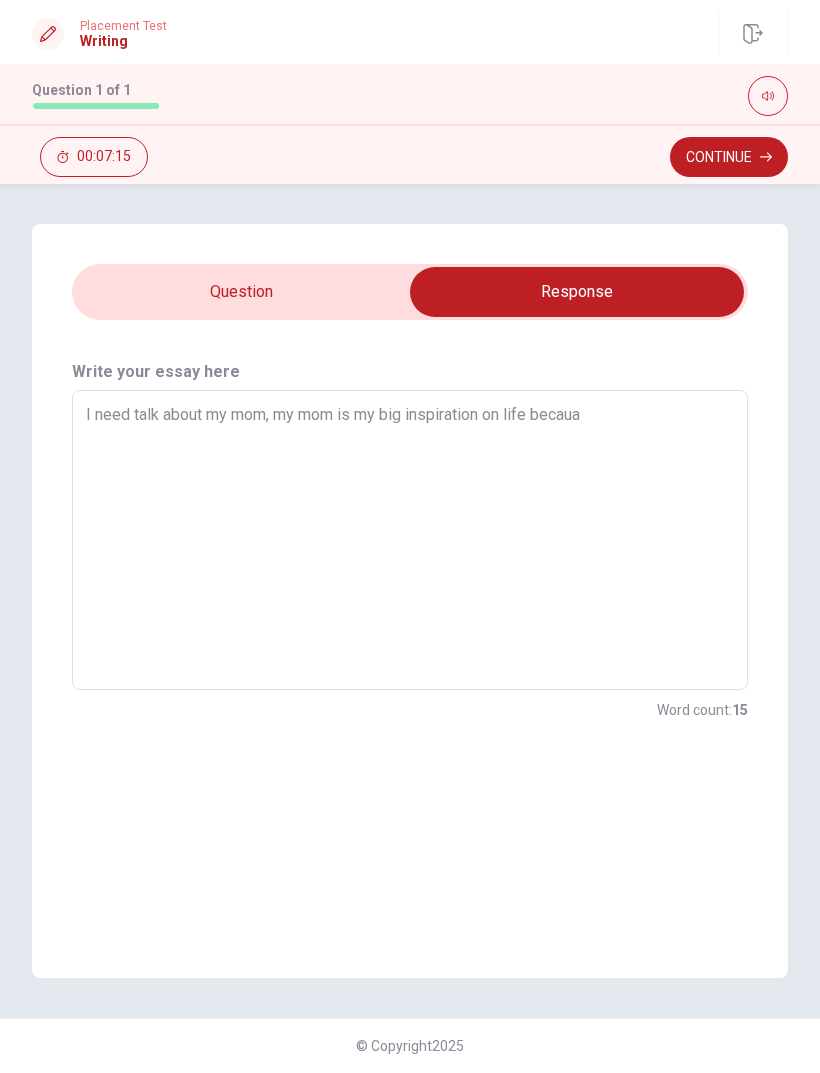 type on "x" 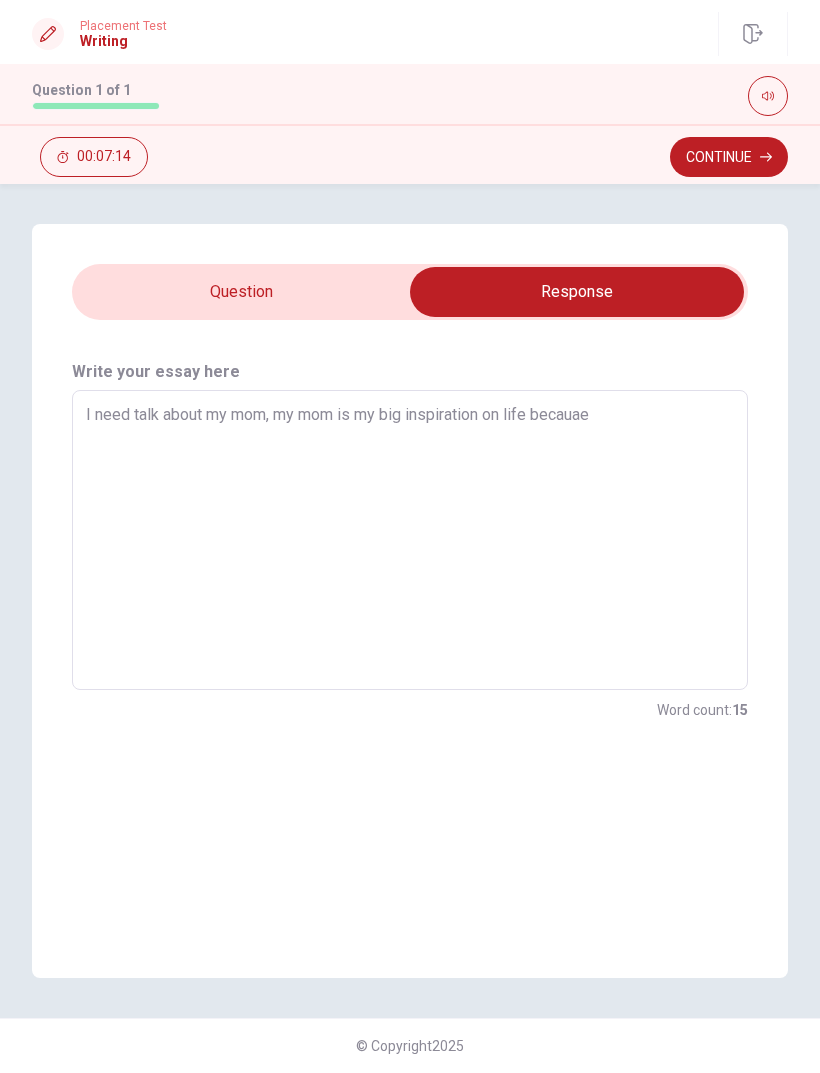 type on "x" 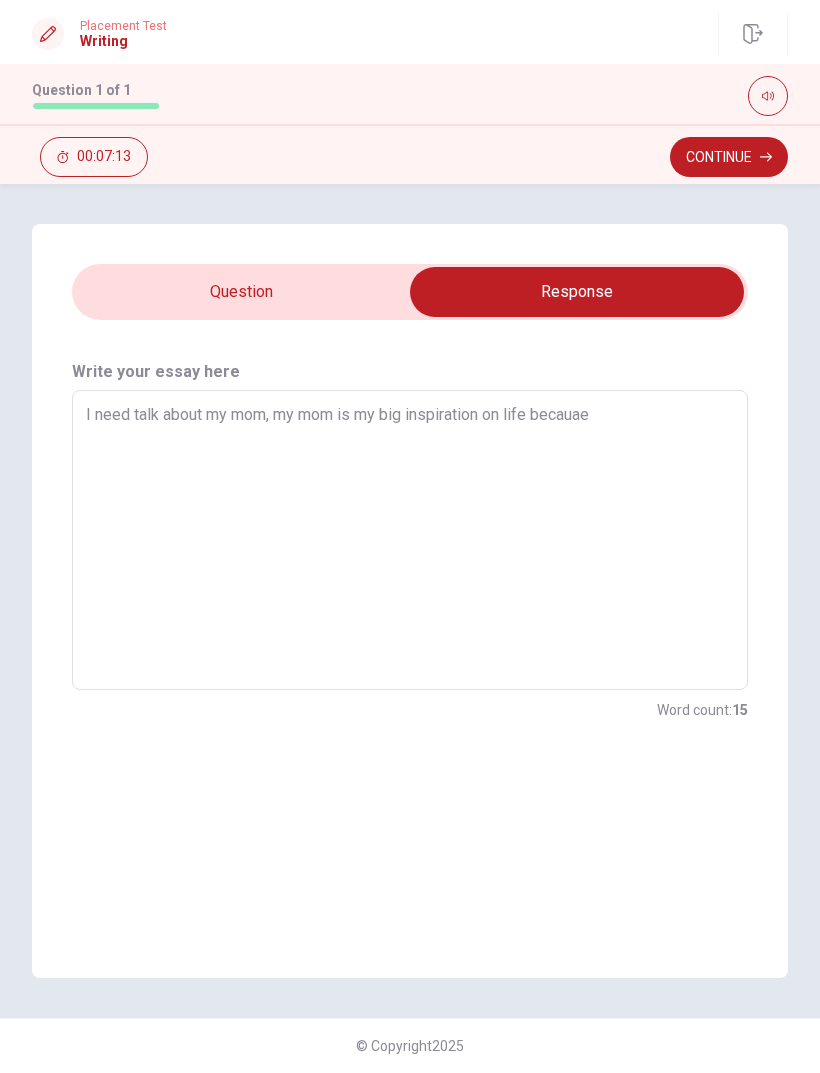 type on "I need talk about my mom, my mom is my big inspiration on life becauae h" 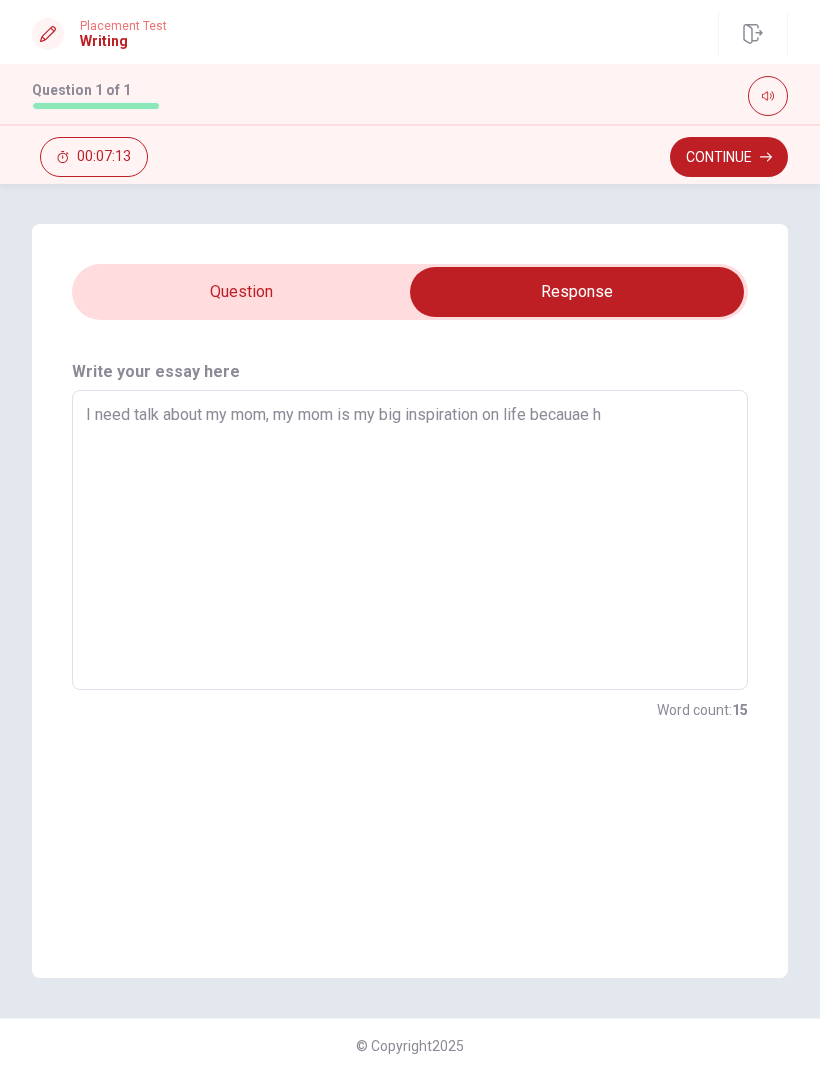 type on "x" 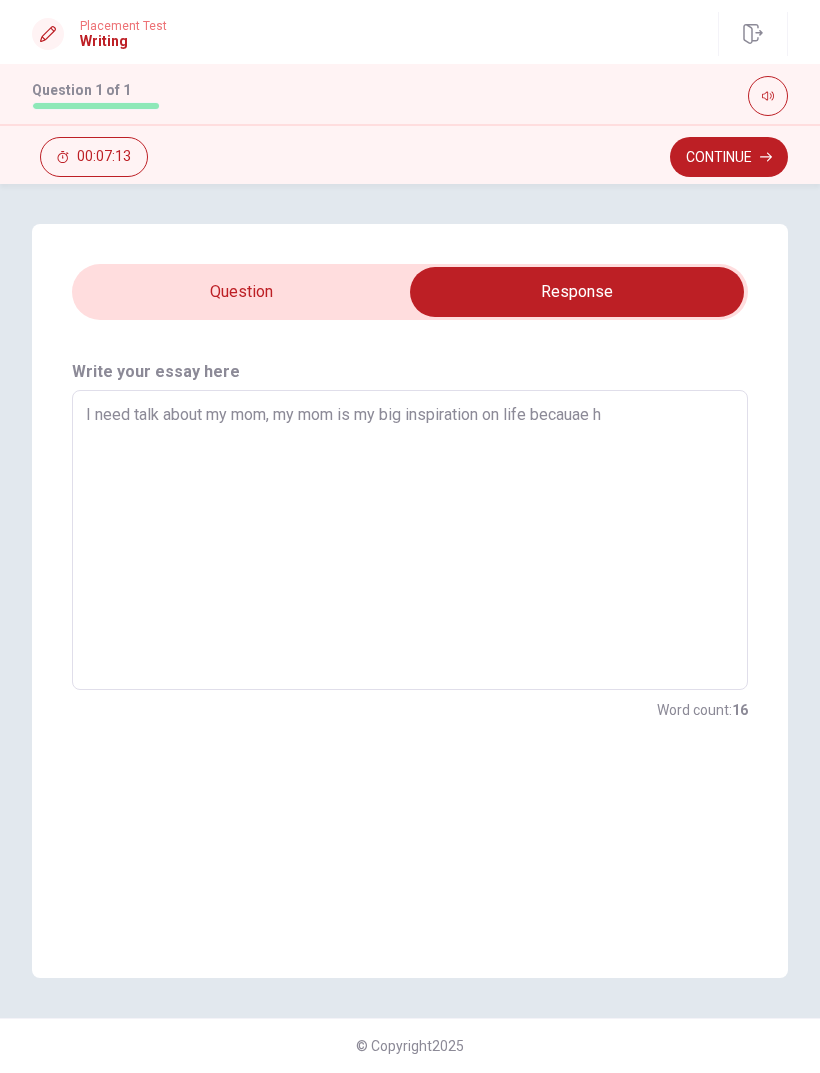 type on "I need talk about my mom, my mom is my big inspiration on life becauae ha" 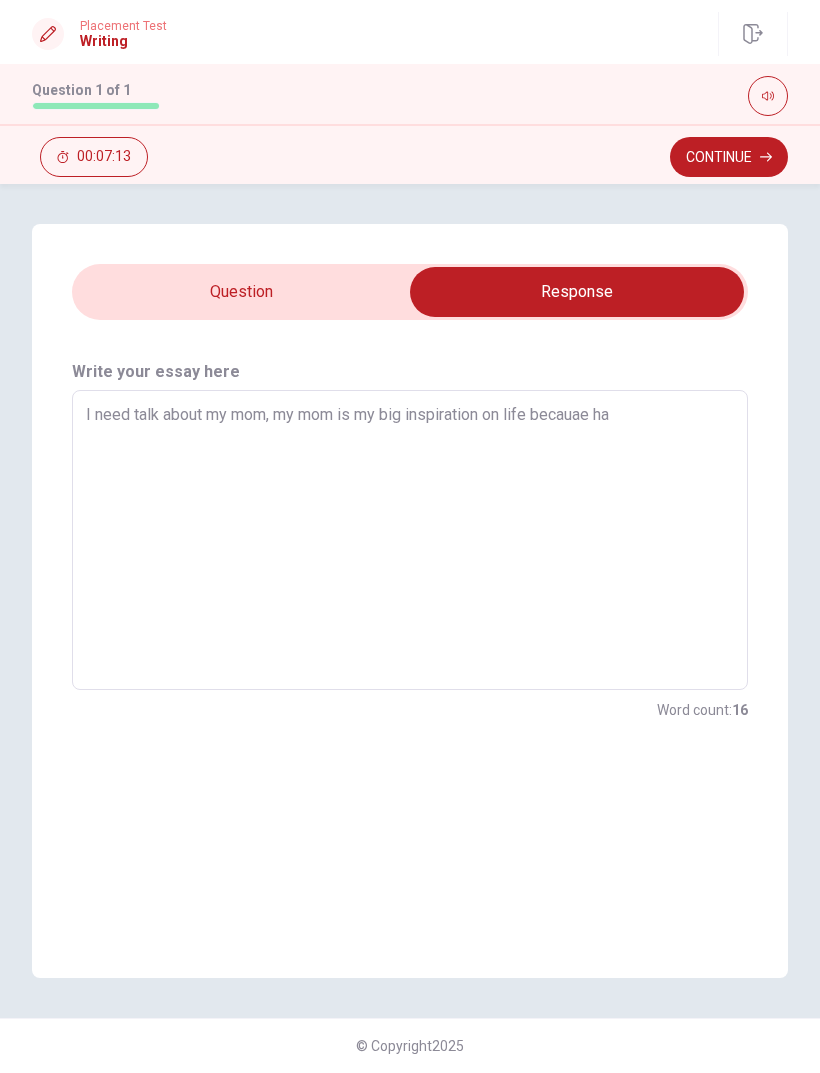 type on "x" 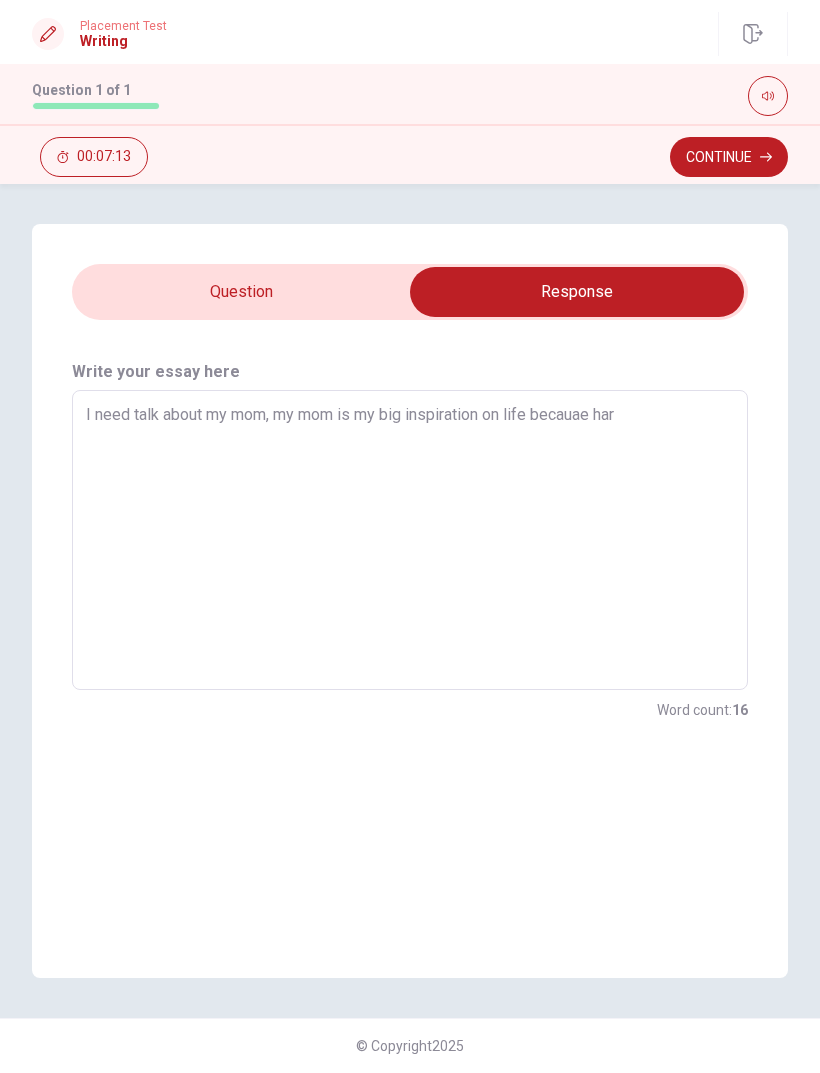 type on "x" 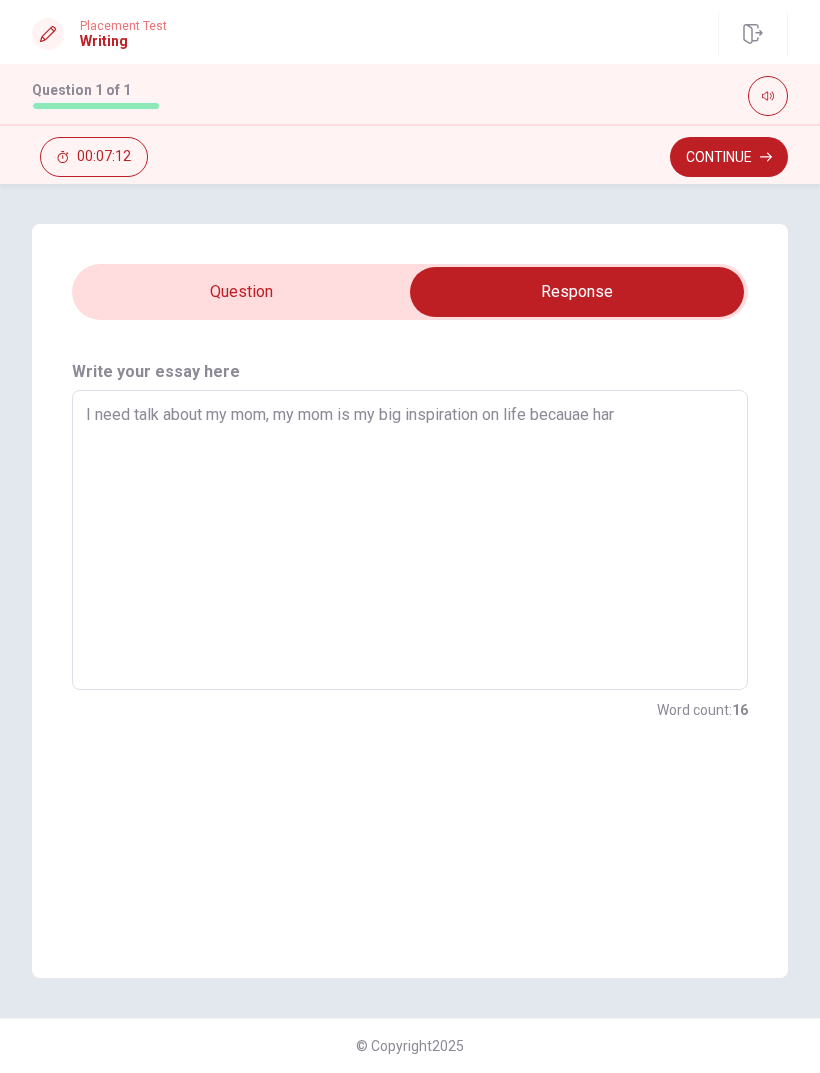 type on "x" 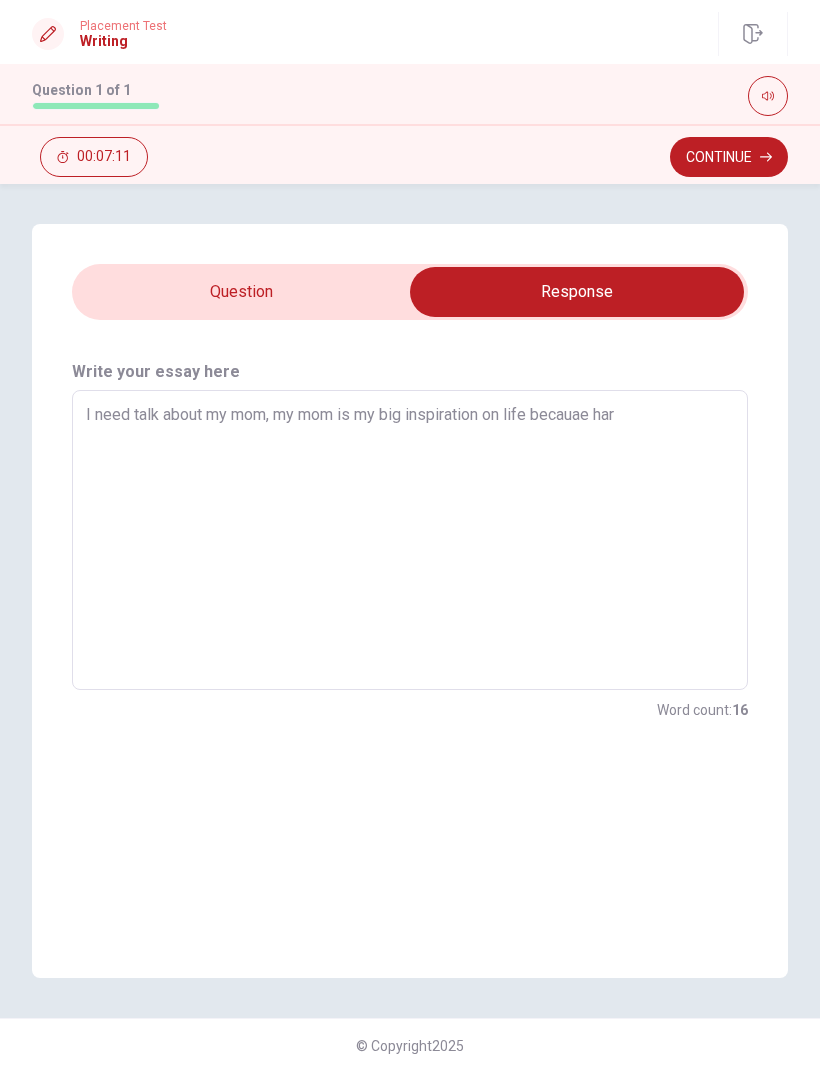 type on "I need talk about my mom, my mom is my big inspiration on life becauae har" 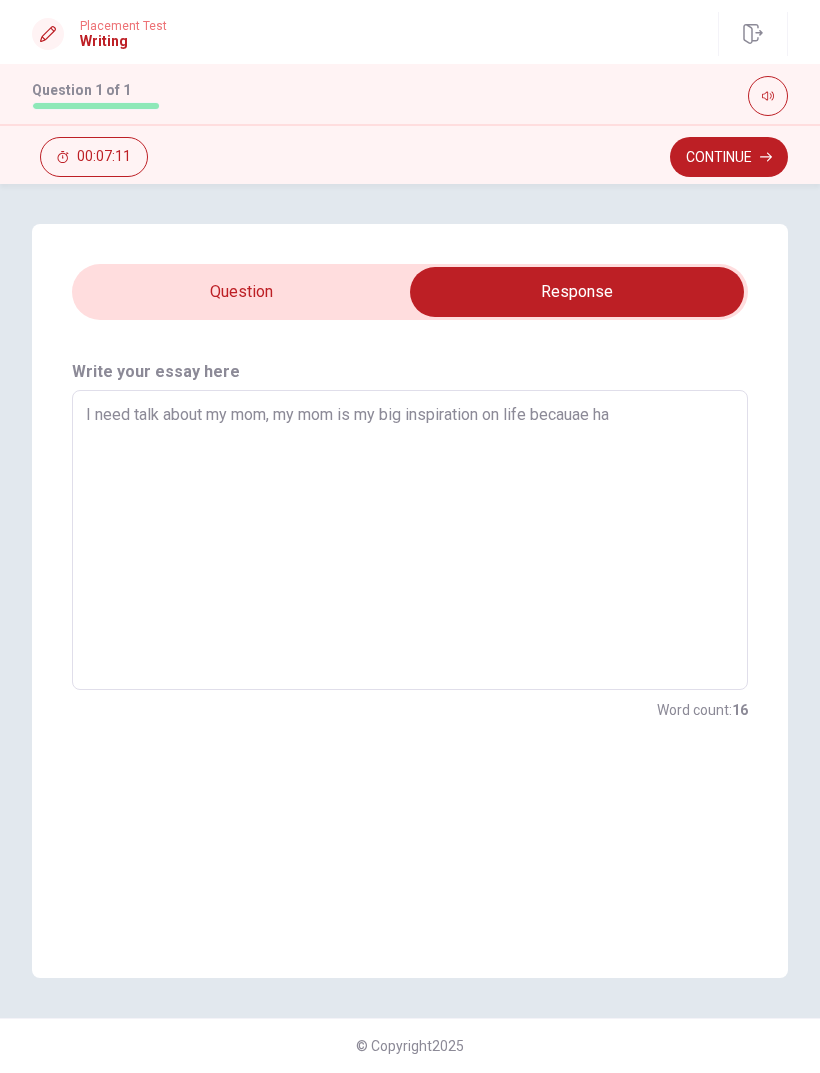 type on "x" 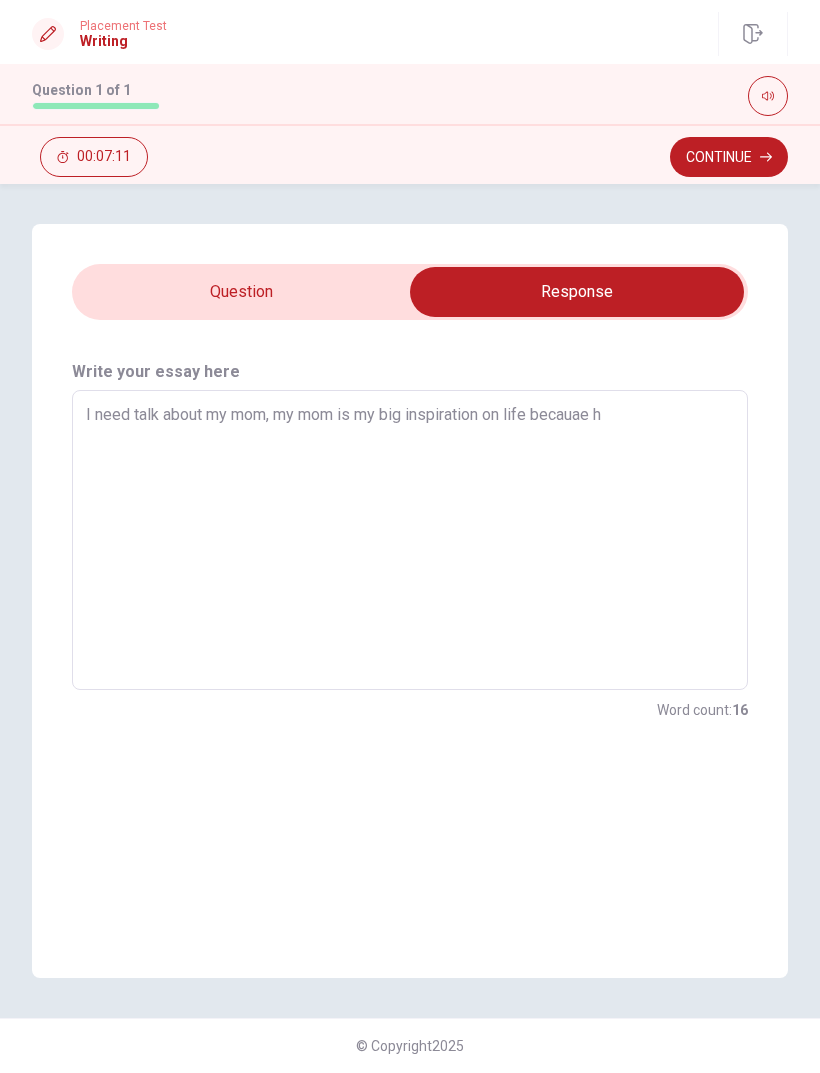 type on "x" 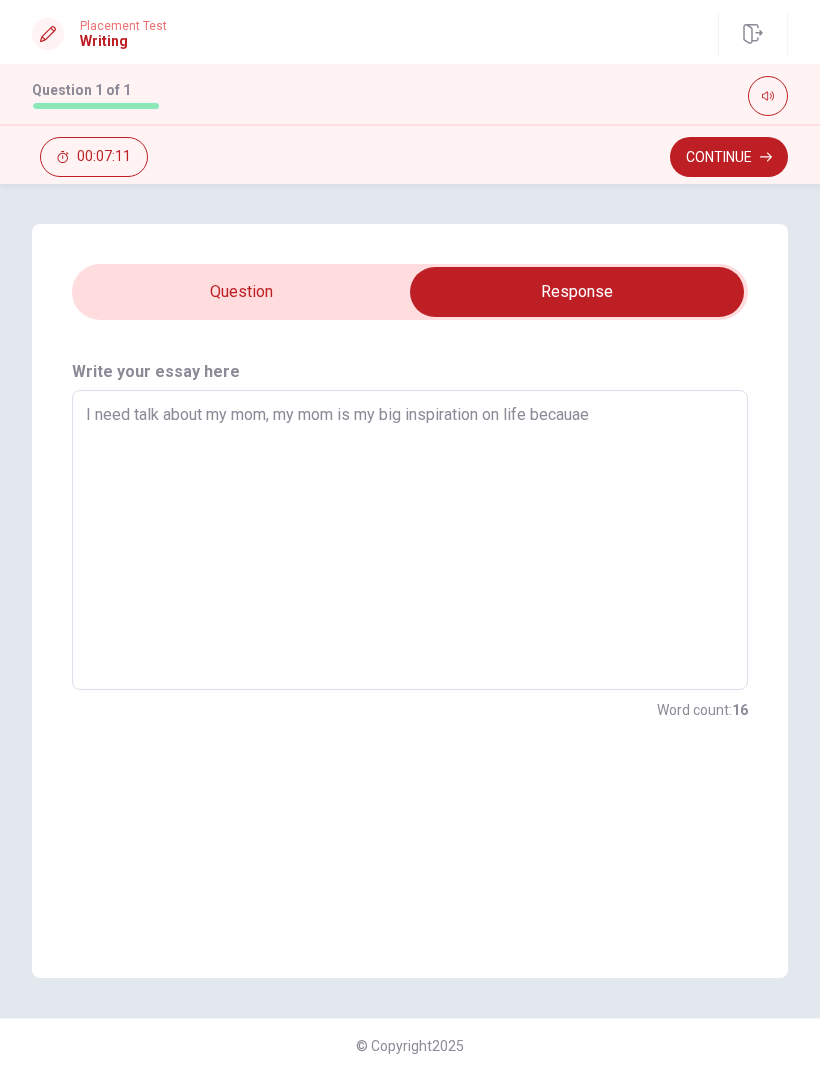 type on "x" 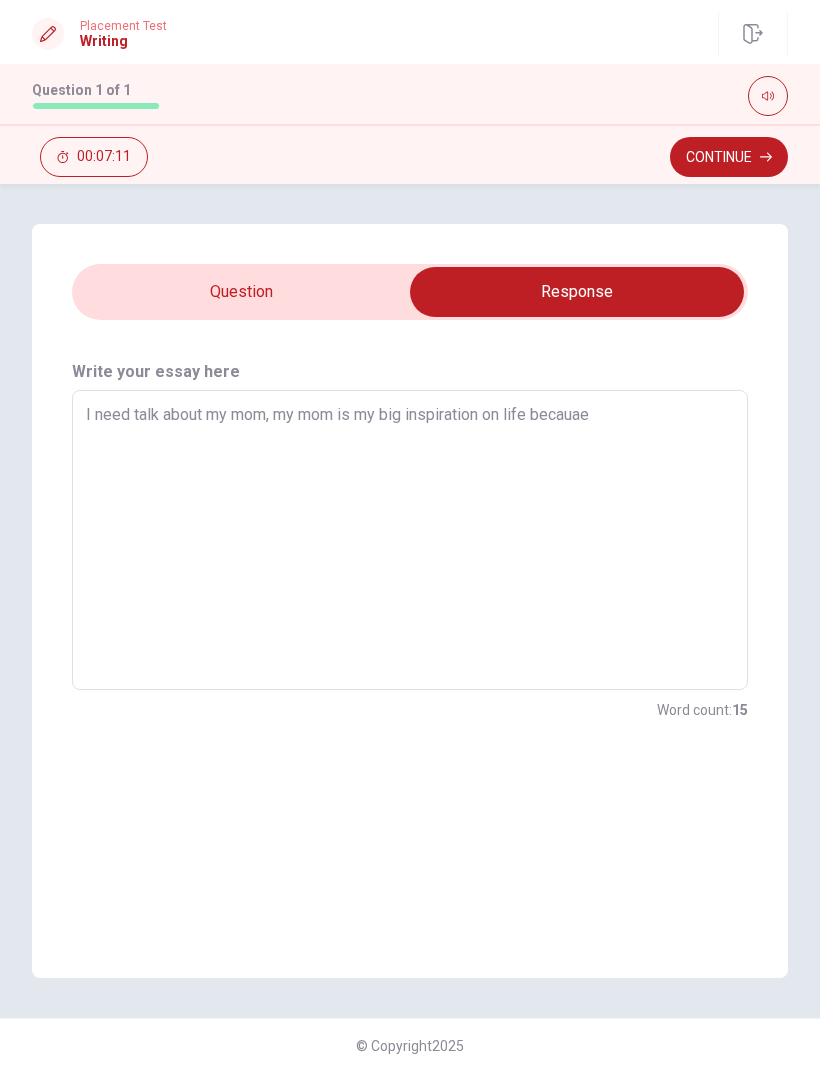 type on "I need talk about my mom, my mom is my big inspiration on life becauae" 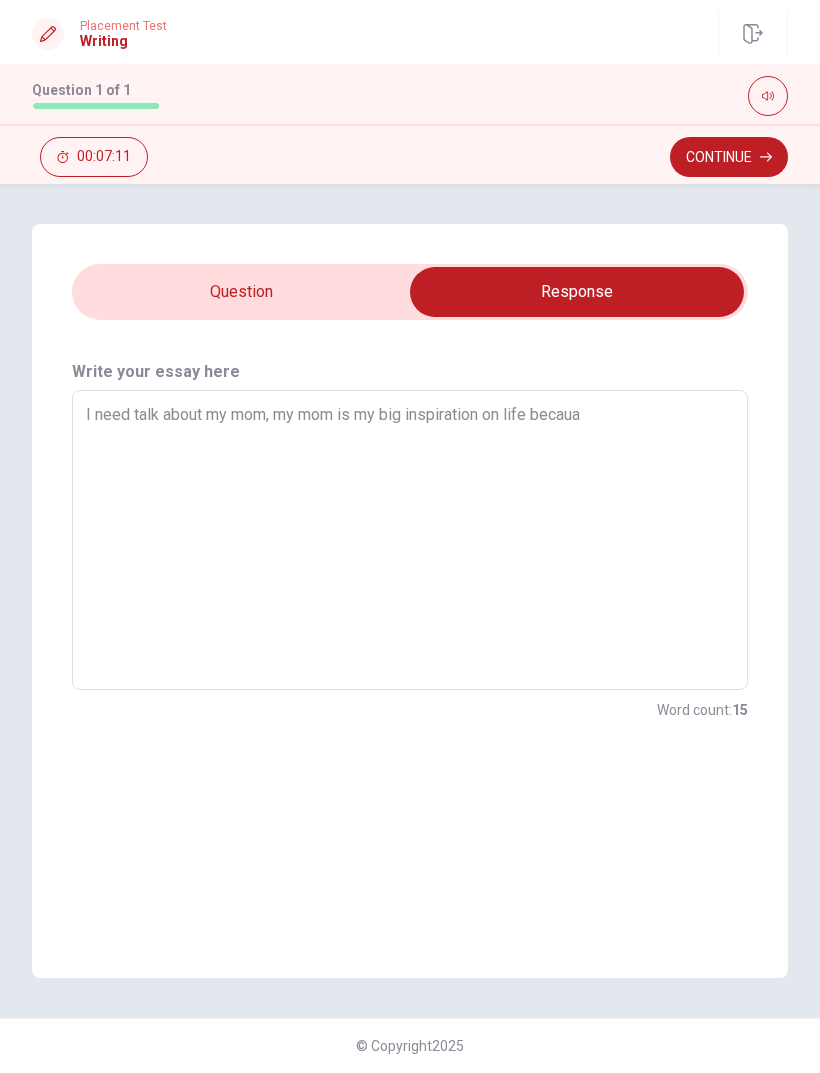 type 